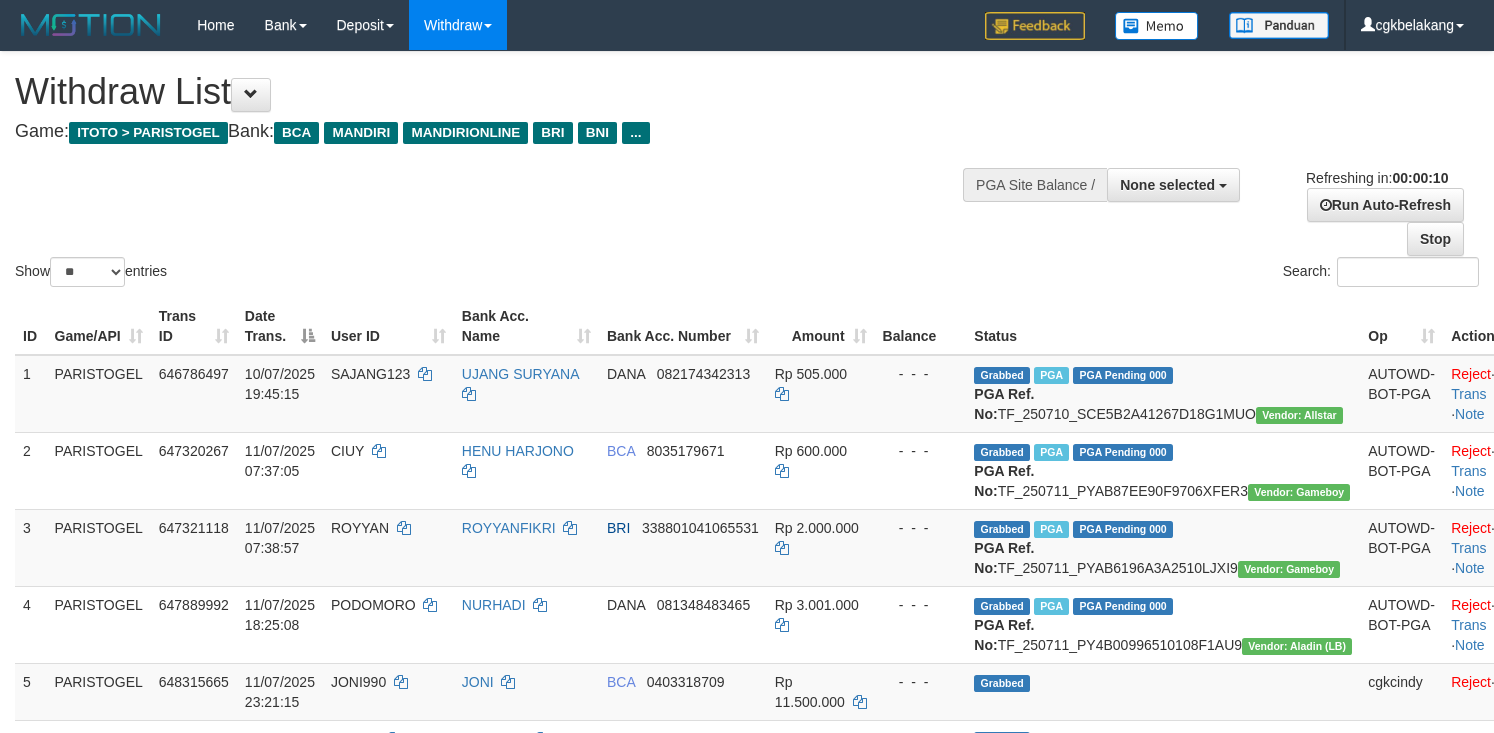 select 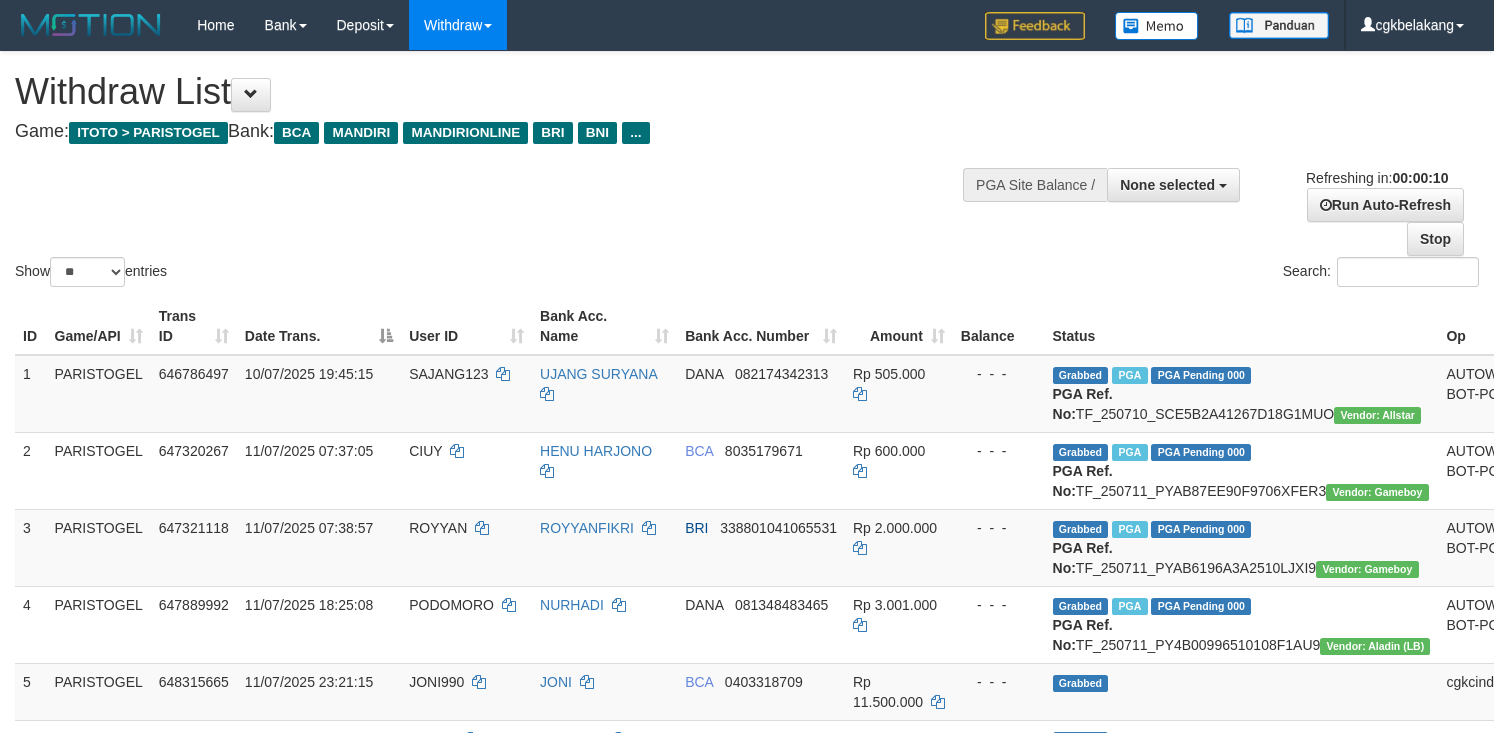 select 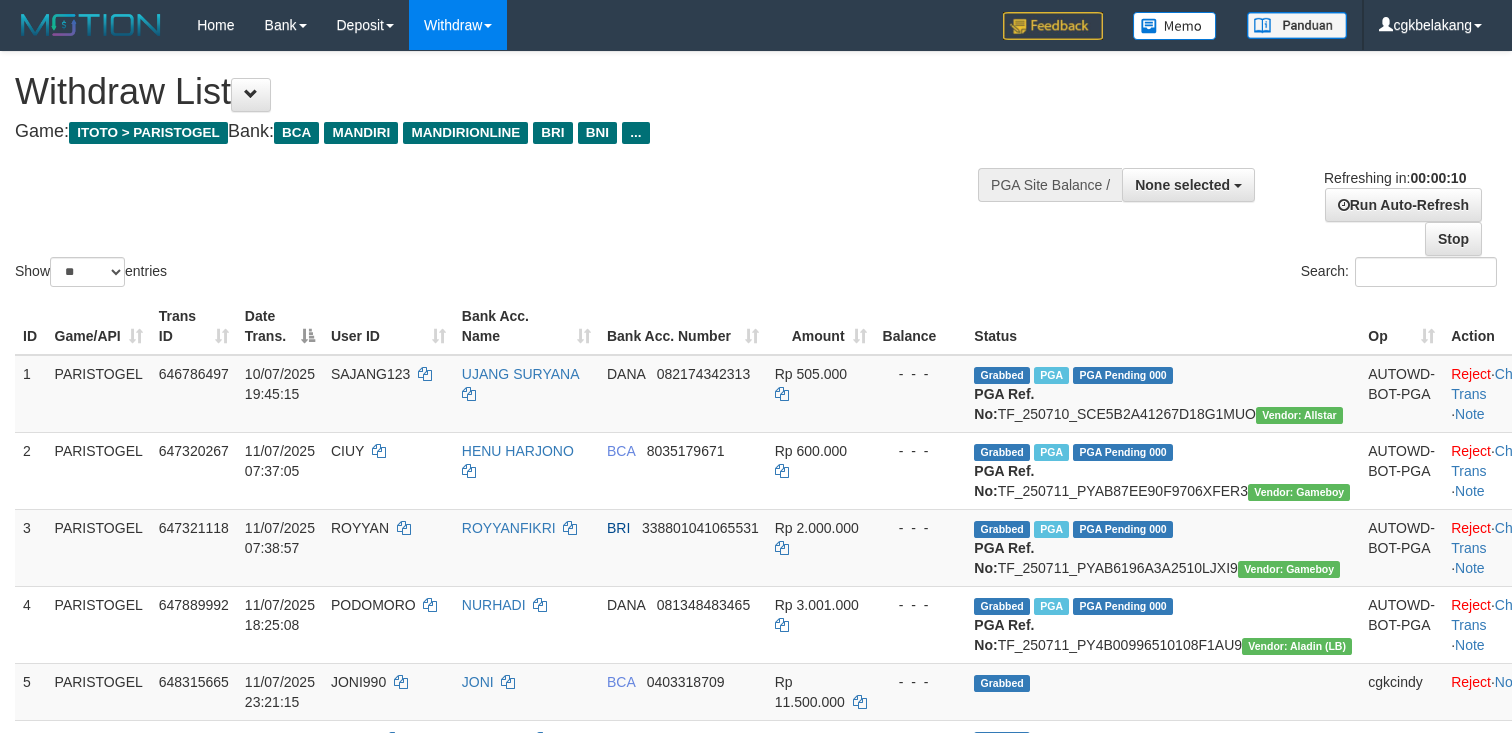 select 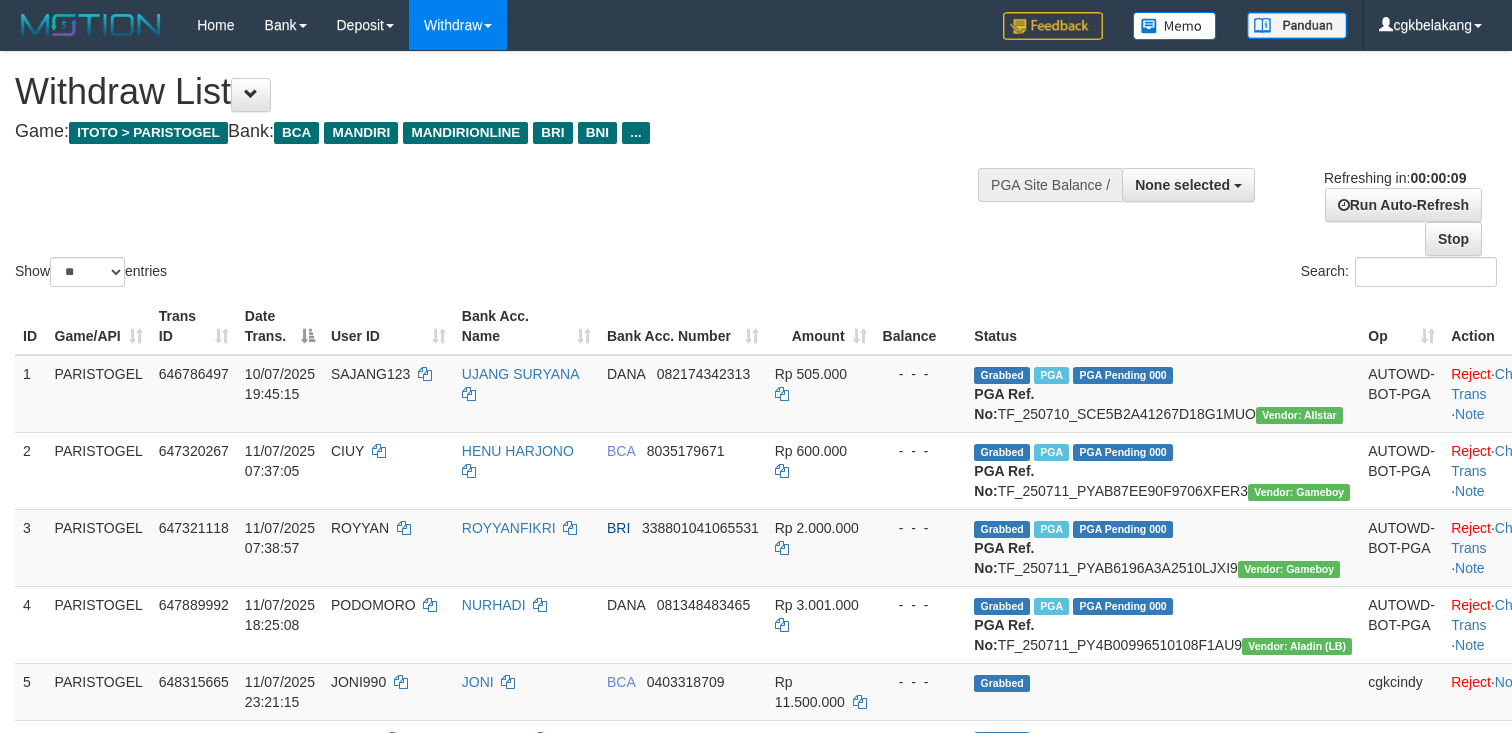 select 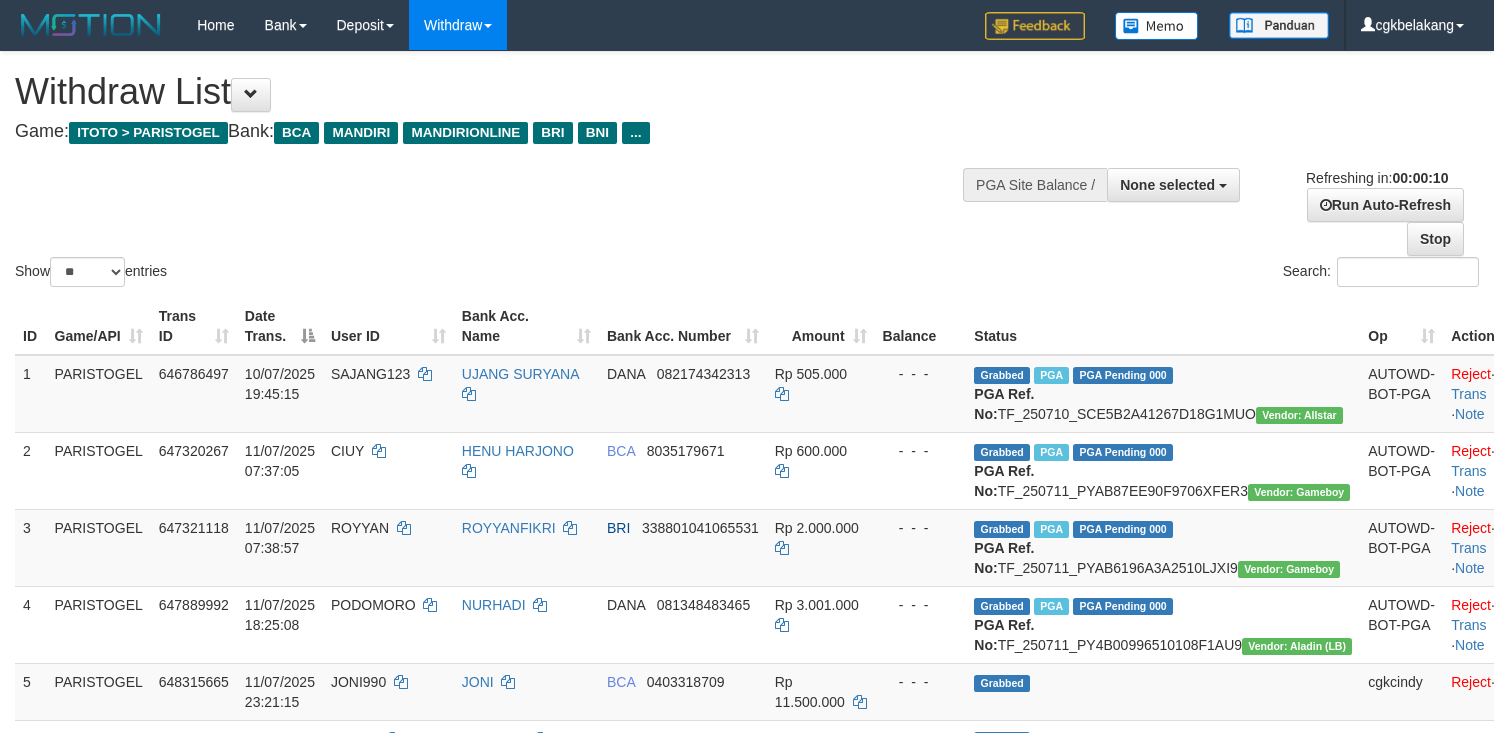 select 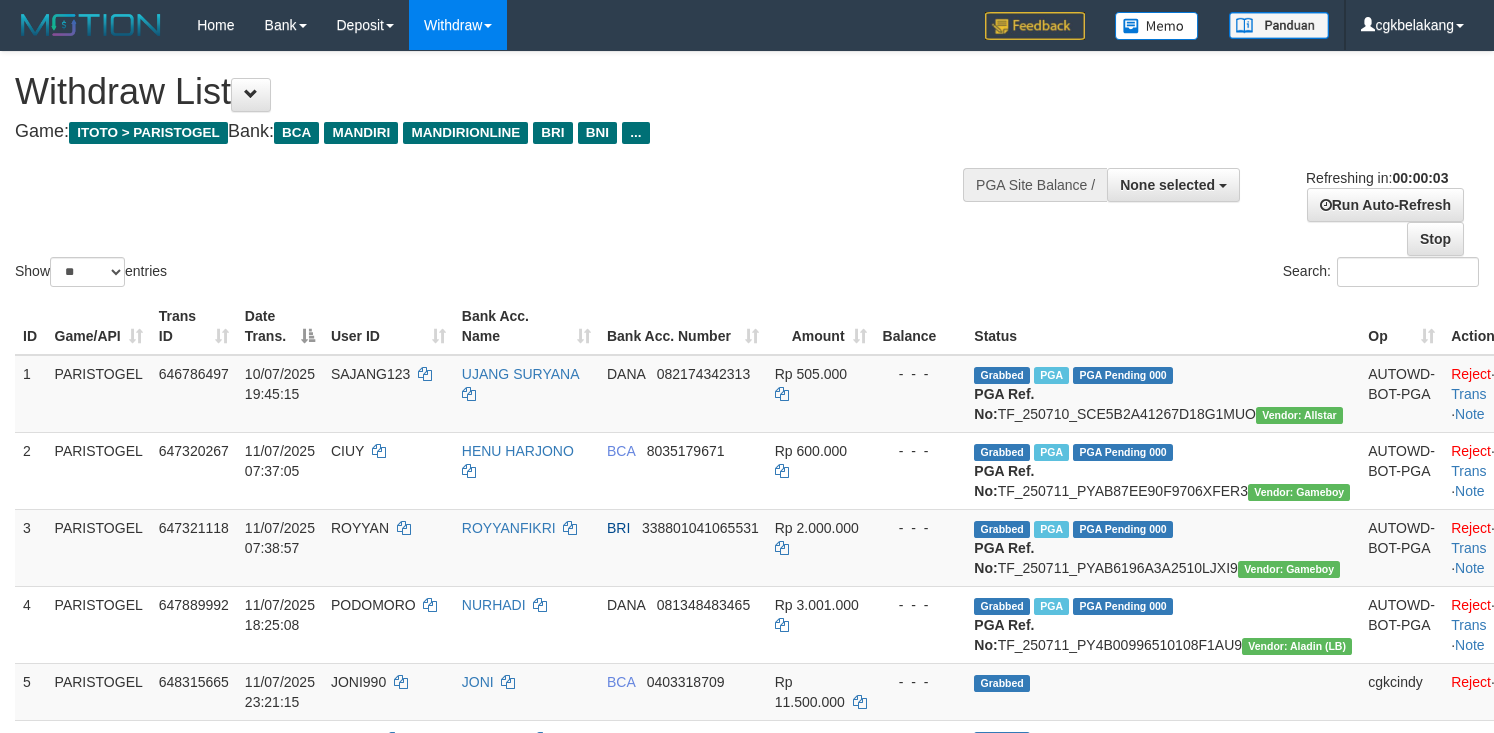 scroll, scrollTop: 188, scrollLeft: 0, axis: vertical 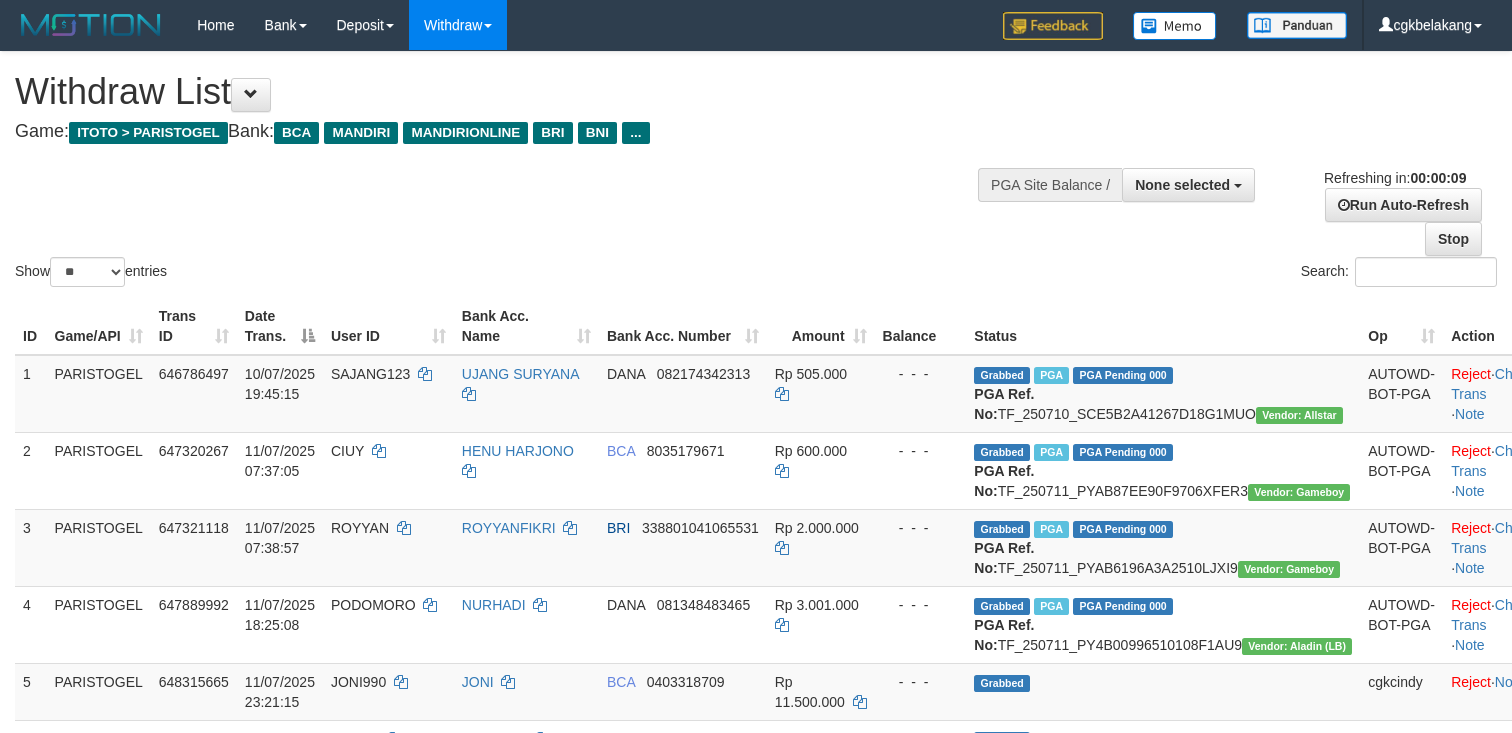 select 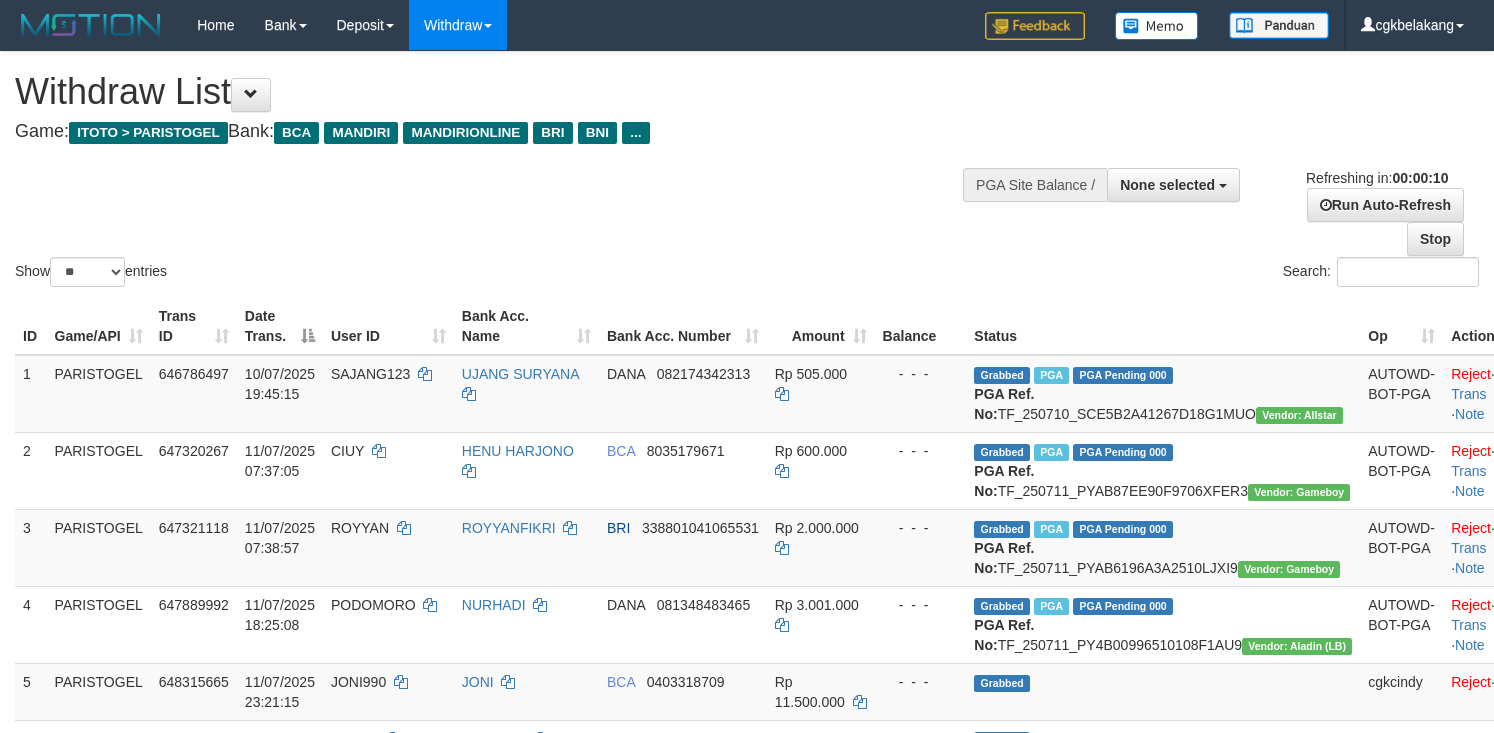 select 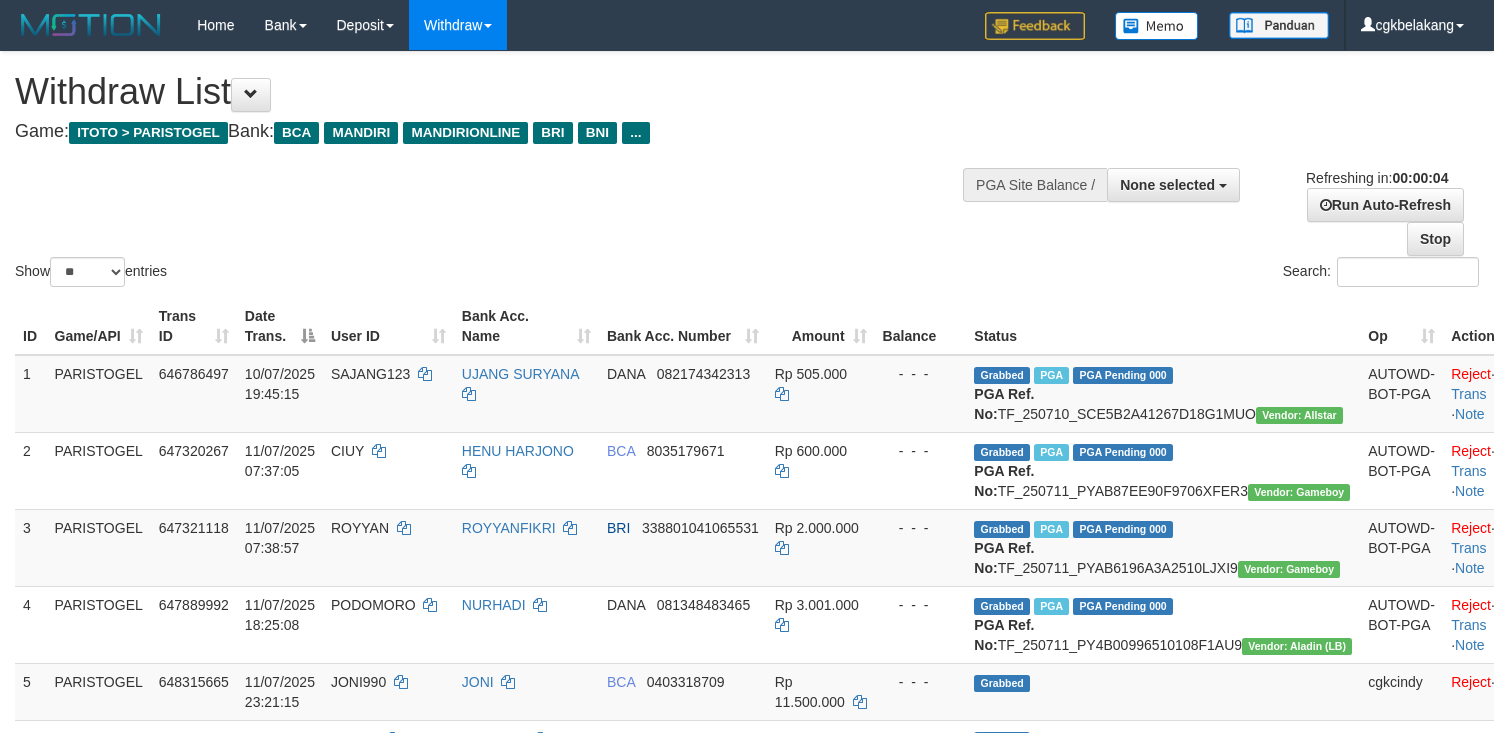 scroll, scrollTop: 0, scrollLeft: 0, axis: both 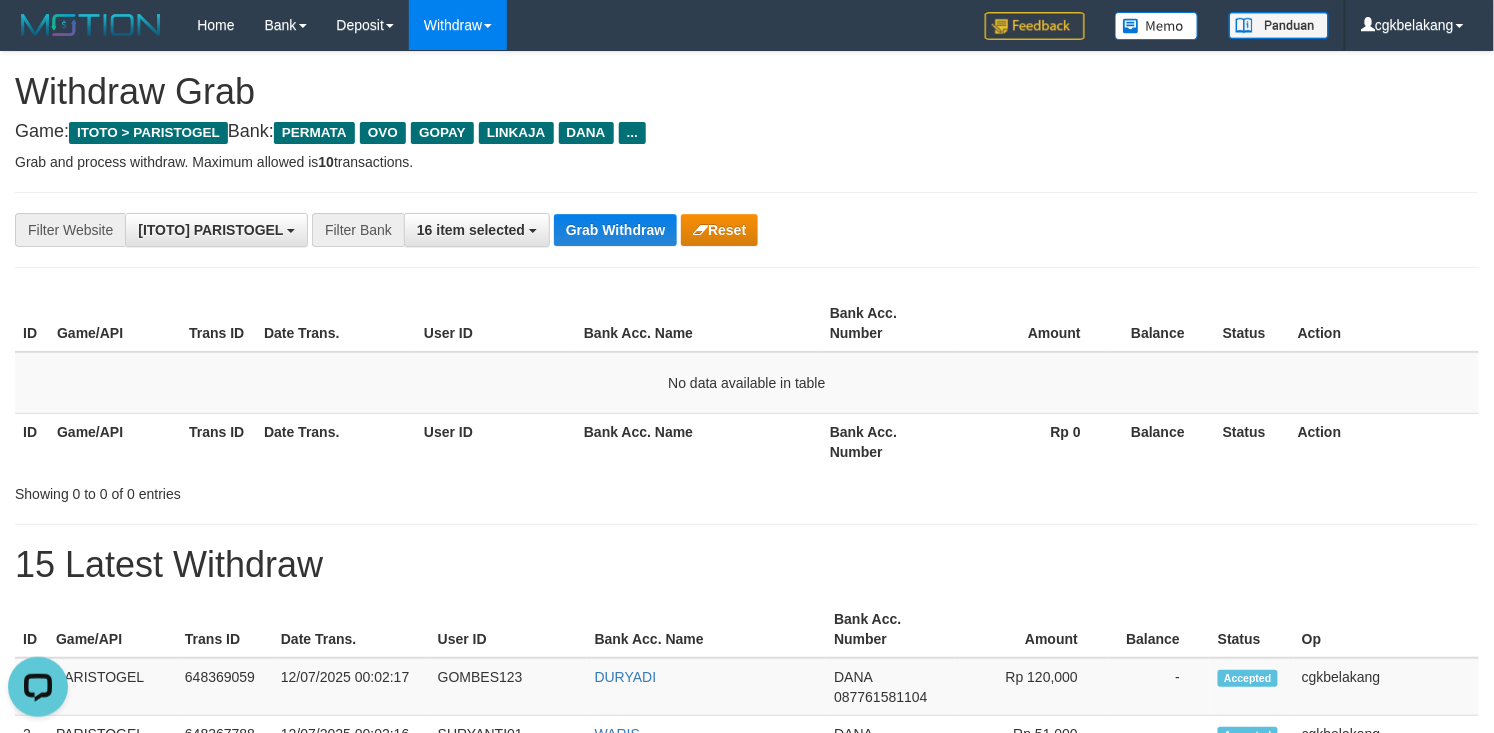 click on "Grab and process withdraw.
Maximum allowed is  10  transactions." at bounding box center (747, 162) 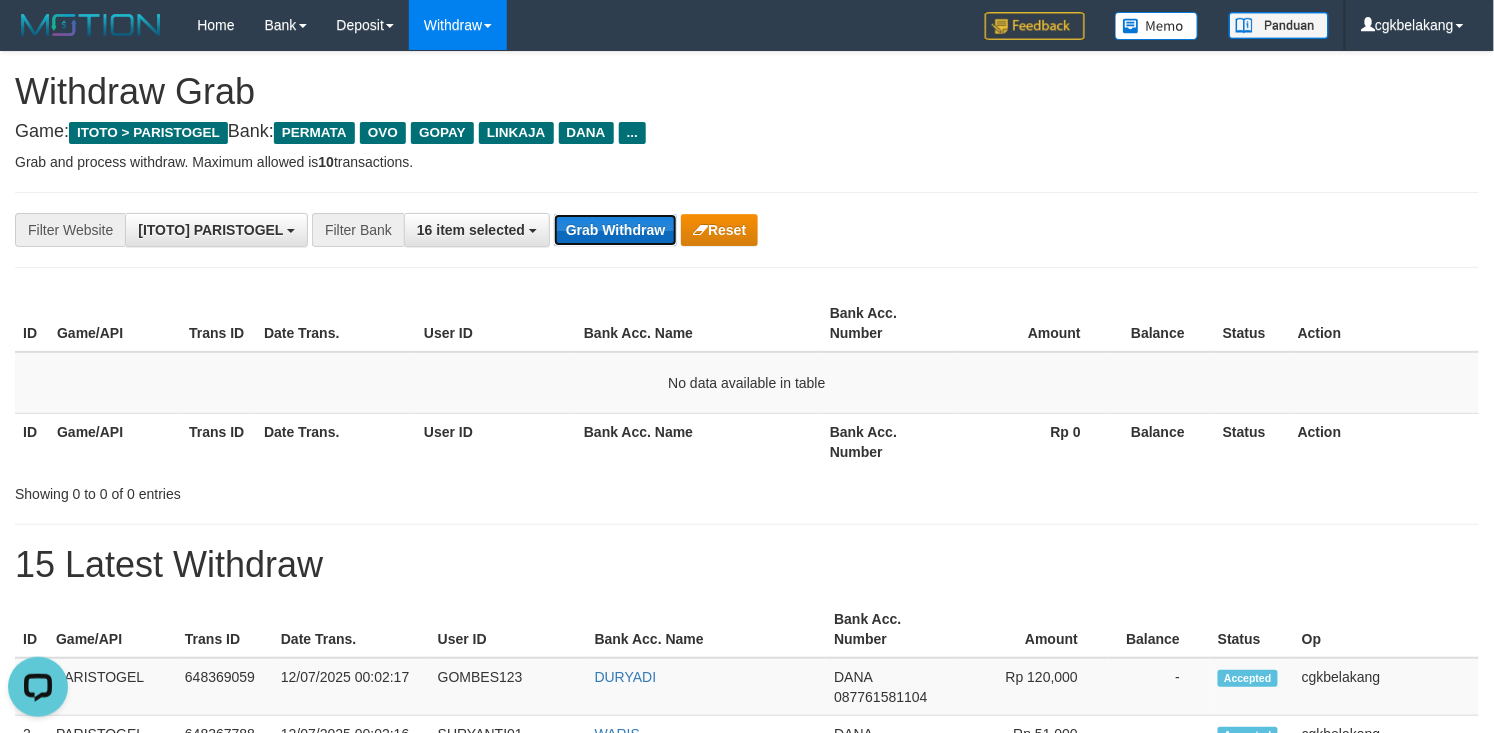click on "Grab Withdraw" at bounding box center [615, 230] 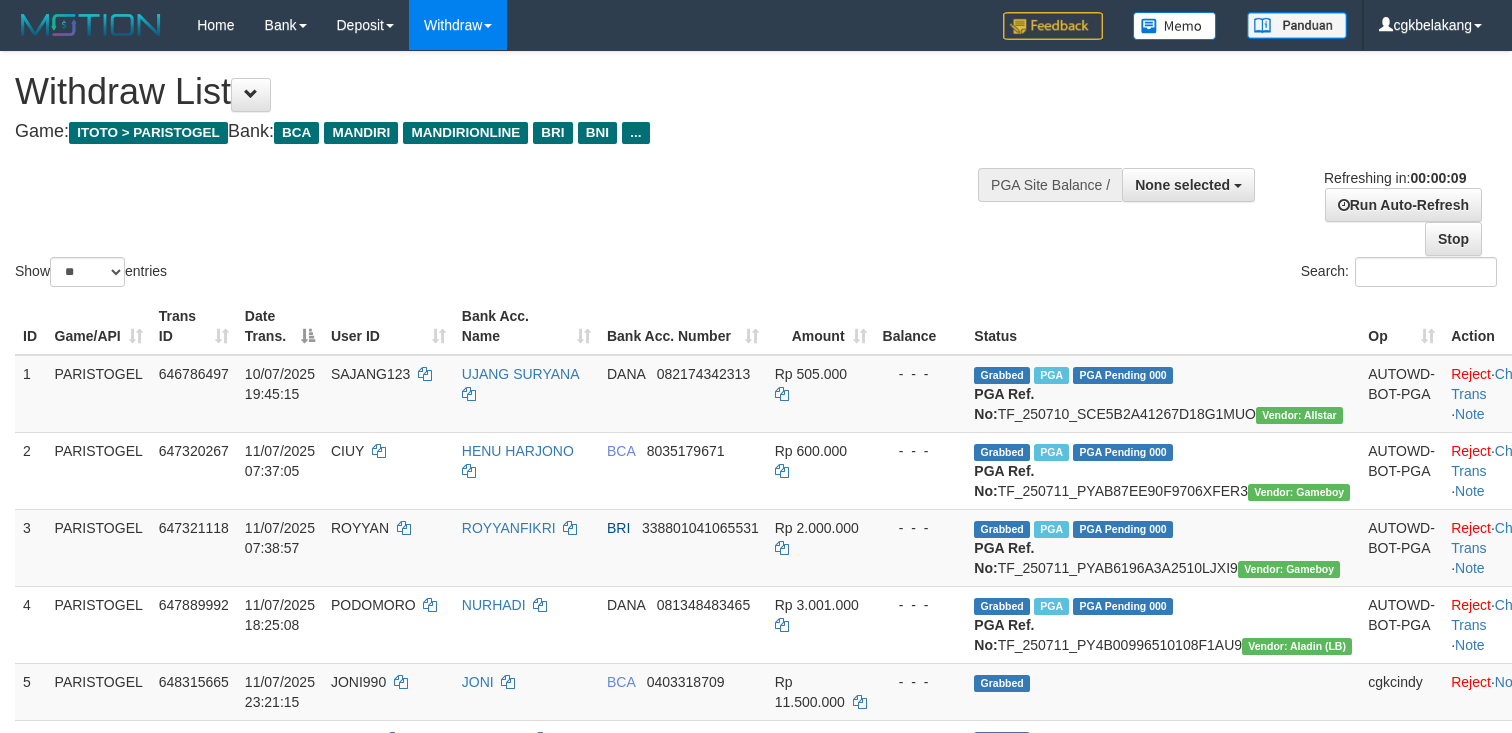 select 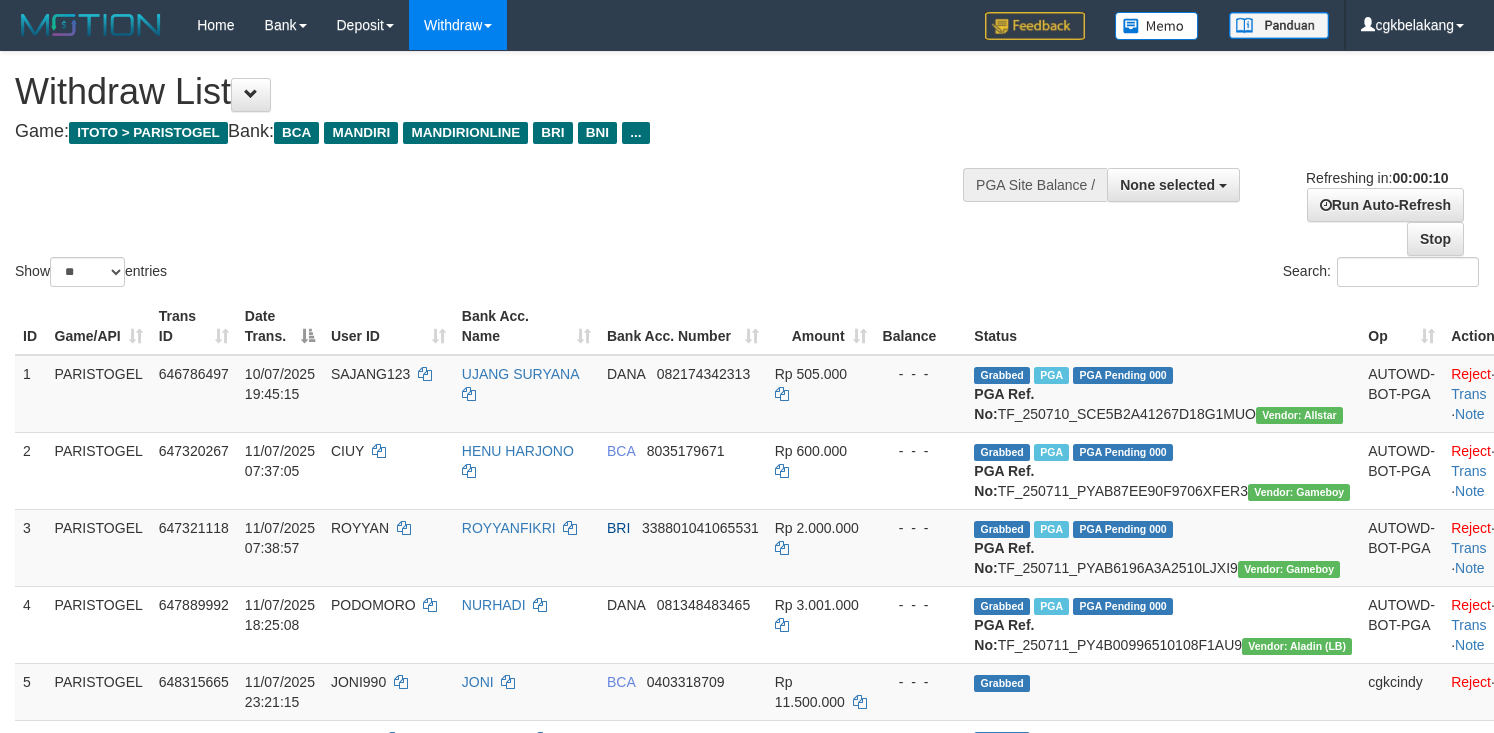 select 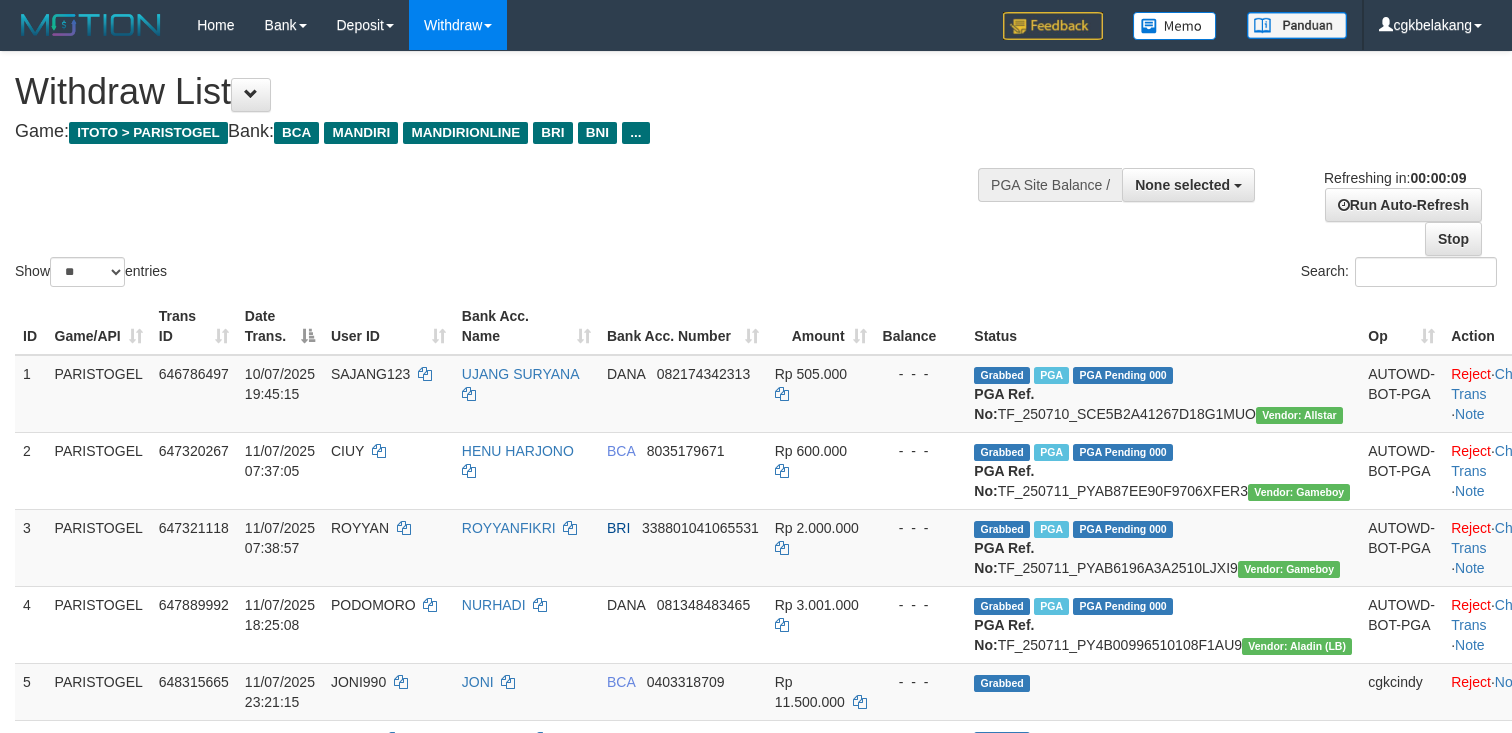 select 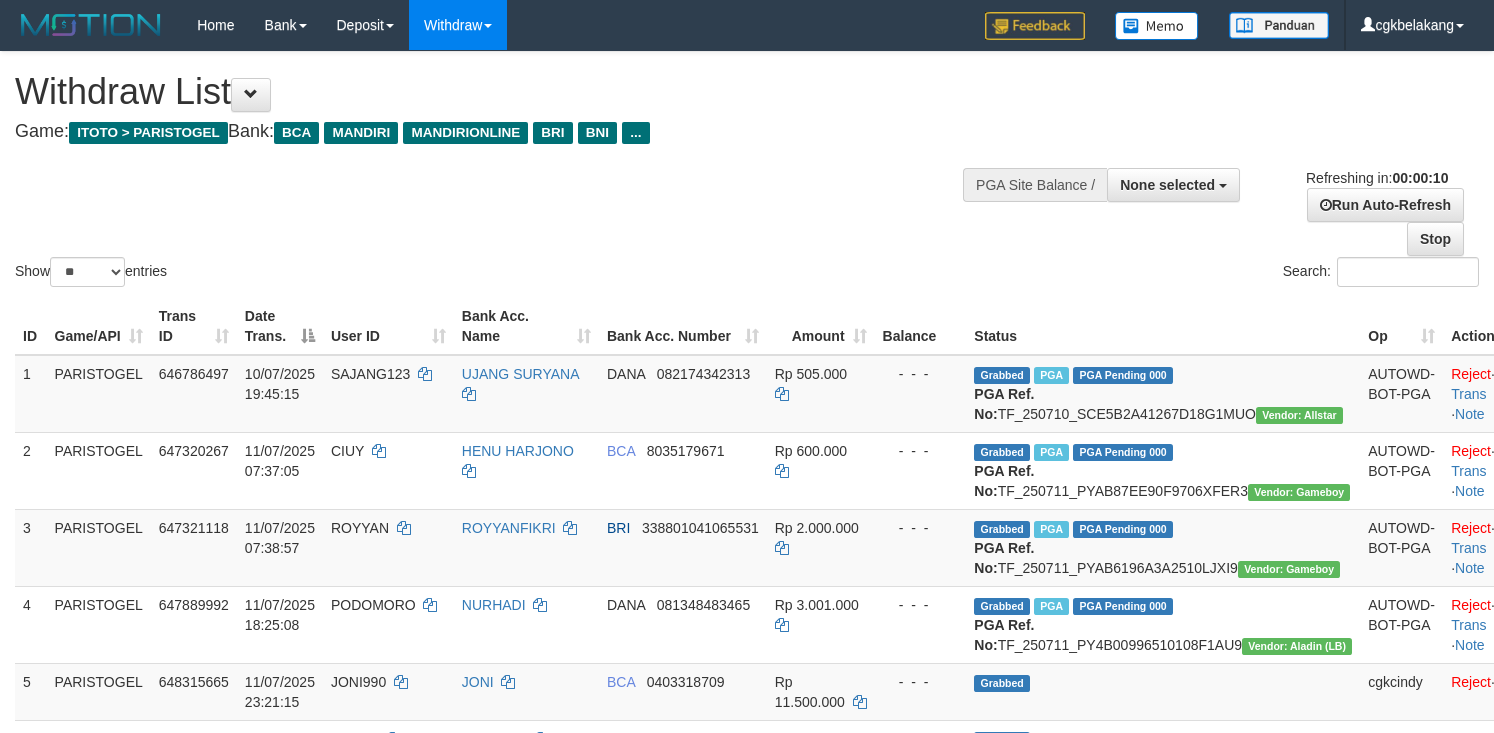 select 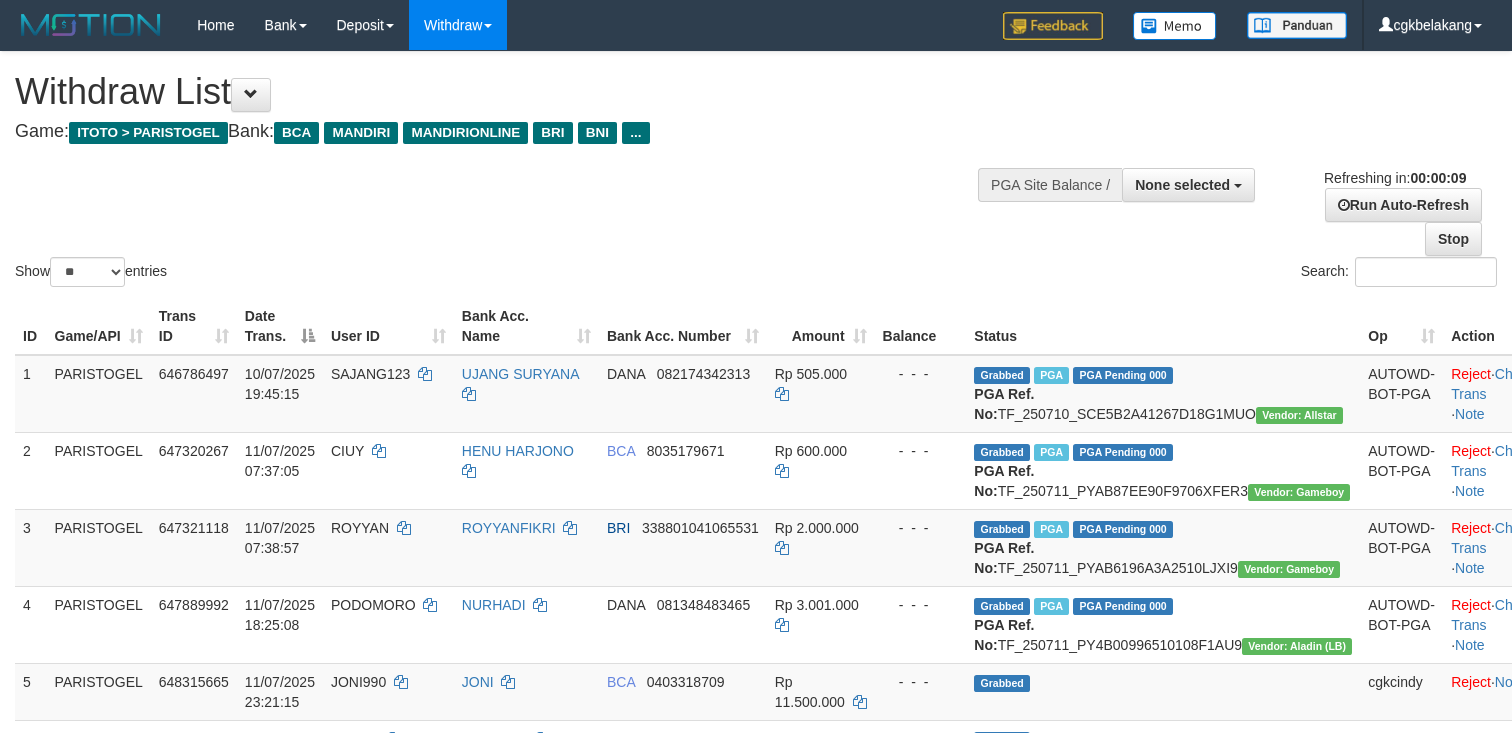select 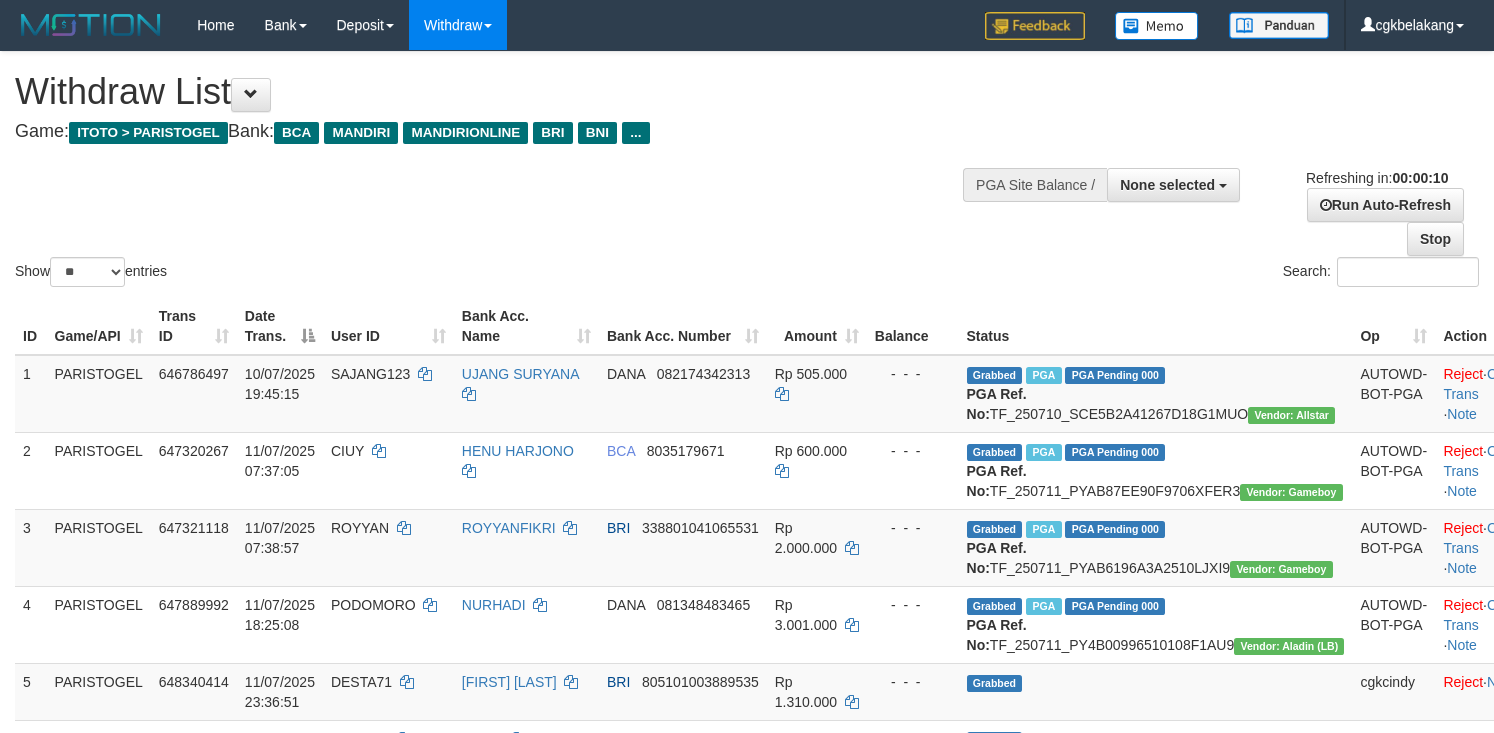 select 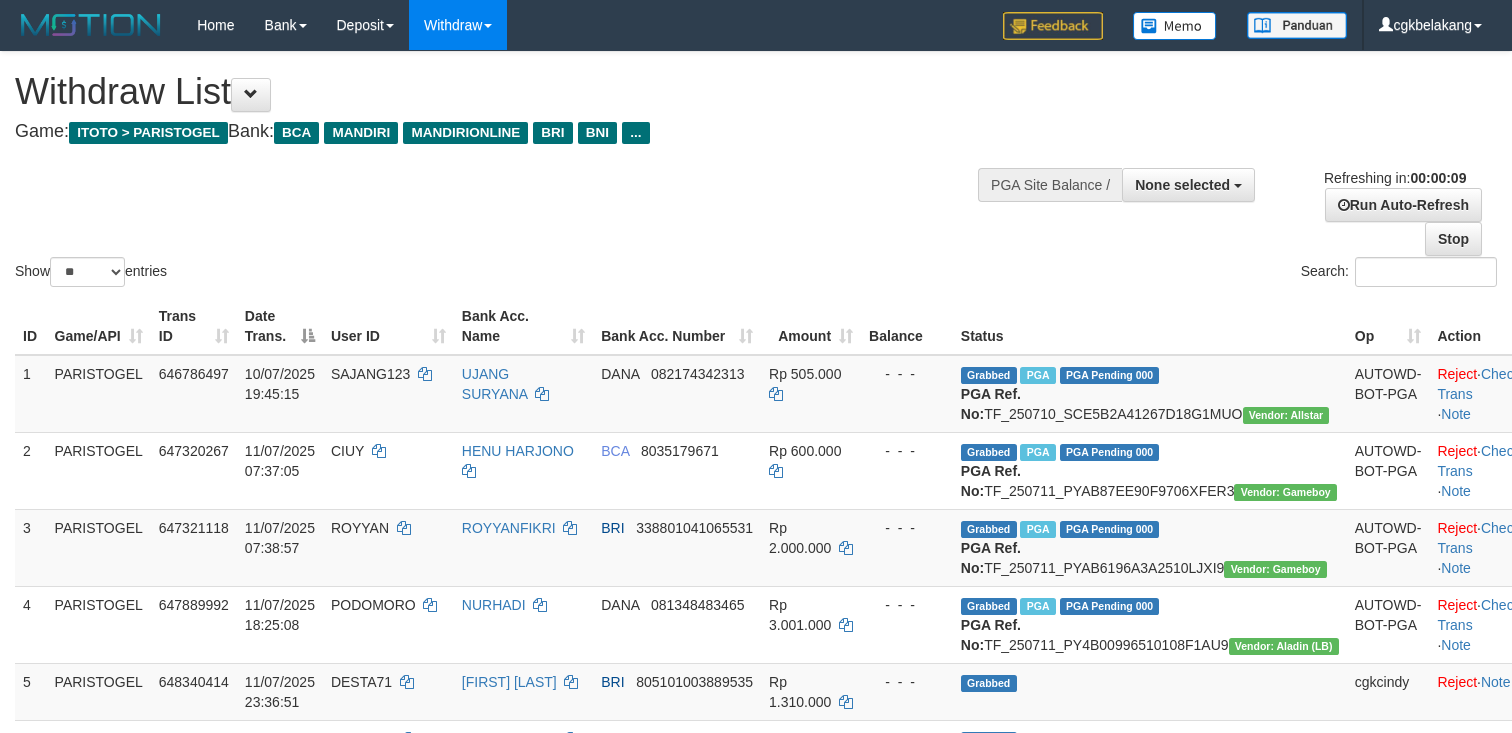 select 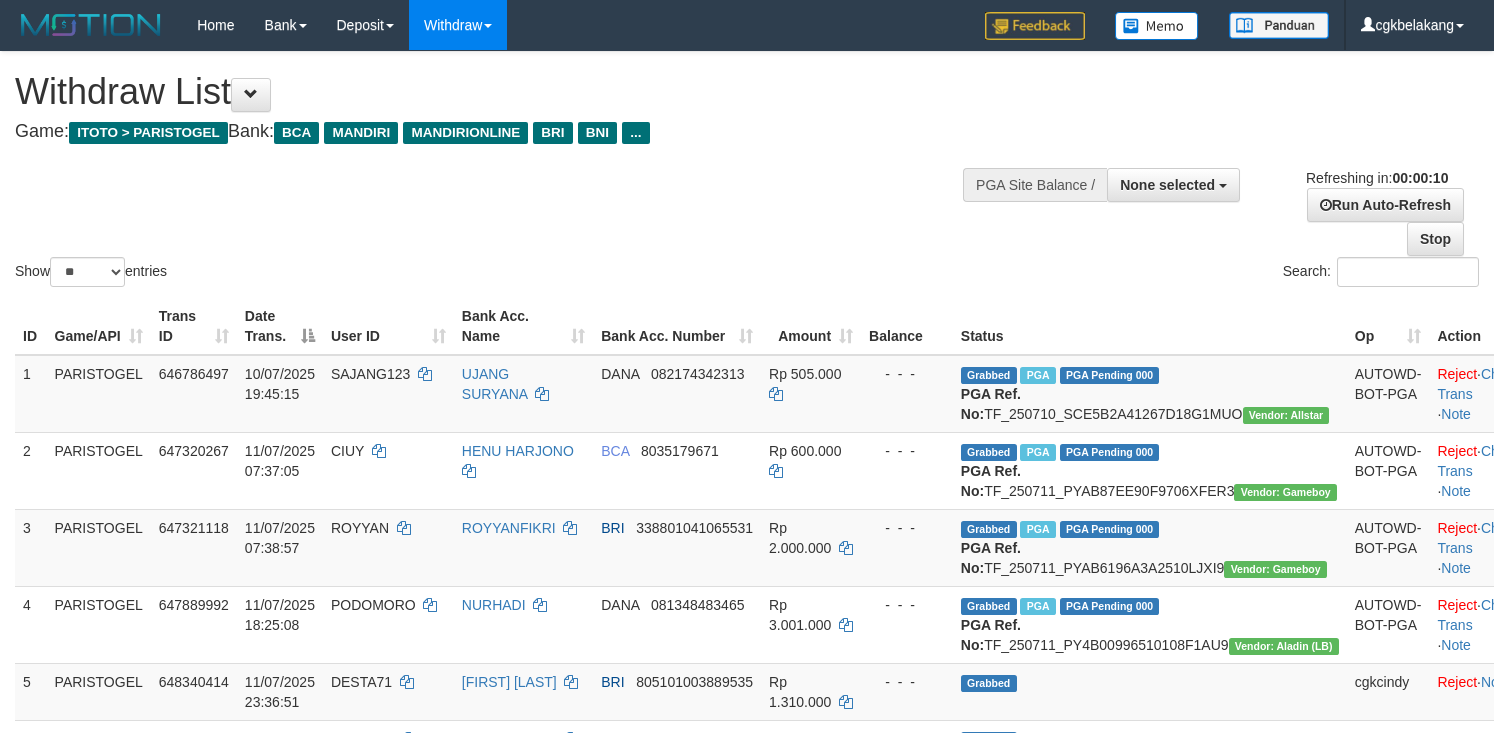 select 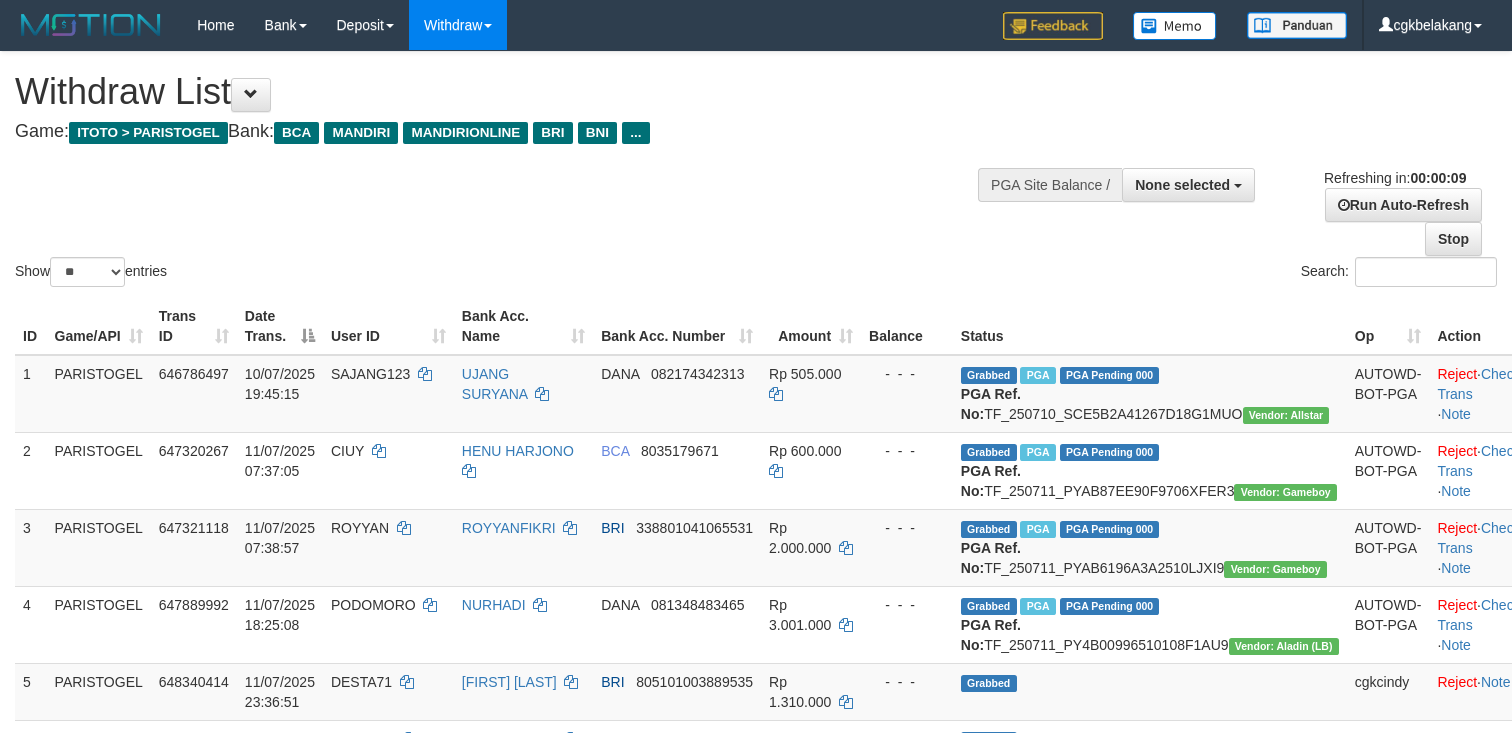 select 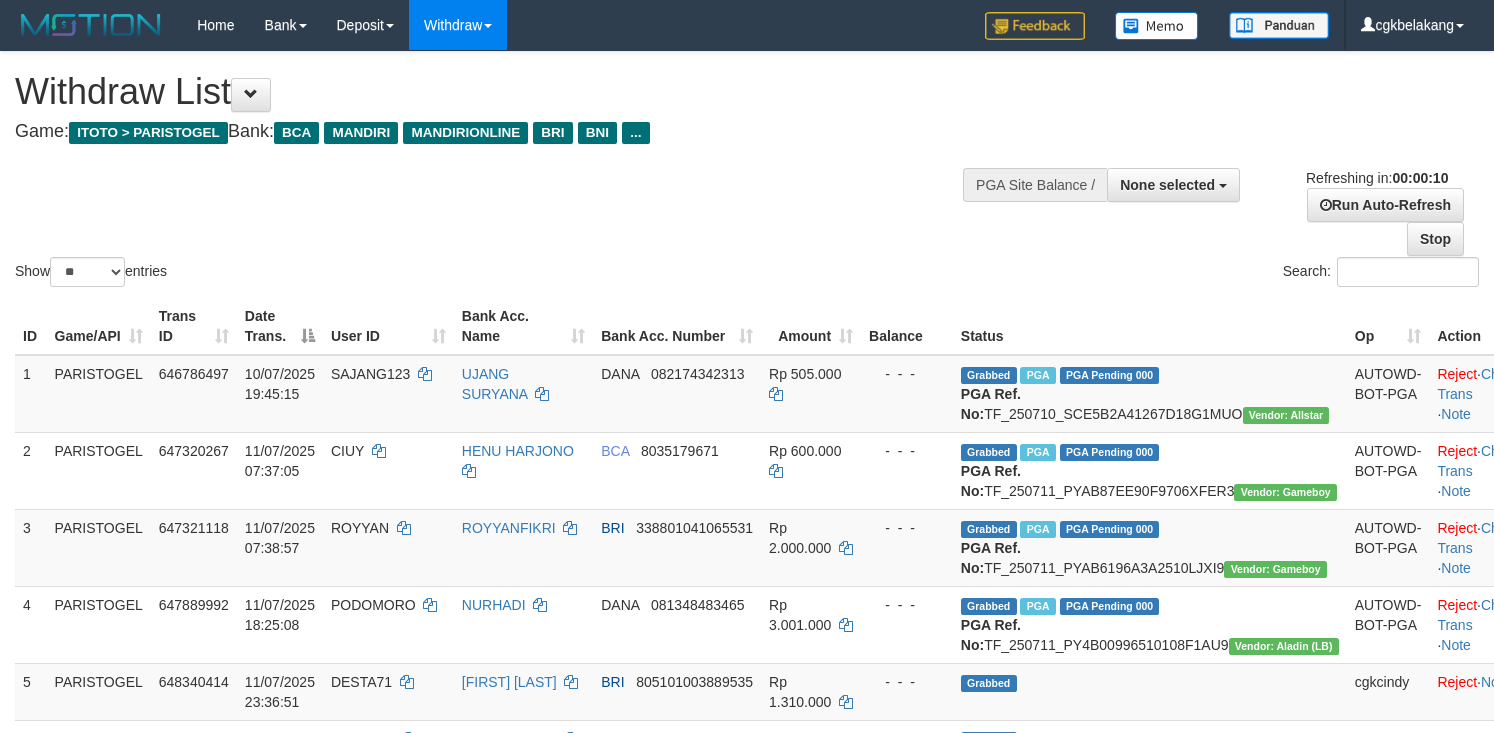 select 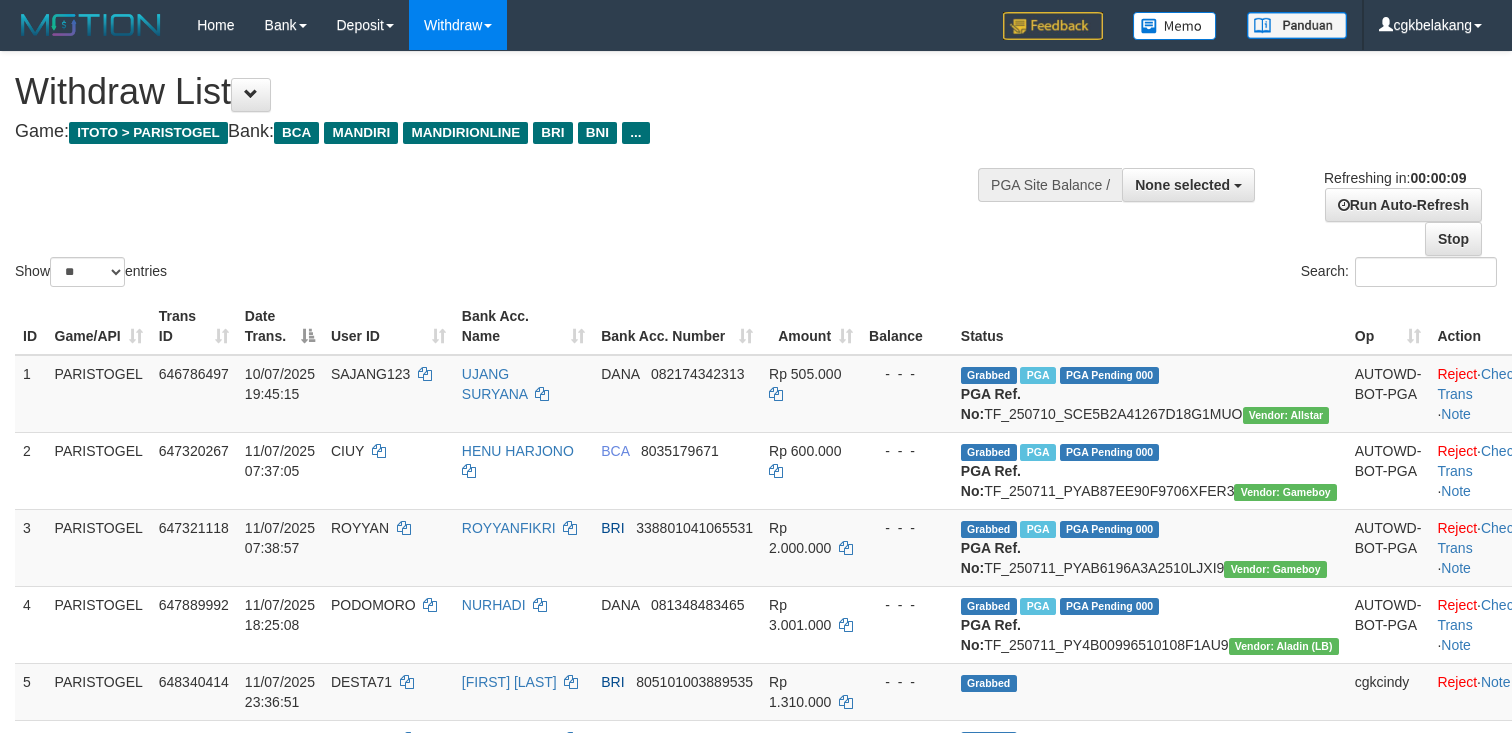 select 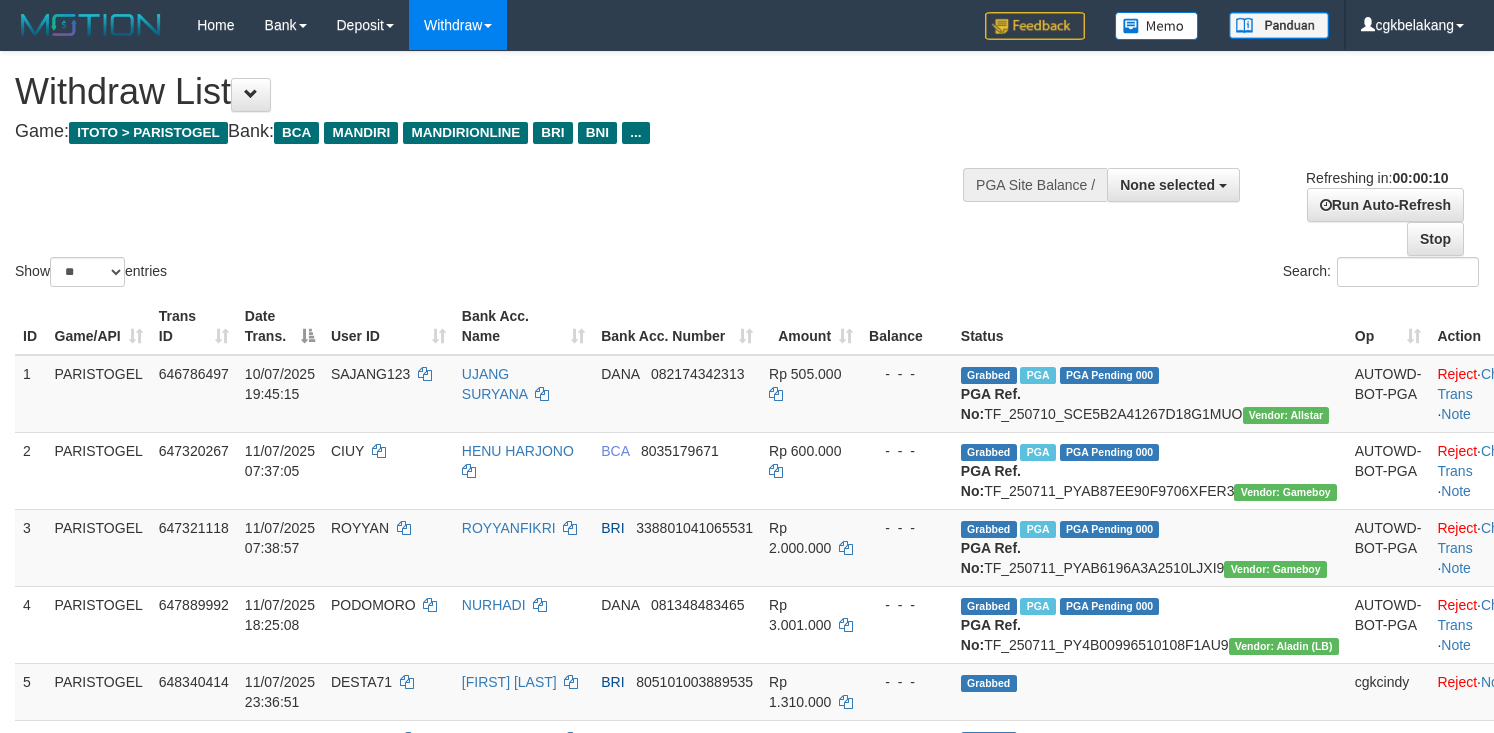 select 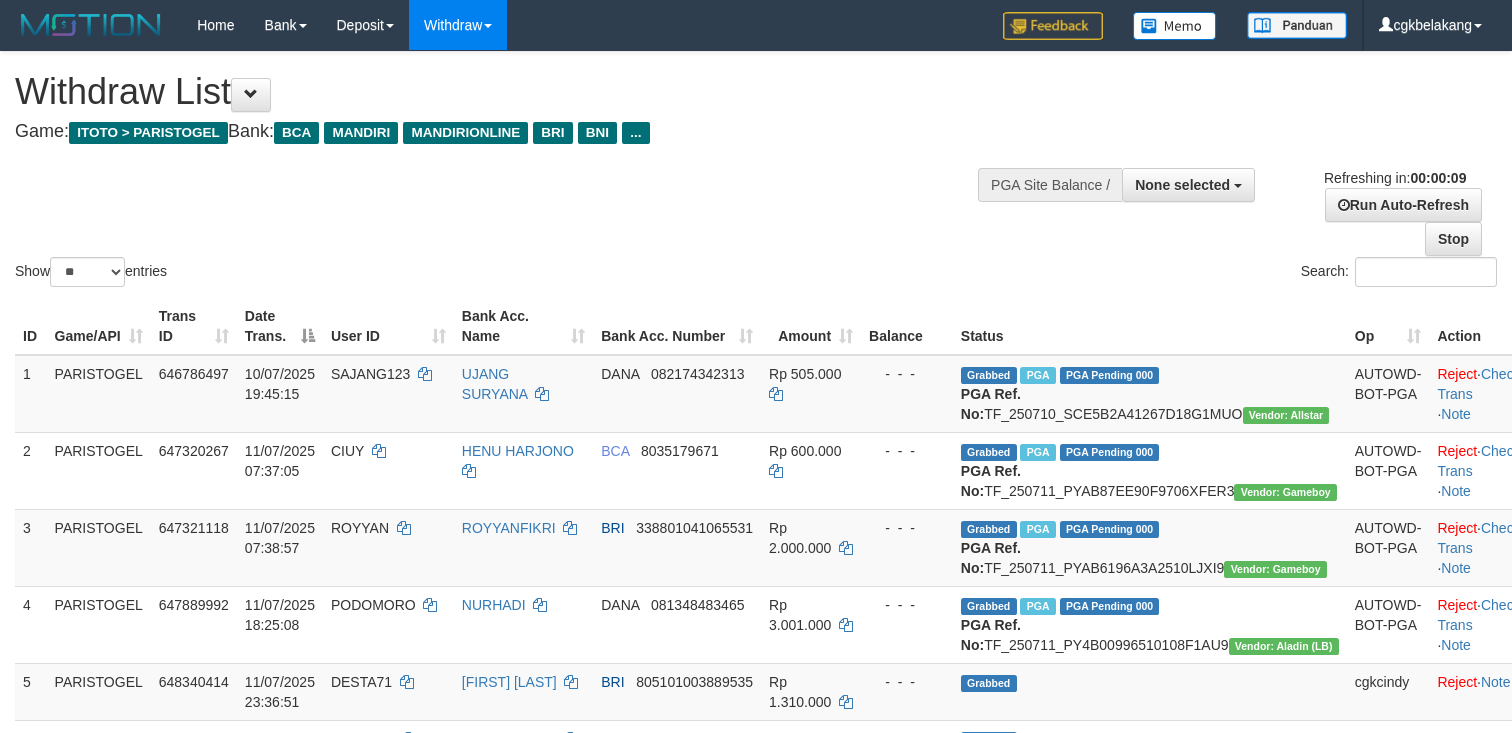select 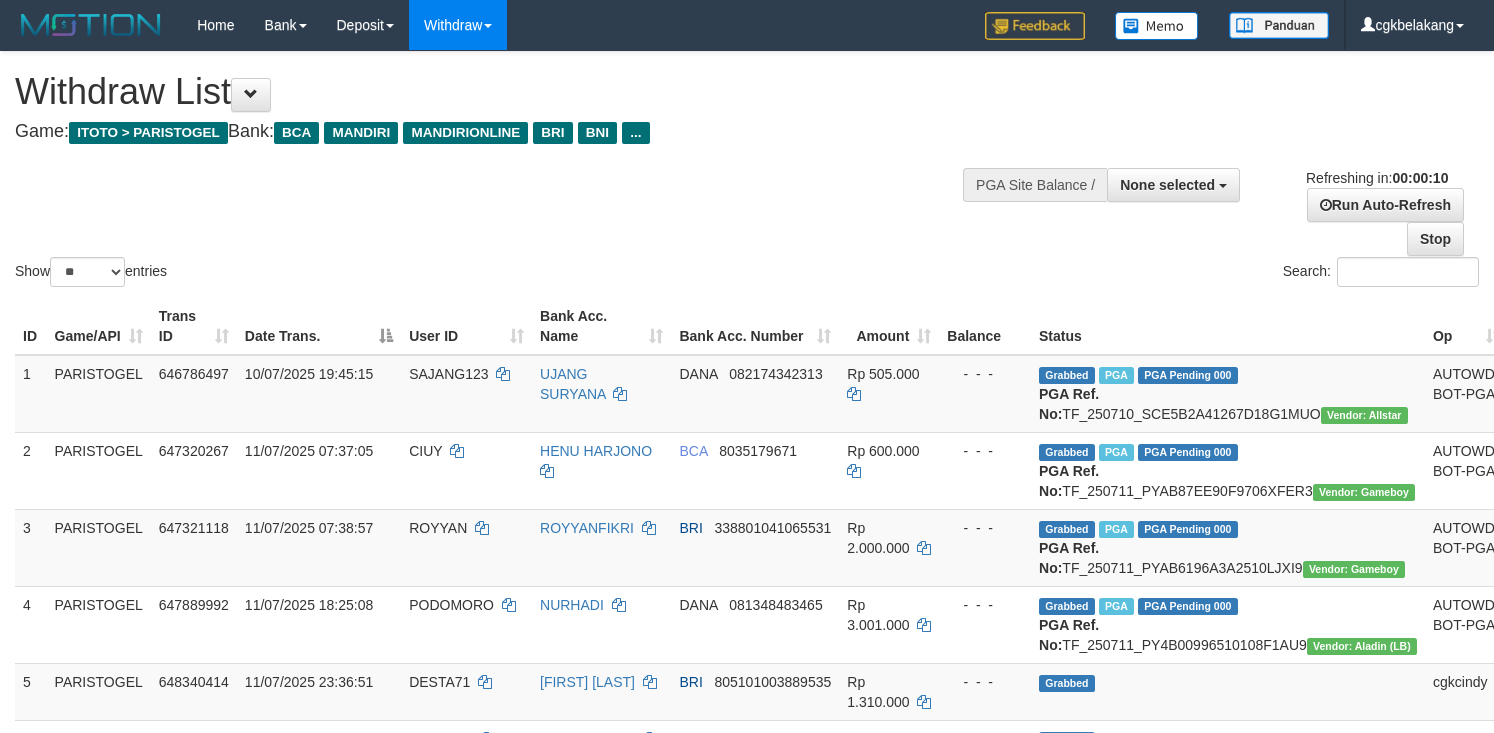 select 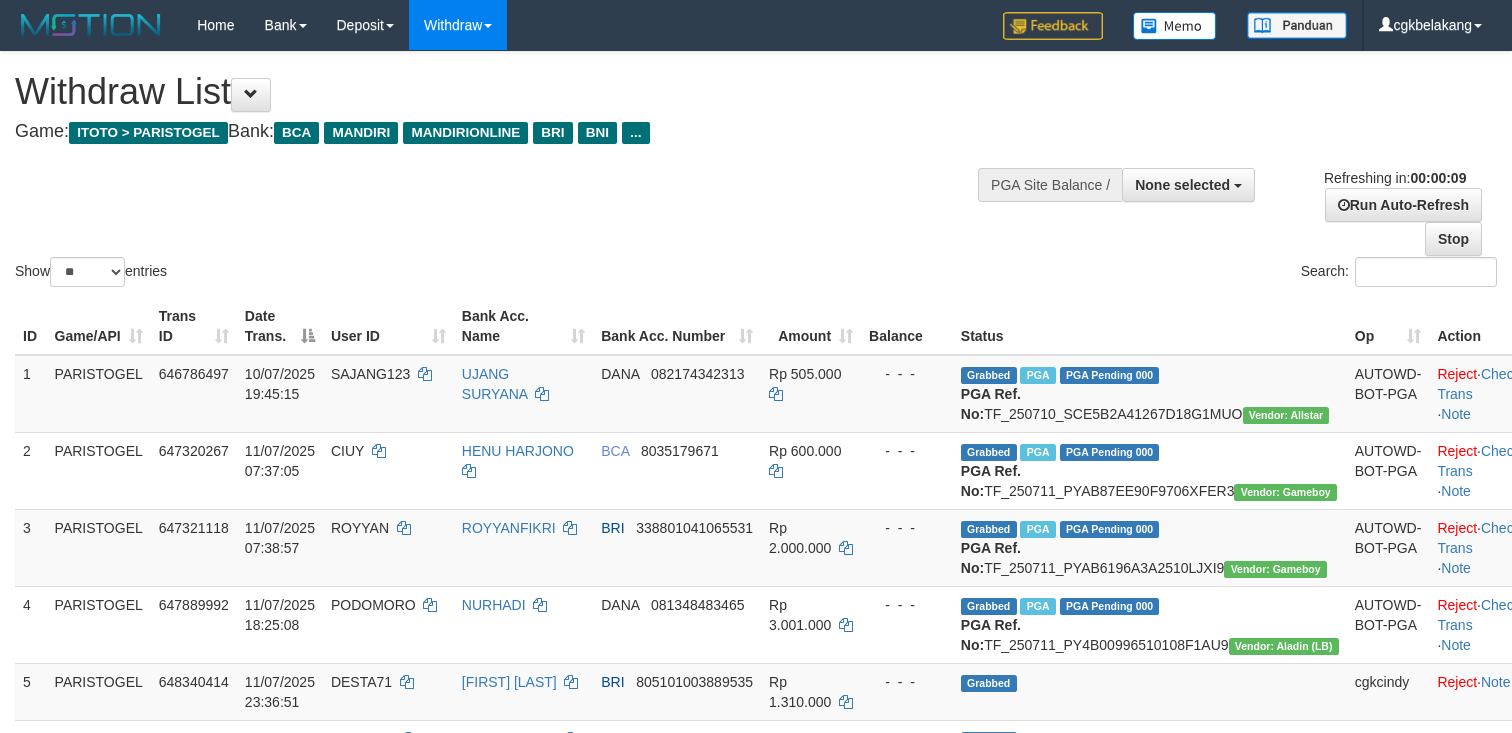 select 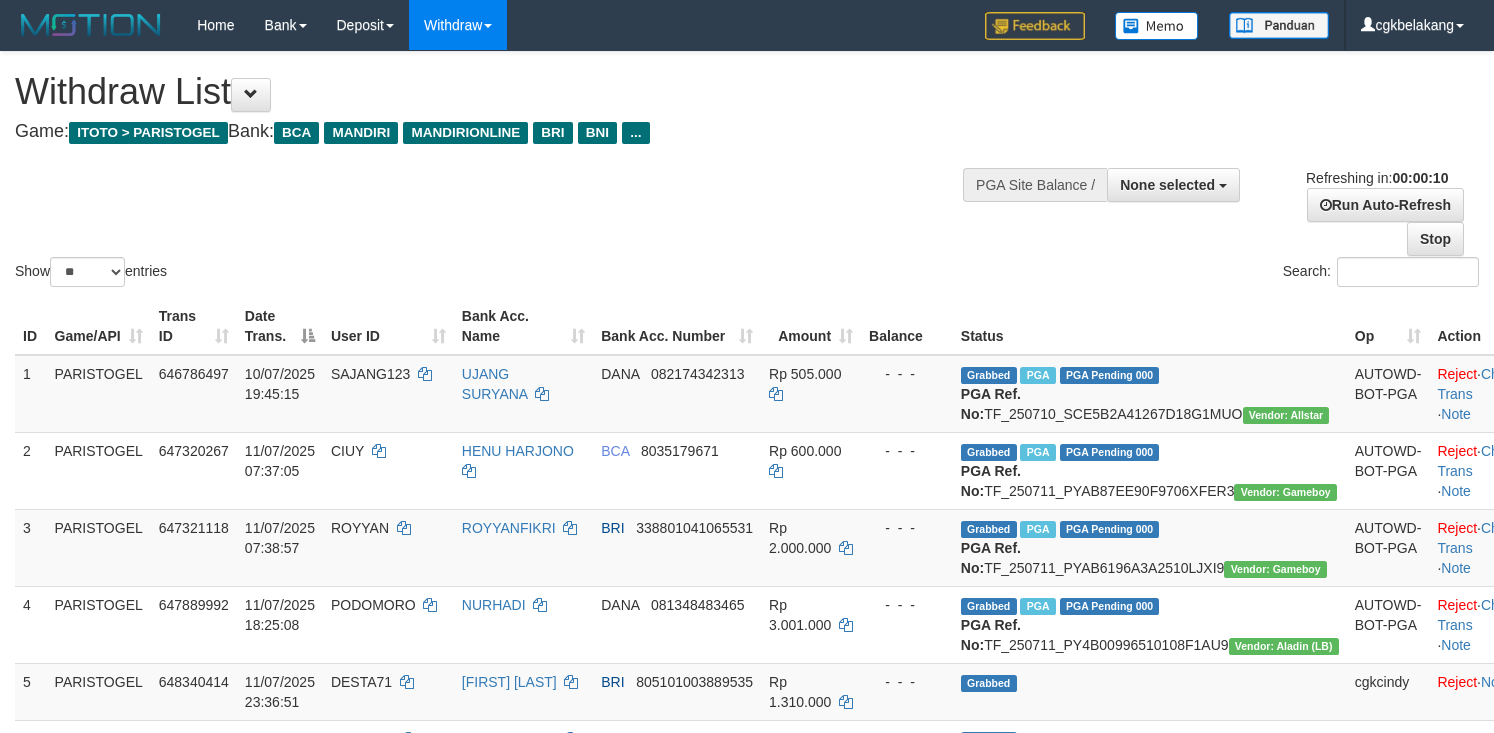 select 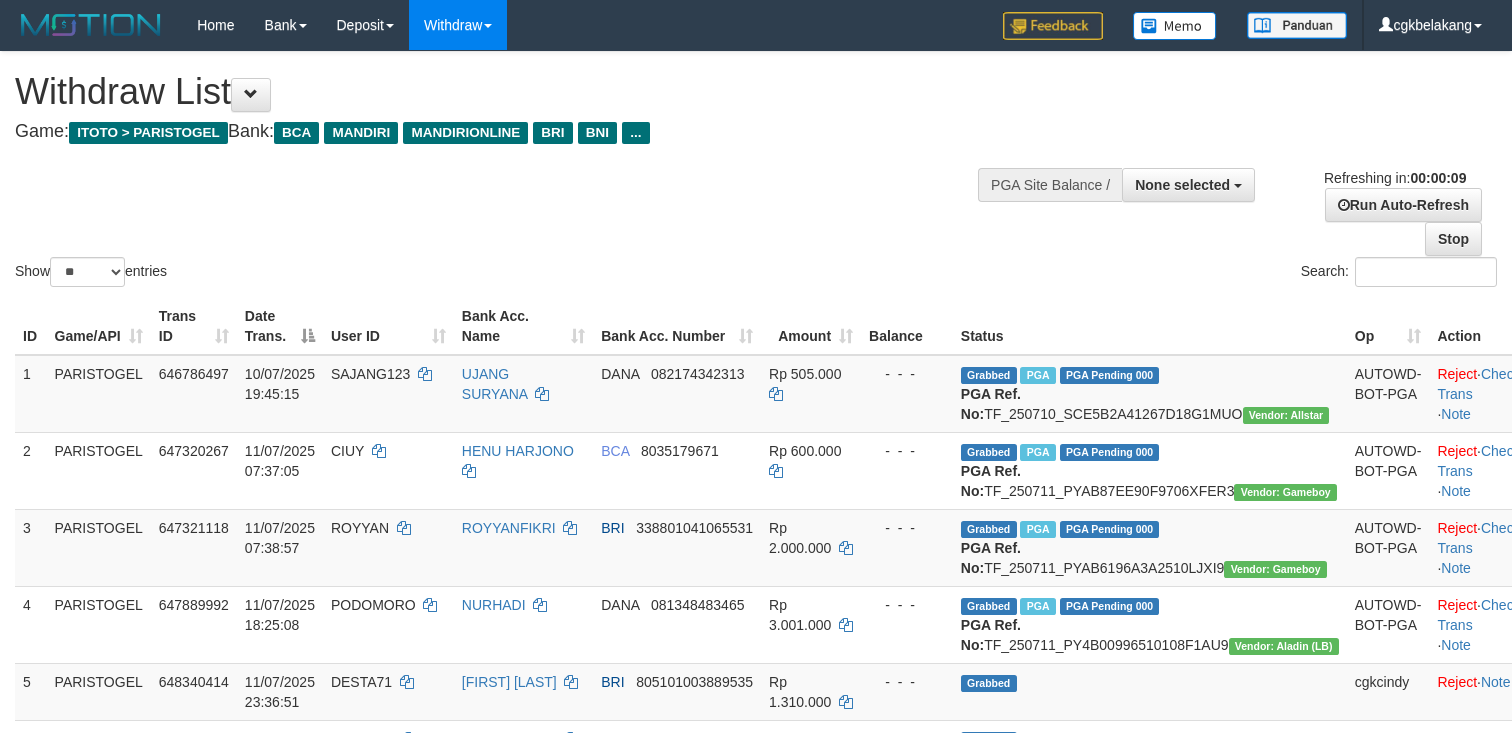 select 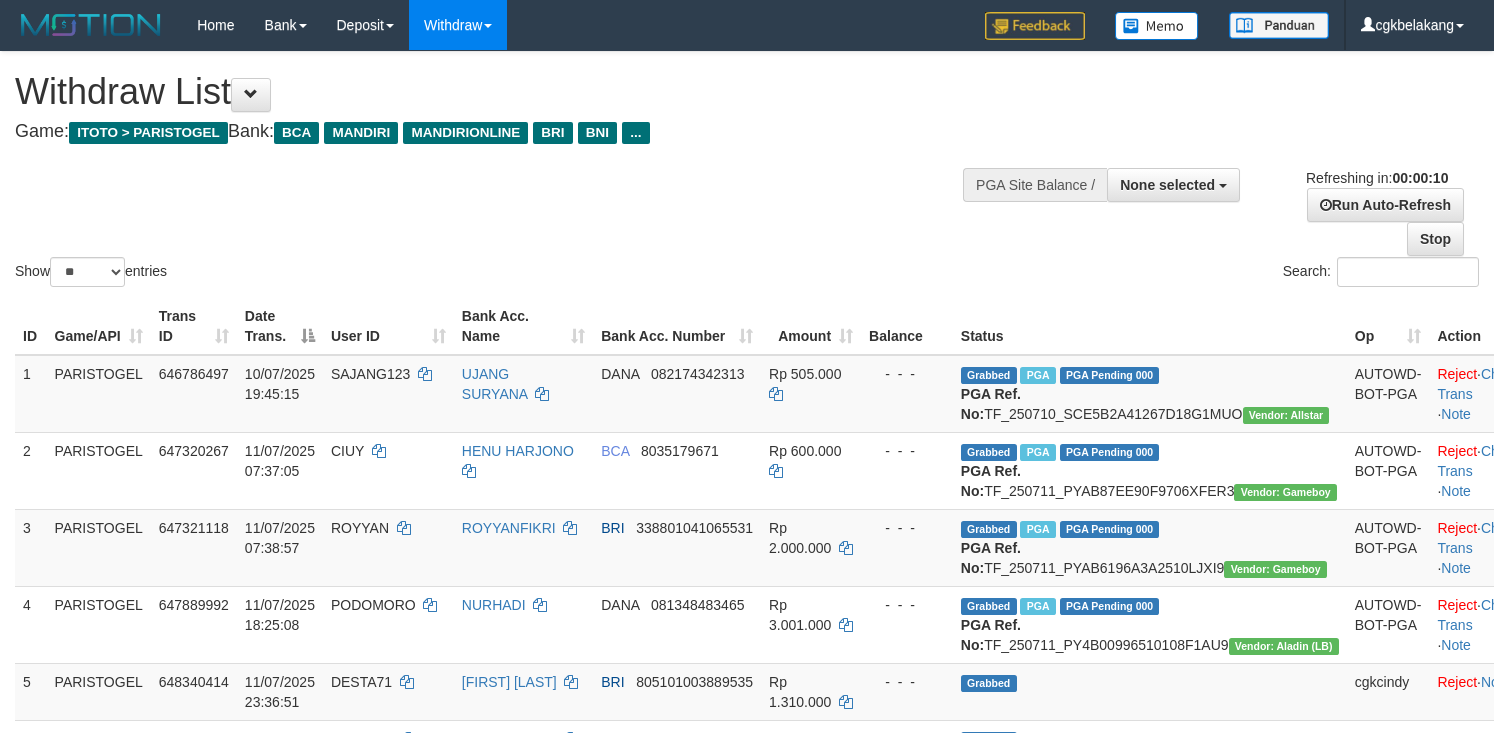 select 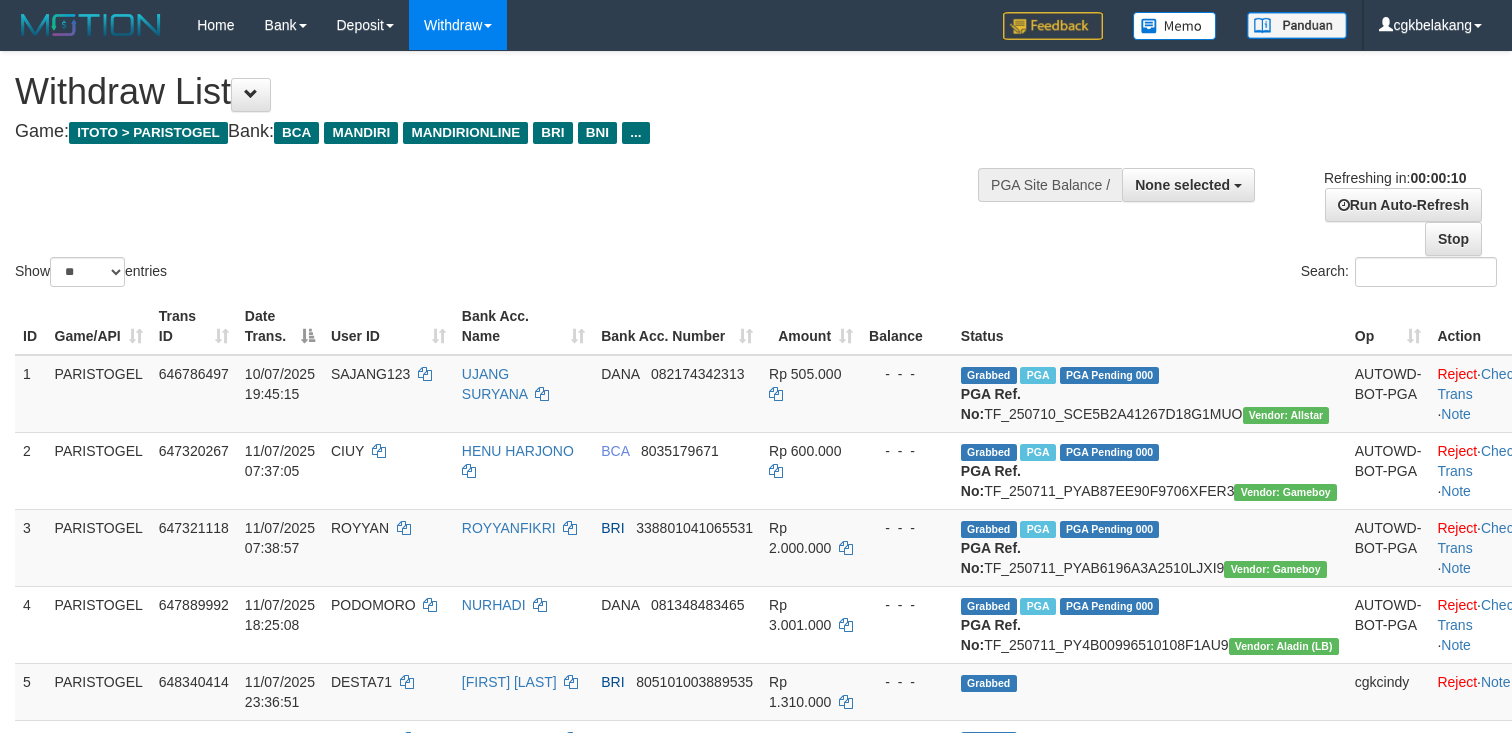 select 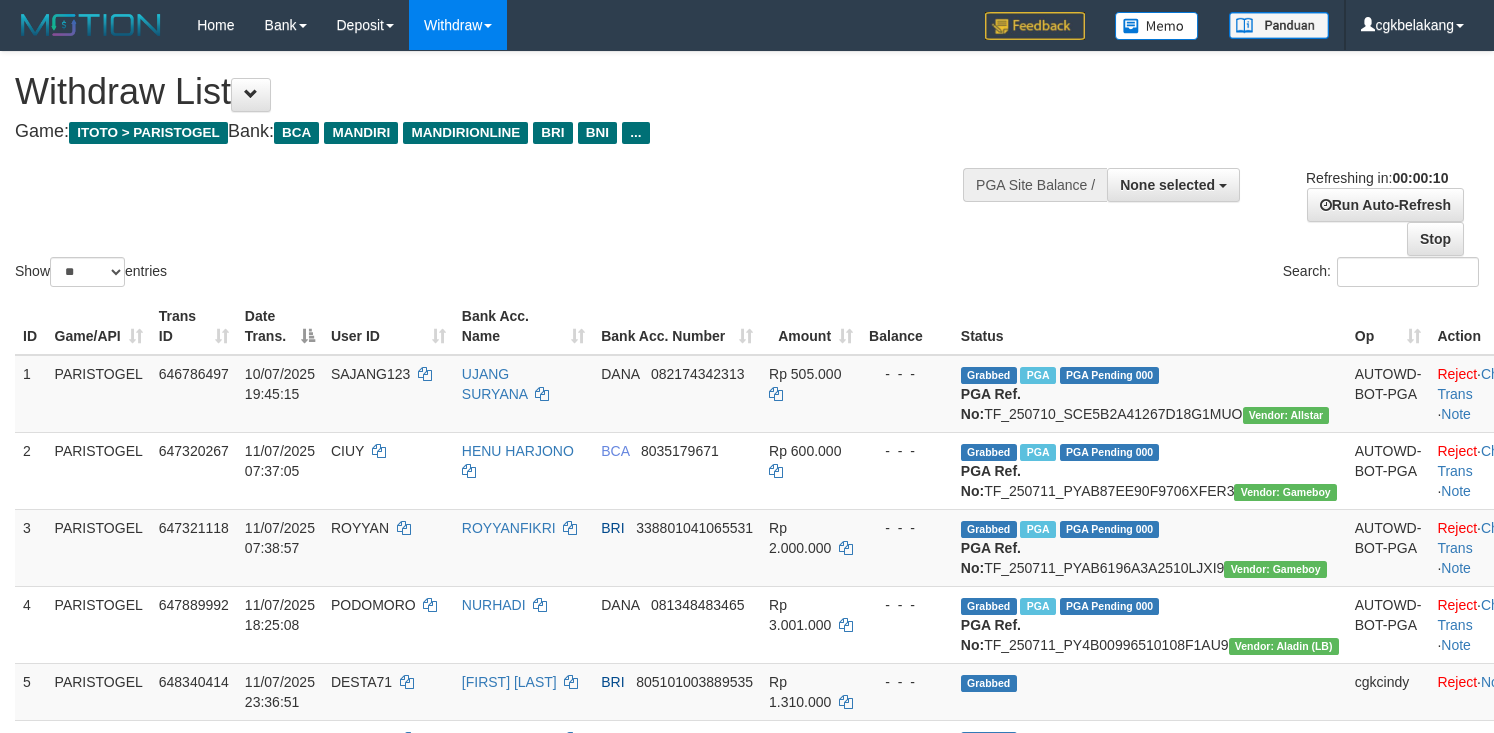 select 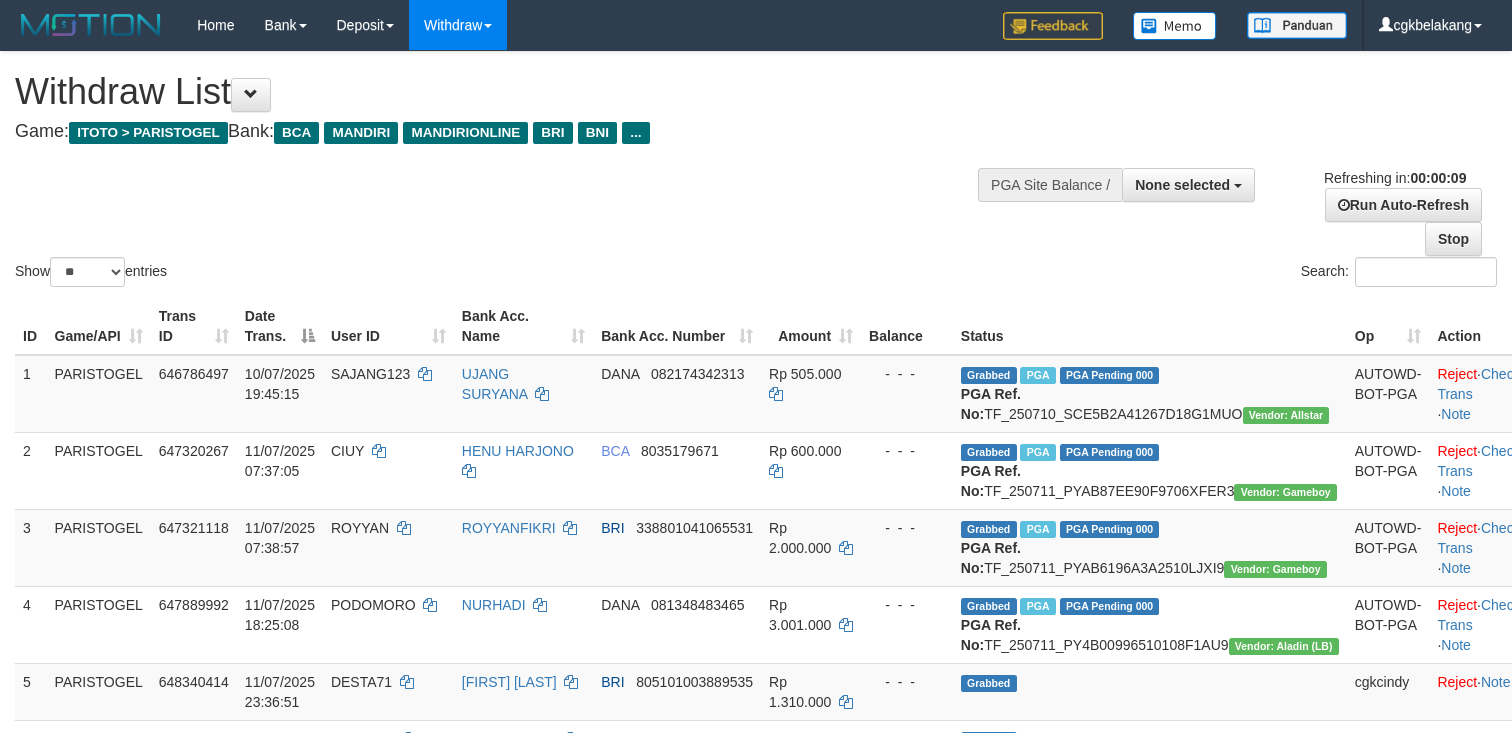 select 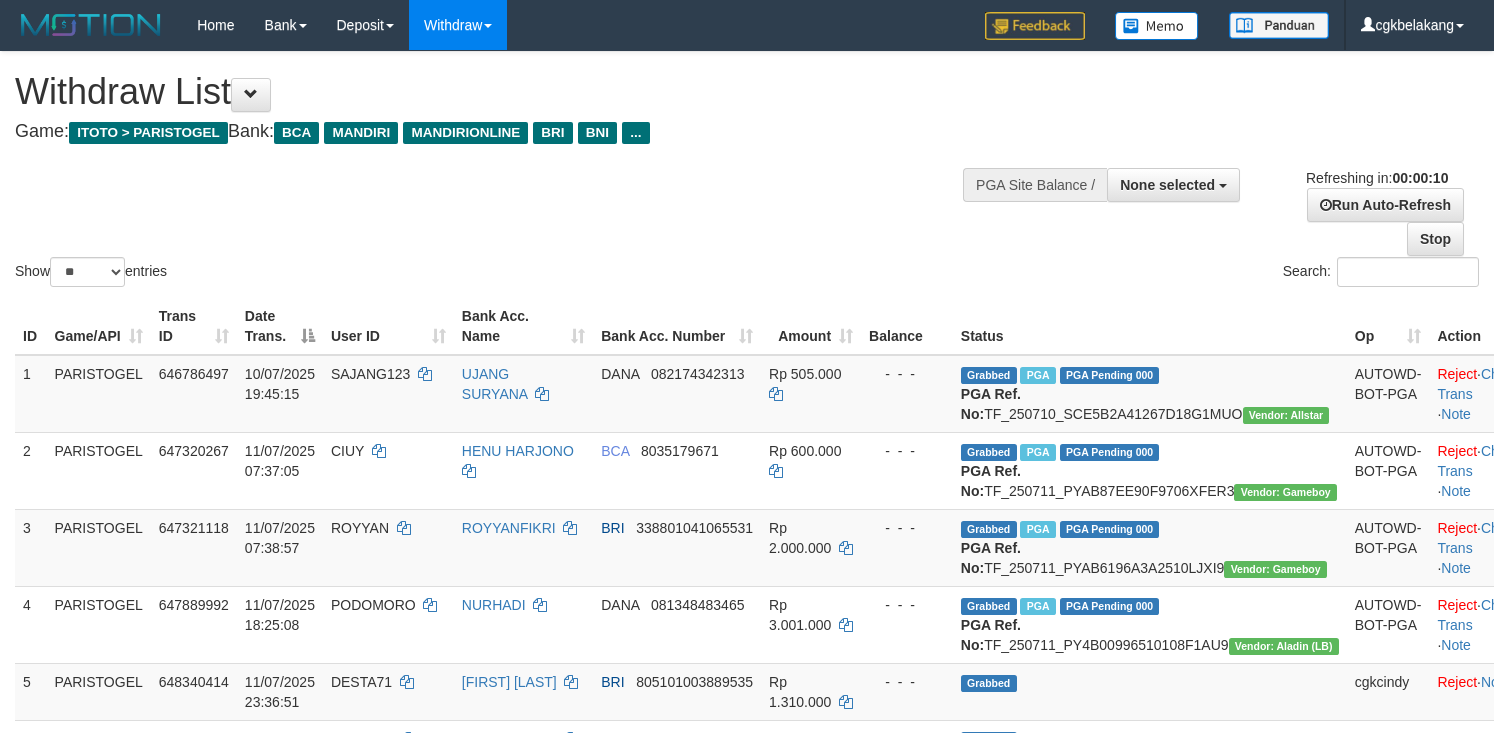 select 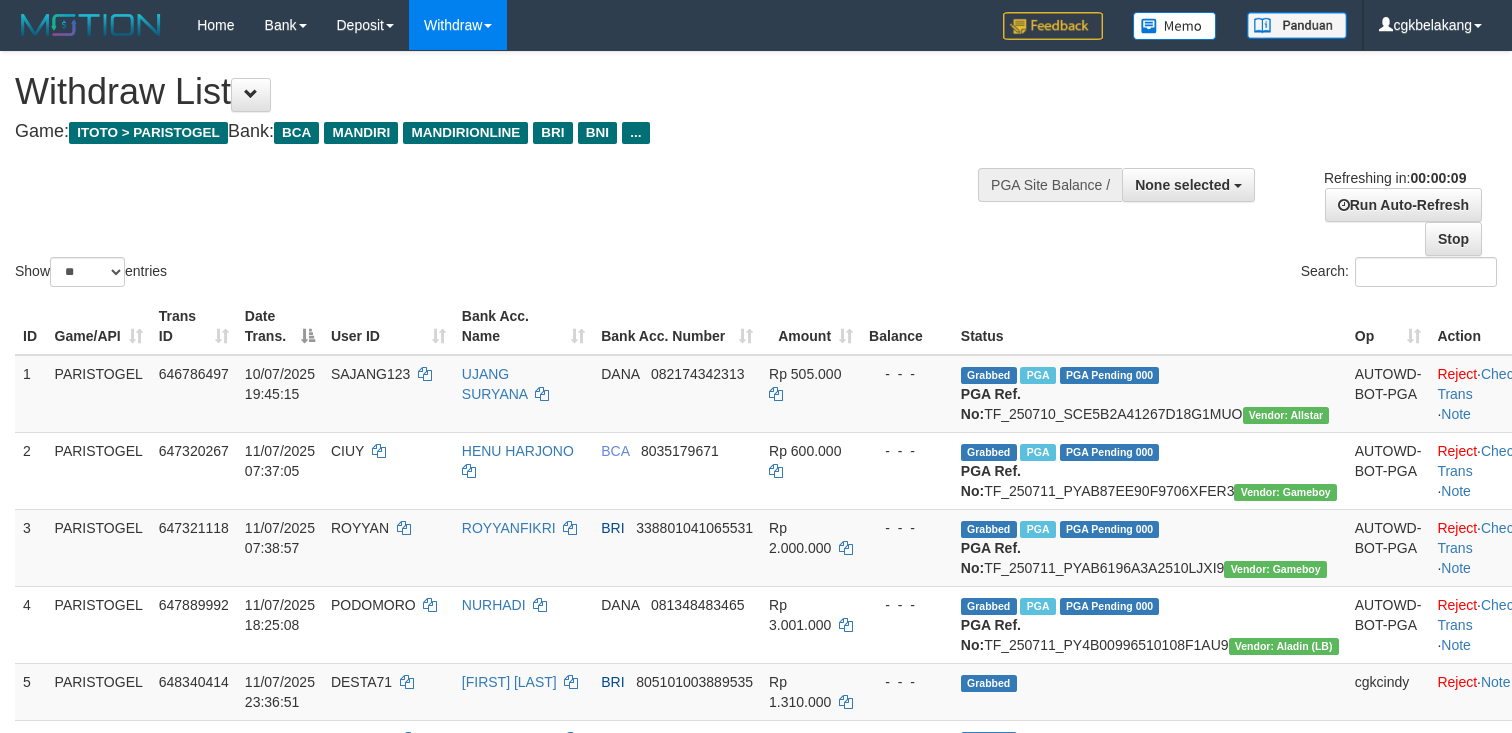 select 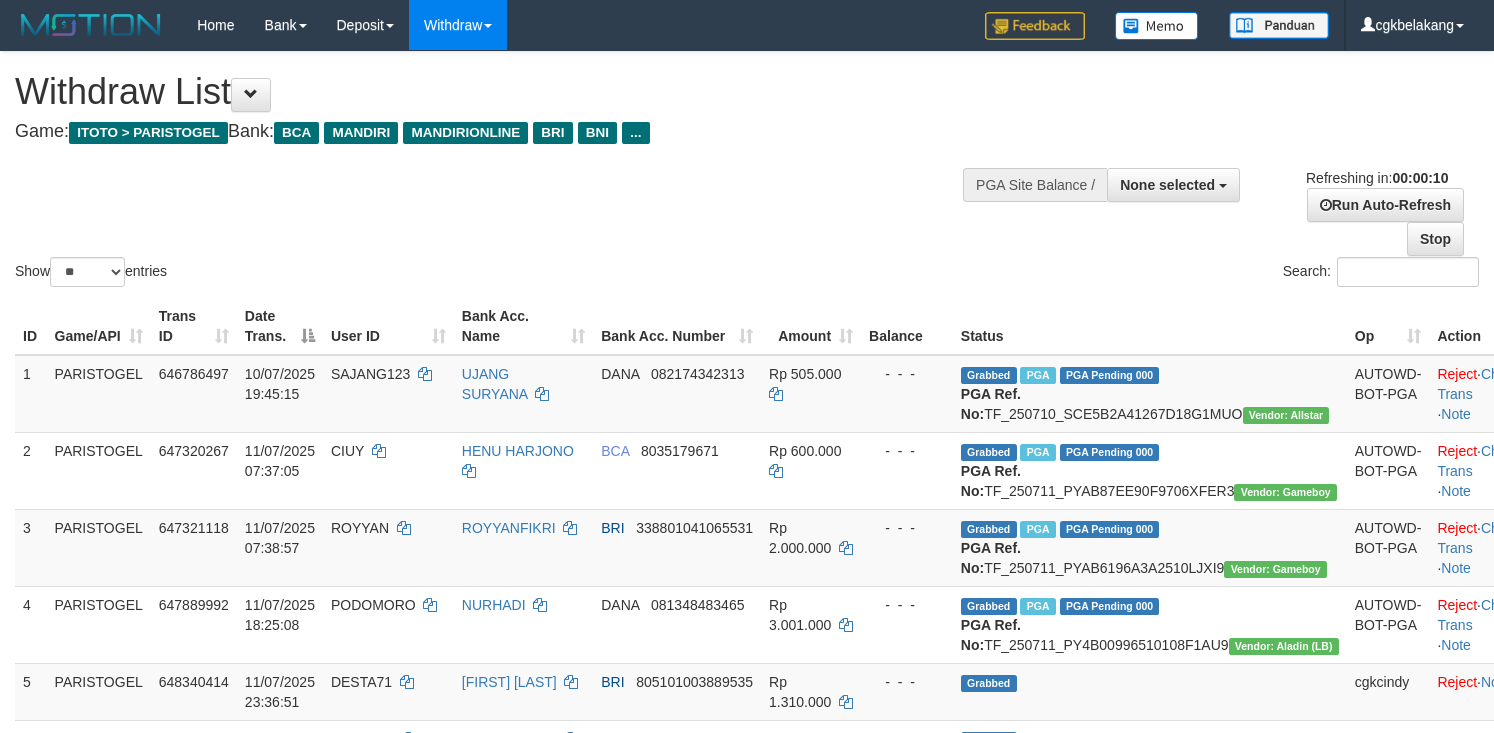 select 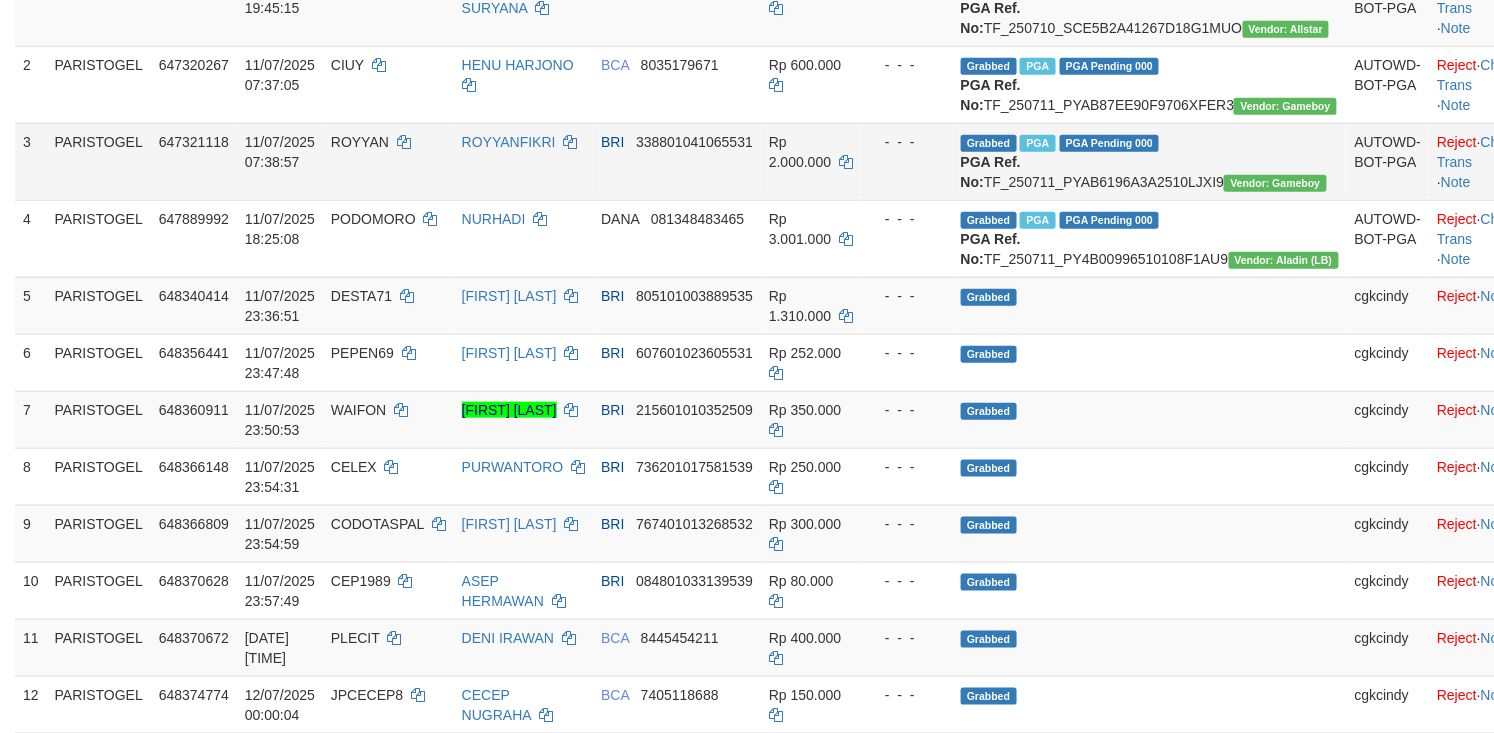 scroll, scrollTop: 400, scrollLeft: 0, axis: vertical 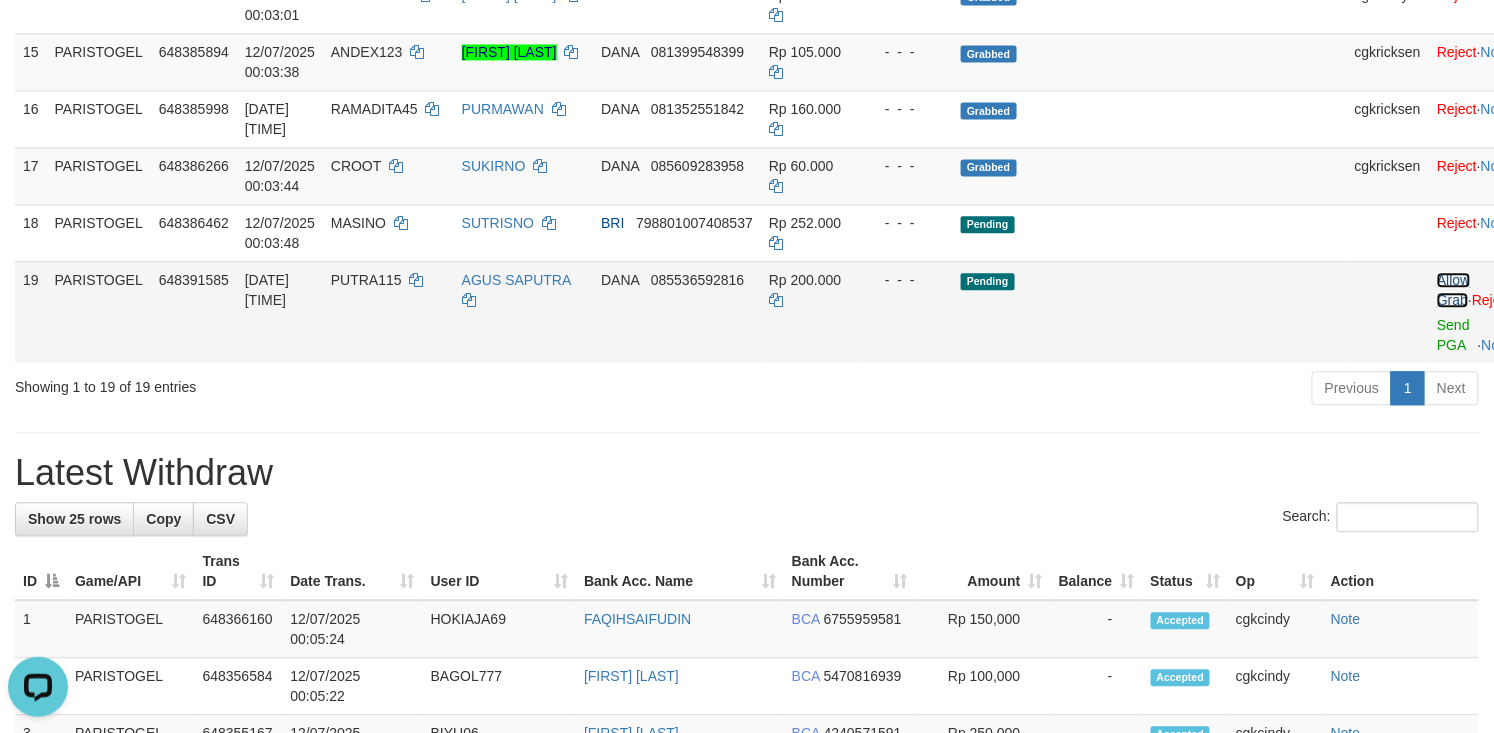 click on "Allow Grab" at bounding box center [1453, 290] 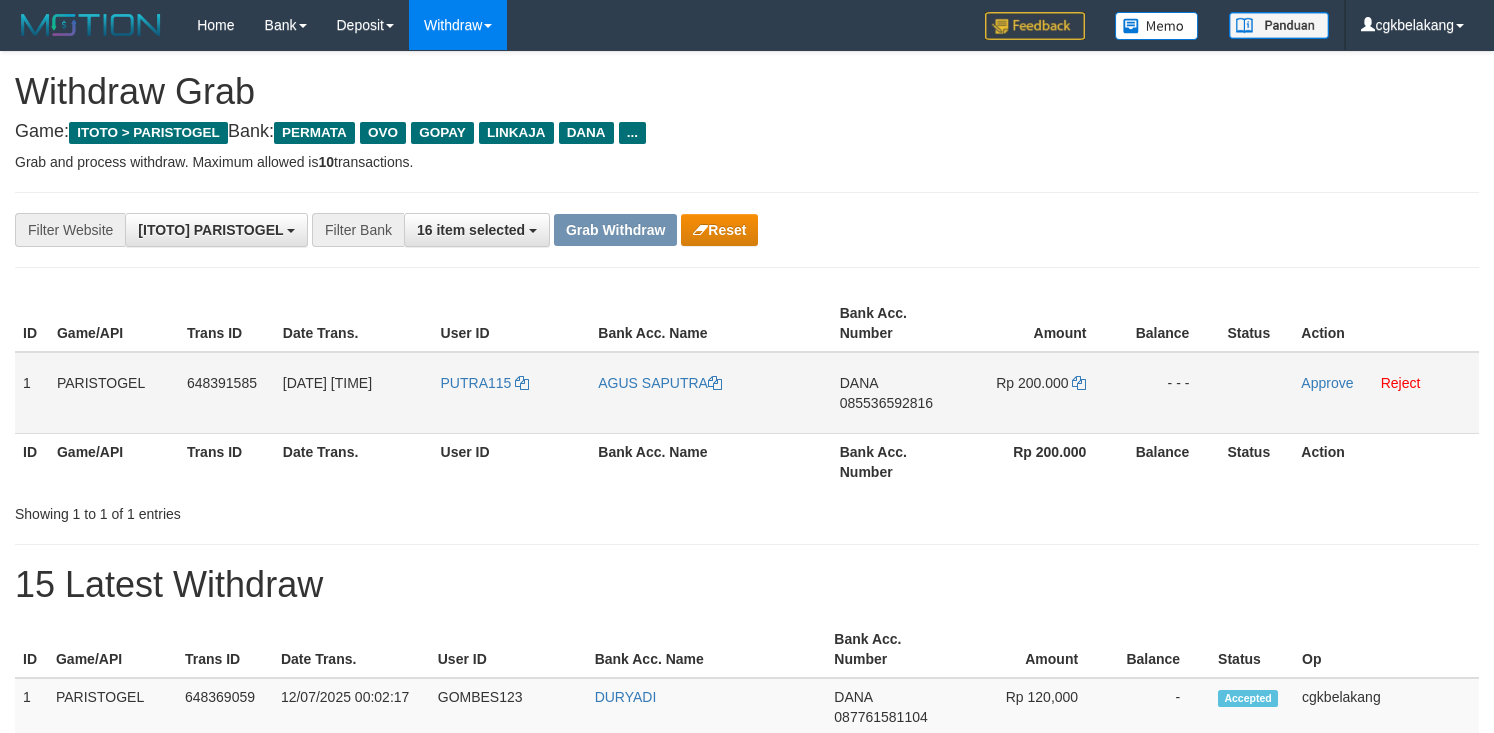scroll, scrollTop: 0, scrollLeft: 0, axis: both 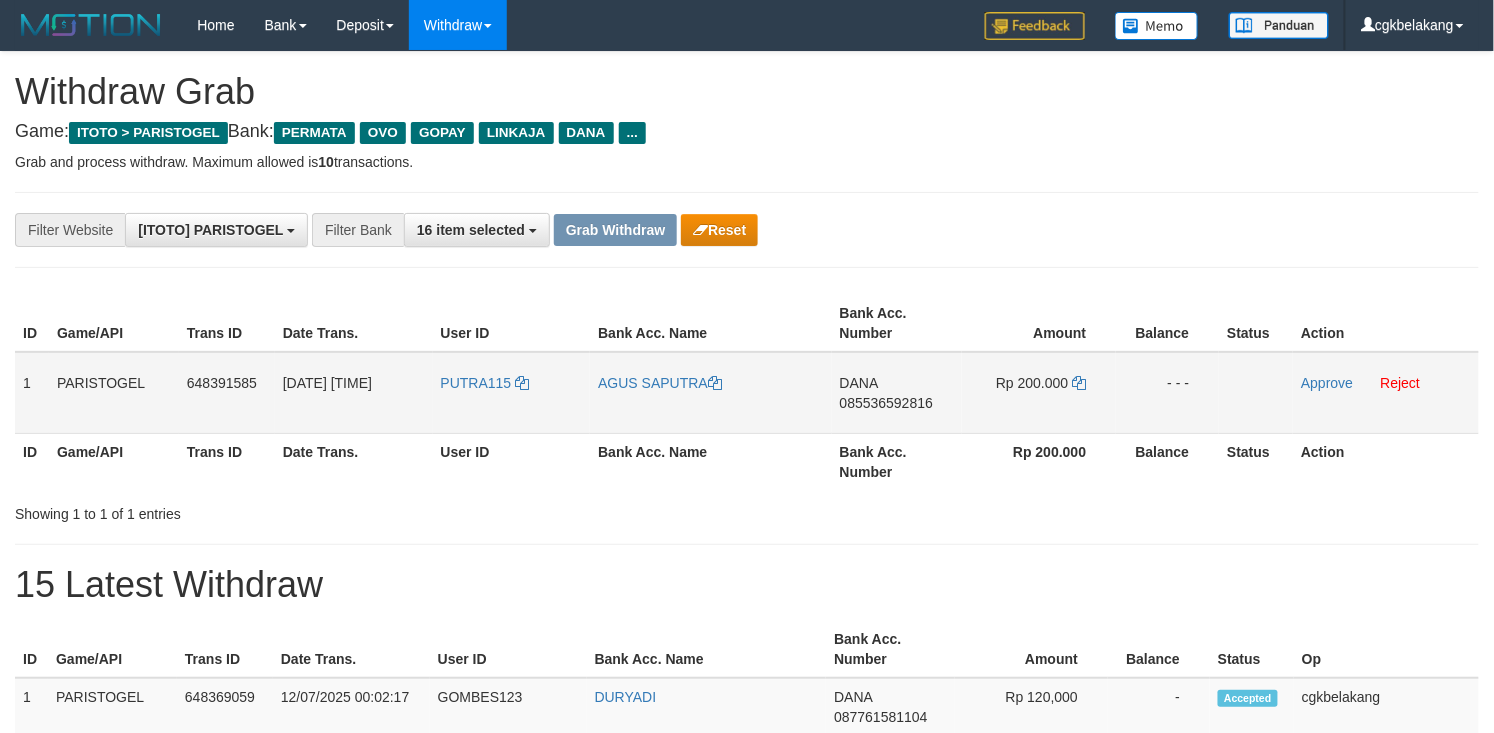 click on "PUTRA115" at bounding box center [512, 393] 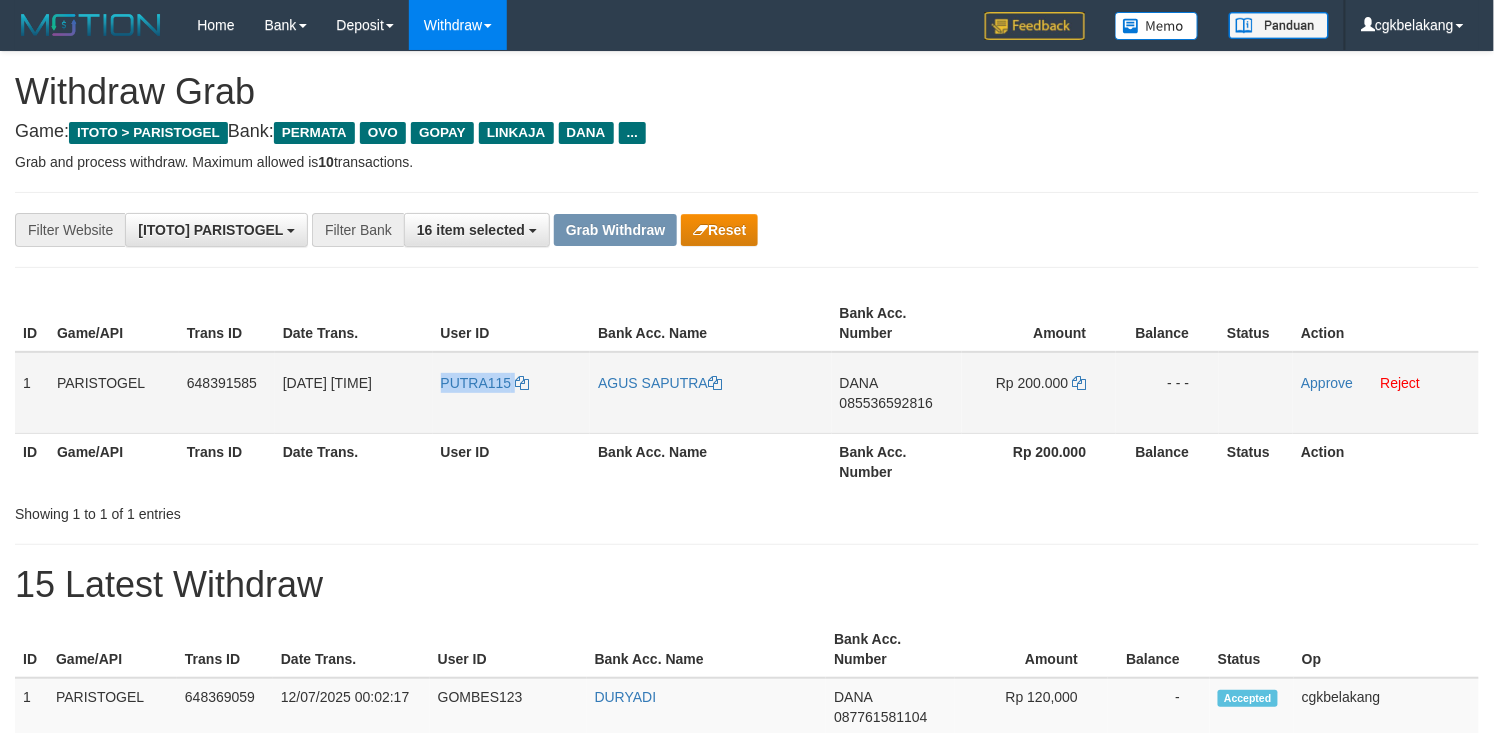 click on "PUTRA115" at bounding box center (512, 393) 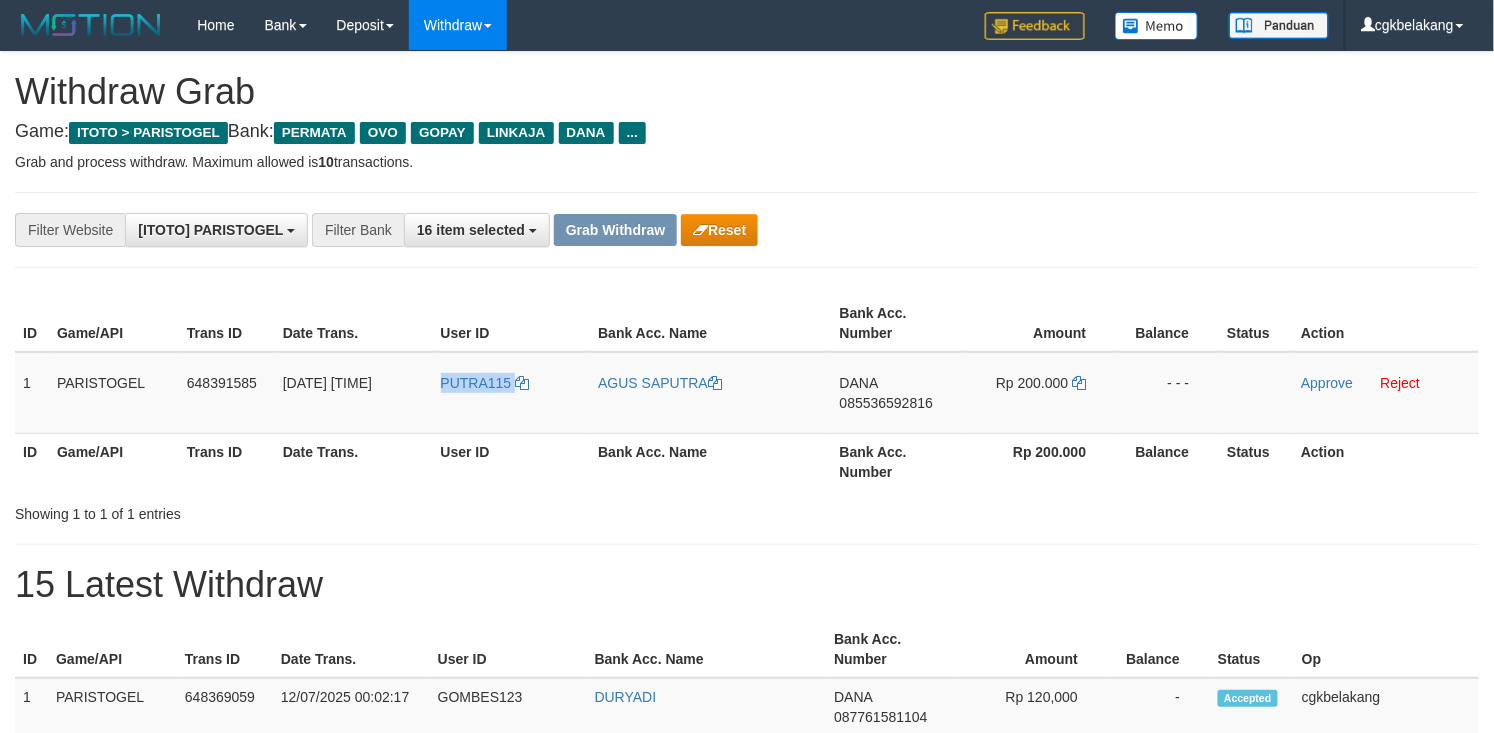 copy on "PUTRA115" 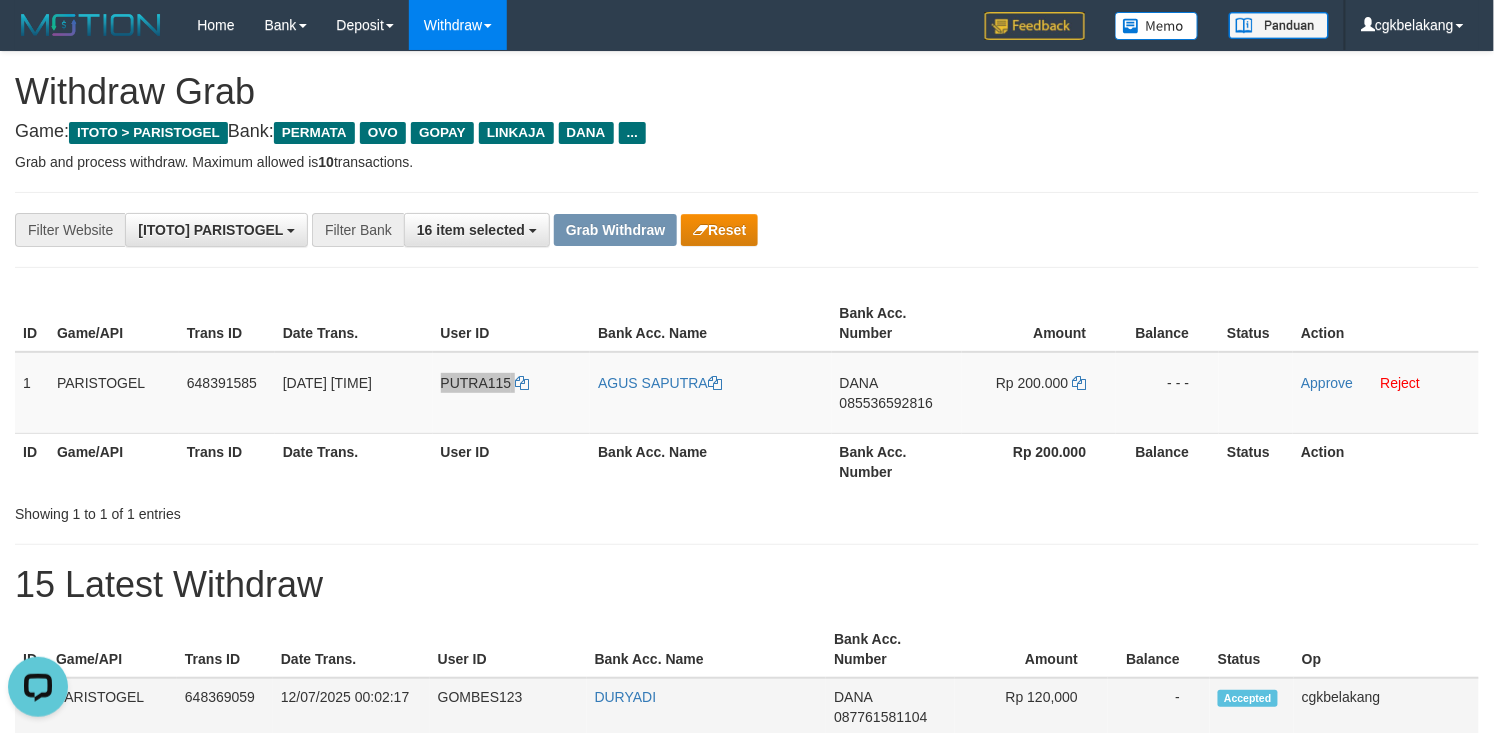 scroll, scrollTop: 0, scrollLeft: 0, axis: both 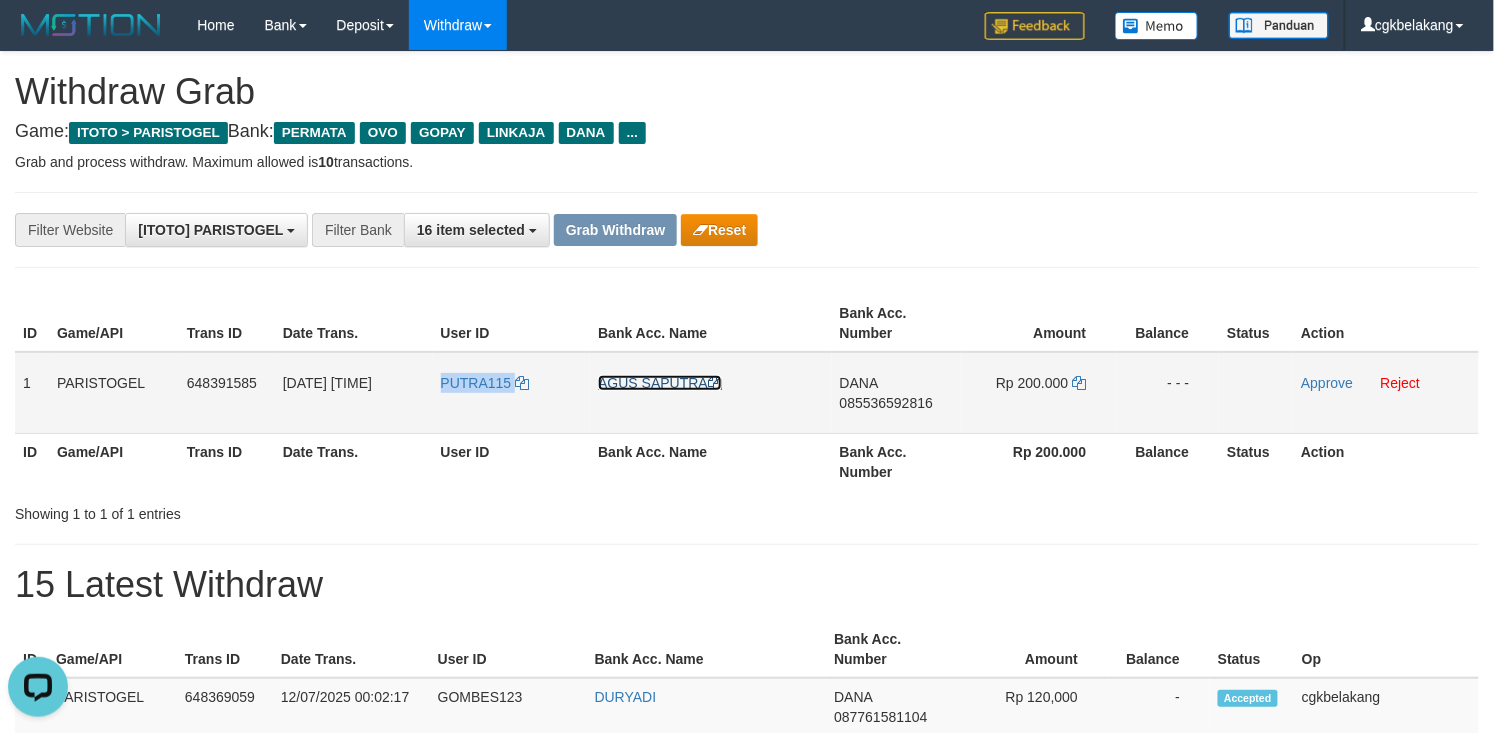 click on "AGUS SAPUTRA" at bounding box center [660, 383] 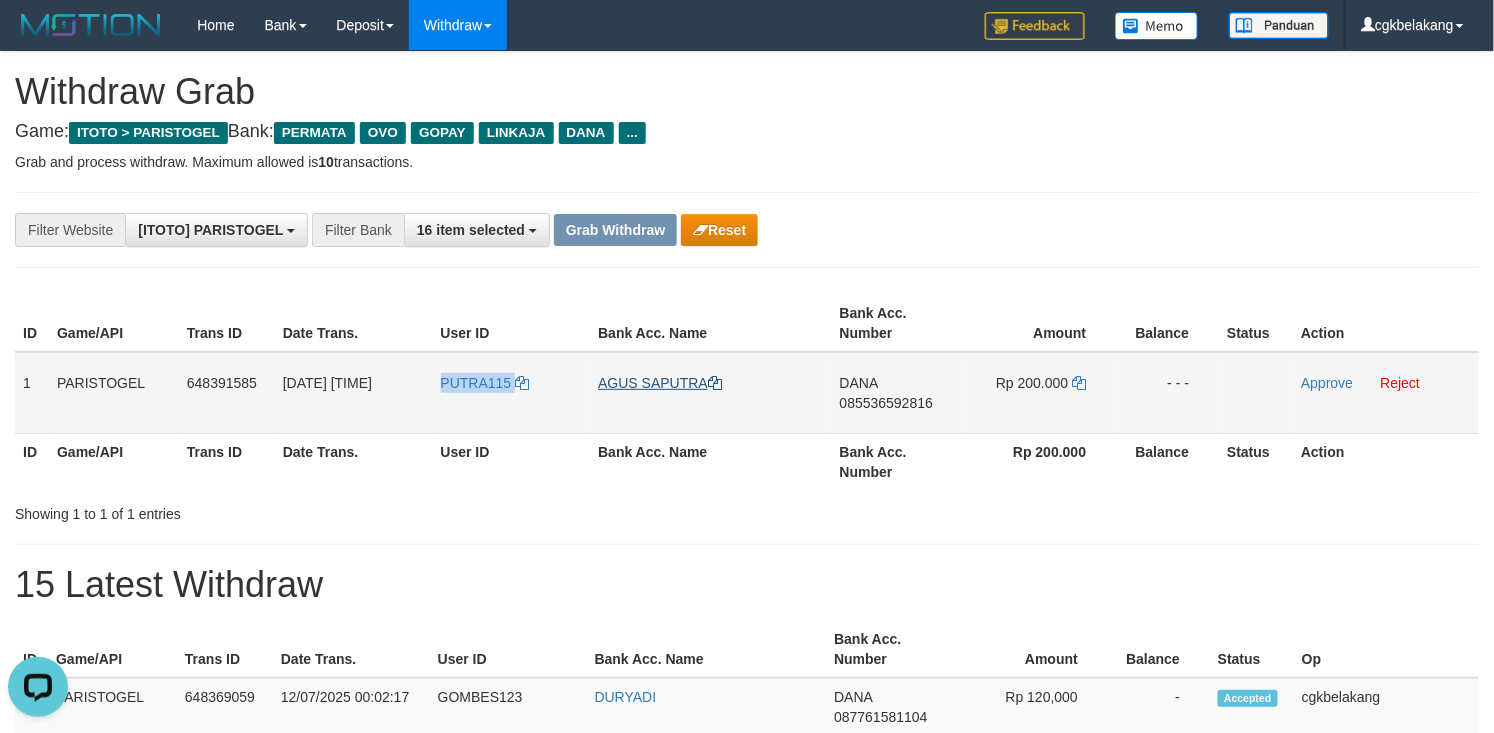 copy on "PUTRA115" 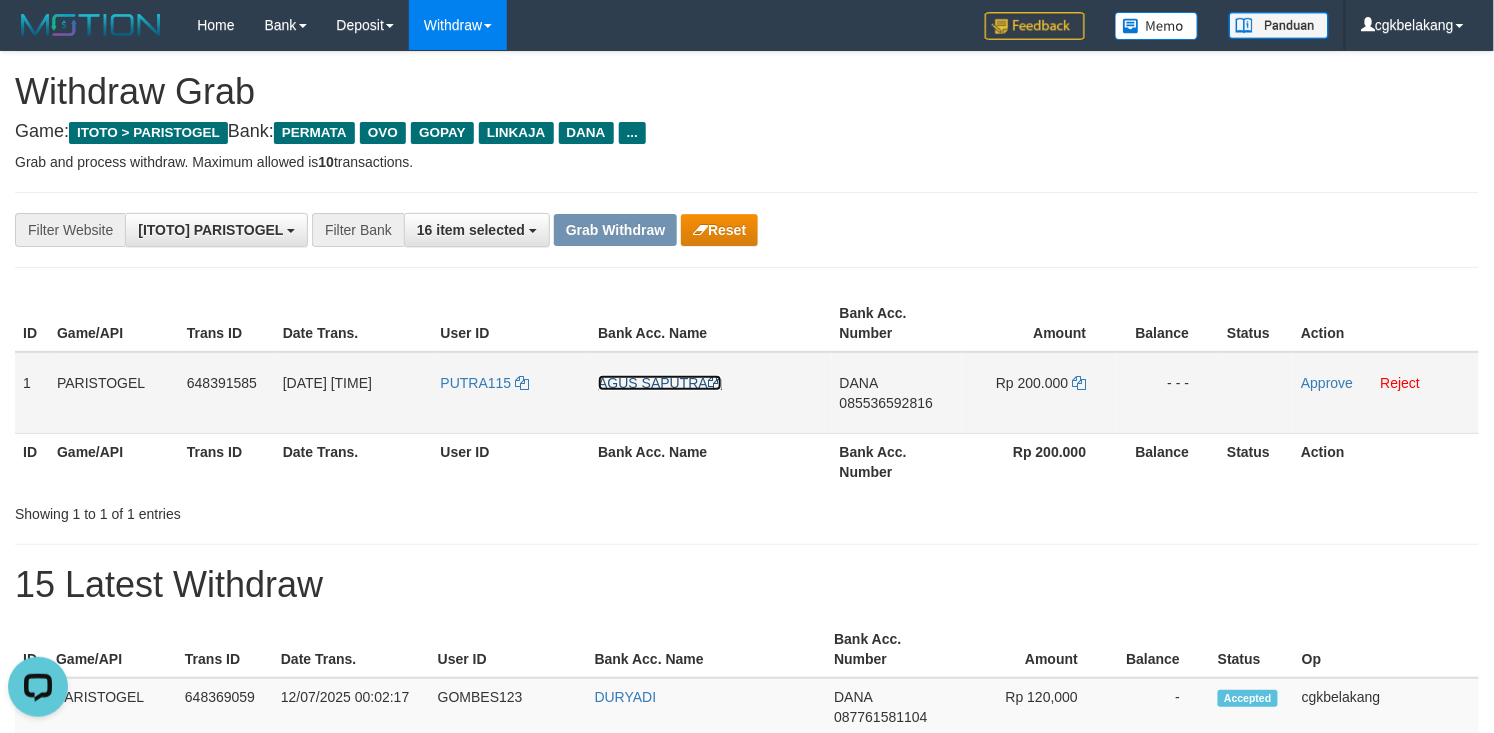 click on "AGUS SAPUTRA" at bounding box center (660, 383) 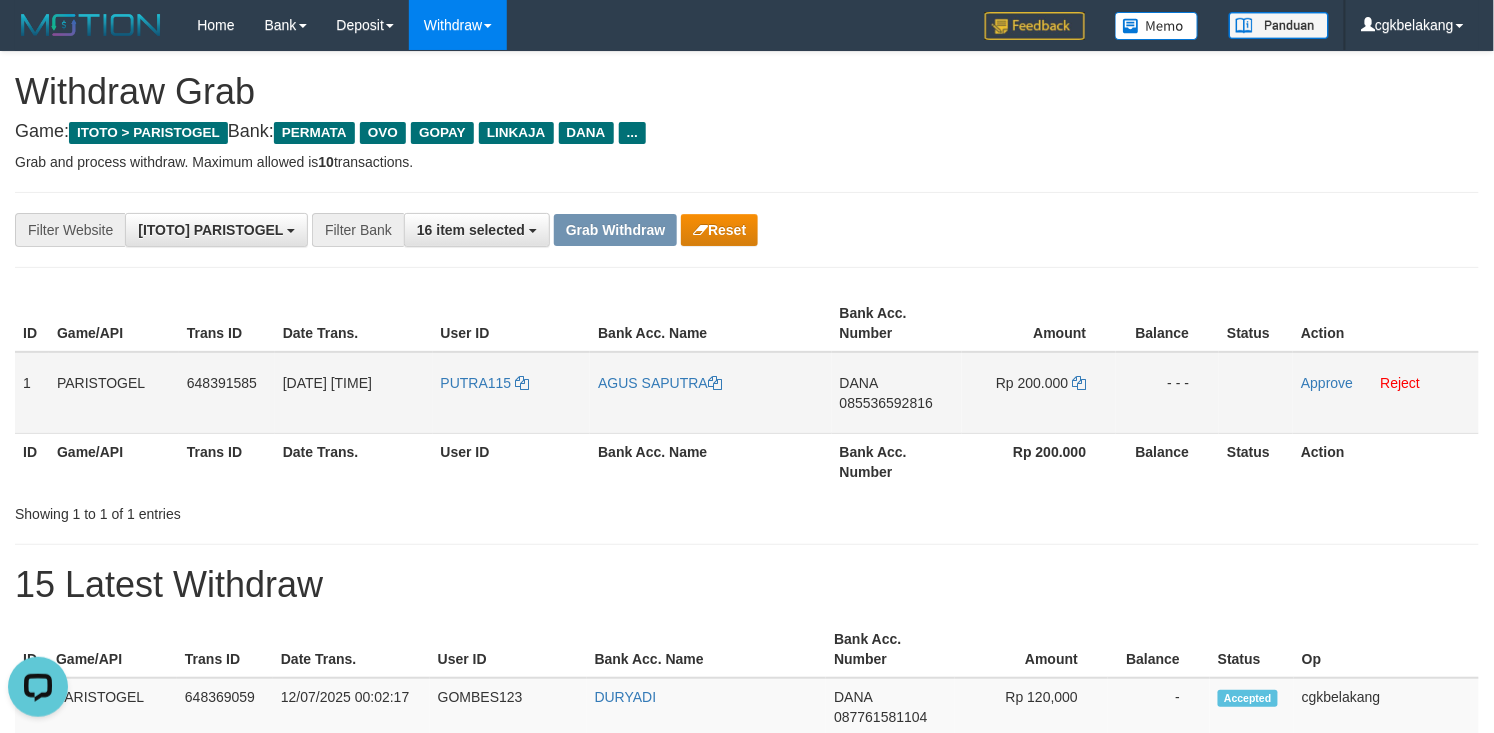 click on "AGUS SAPUTRA" at bounding box center (710, 393) 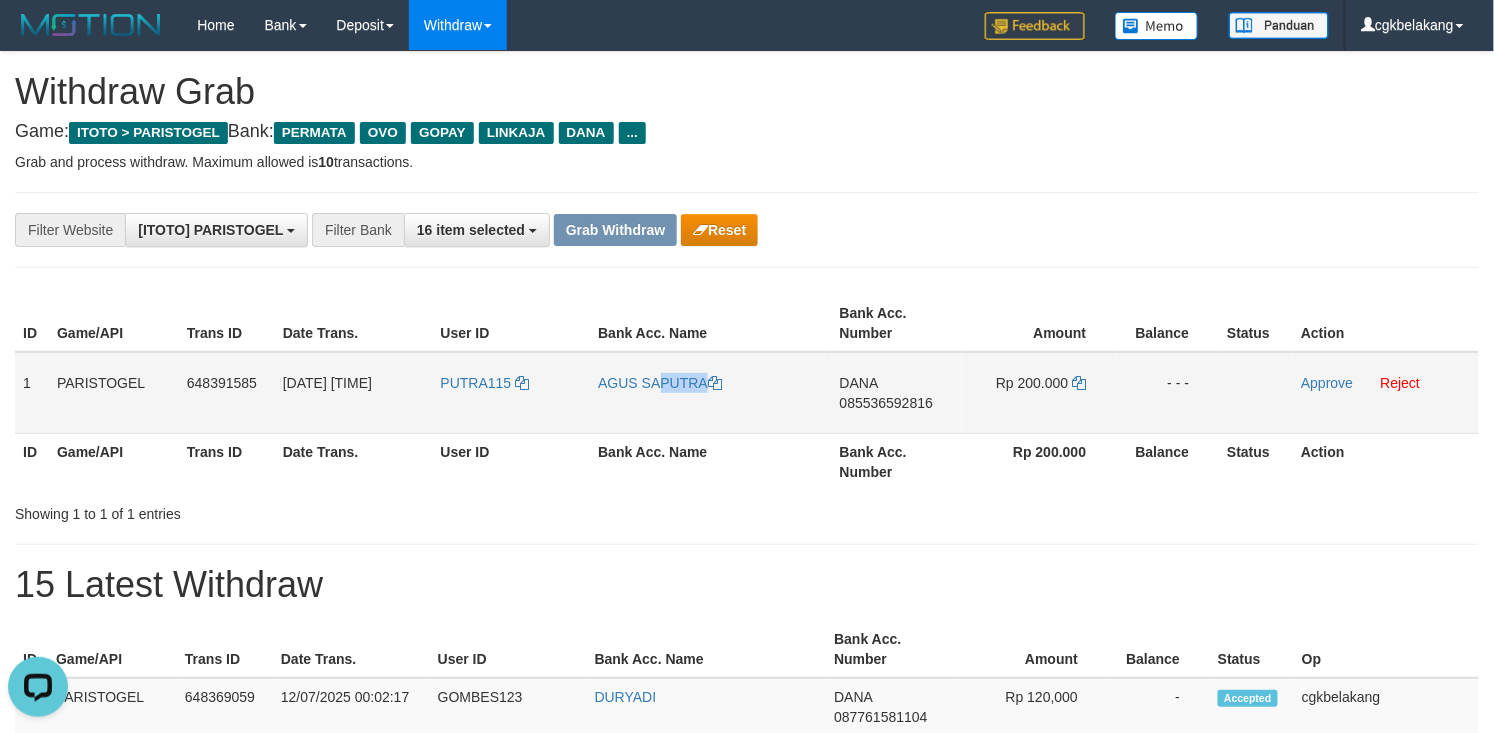 click on "AGUS SAPUTRA" at bounding box center [710, 393] 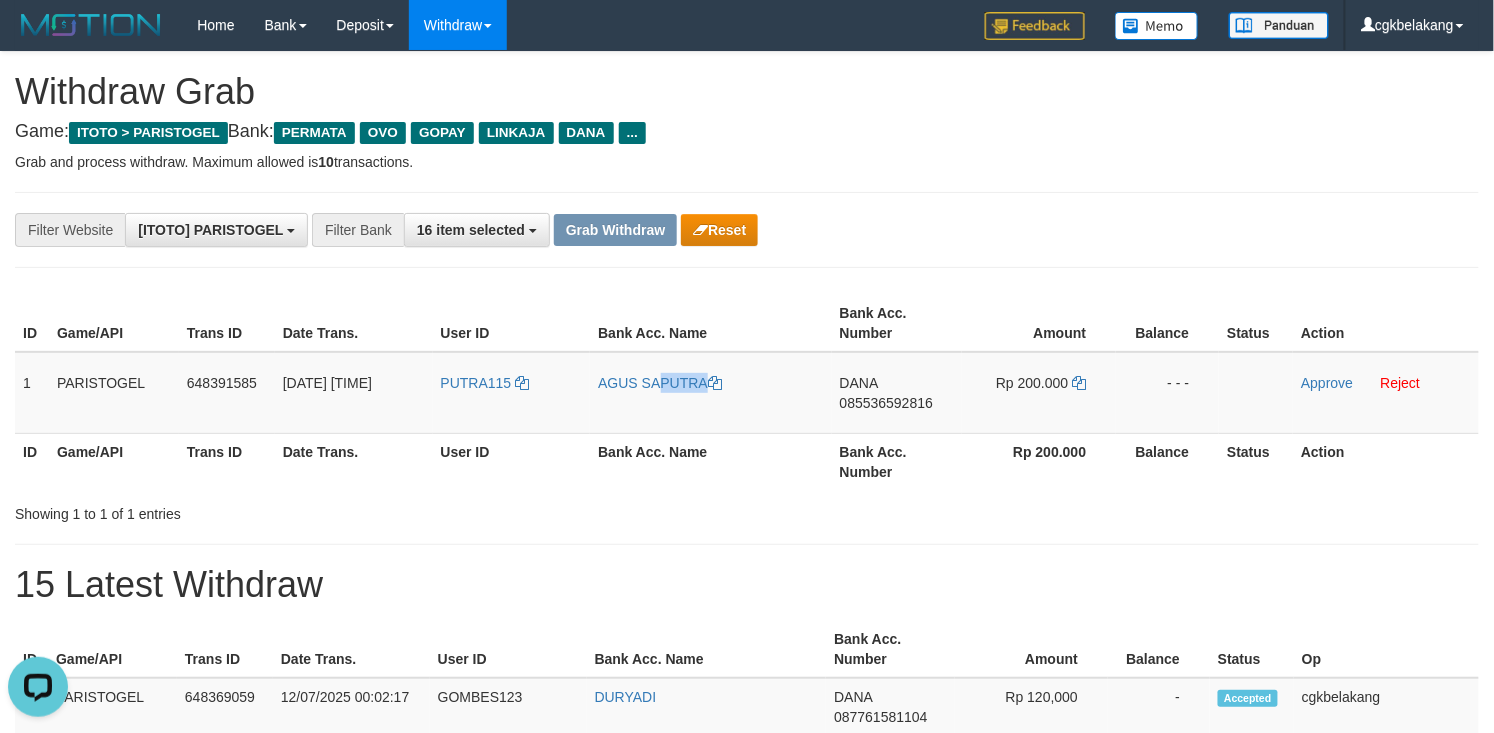 copy on "AGUS SAPUTRA" 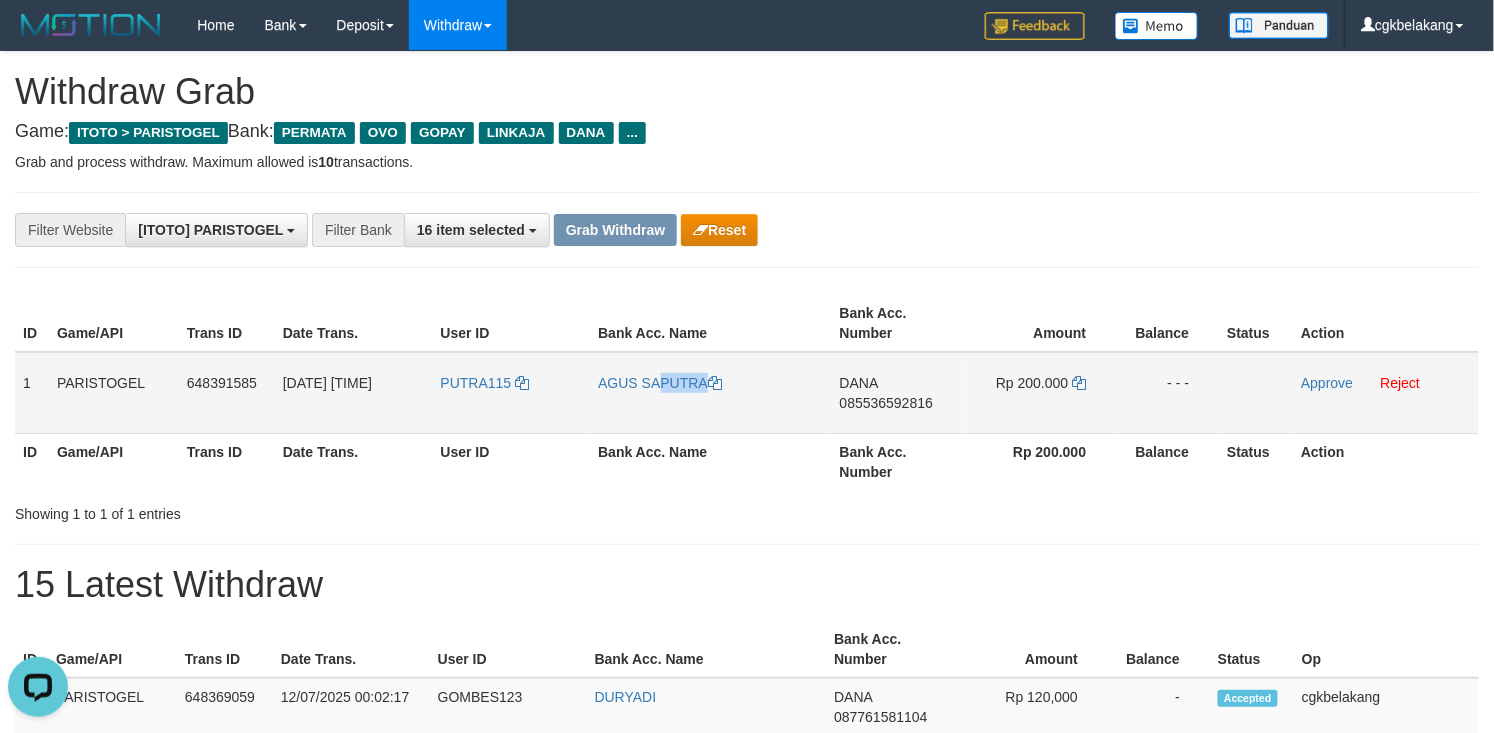 click on "AGUS SAPUTRA" at bounding box center [710, 393] 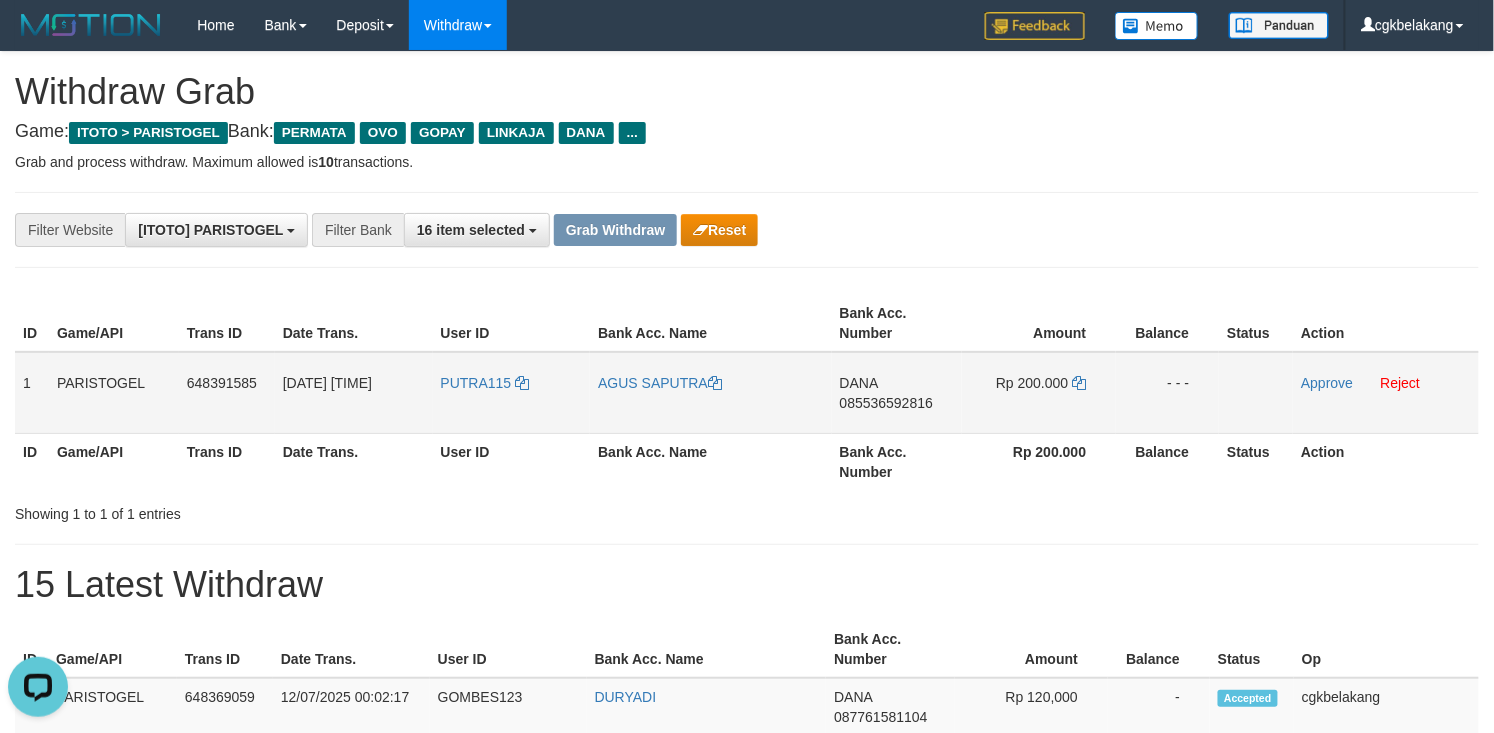 click on "AGUS SAPUTRA" at bounding box center [710, 393] 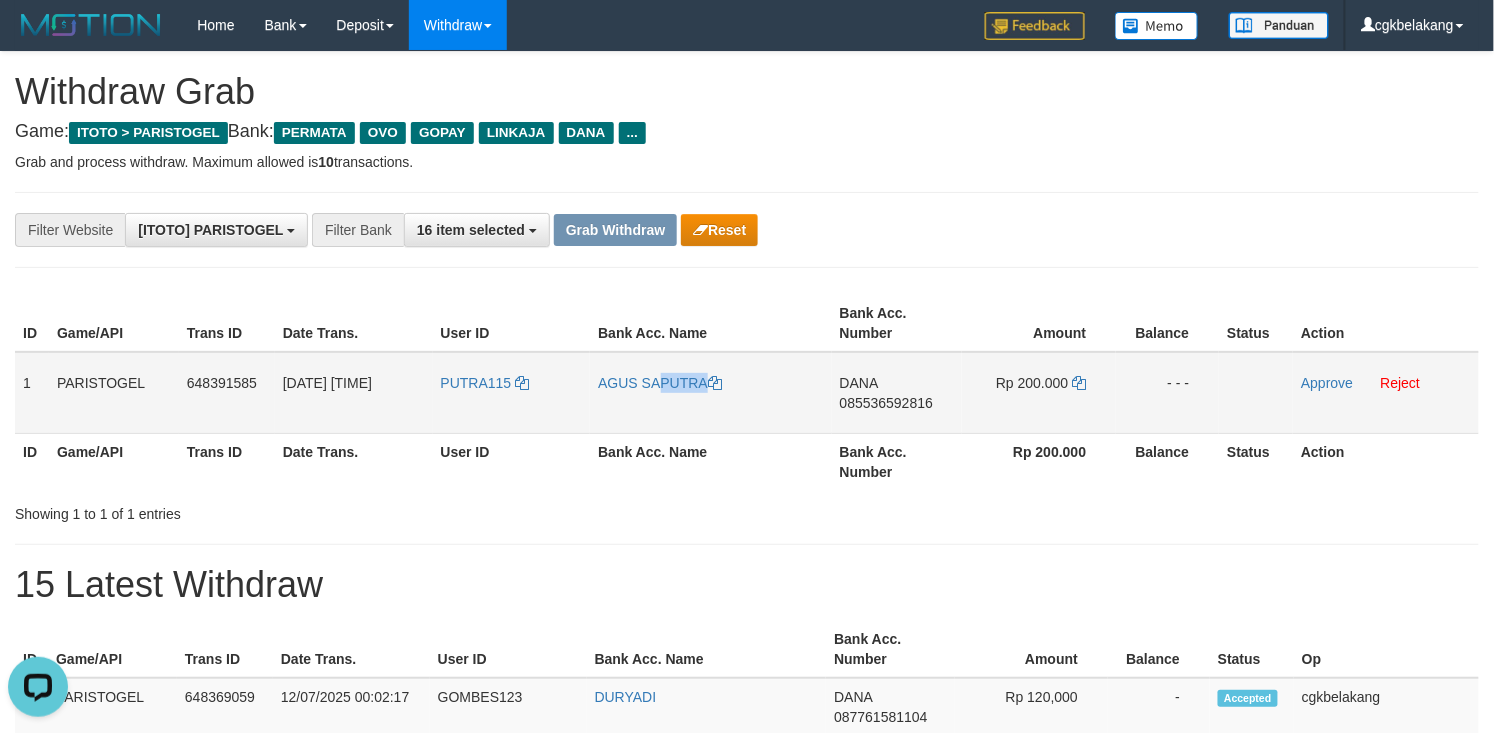 click on "AGUS SAPUTRA" at bounding box center (710, 393) 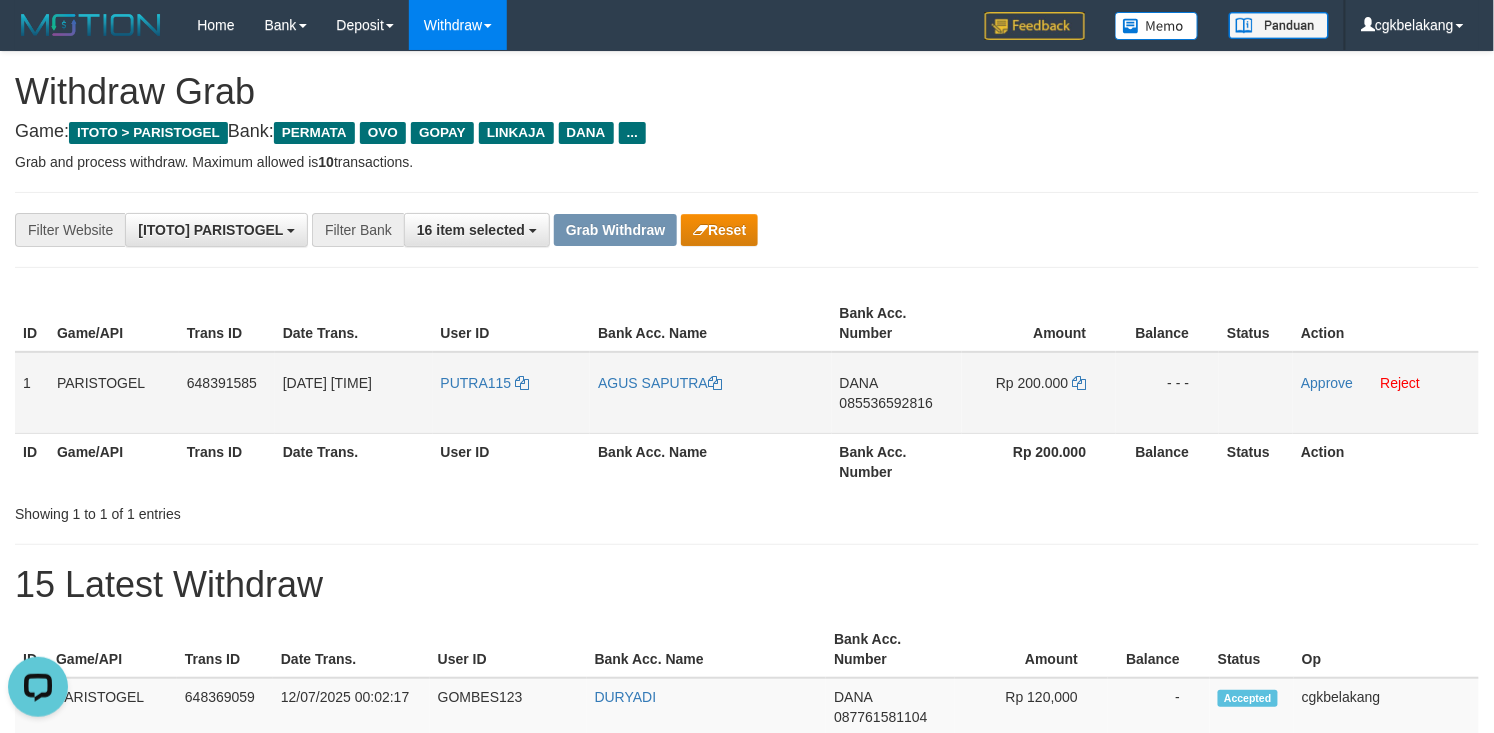click on "PUTRA115" at bounding box center [512, 393] 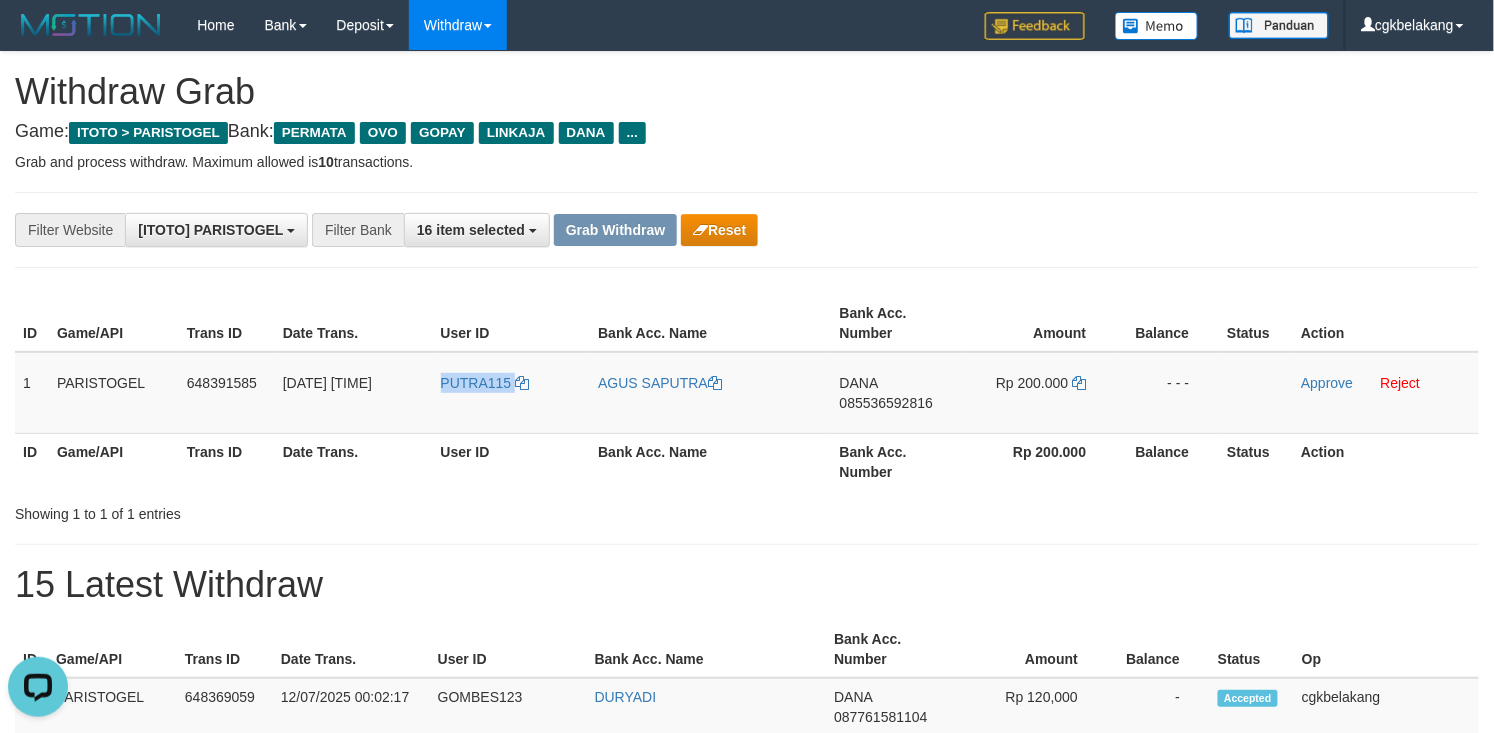 drag, startPoint x: 468, startPoint y: 400, endPoint x: 350, endPoint y: 497, distance: 152.75143 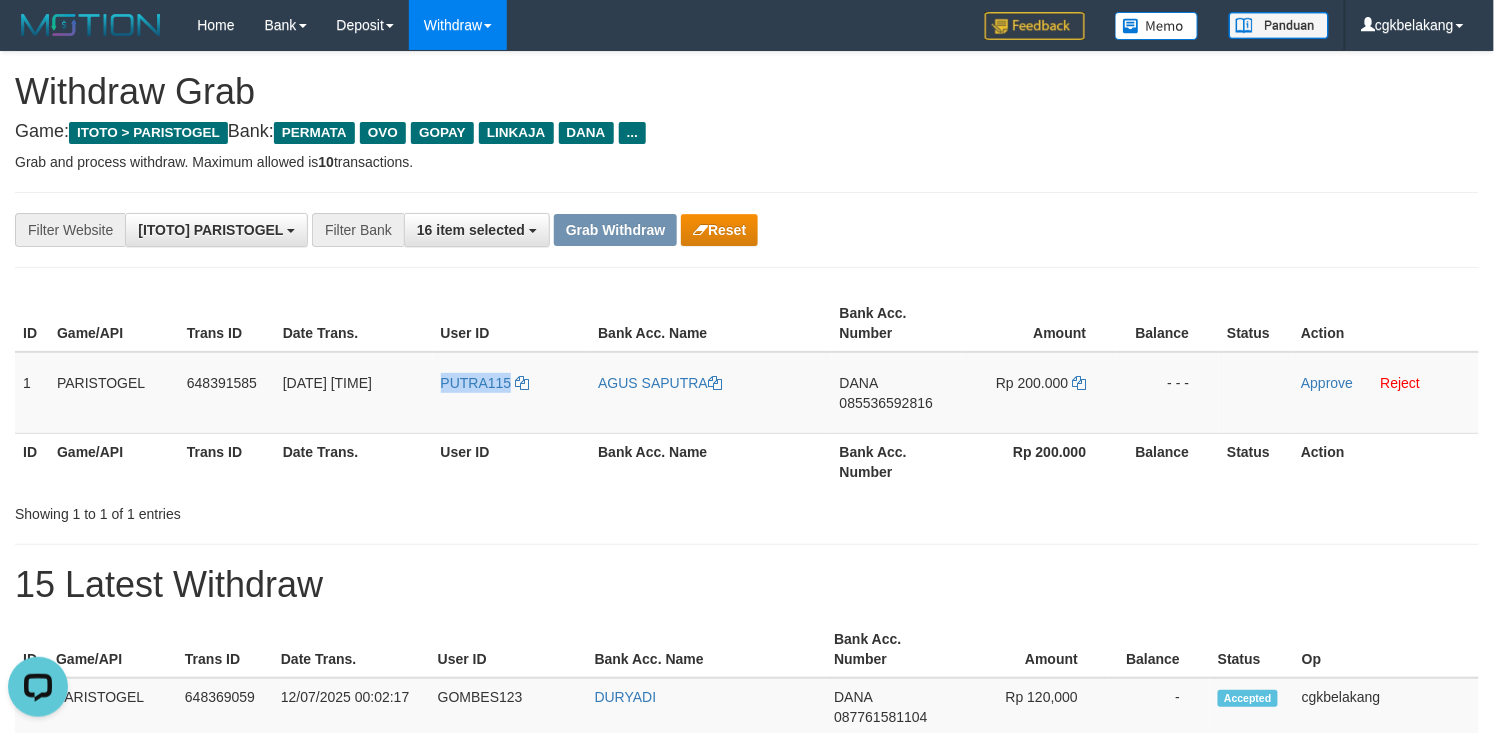 copy on "PUTRA115" 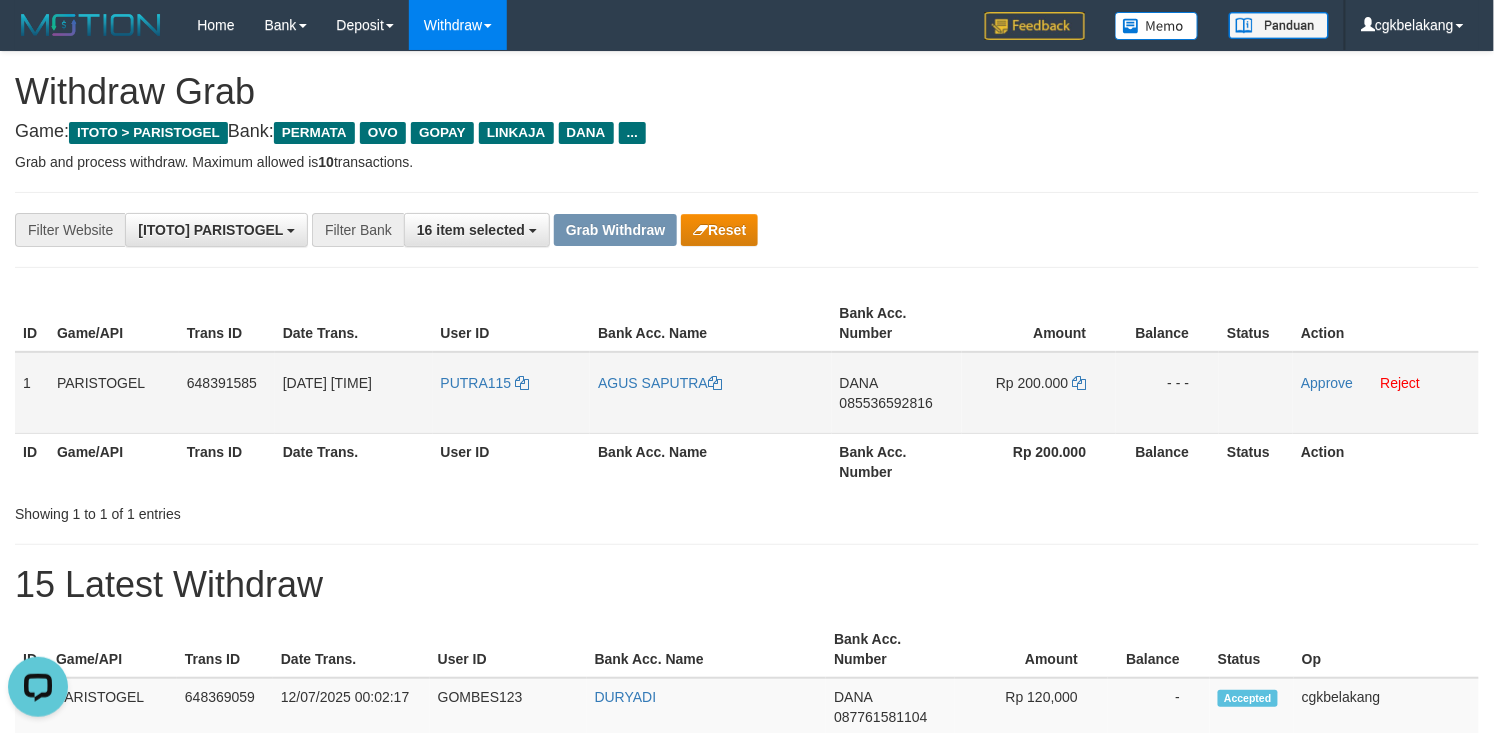 click on "DANA
085536592816" at bounding box center (897, 393) 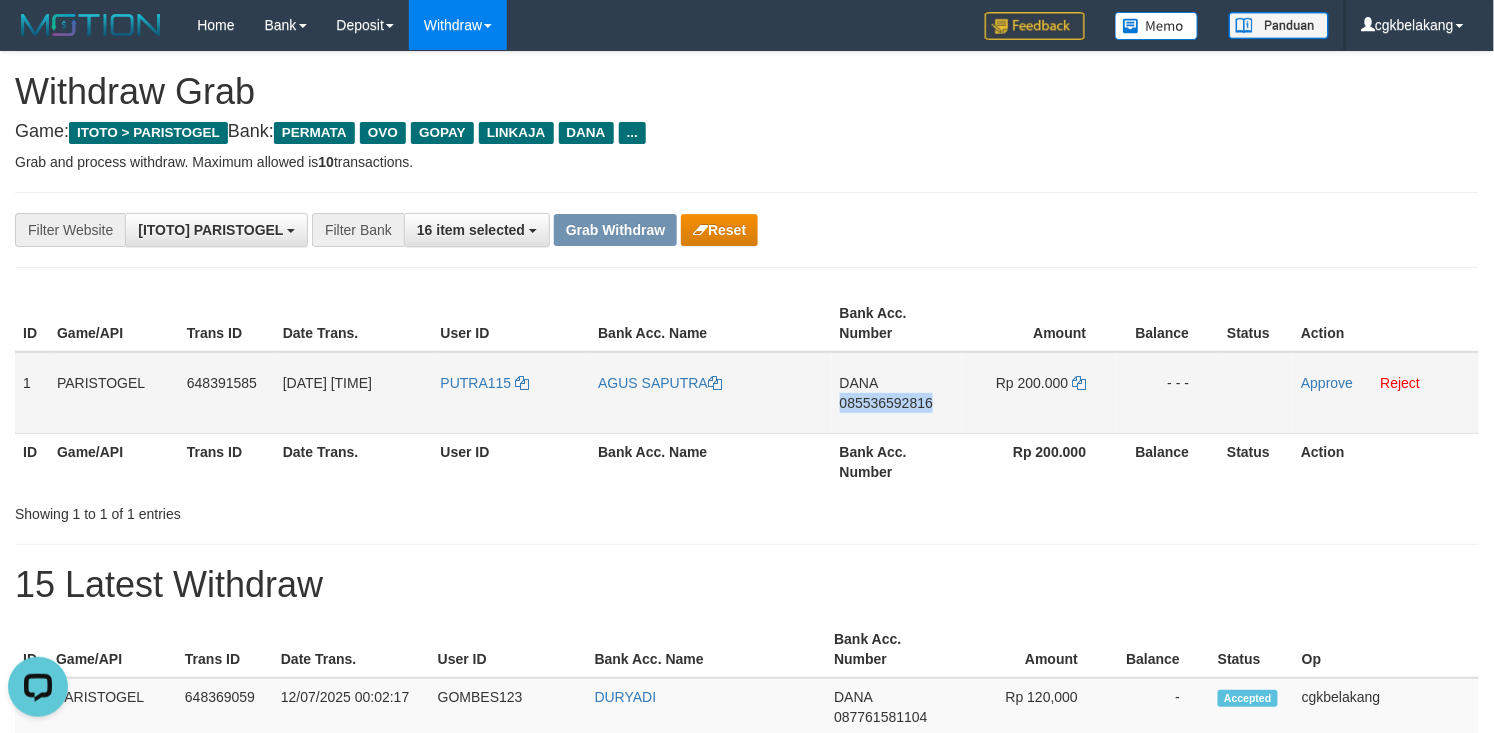click on "DANA
085536592816" 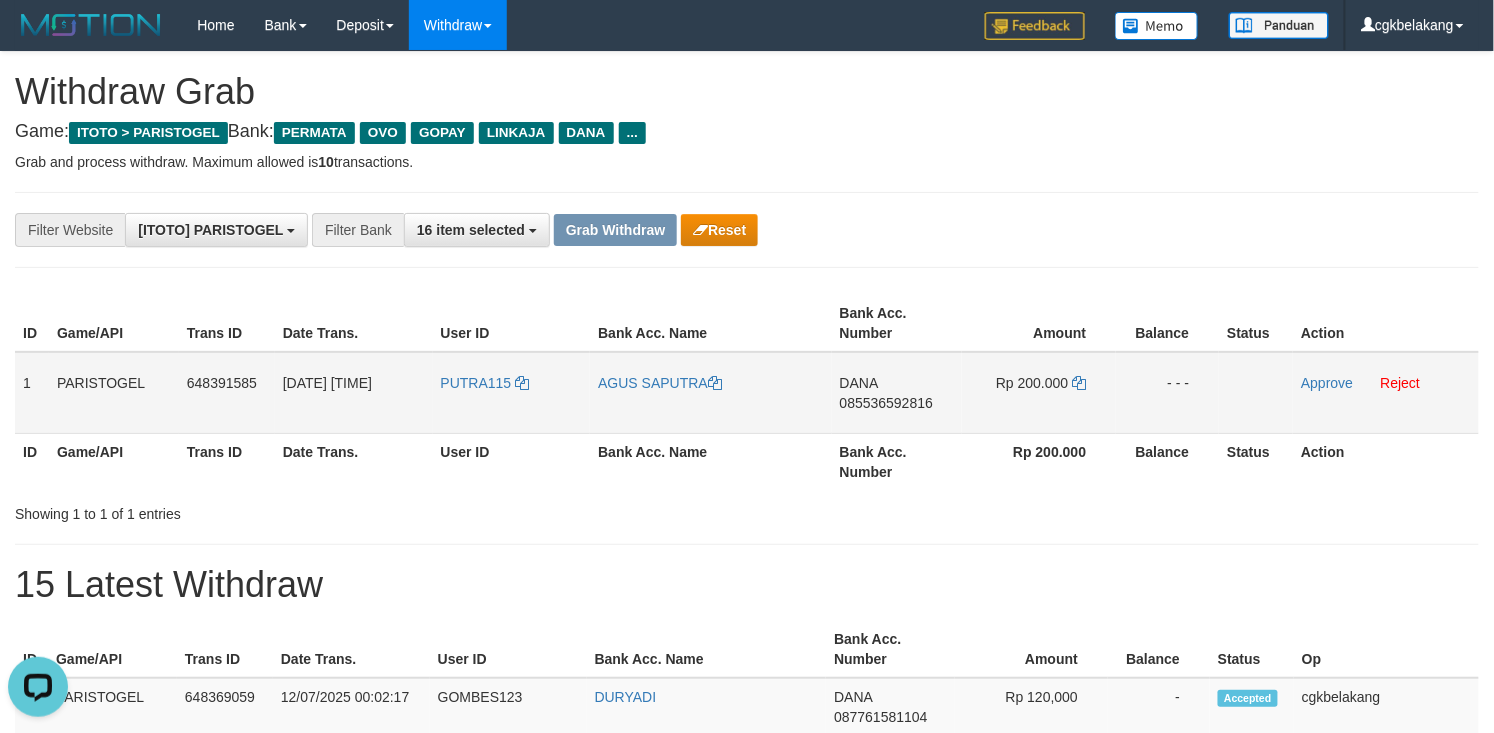 click on "Rp 200.000" 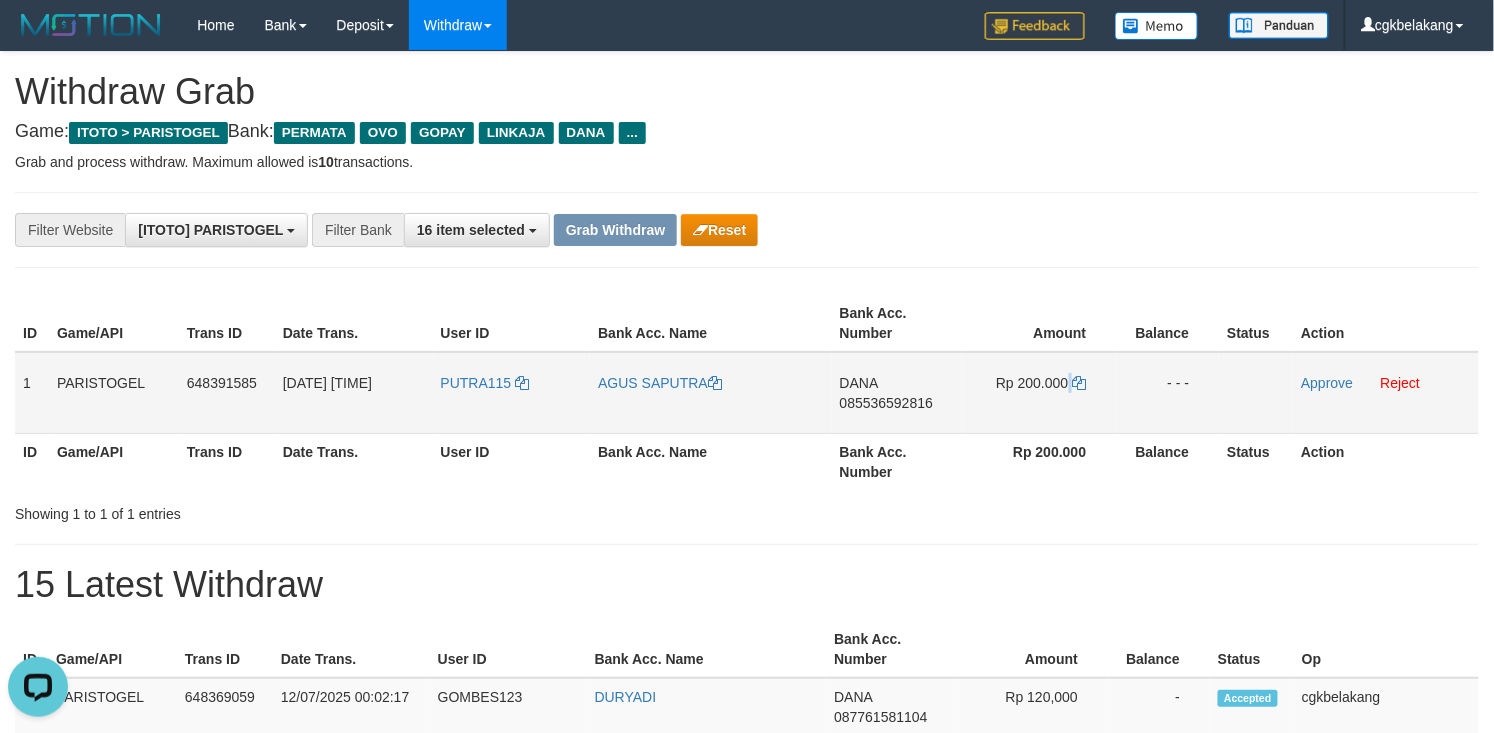 click on "Rp 200.000" 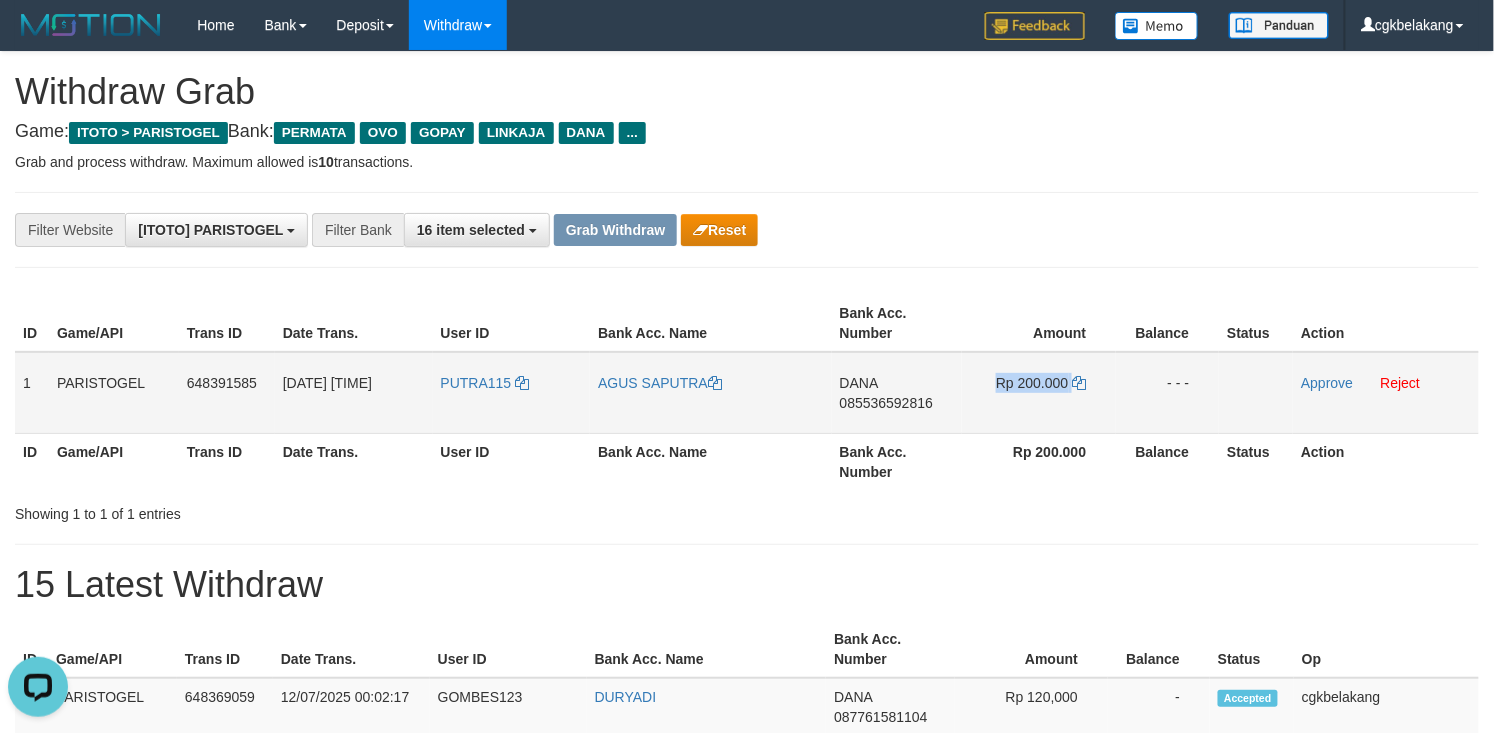 click on "Rp 200.000" 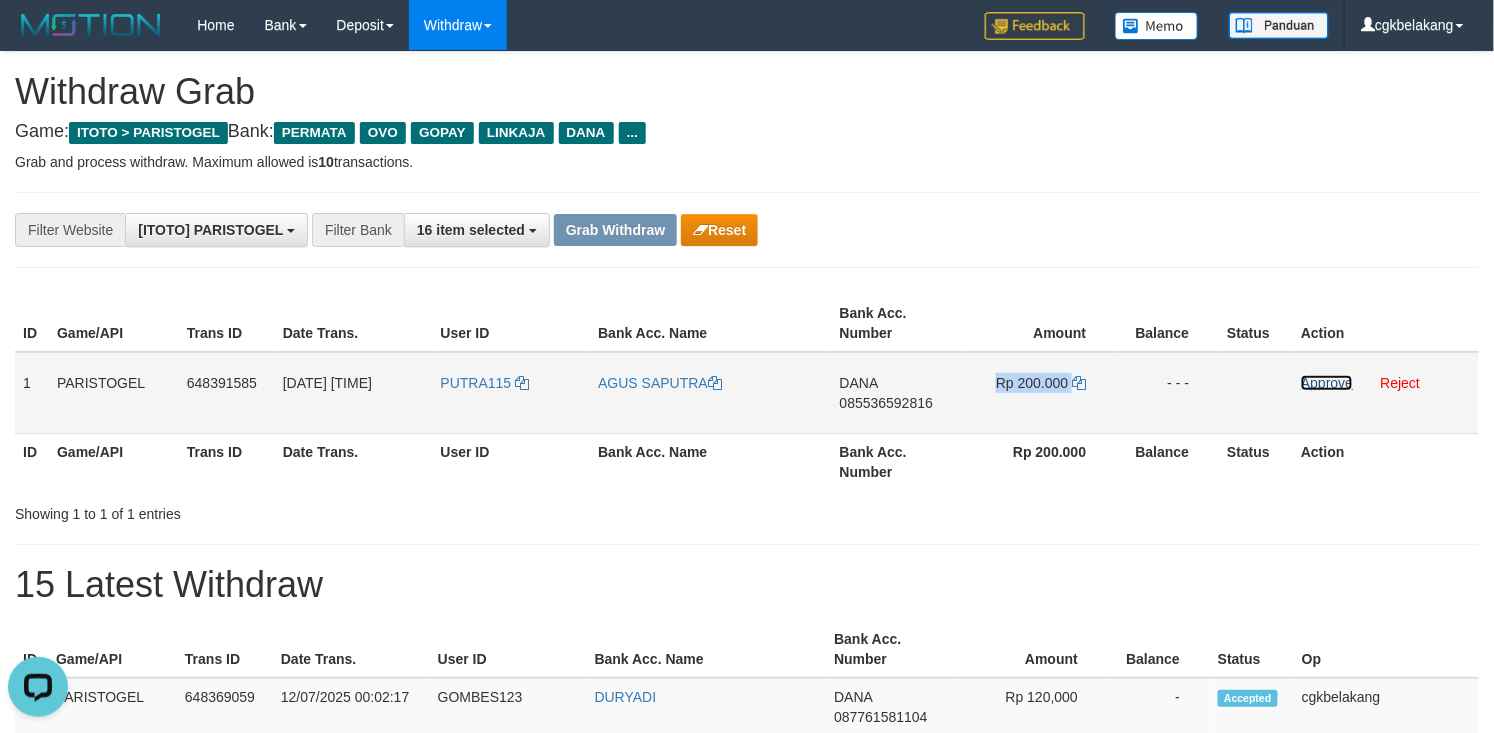 click on "Approve" 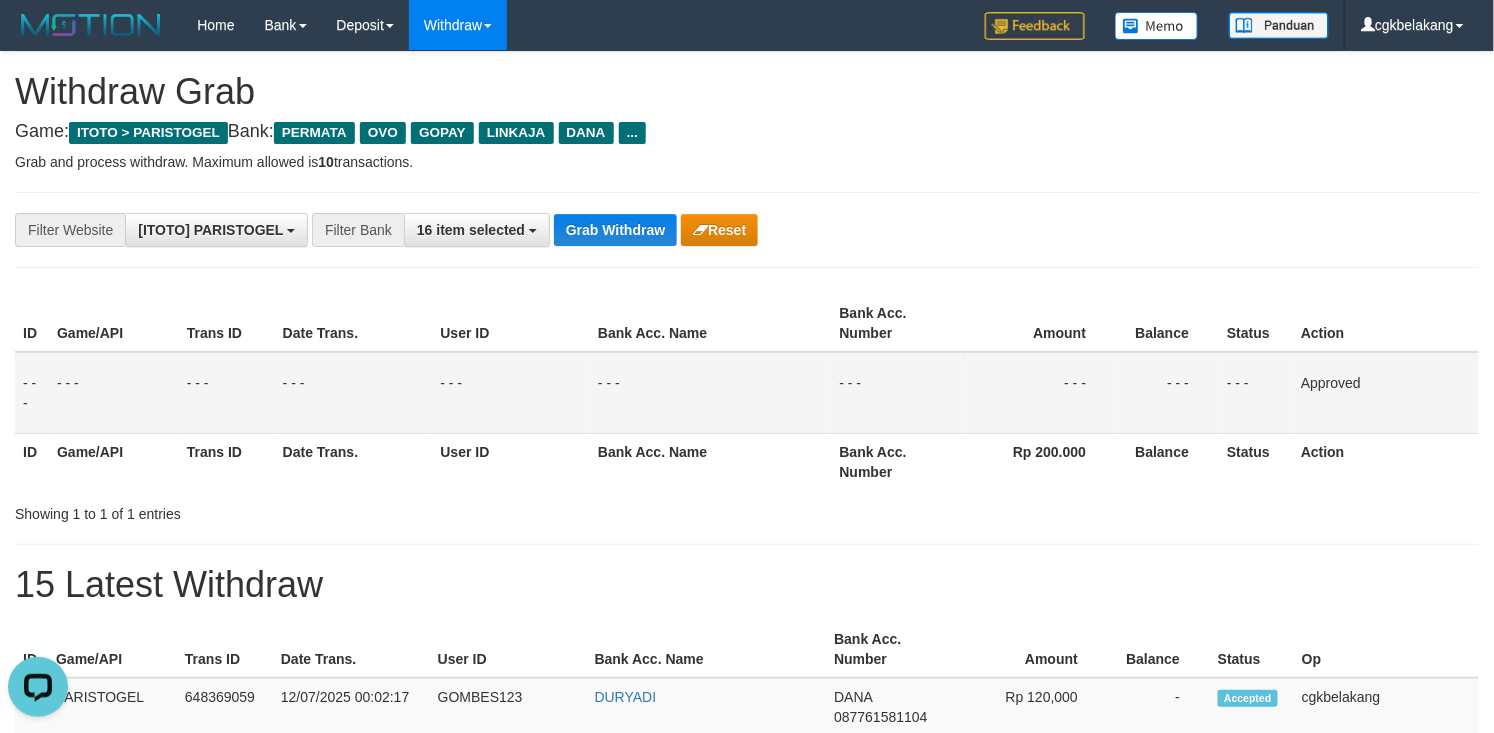 click on "**********" 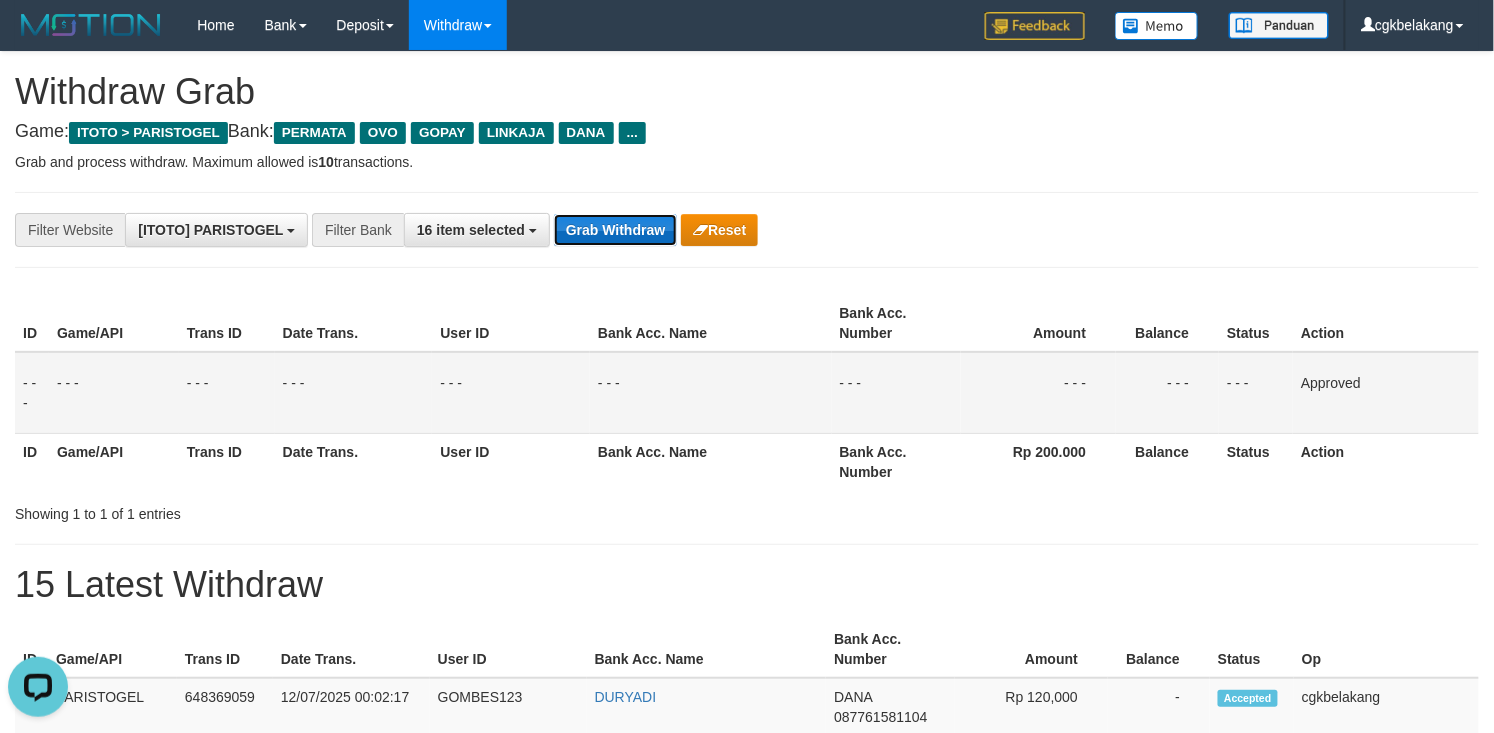 click on "Grab Withdraw" 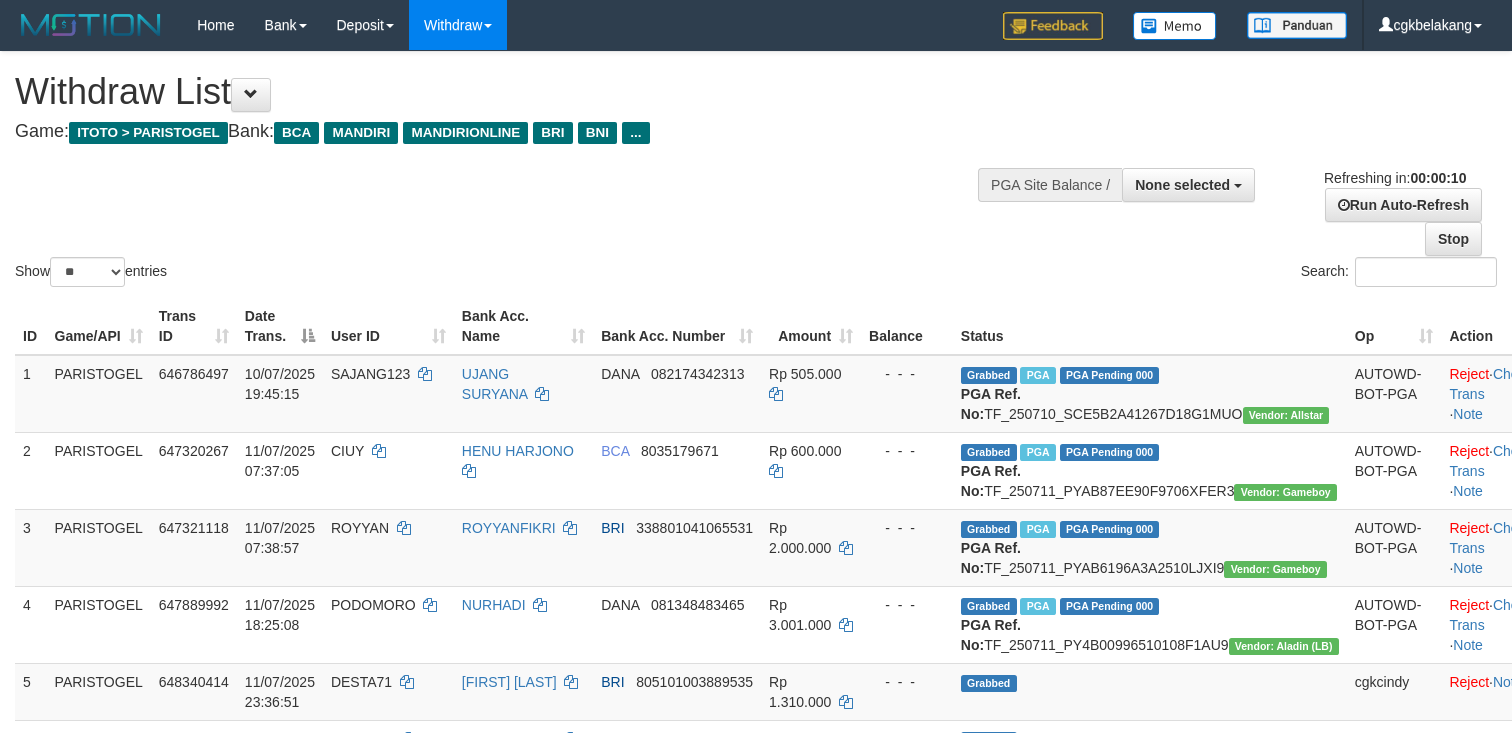 select 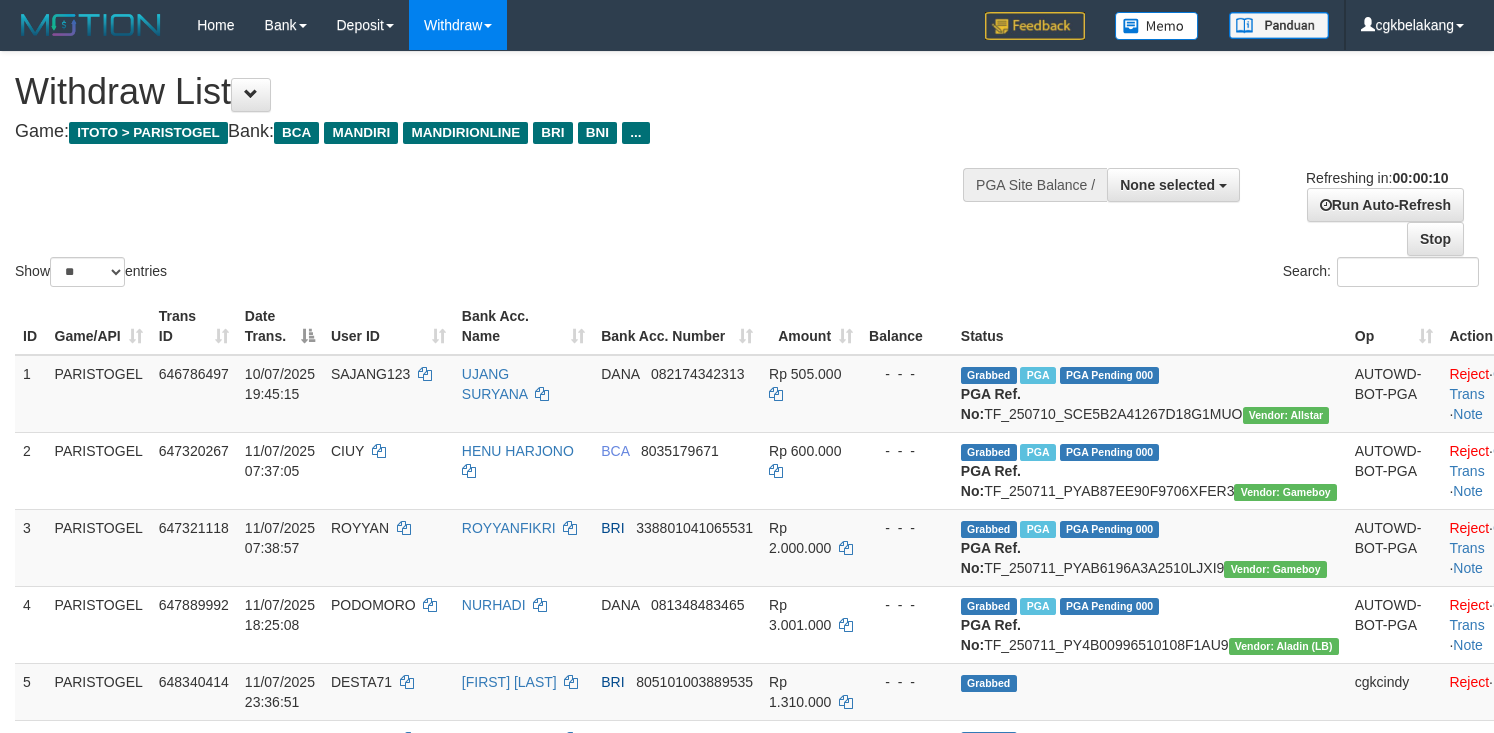 select 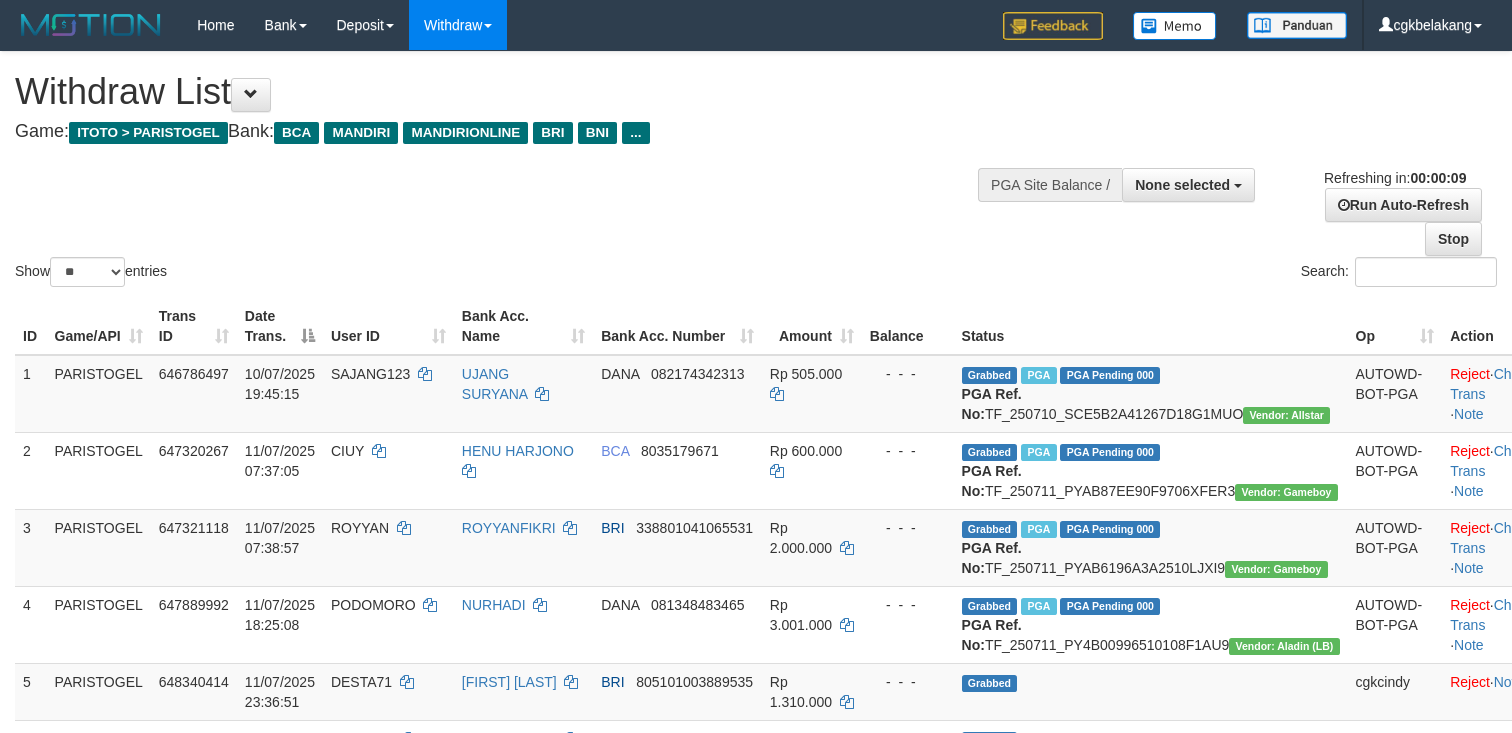 select 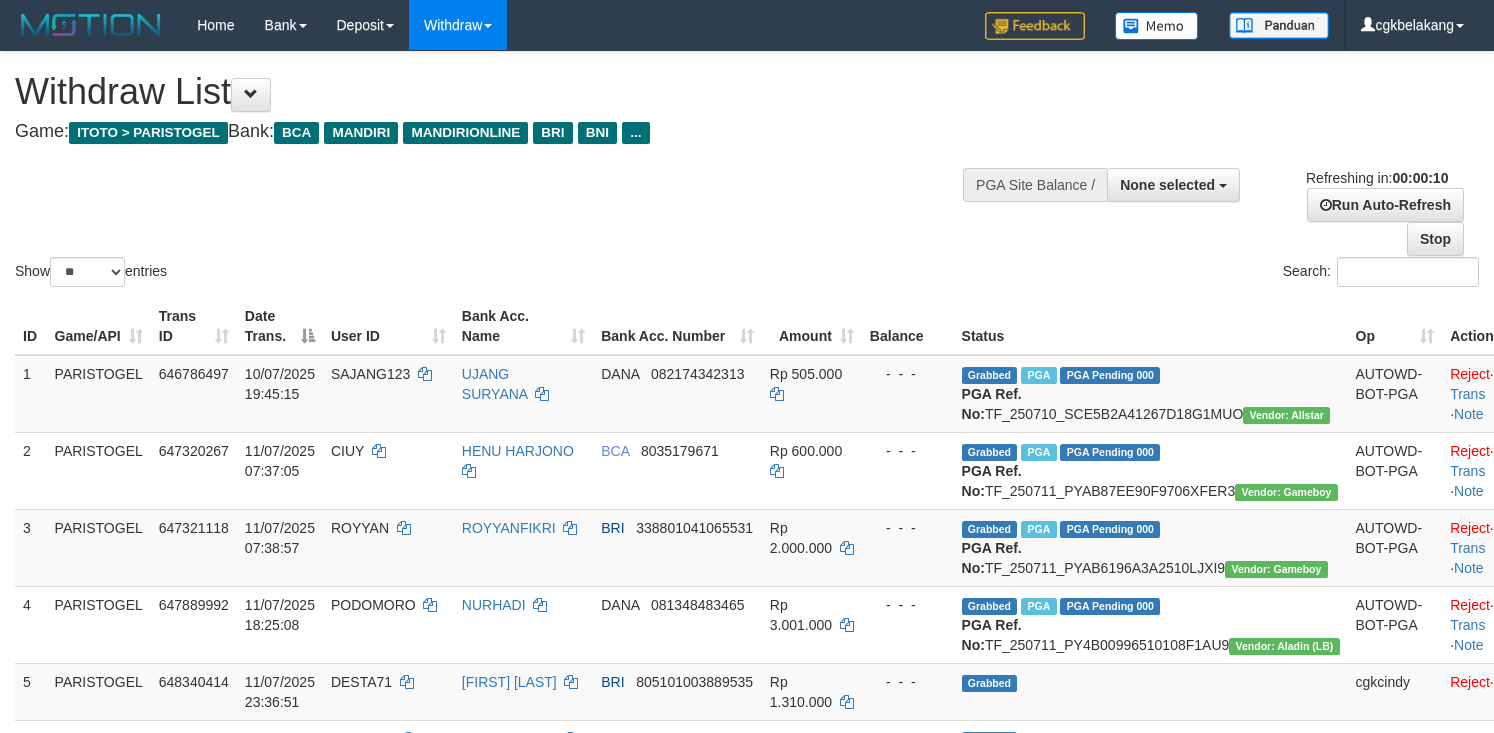 select 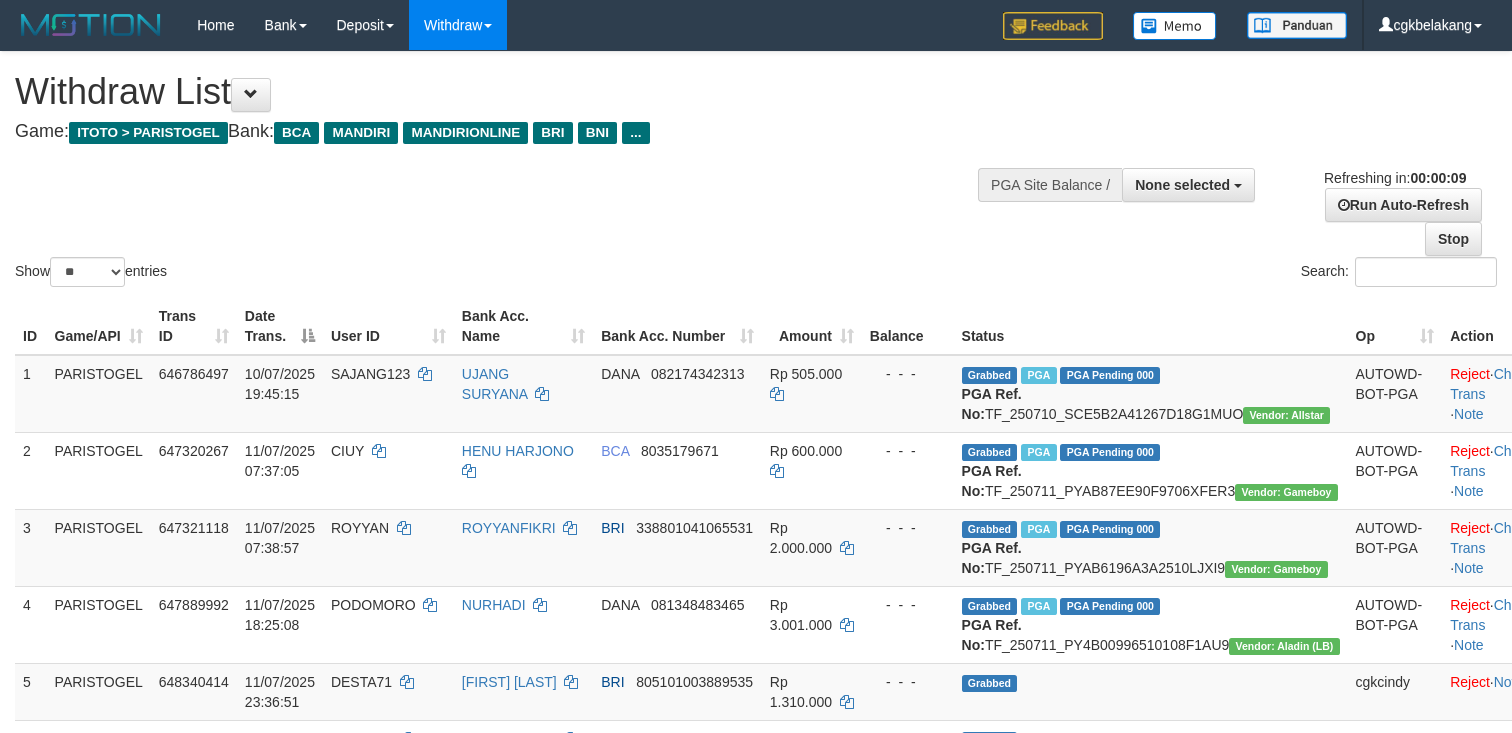 select 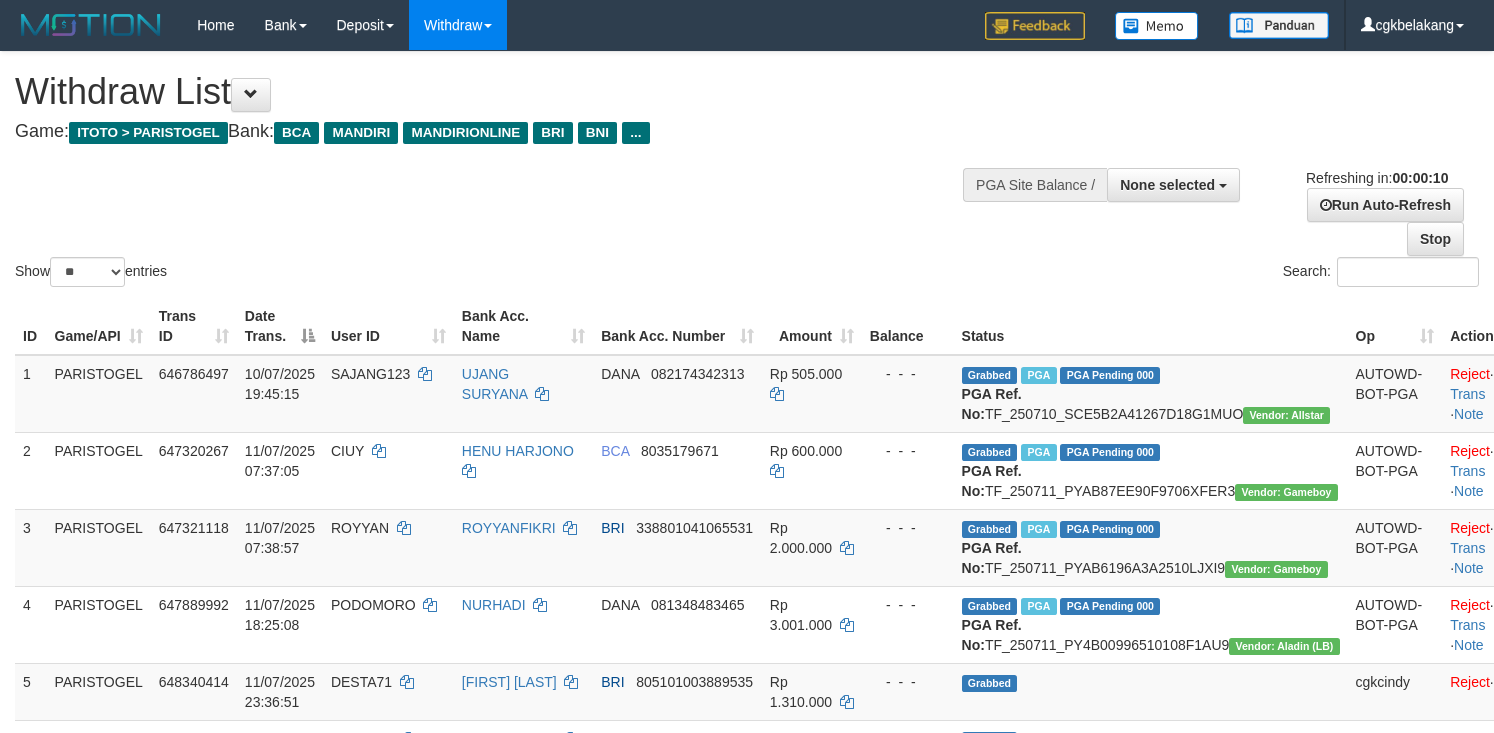 select 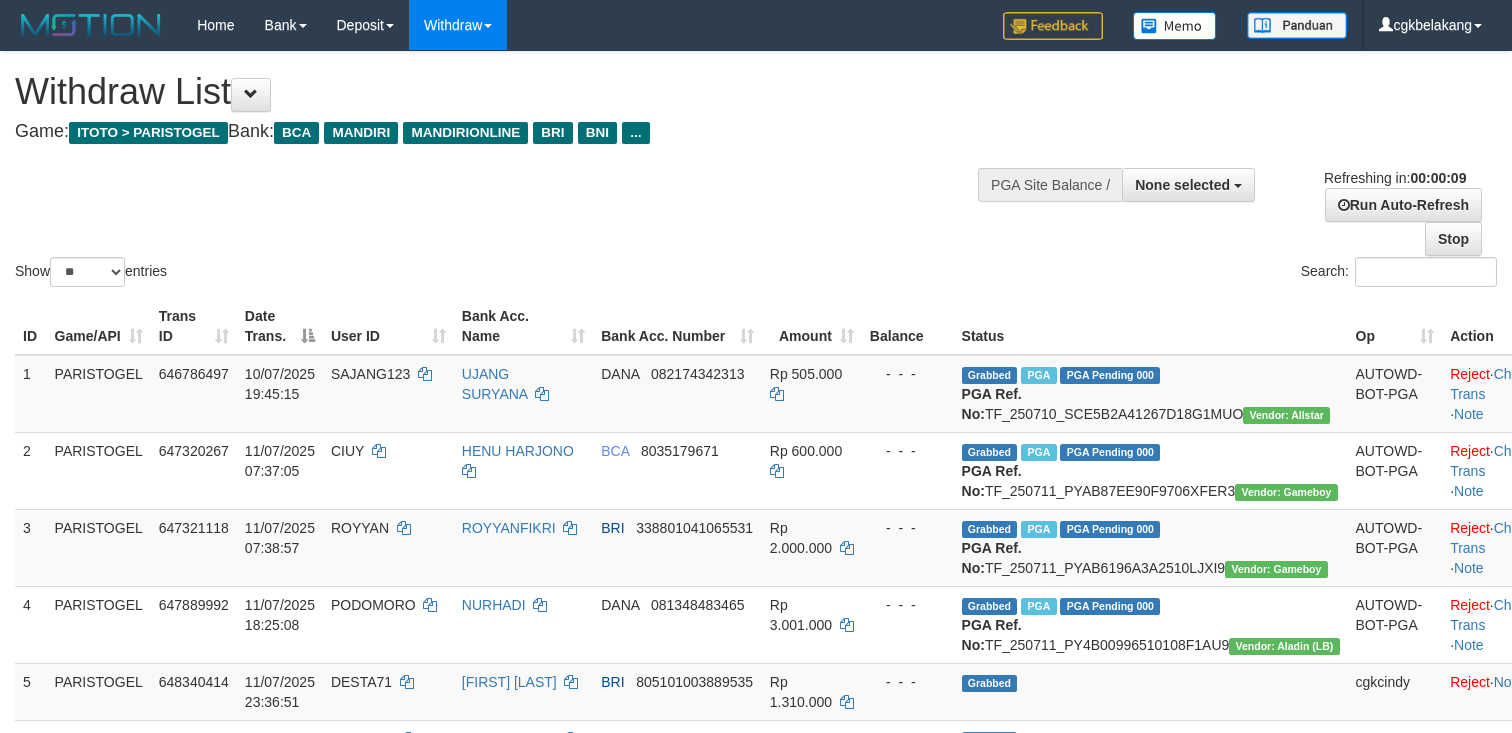select 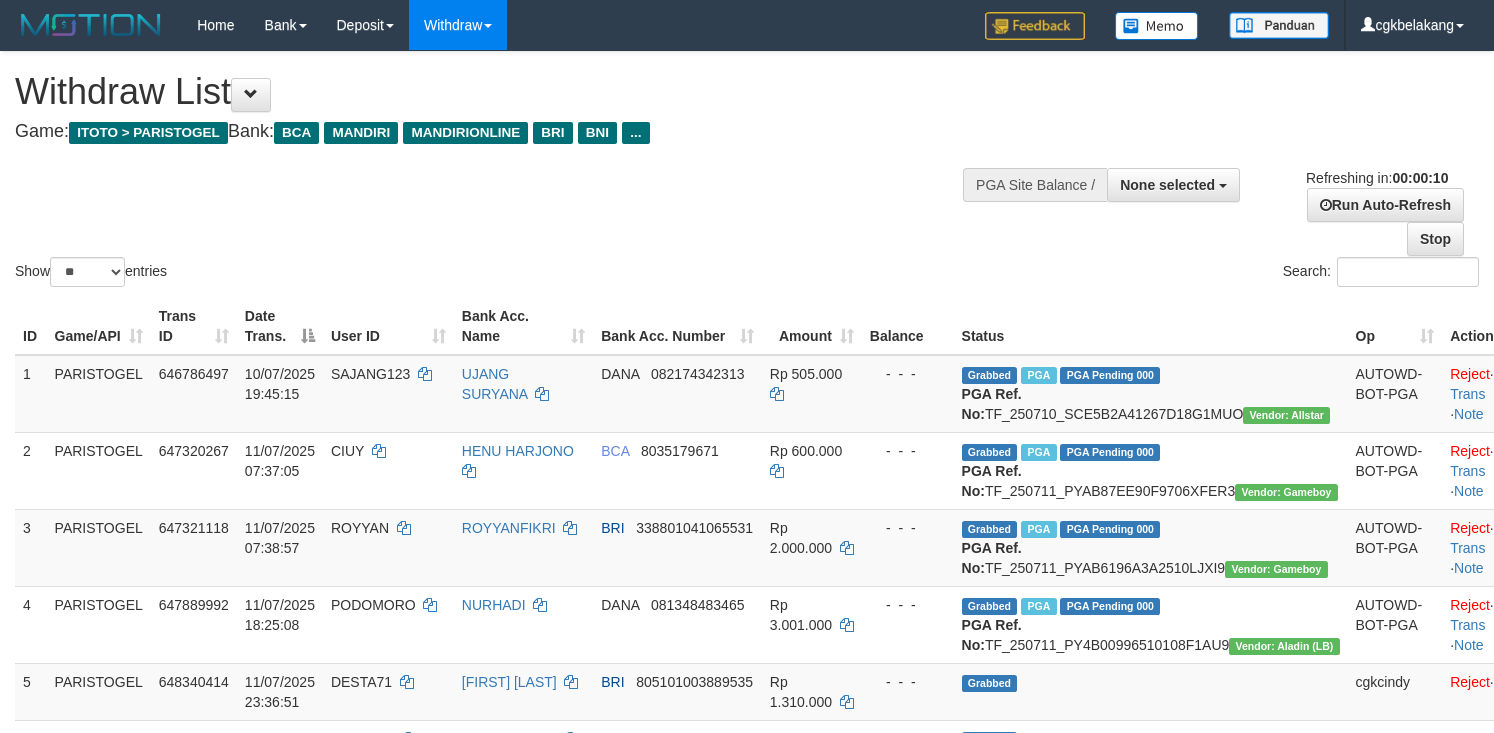 select 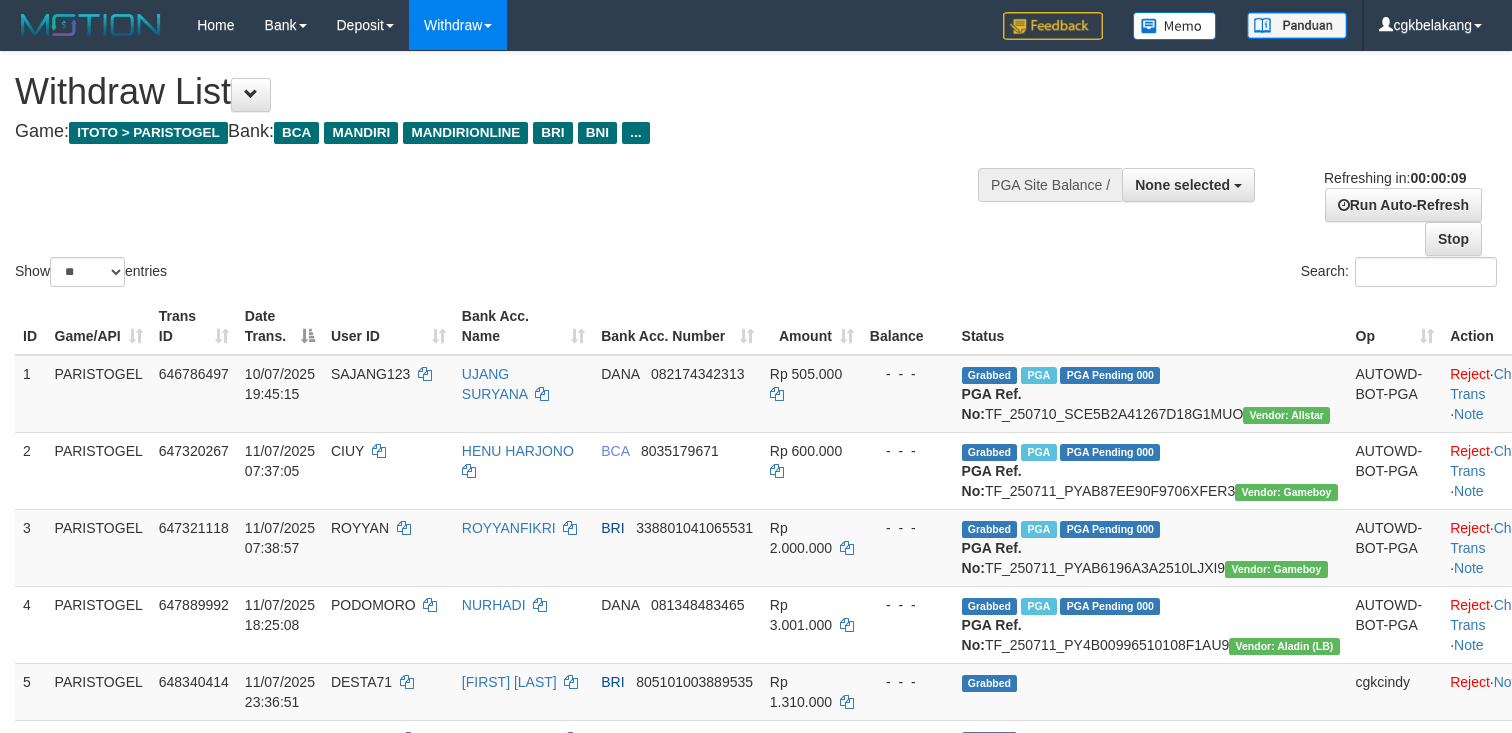 select 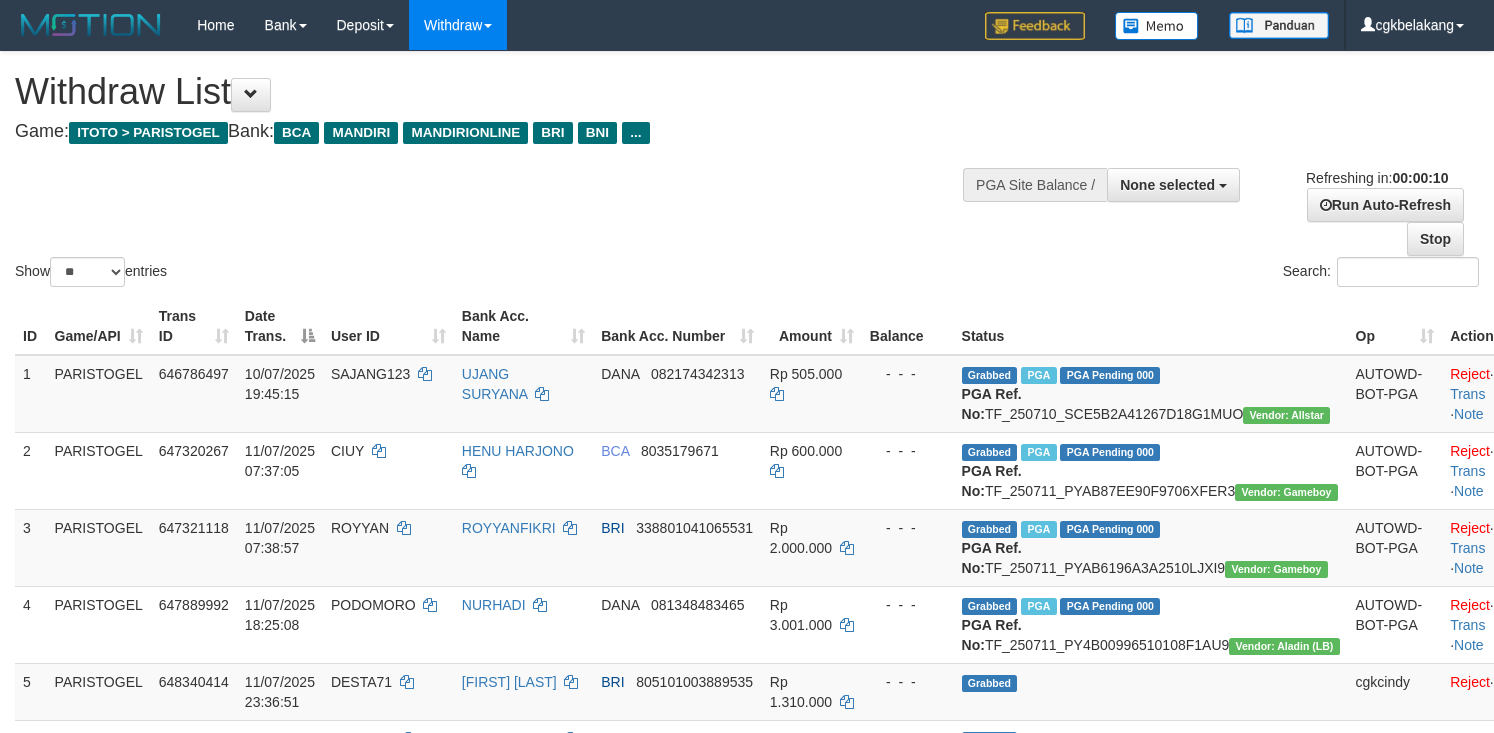 select 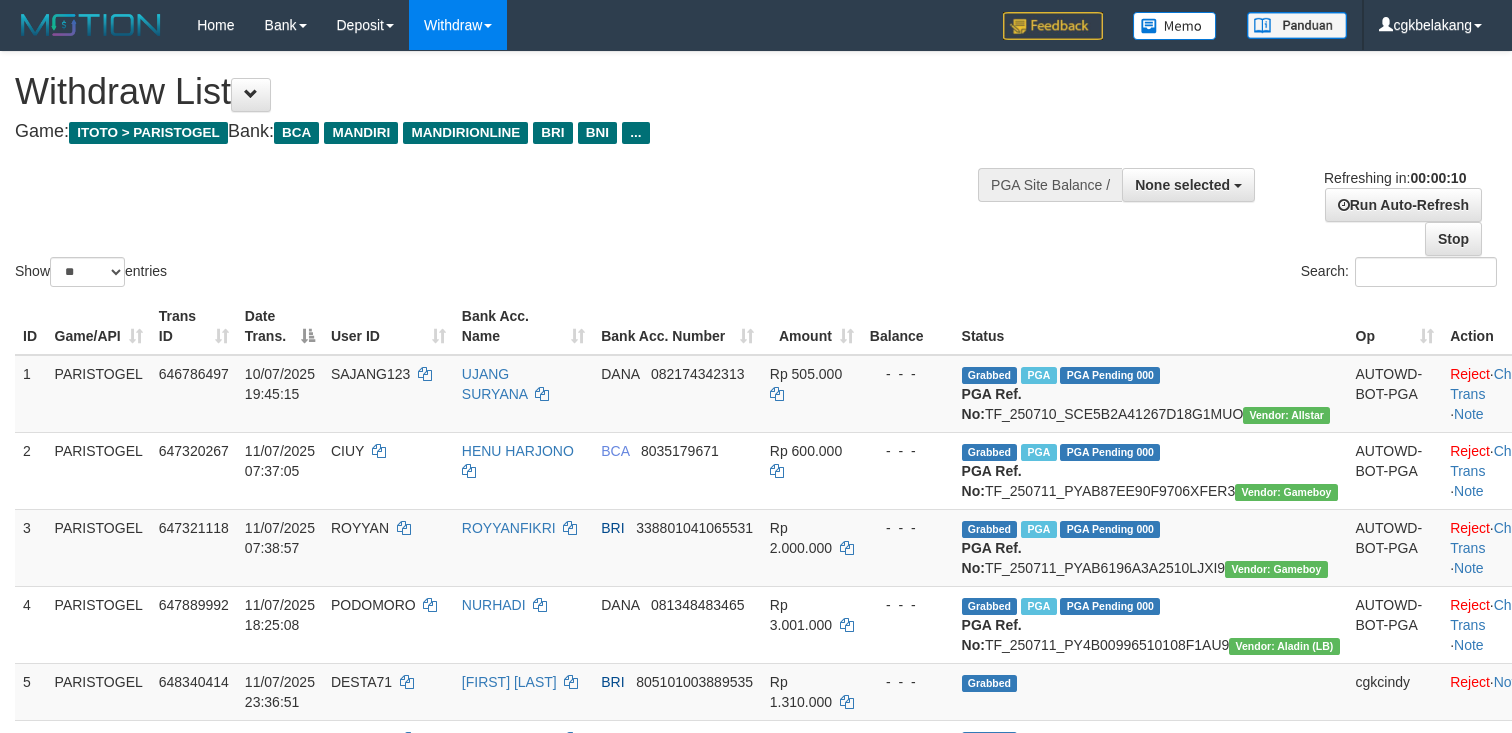 select 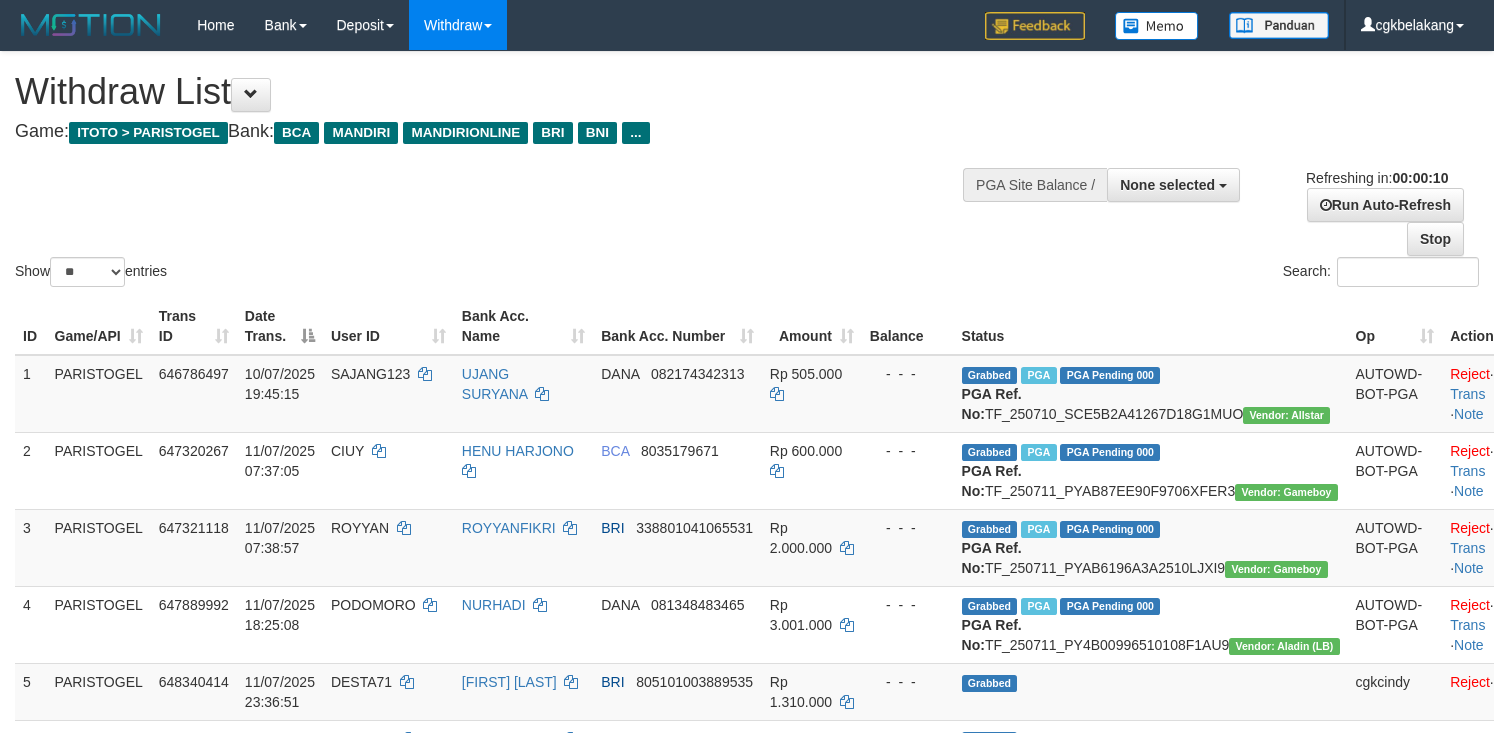 select 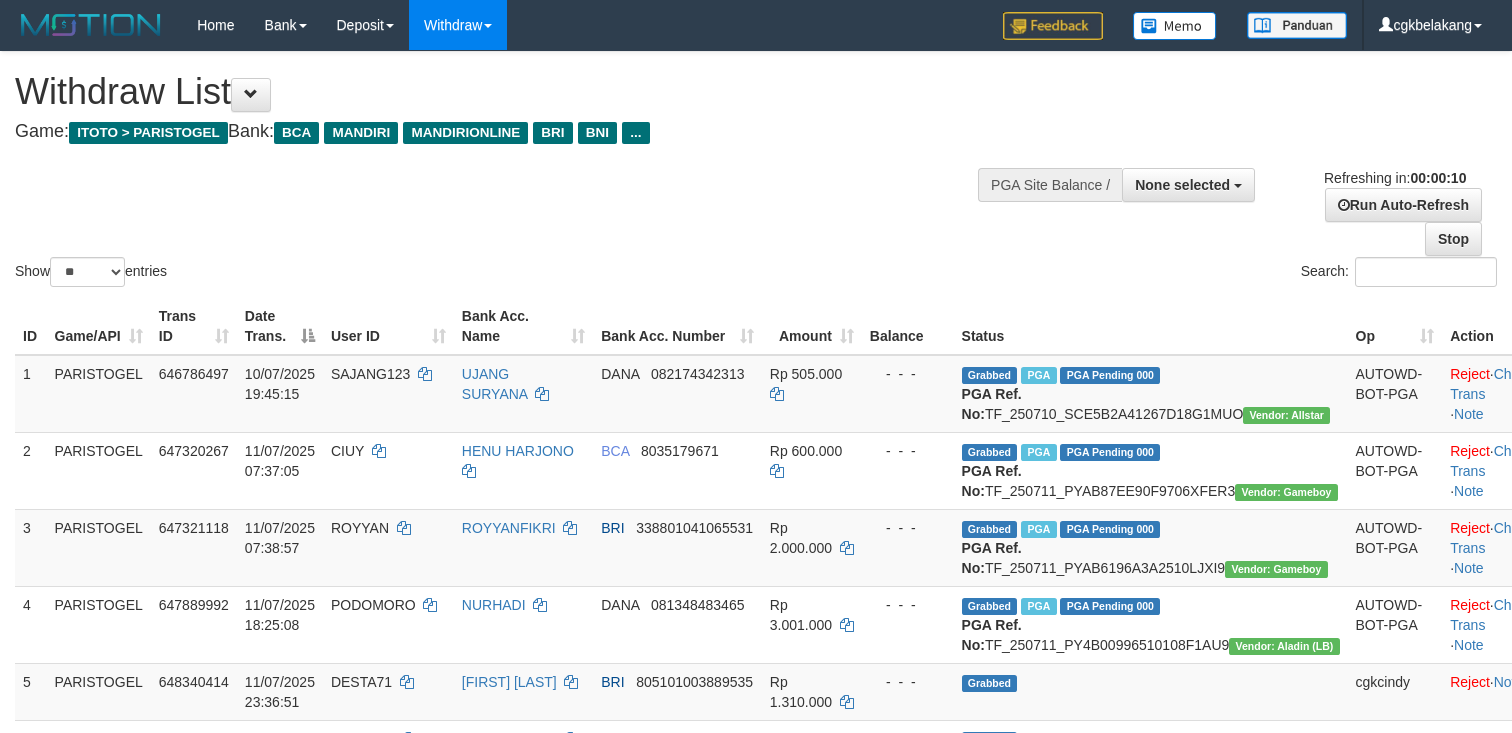 select 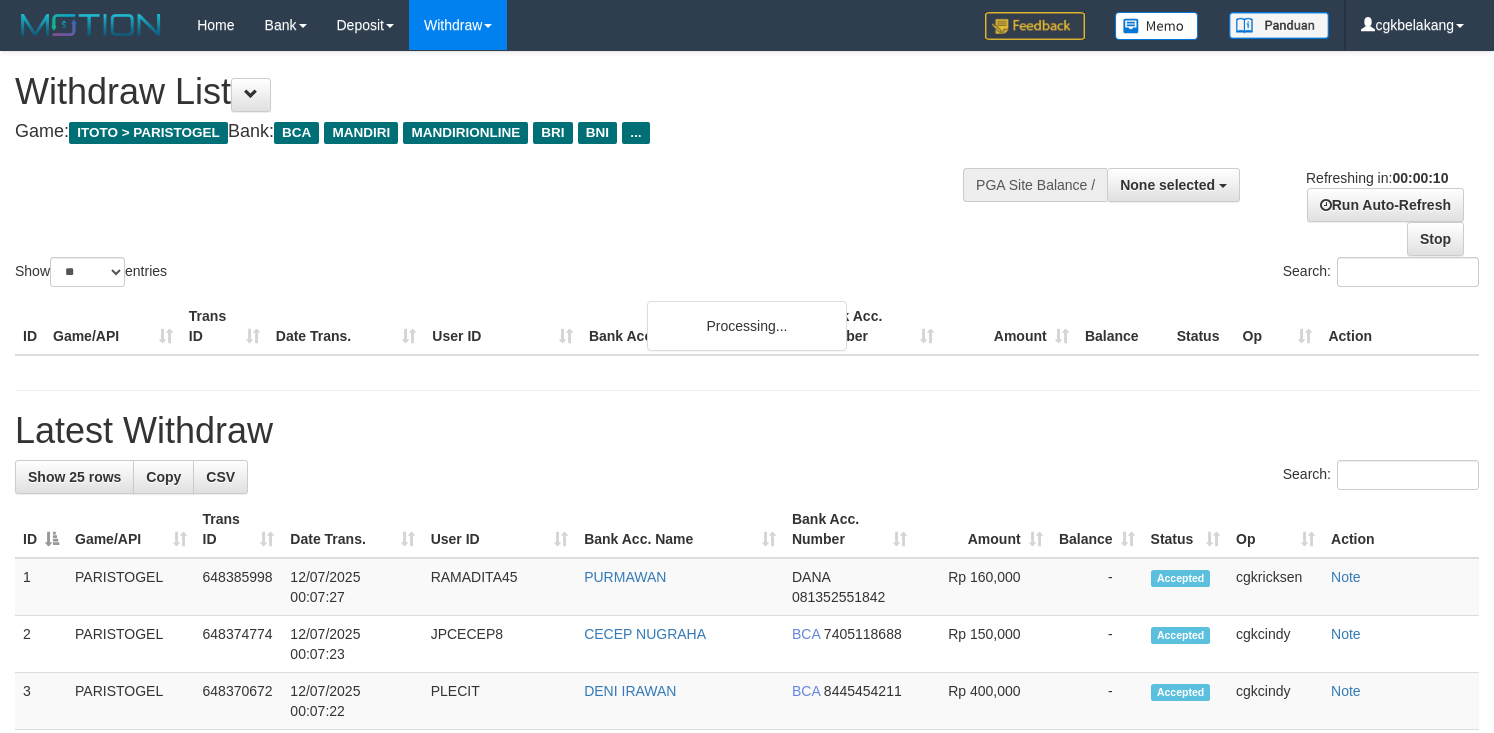 select 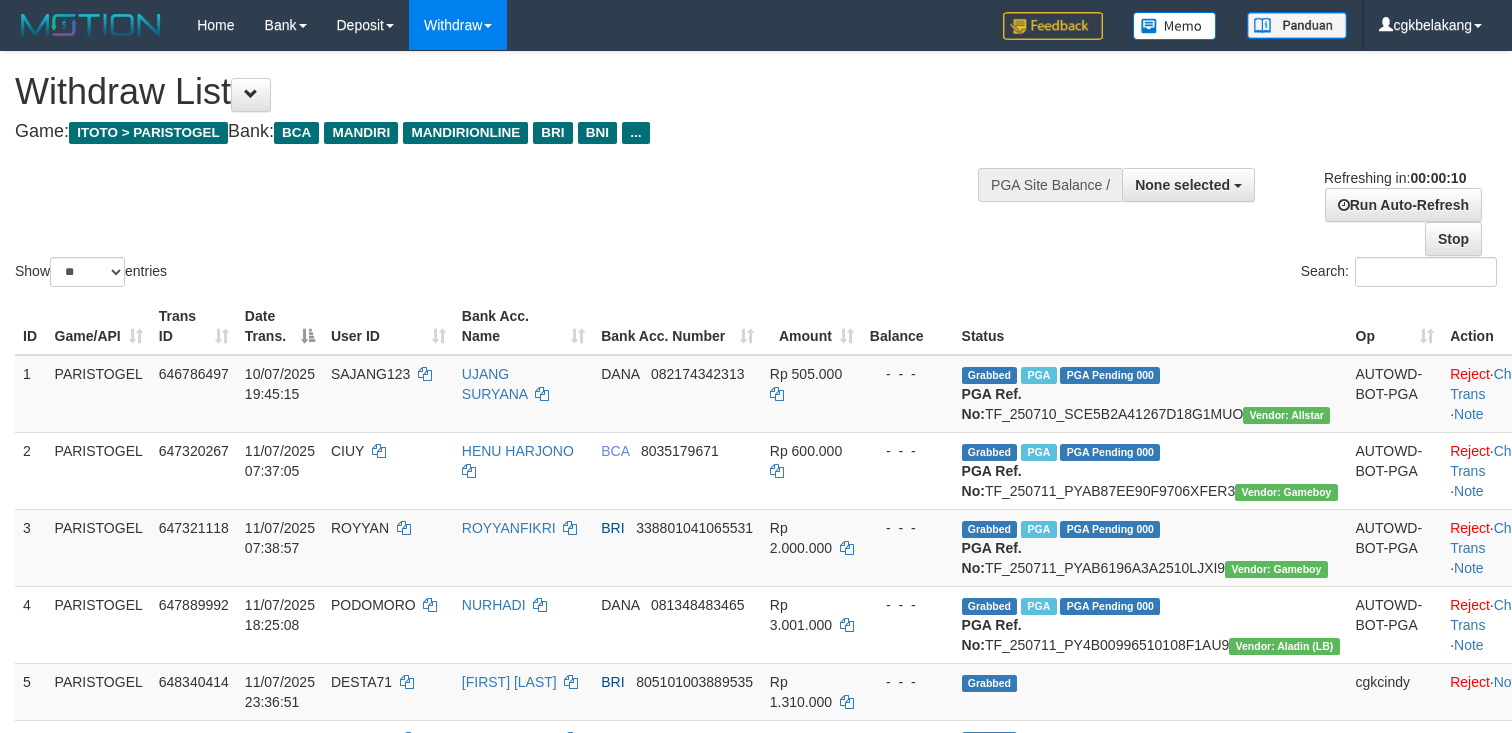 select 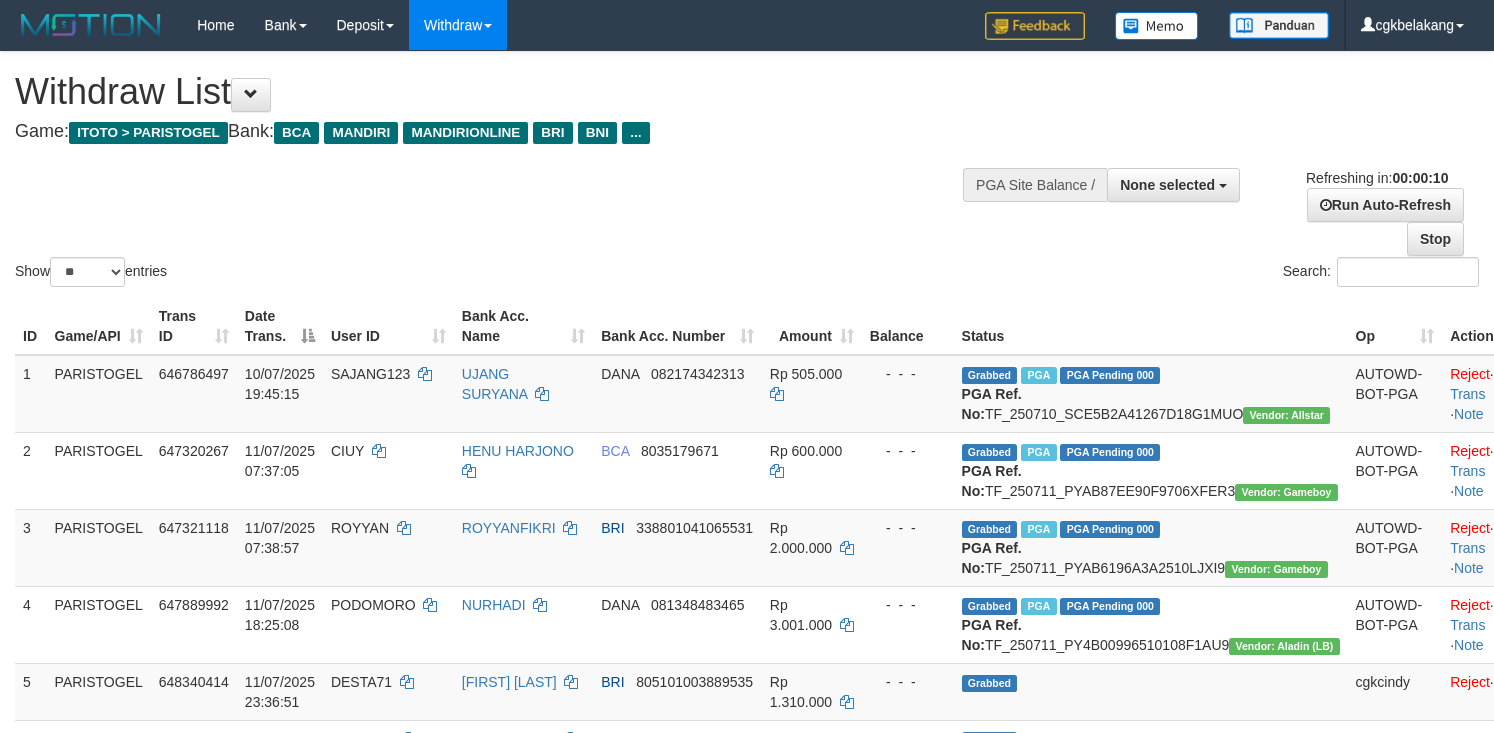 select 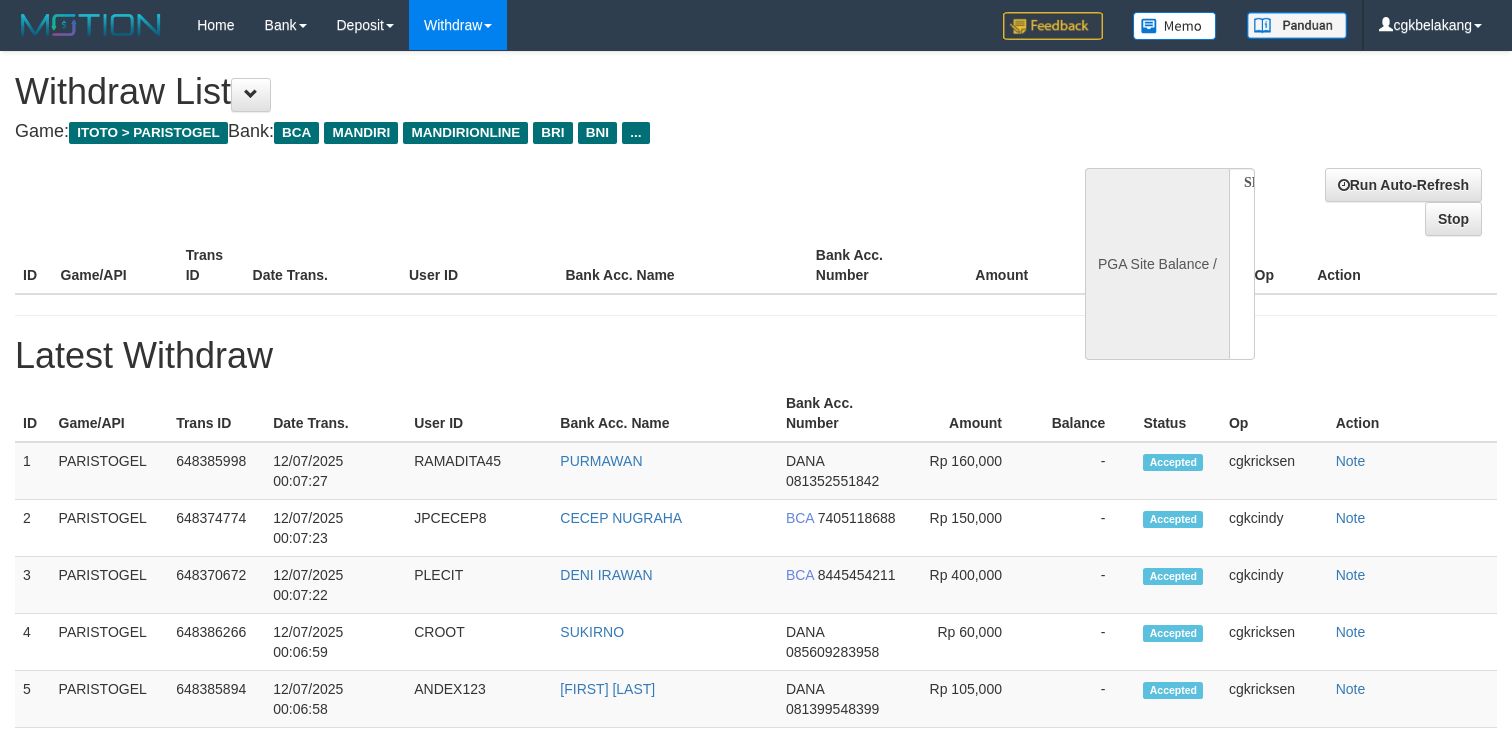select 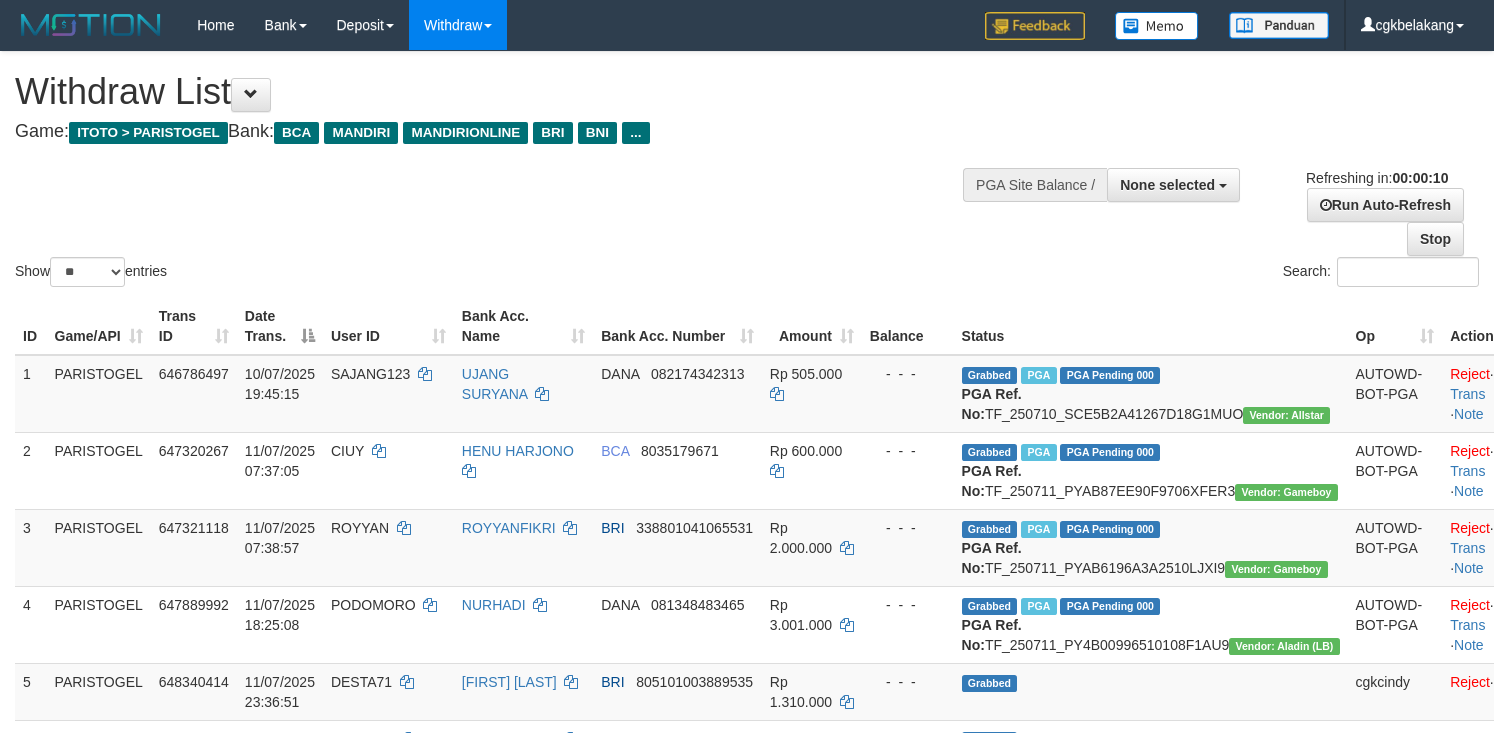 select 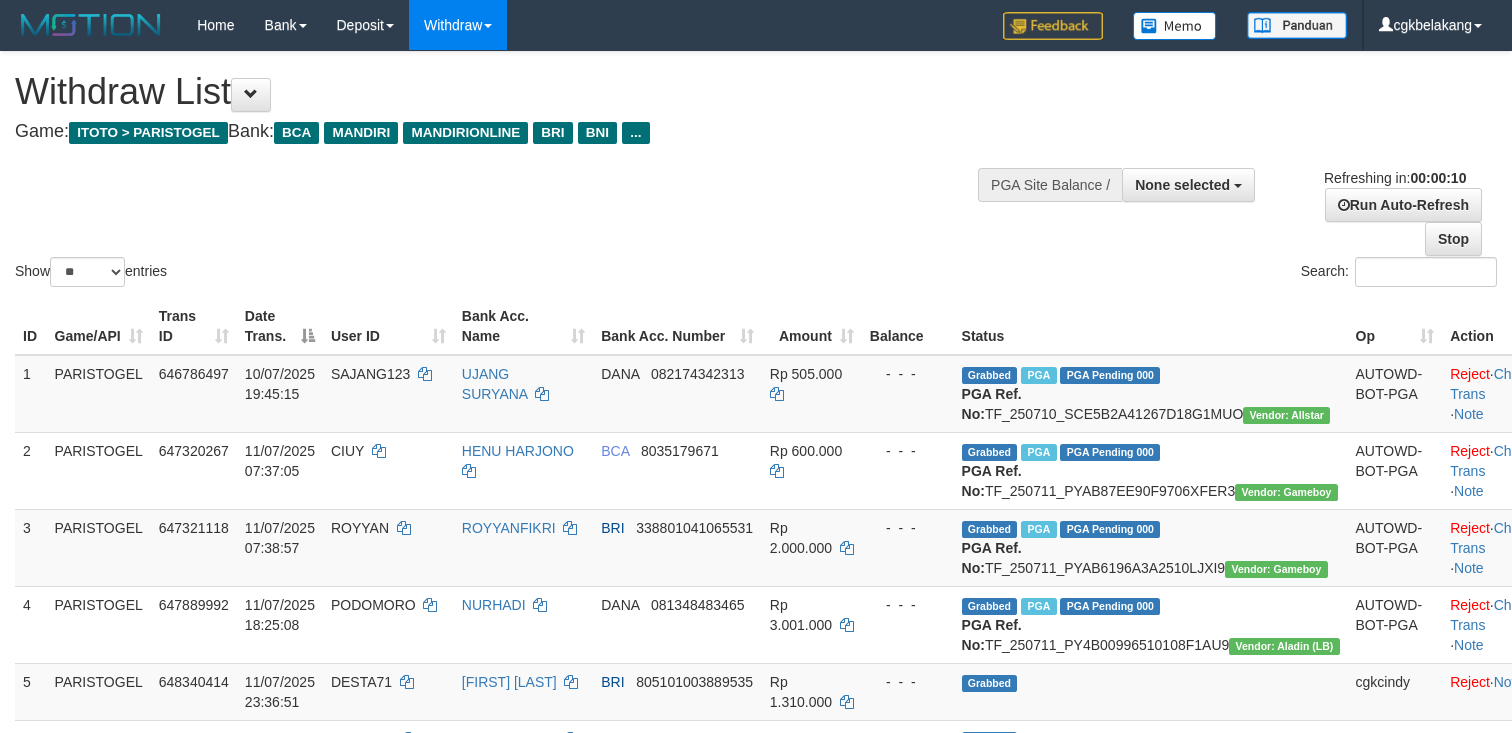 select 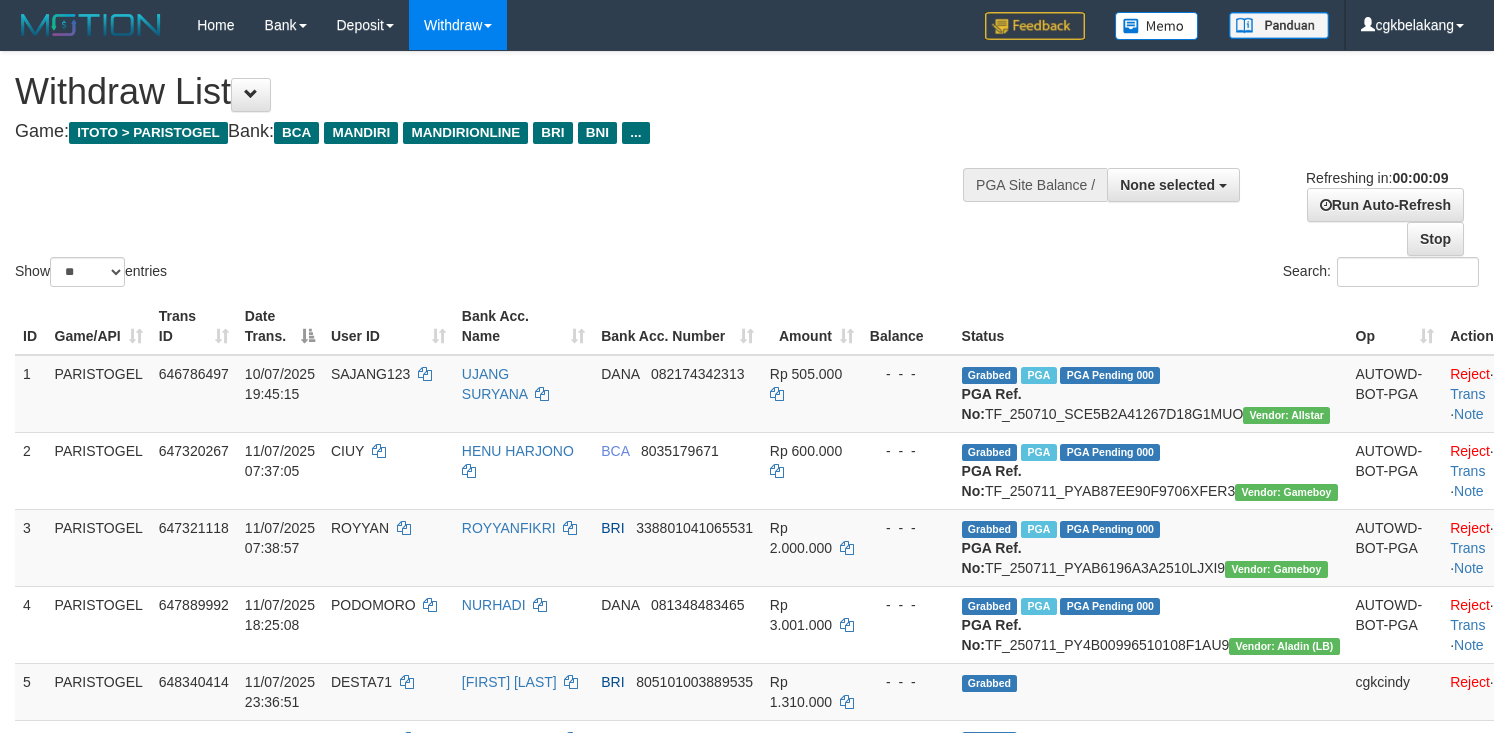 select 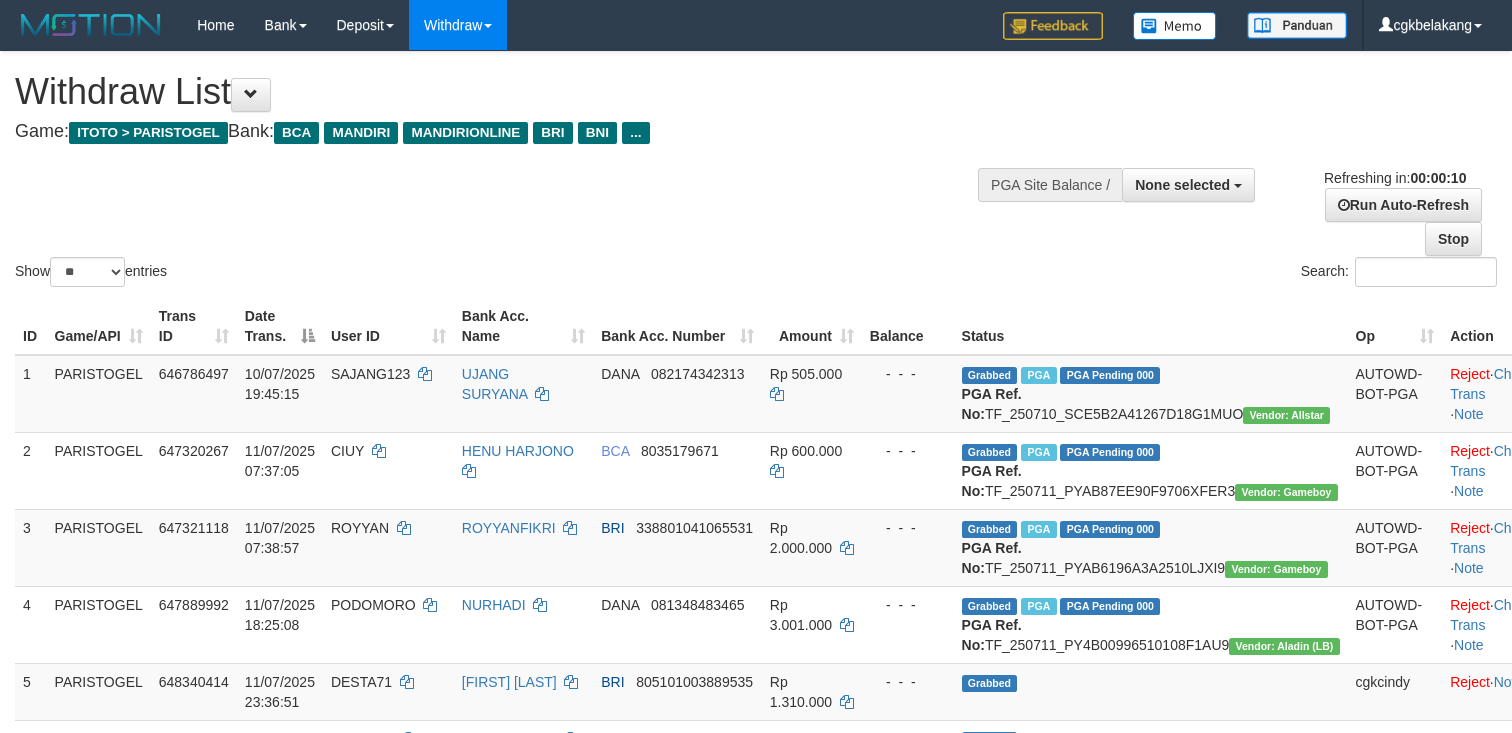 select 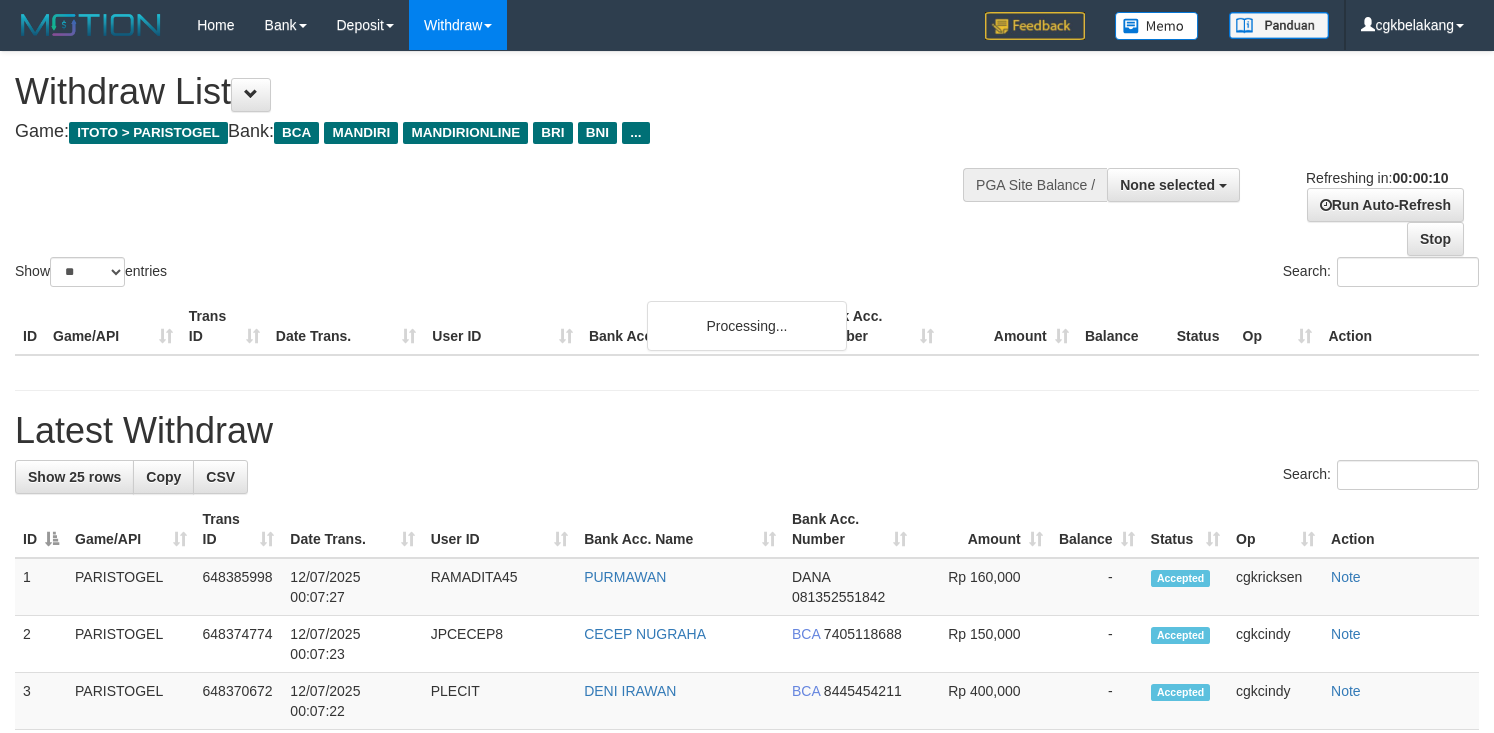 select 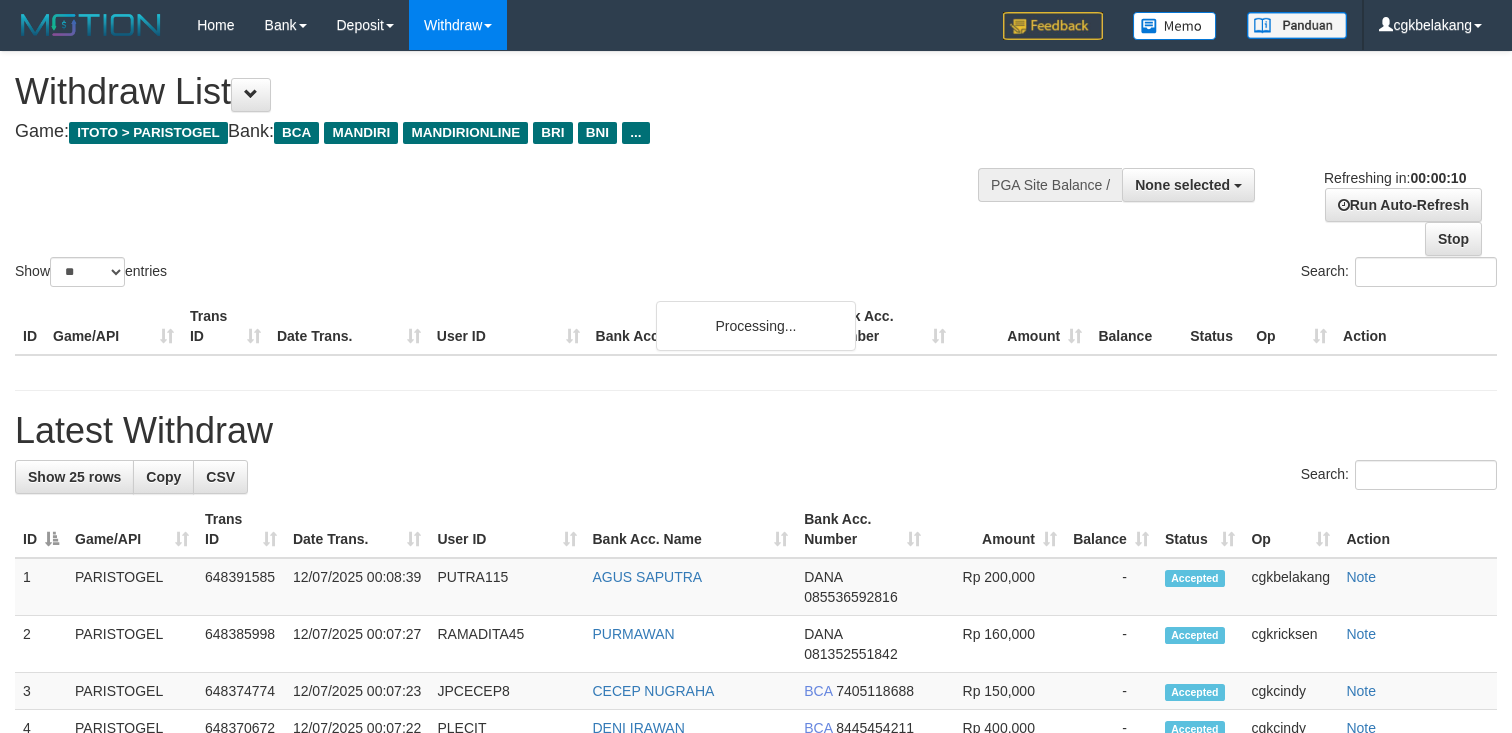 select 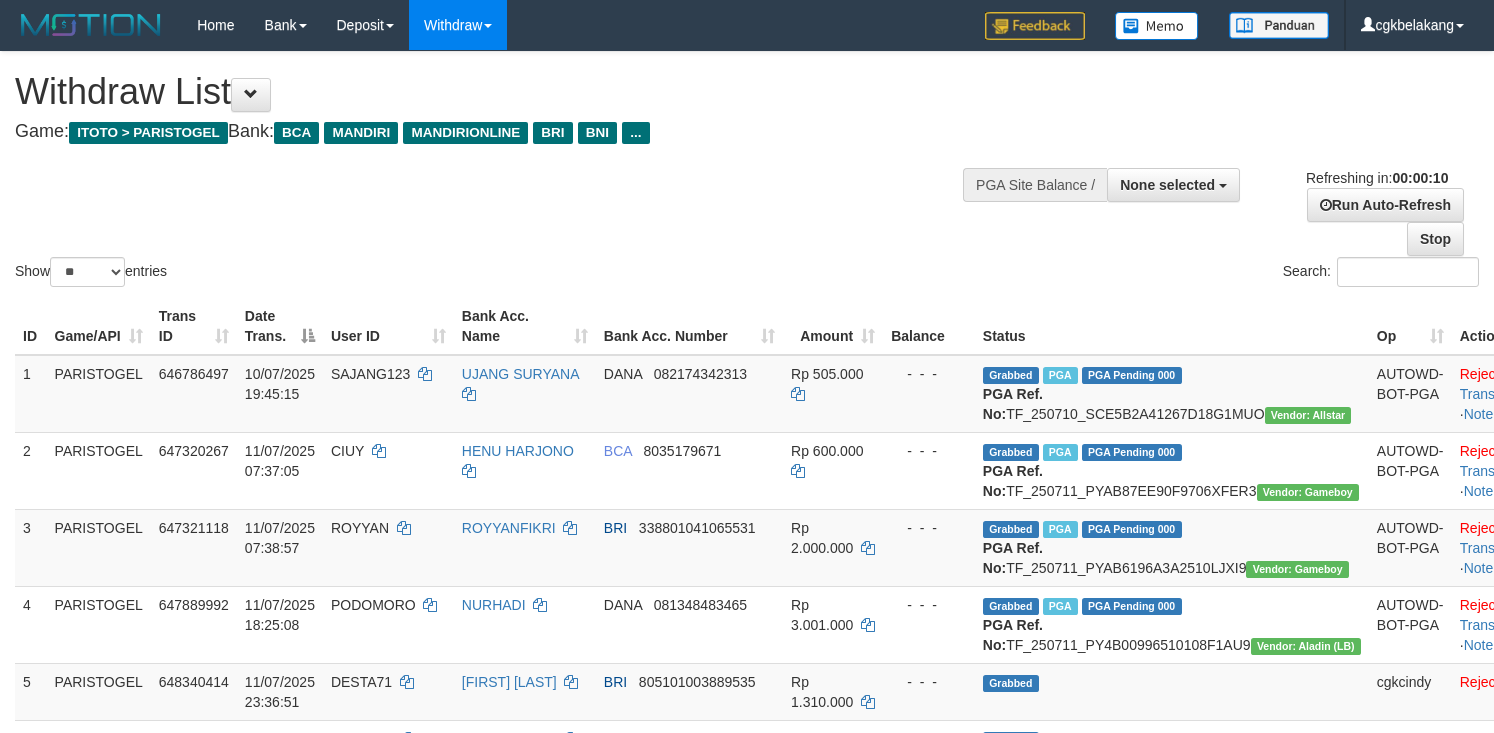 select 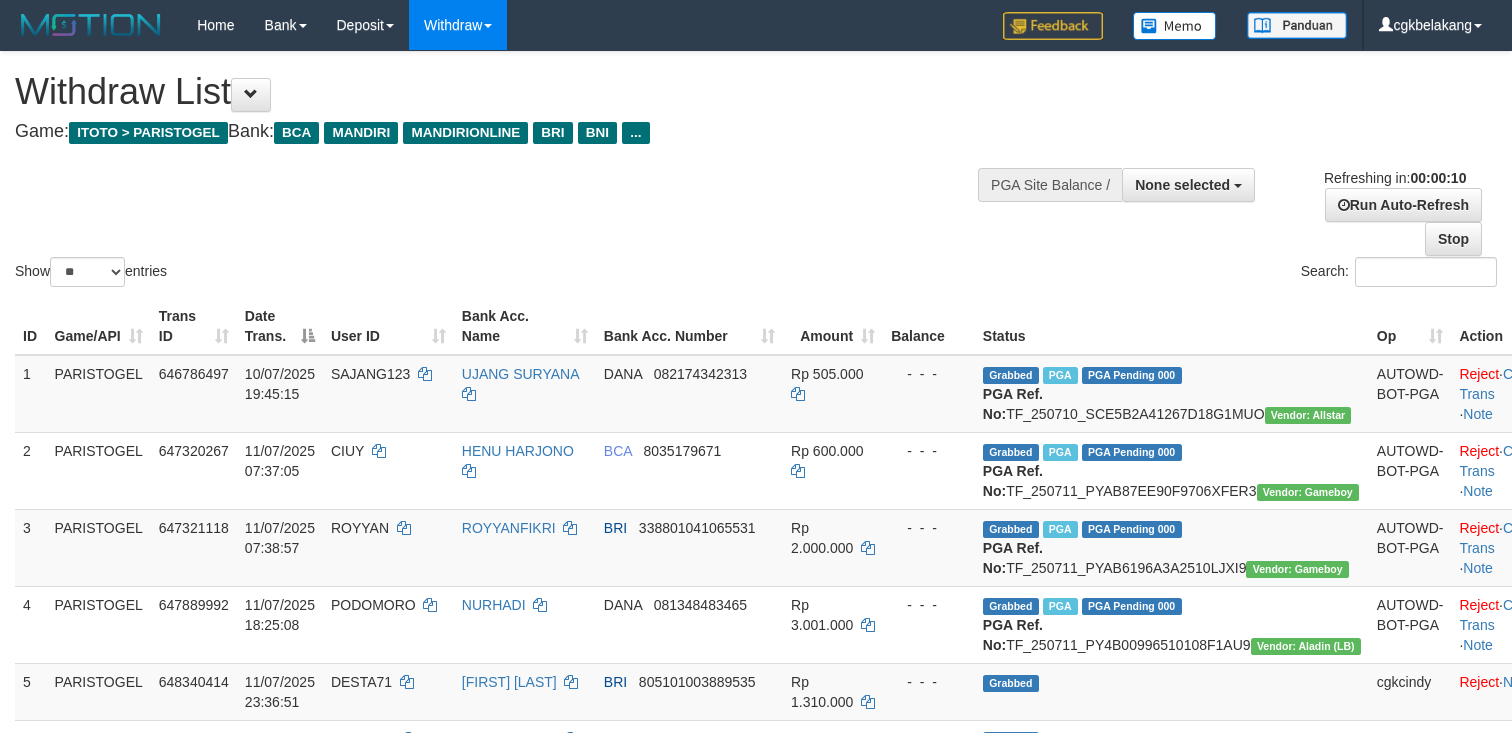 select 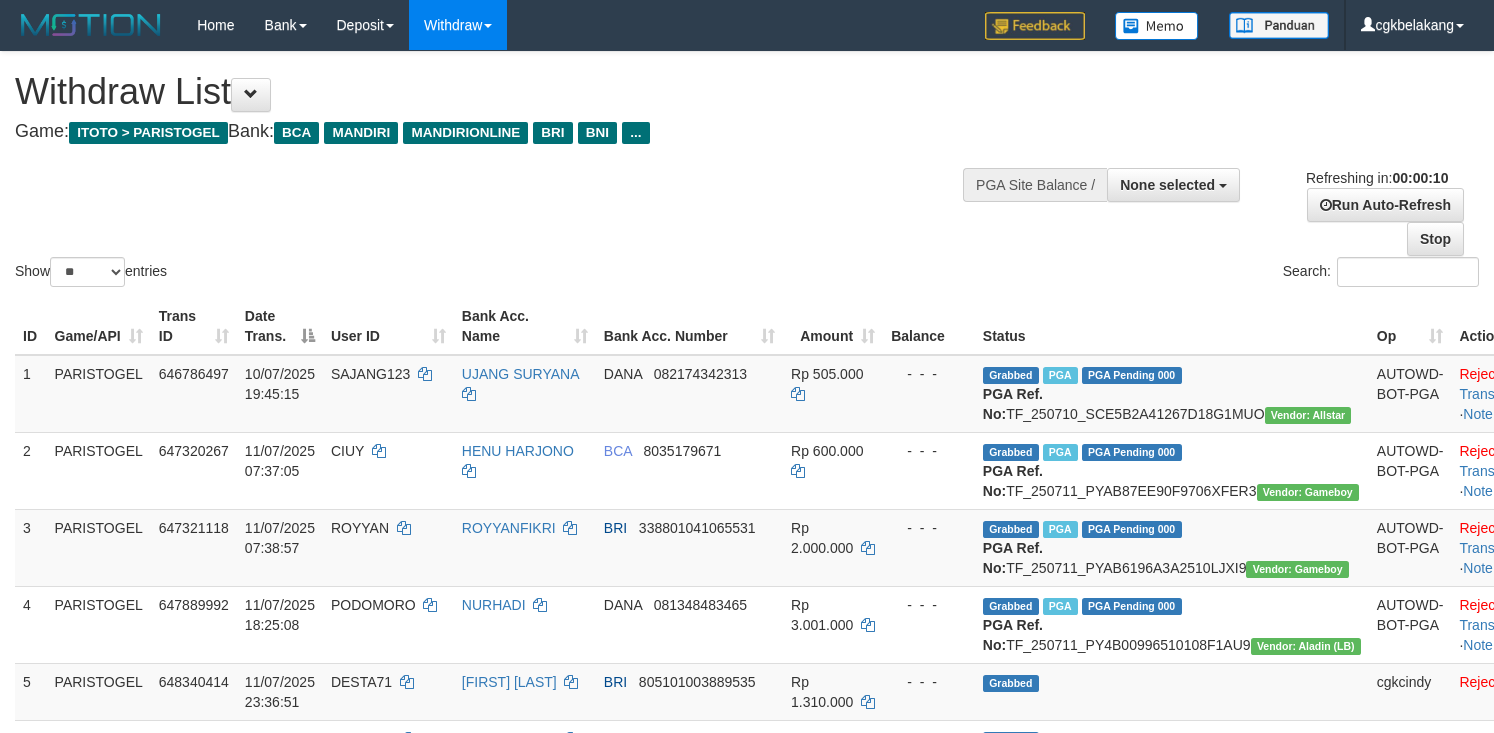 select 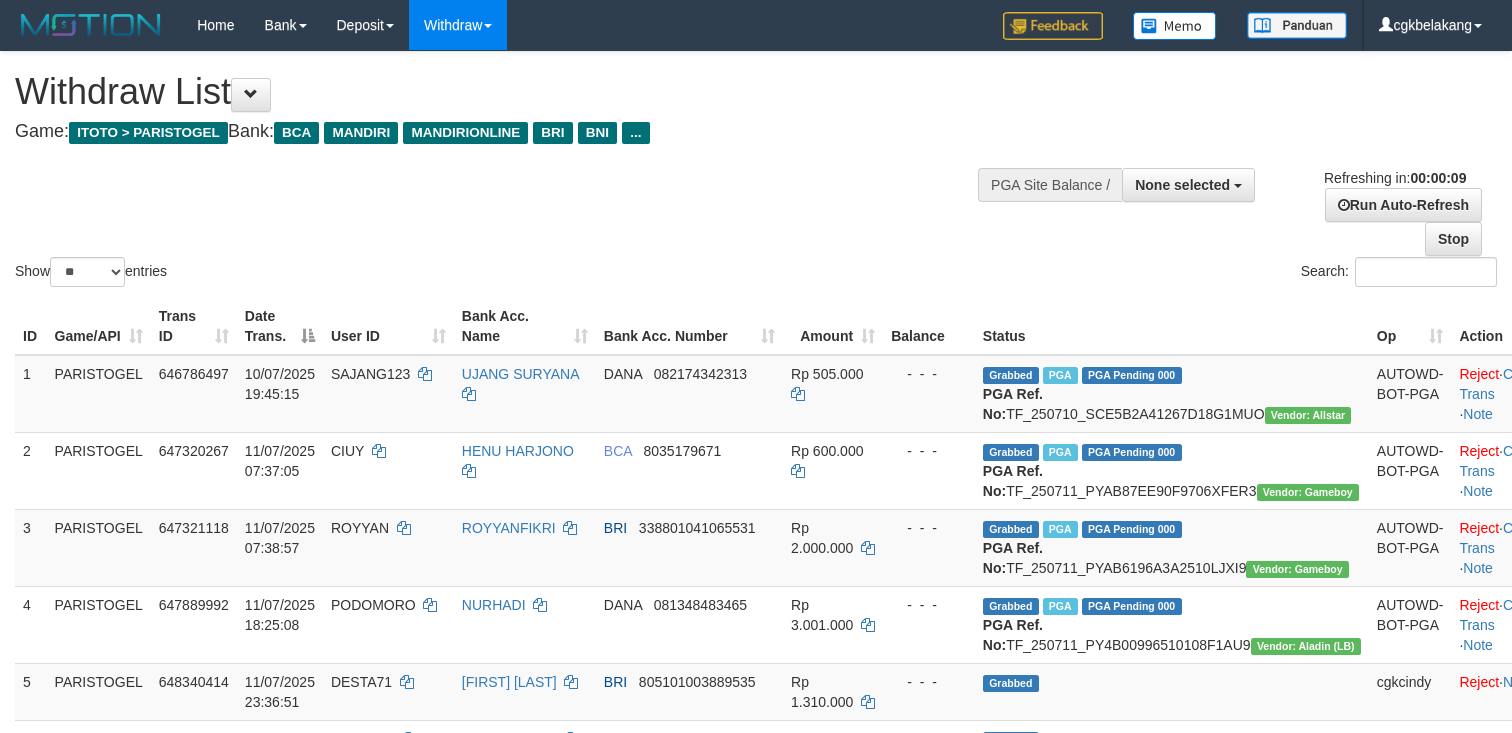 select 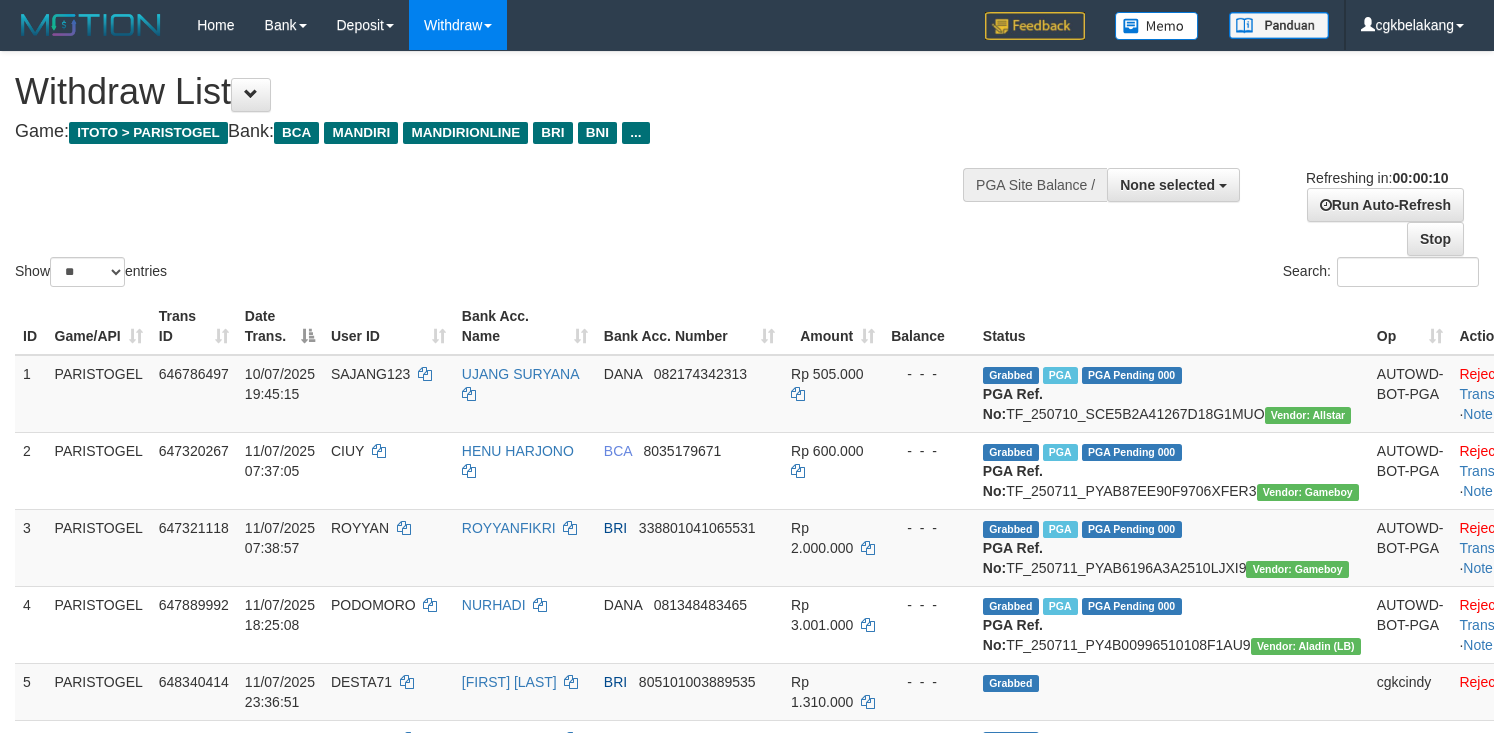select 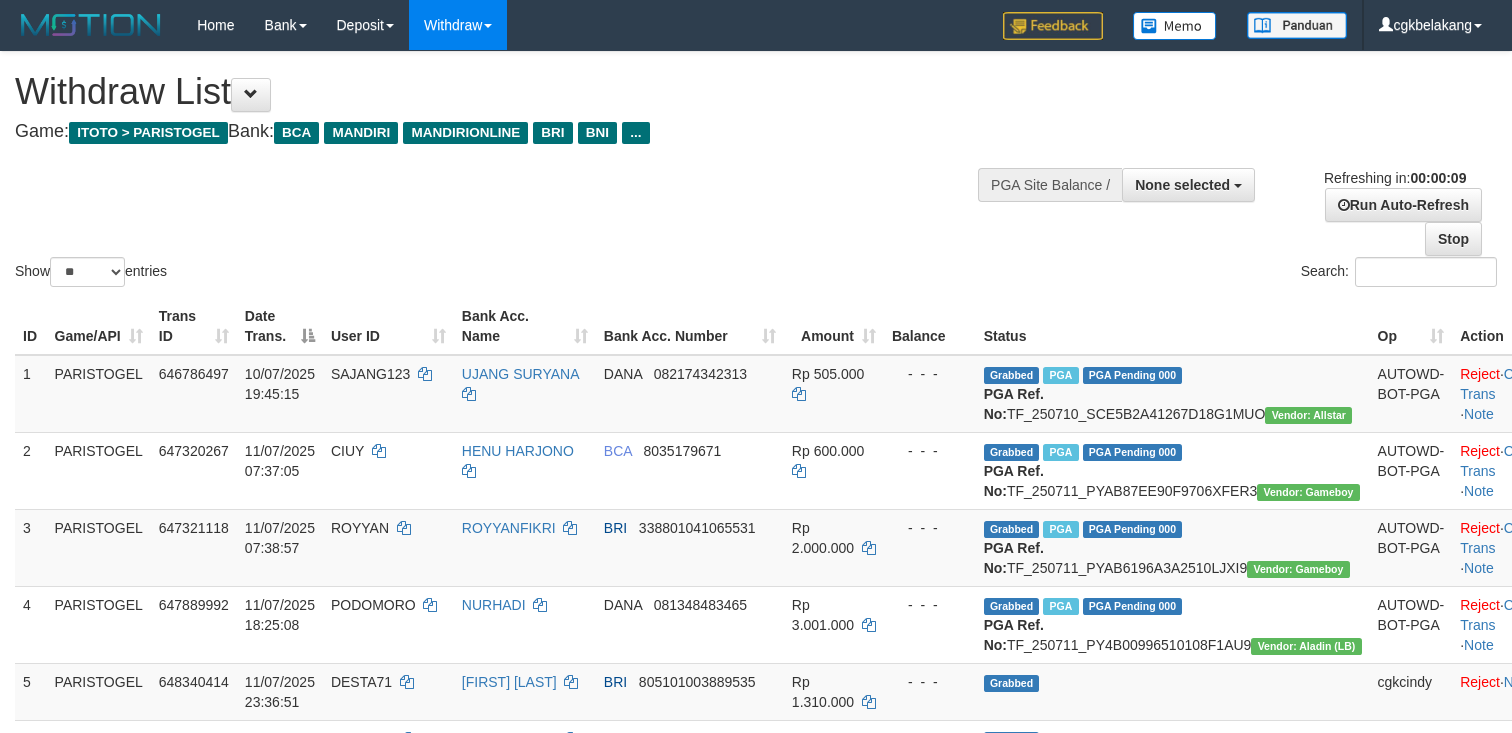 select 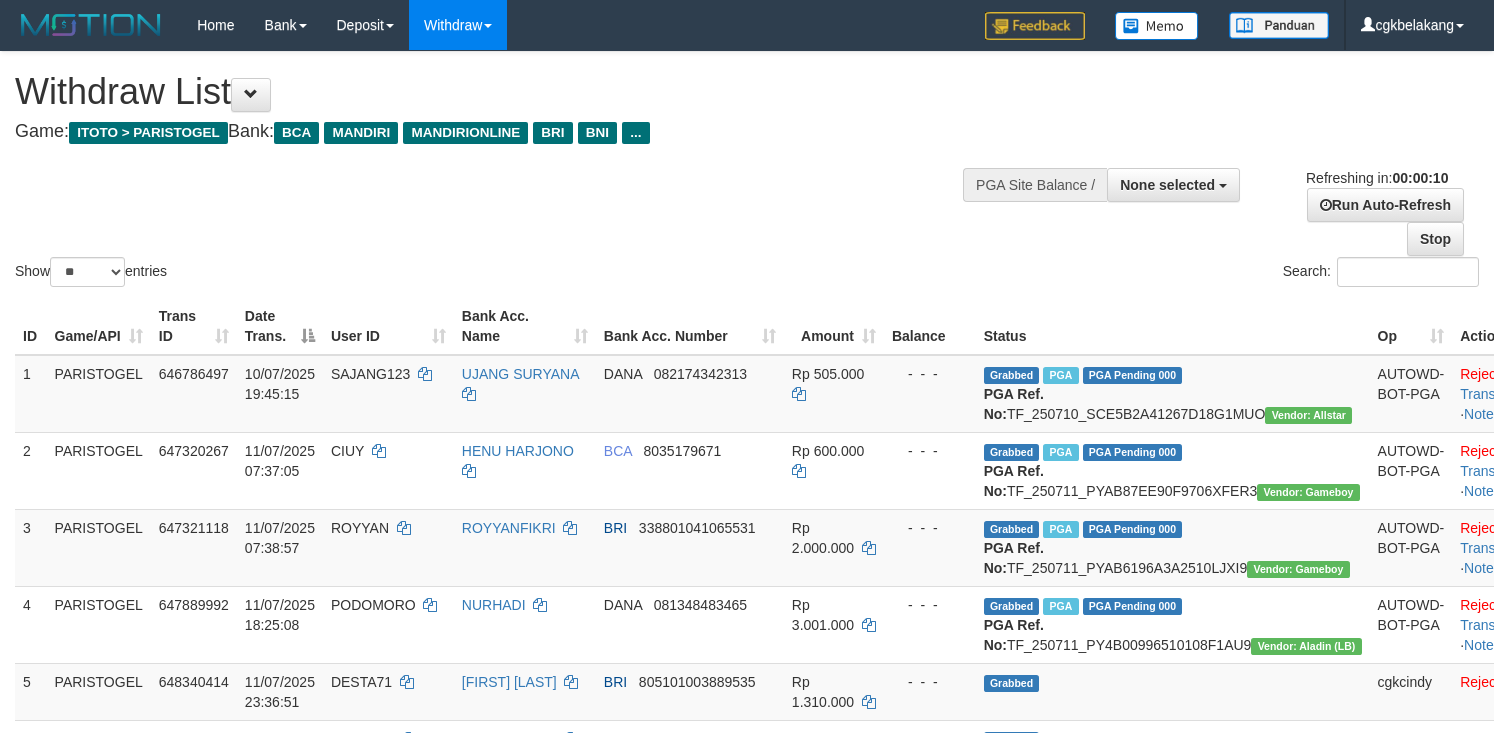 select 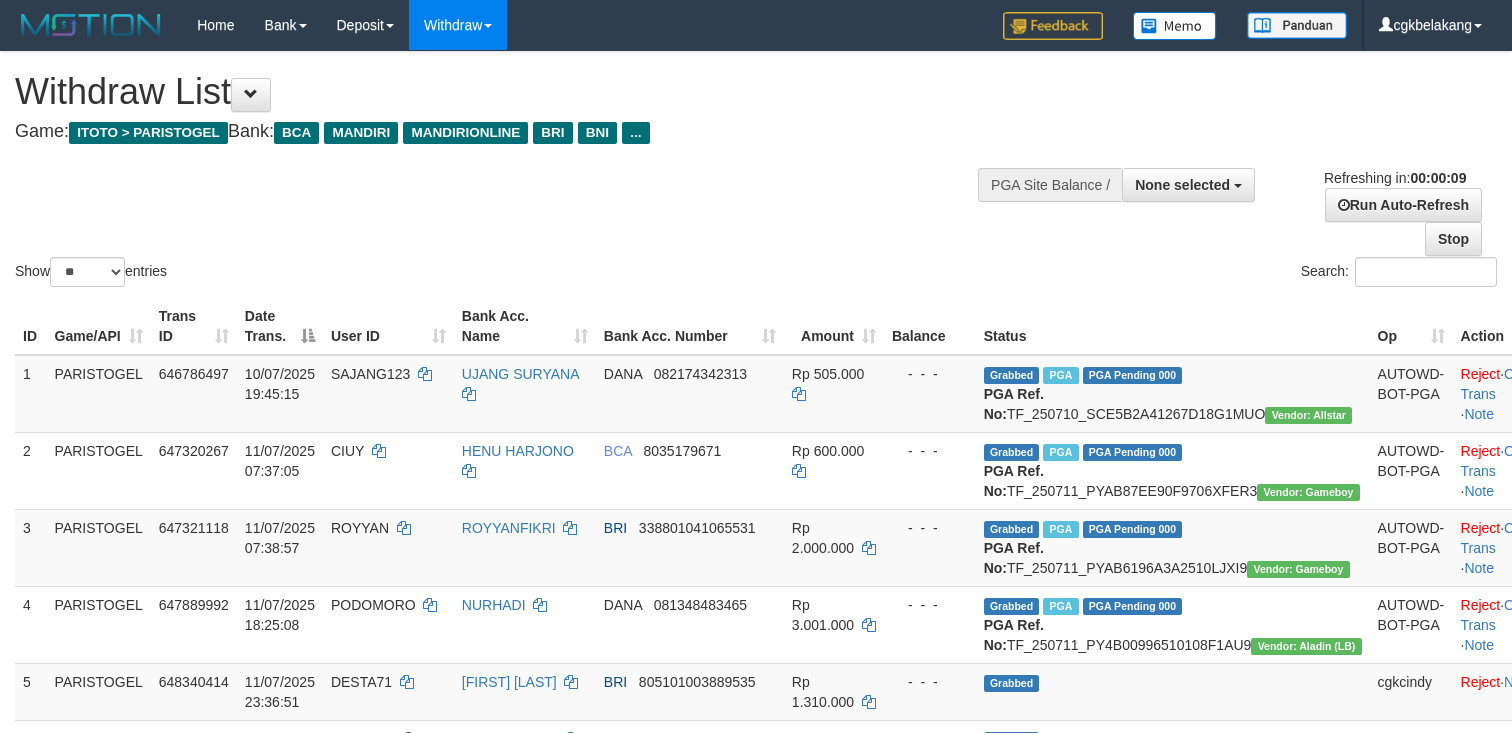 select 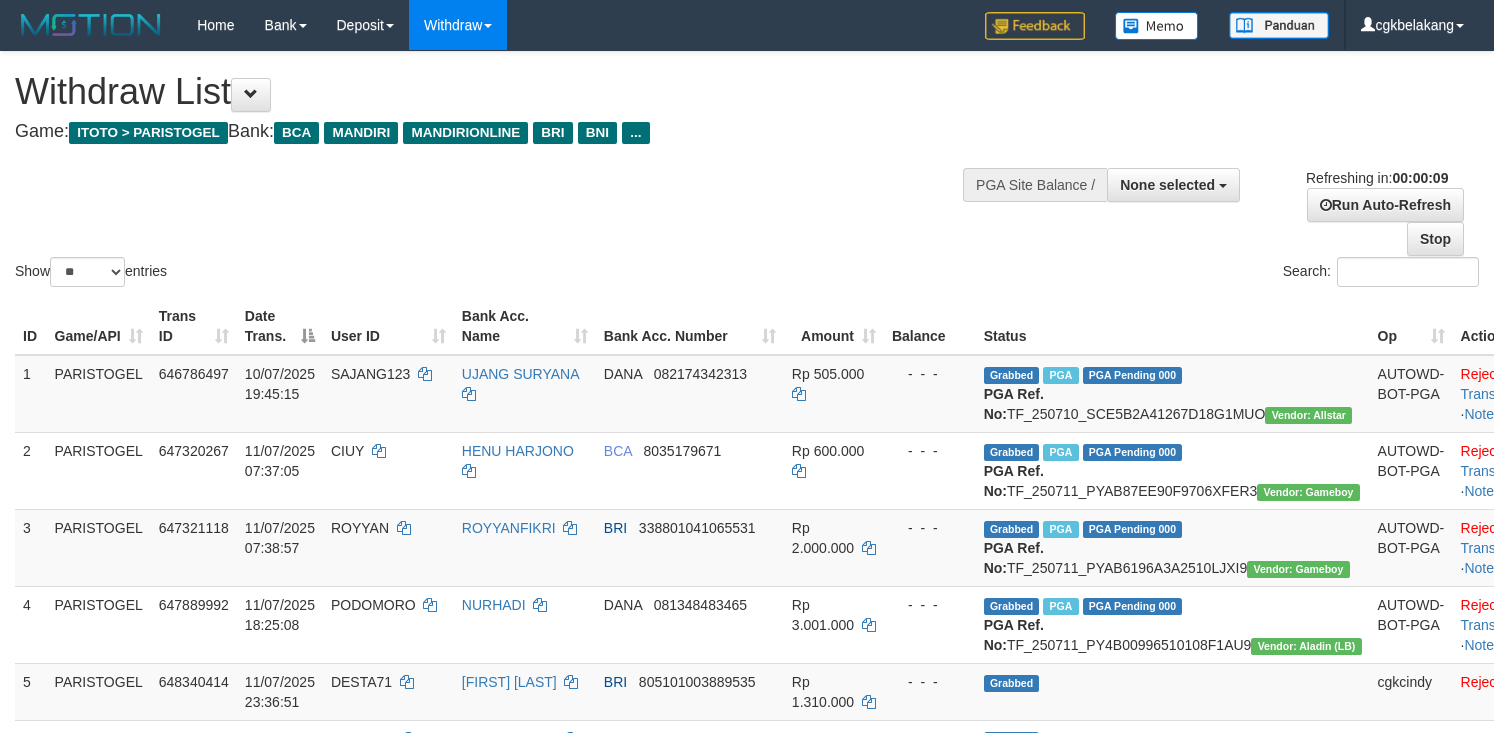 select 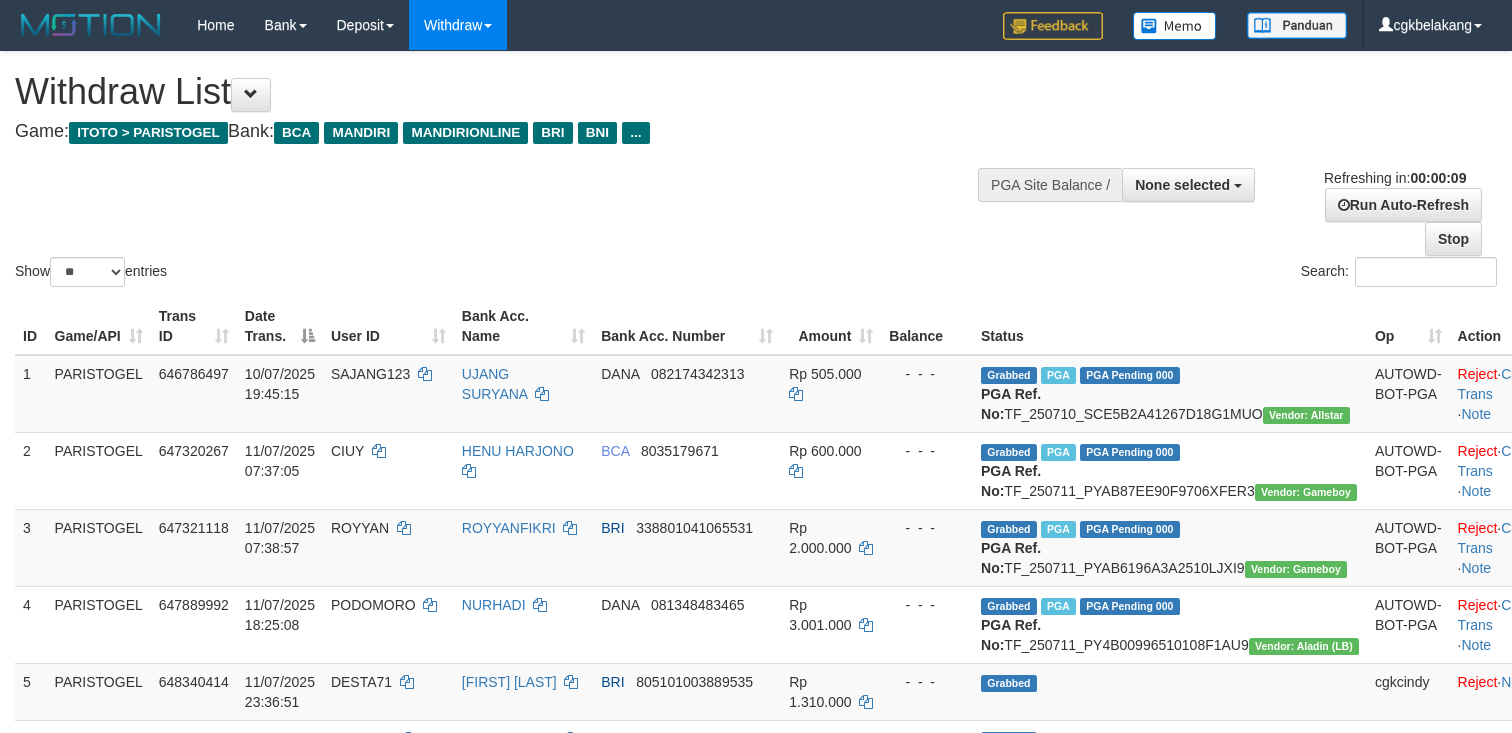 select 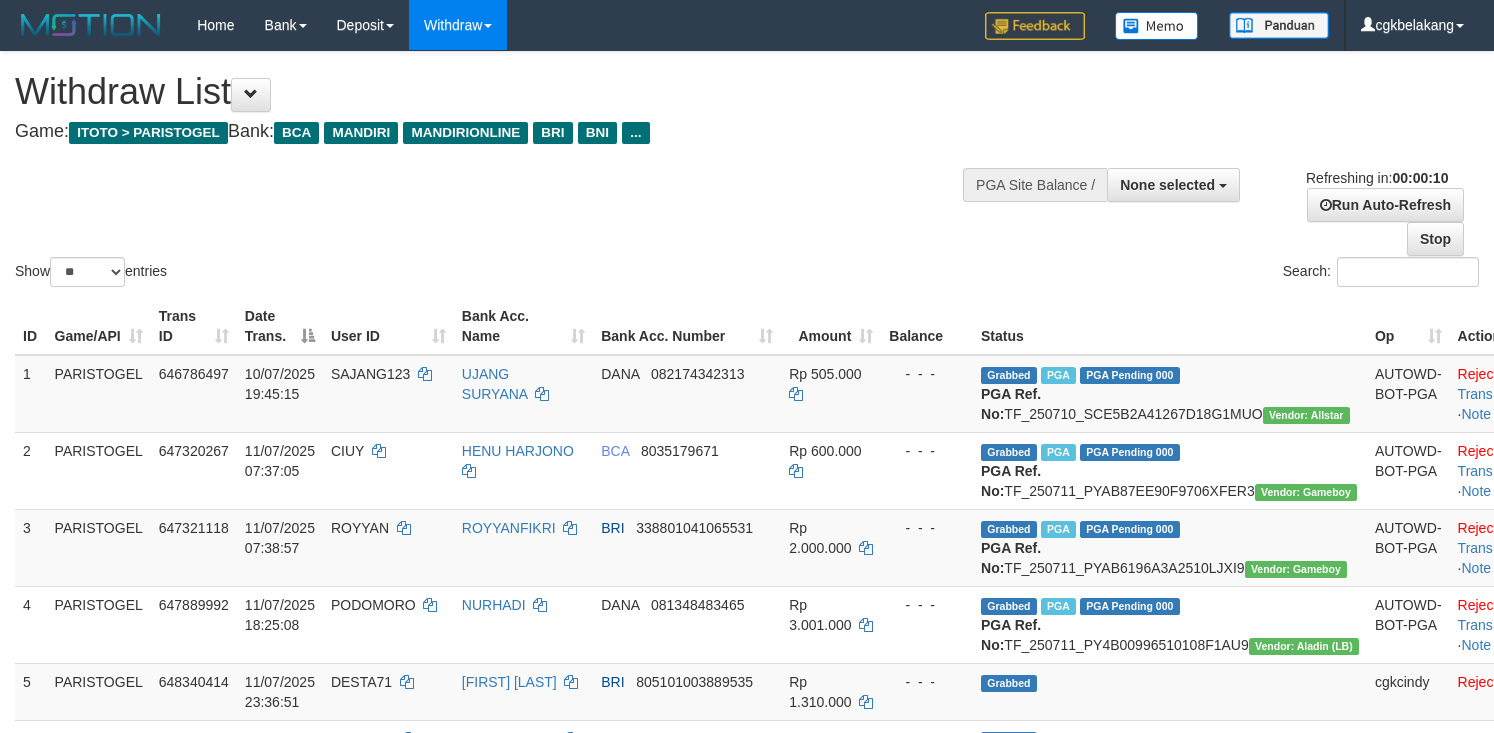 select 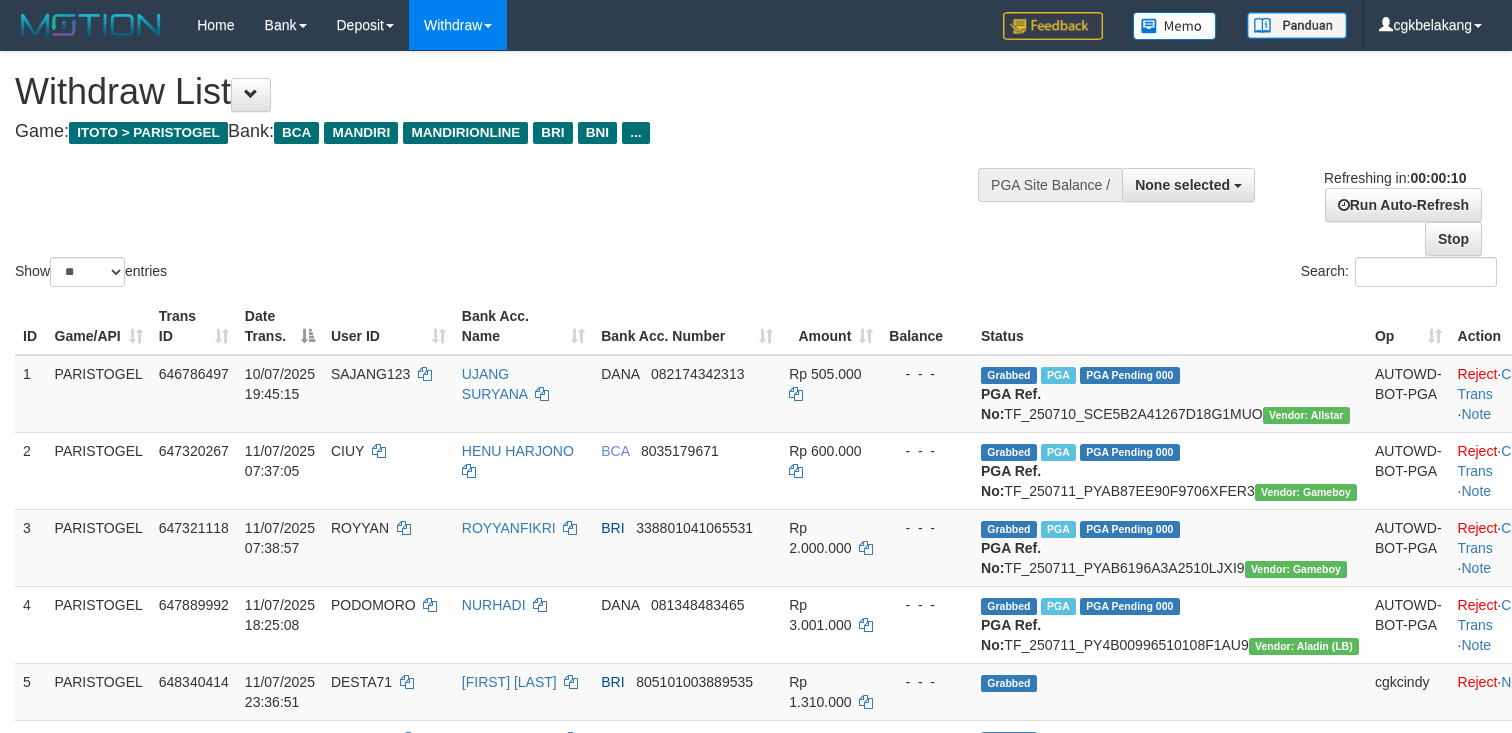 select 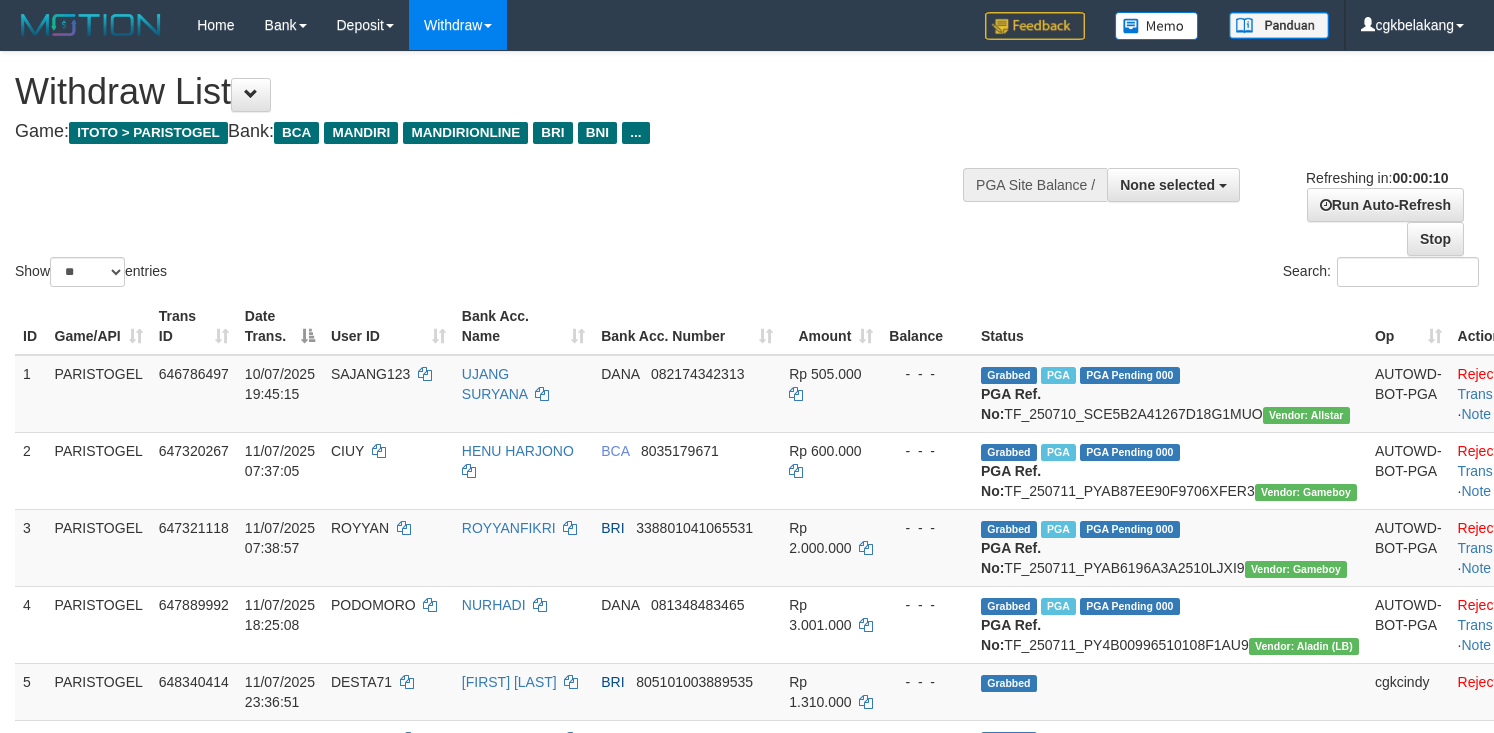 select 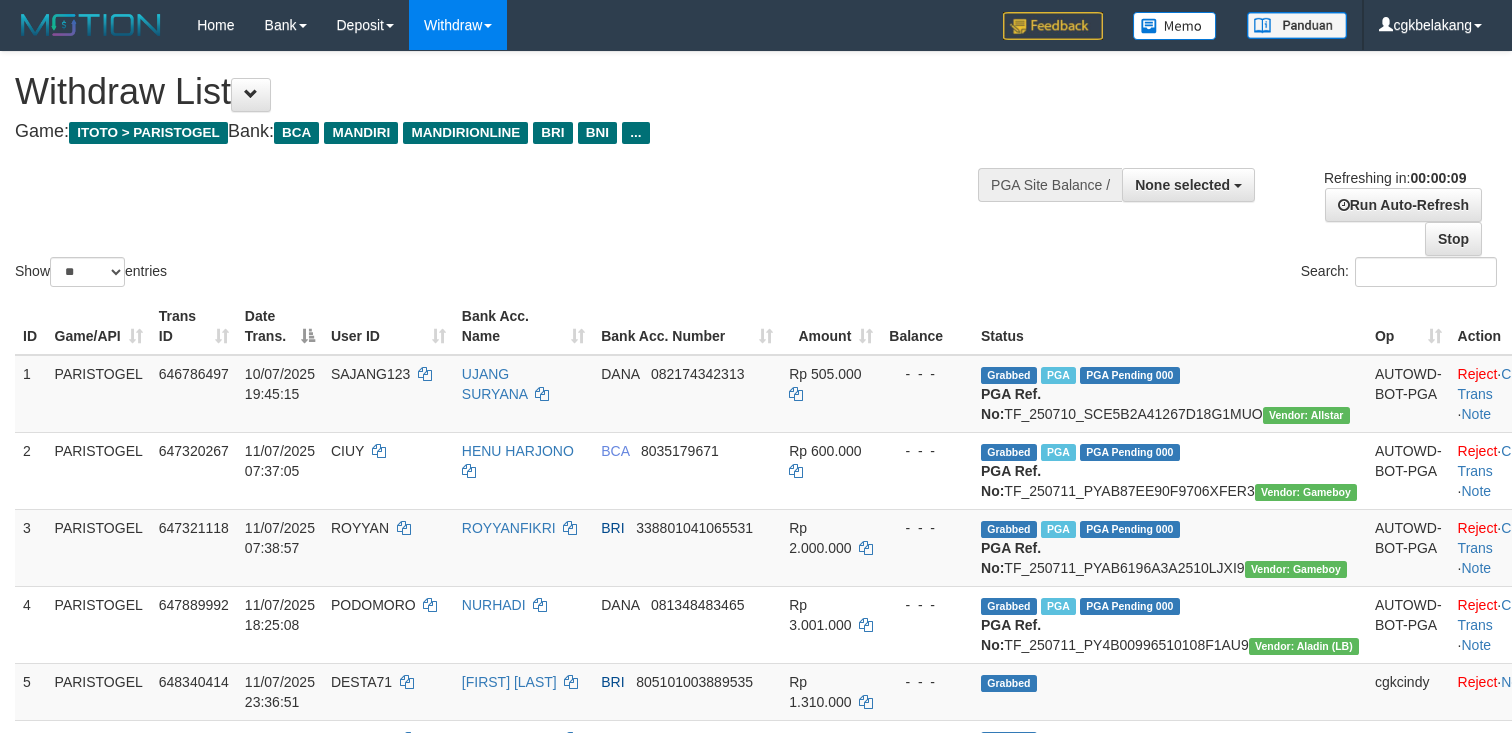 select 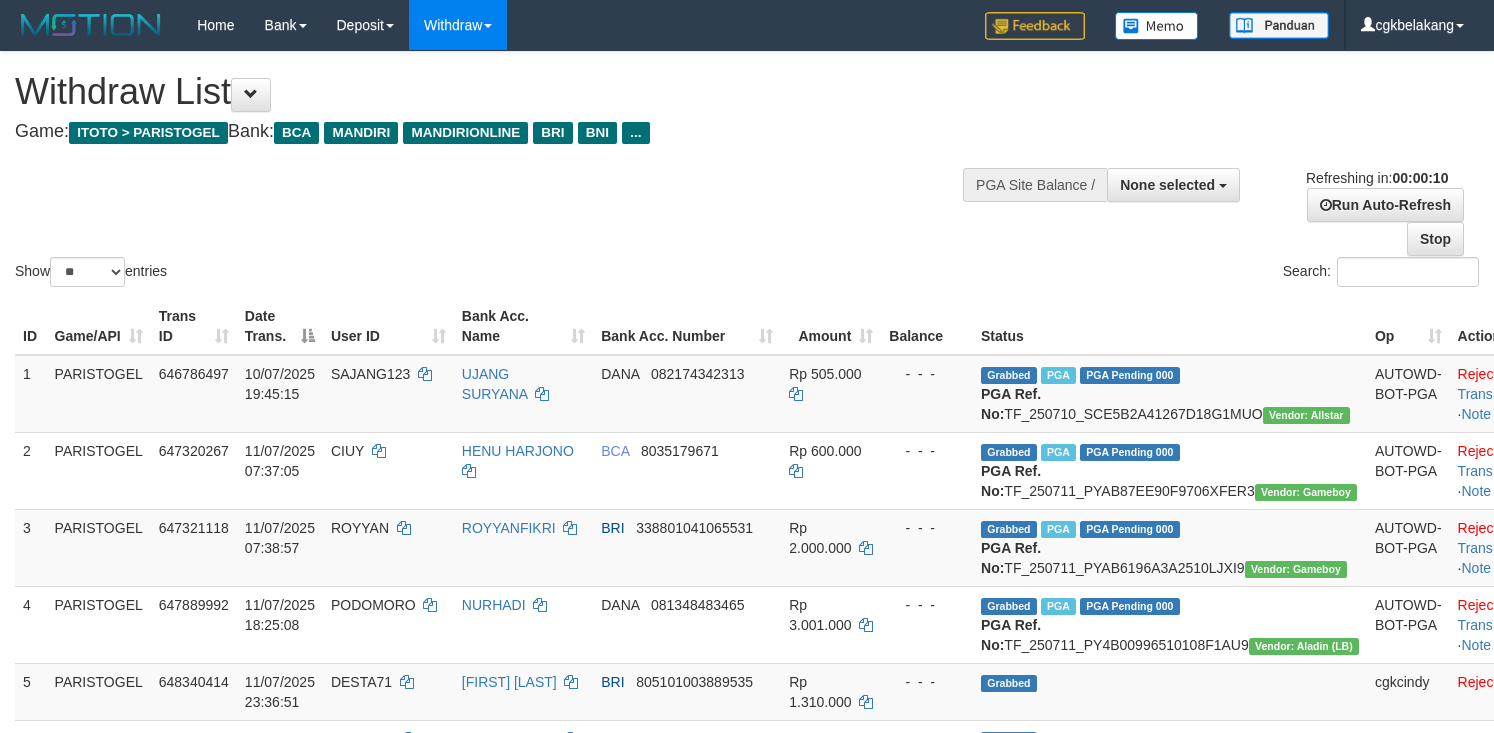select 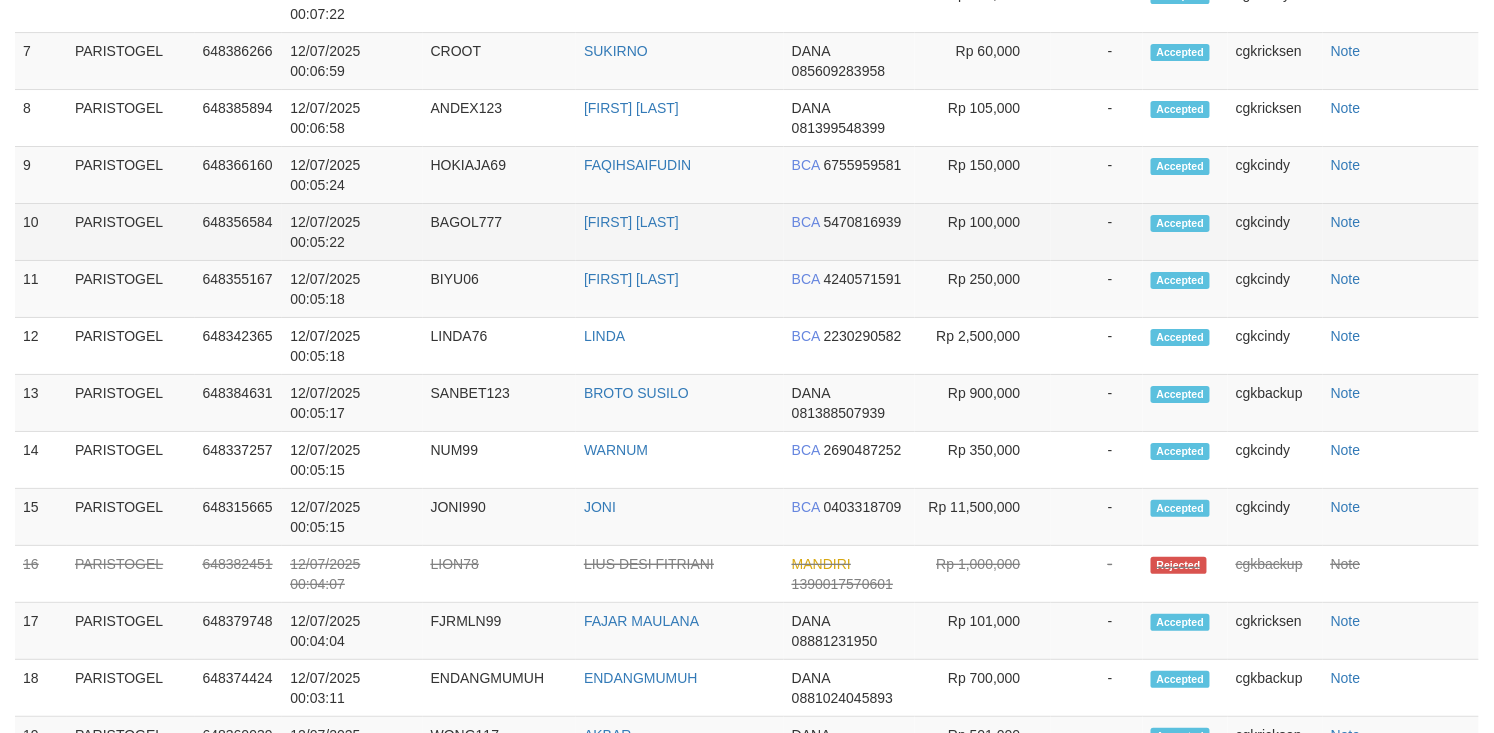 scroll, scrollTop: 1386, scrollLeft: 0, axis: vertical 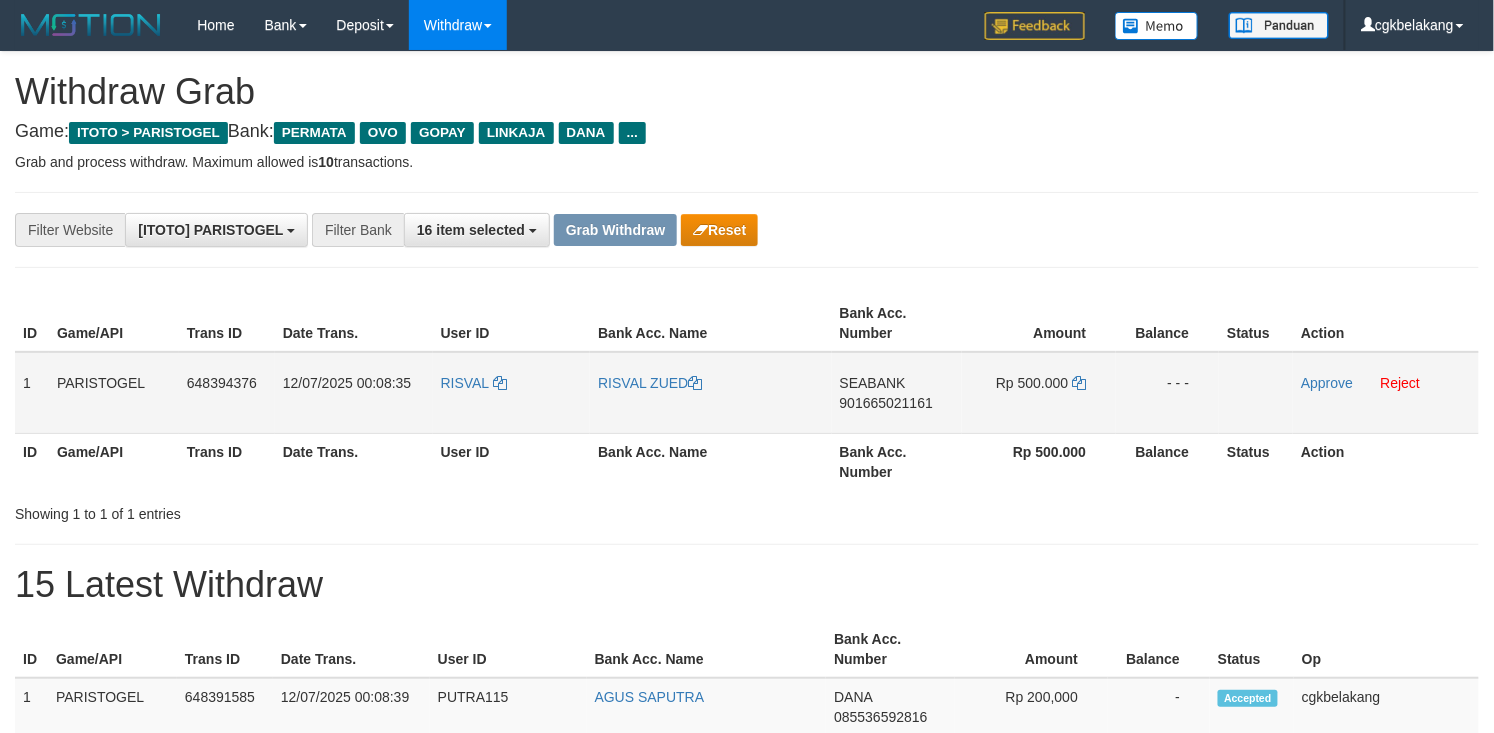 click on "RISVAL" at bounding box center (512, 393) 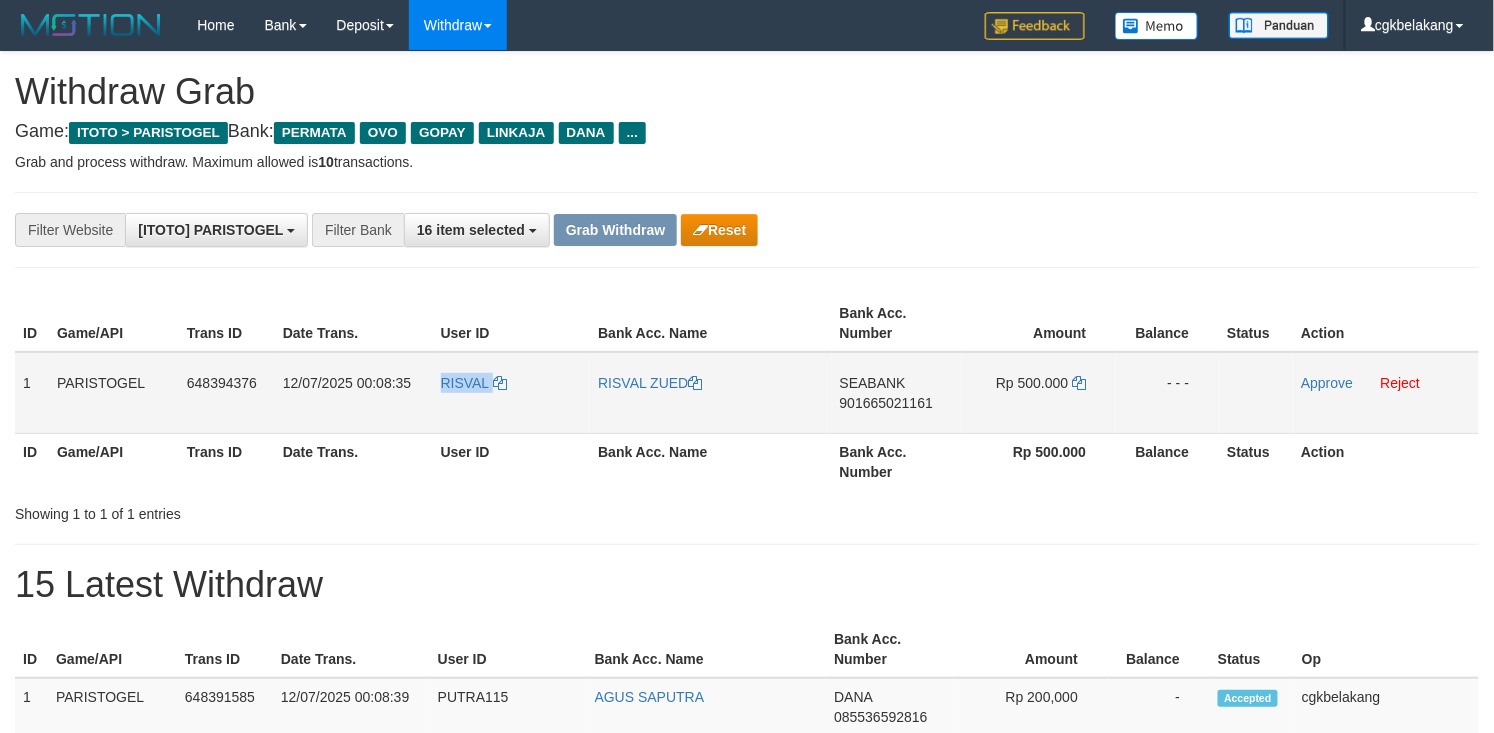 click on "RISVAL" at bounding box center (512, 393) 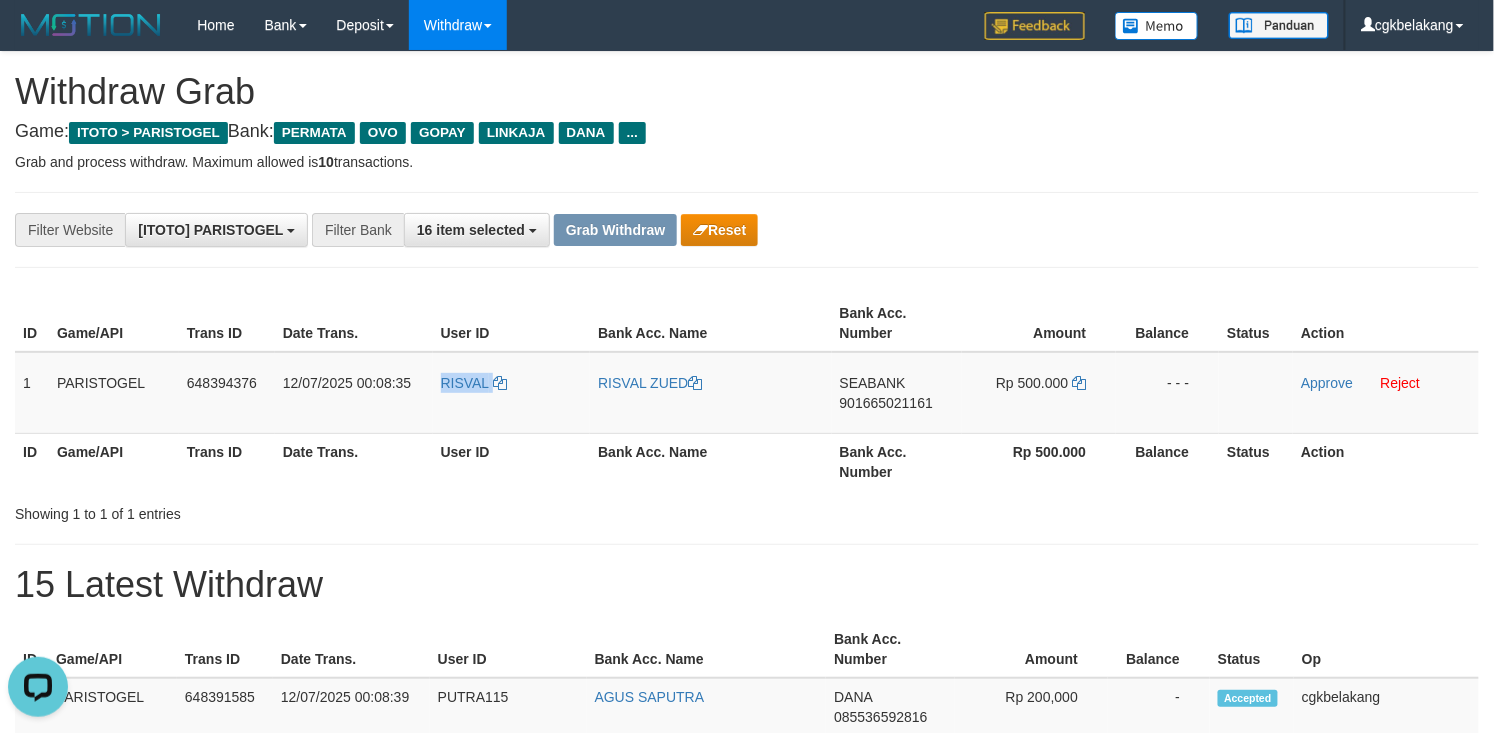 scroll, scrollTop: 0, scrollLeft: 0, axis: both 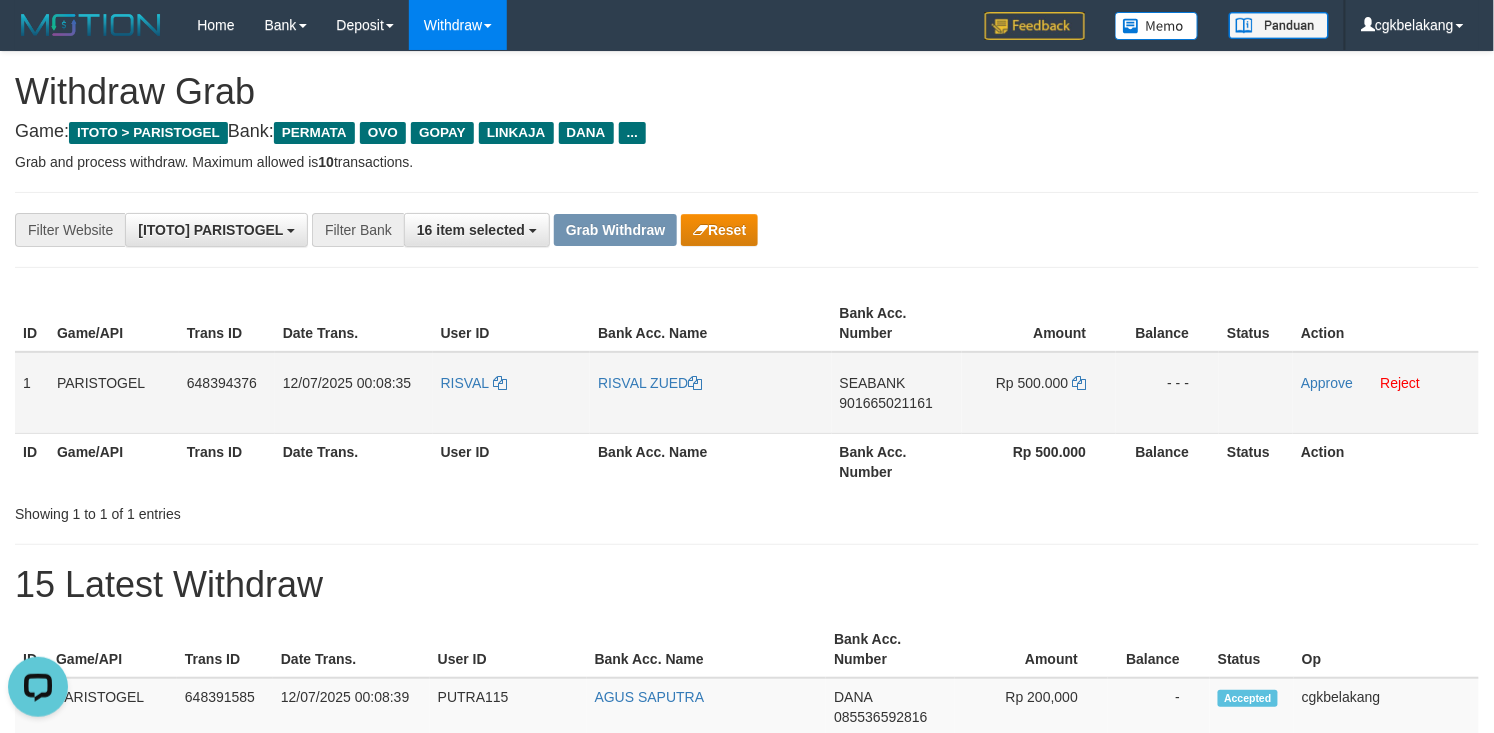 click on "RISVAL ZUED" at bounding box center [710, 393] 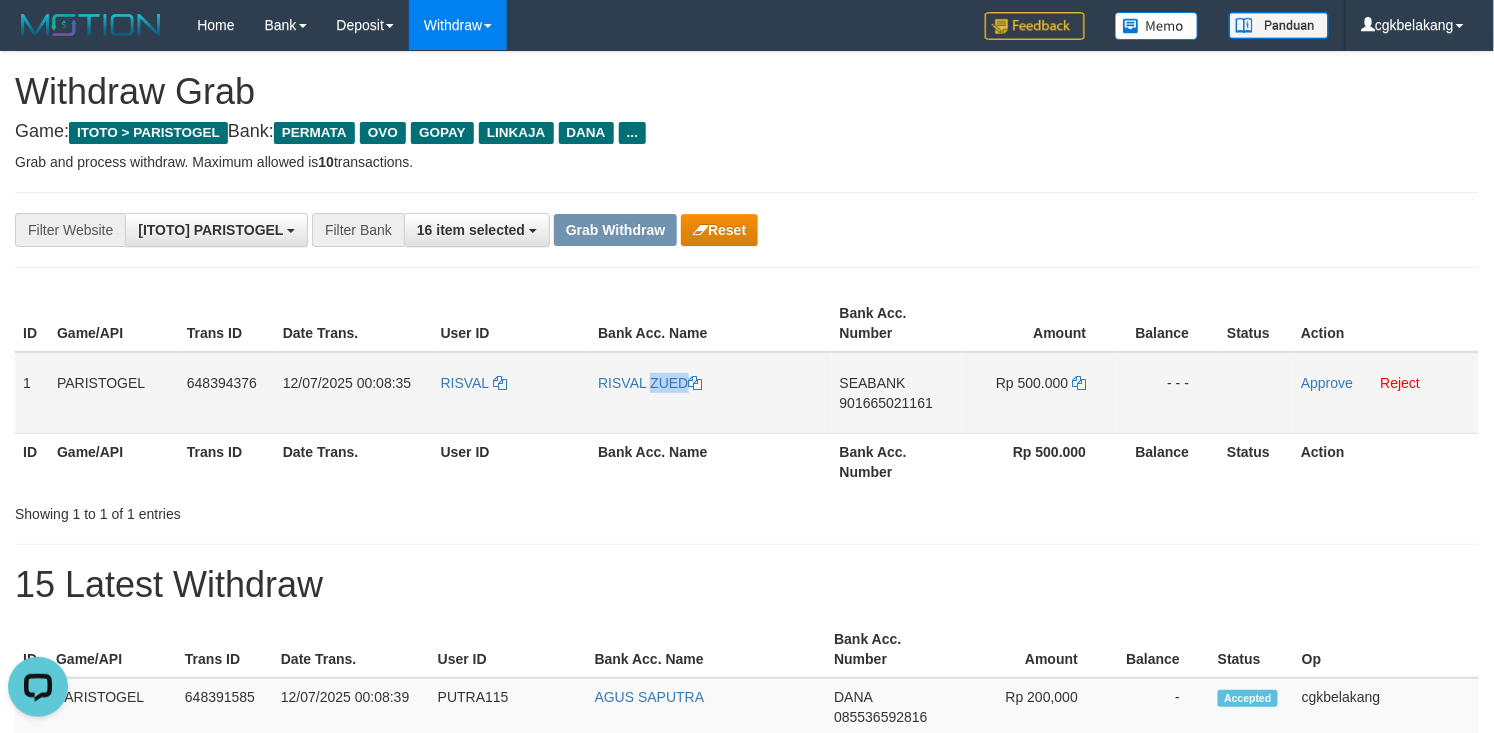 click on "RISVAL ZUED" at bounding box center [710, 393] 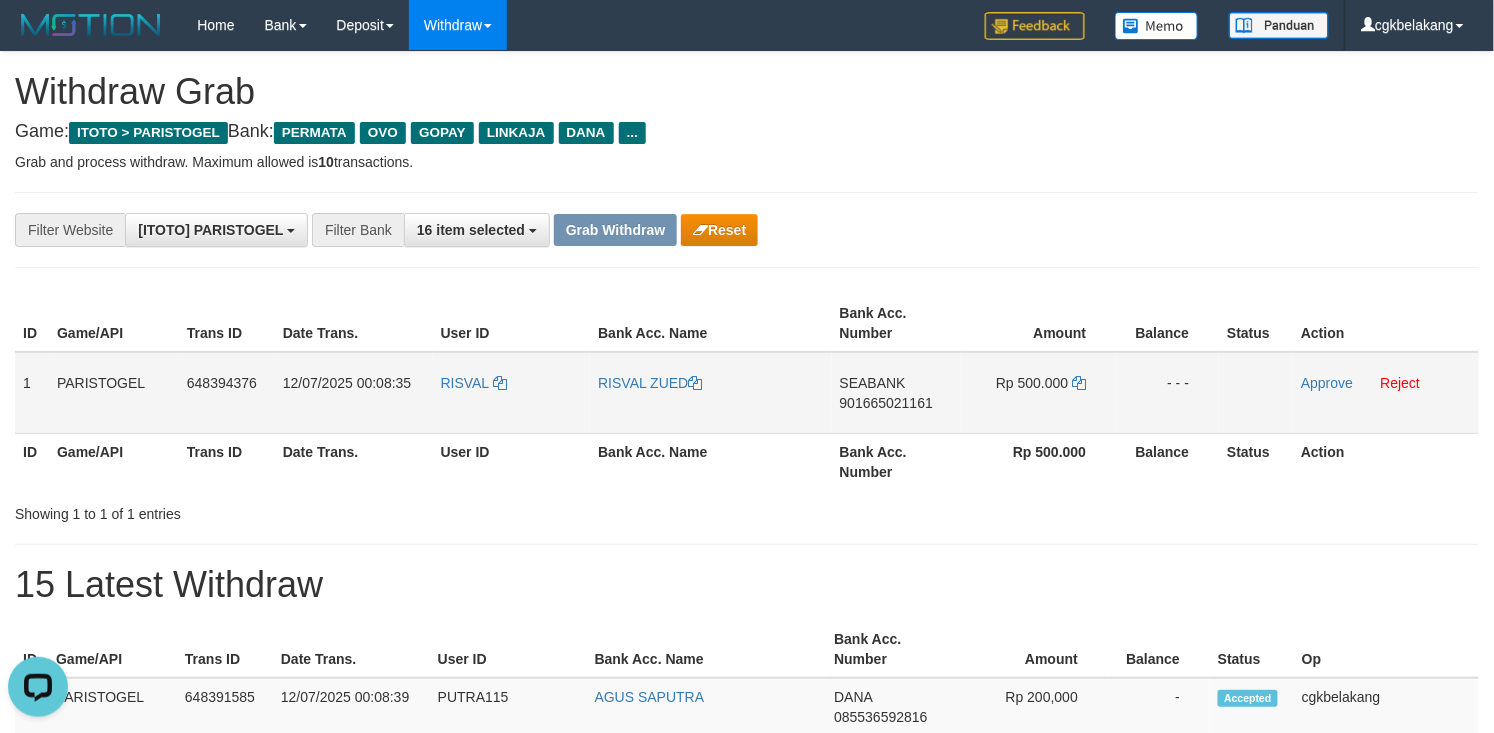 click on "SEABANK
901665021161" at bounding box center (897, 393) 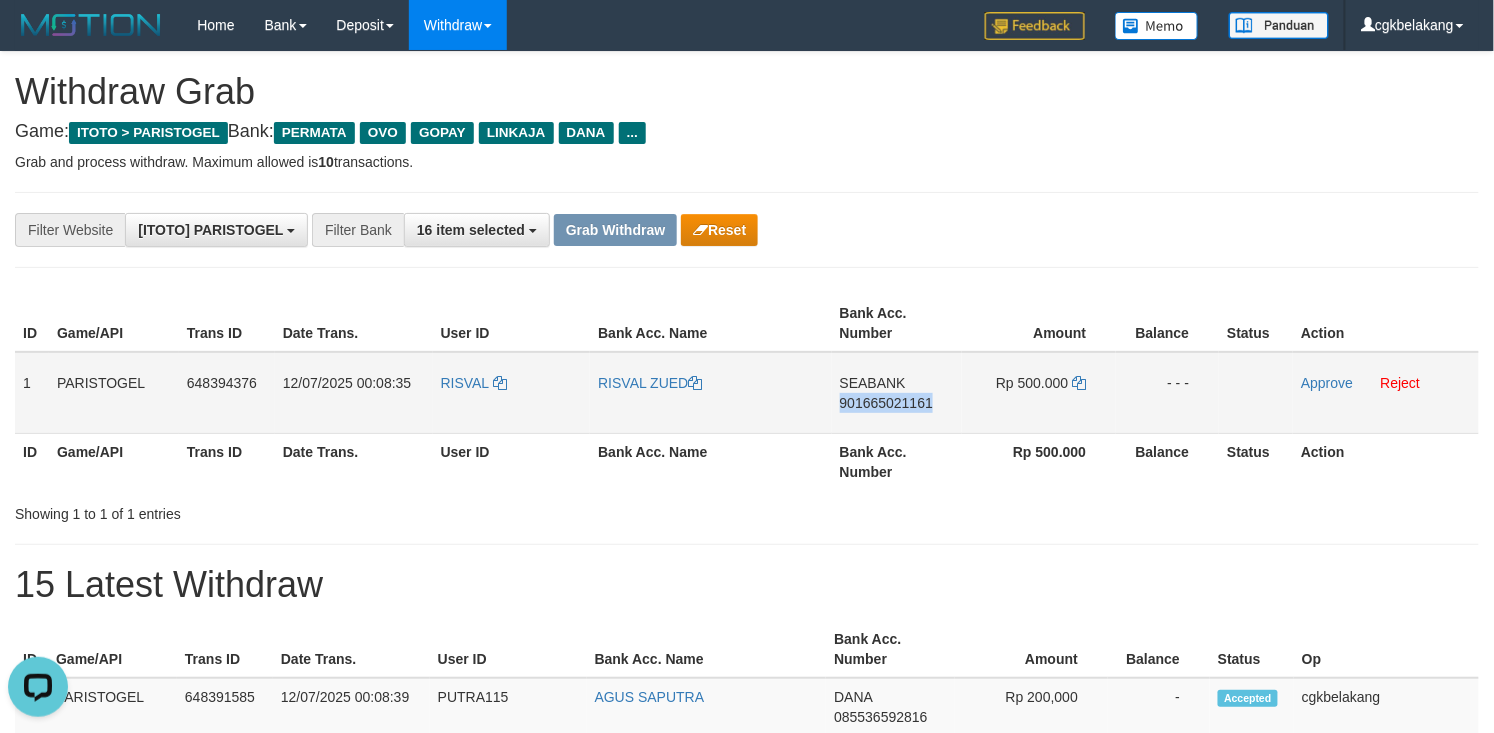 click on "SEABANK
901665021161" at bounding box center (897, 393) 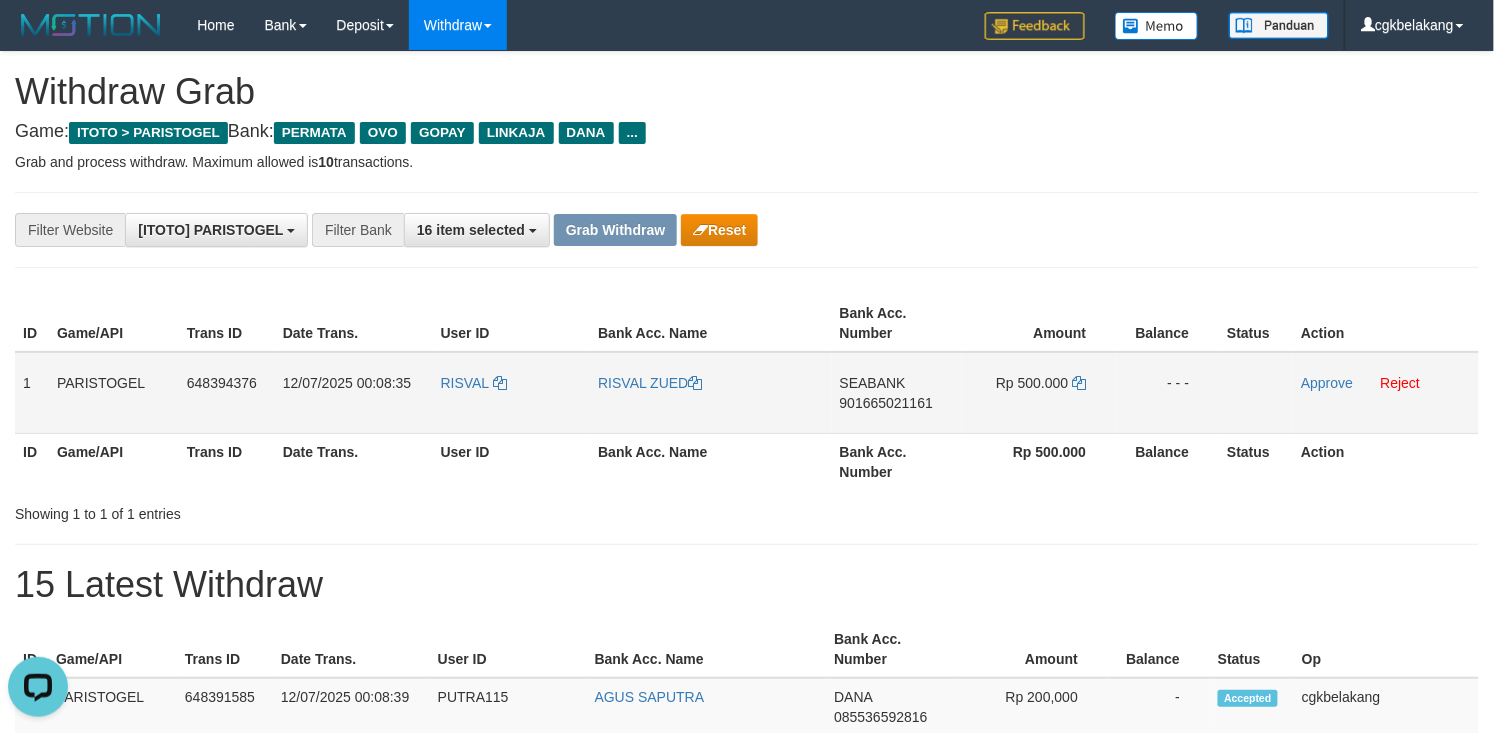 click on "Rp 500.000" at bounding box center [1039, 393] 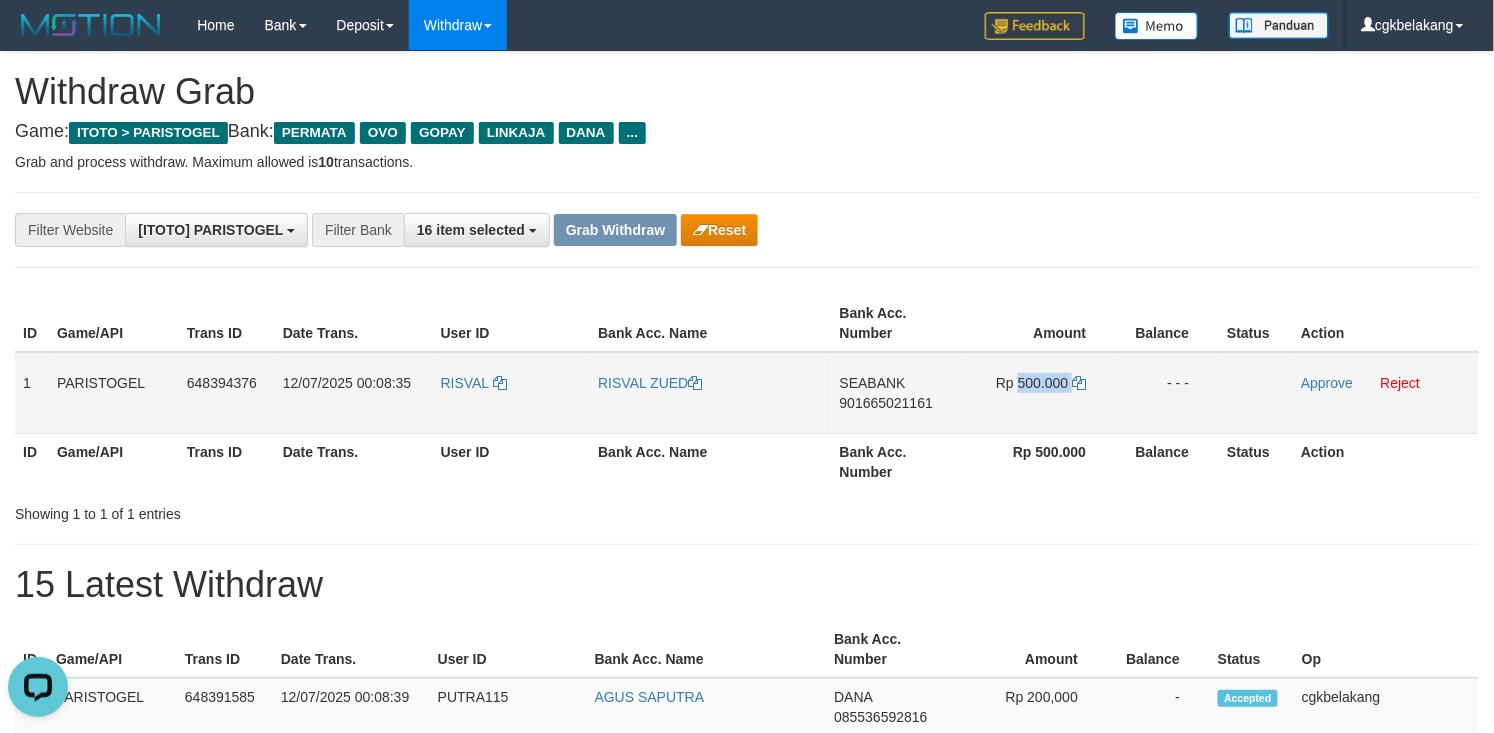 click on "Rp 500.000" at bounding box center [1039, 393] 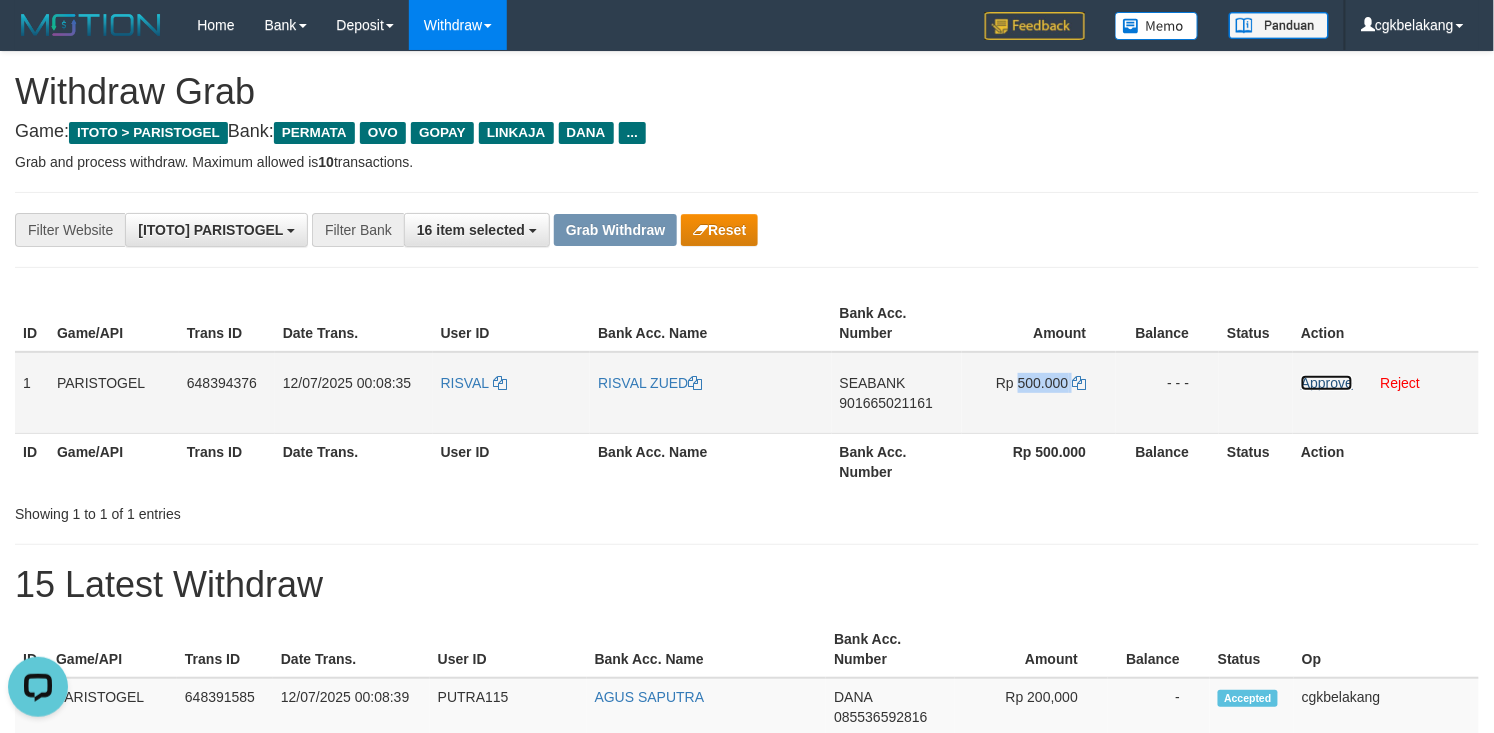 click on "Approve" at bounding box center [1327, 383] 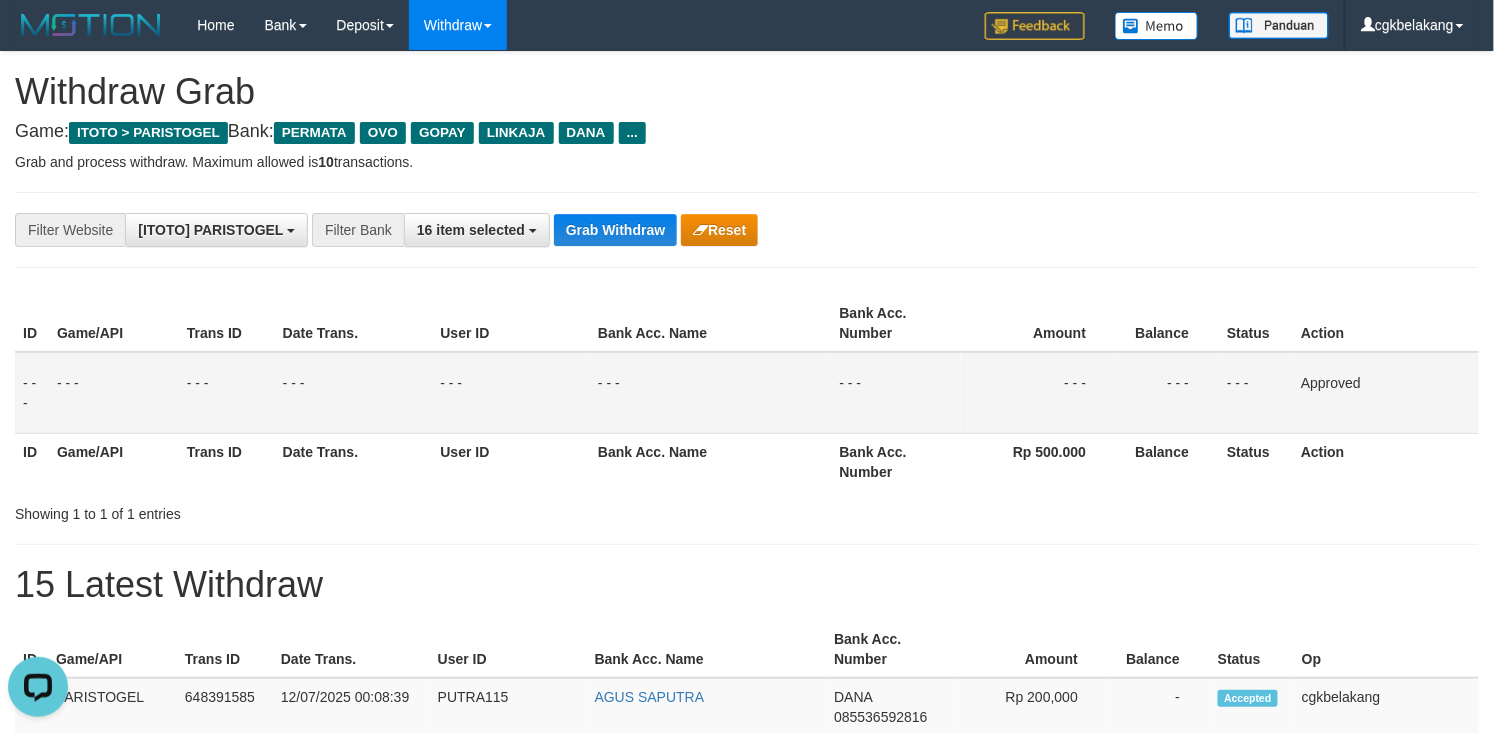 click on "Grab and process withdraw.
Maximum allowed is  10  transactions." at bounding box center [747, 162] 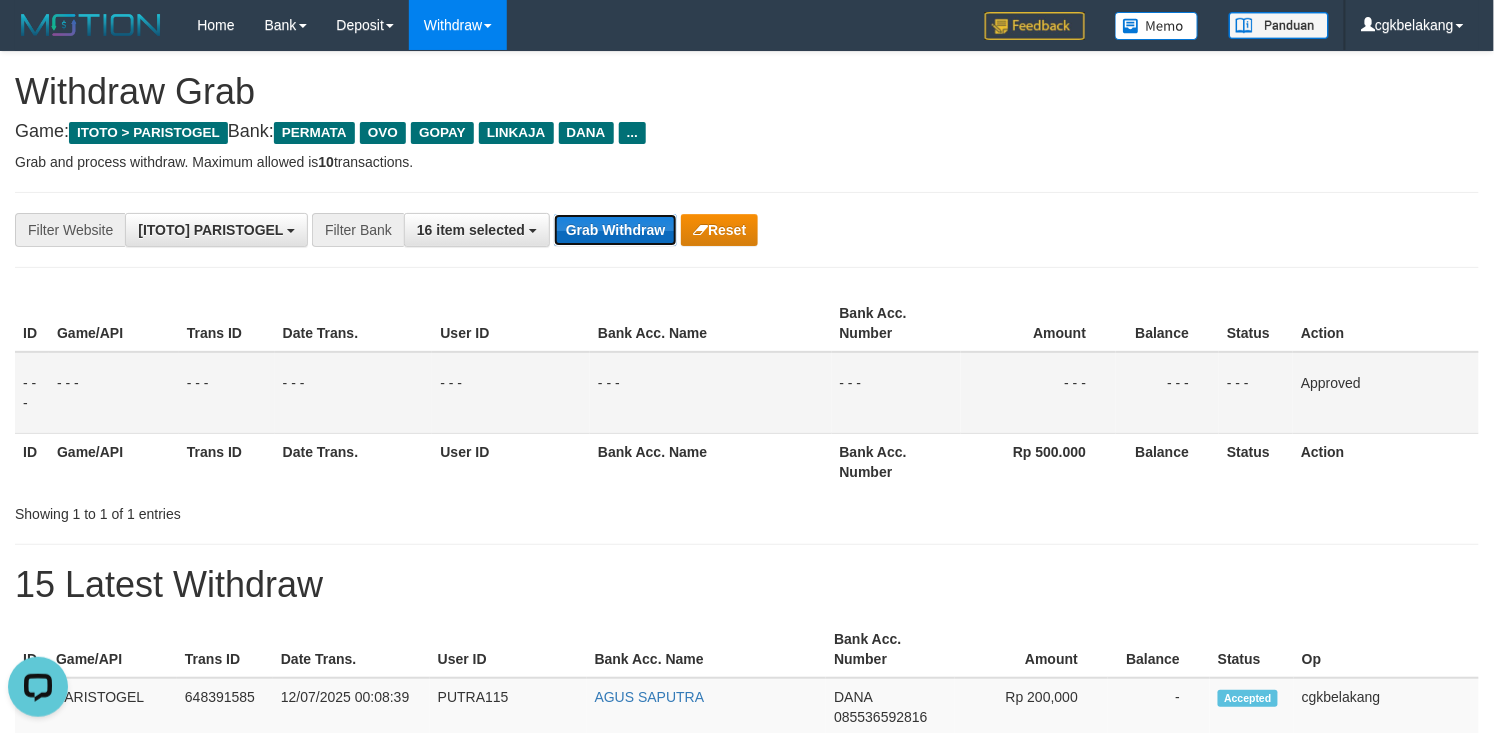 click on "Grab Withdraw" at bounding box center [615, 230] 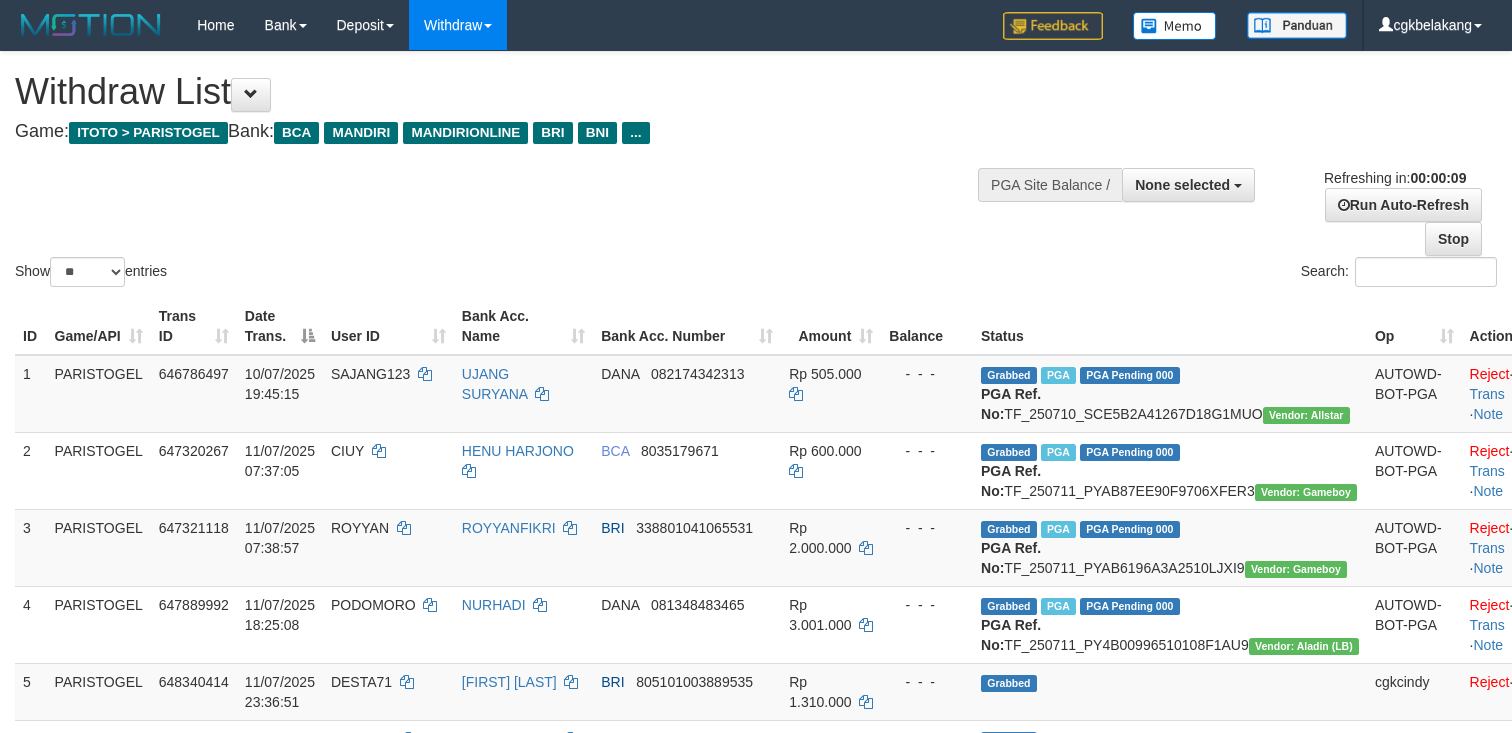 select 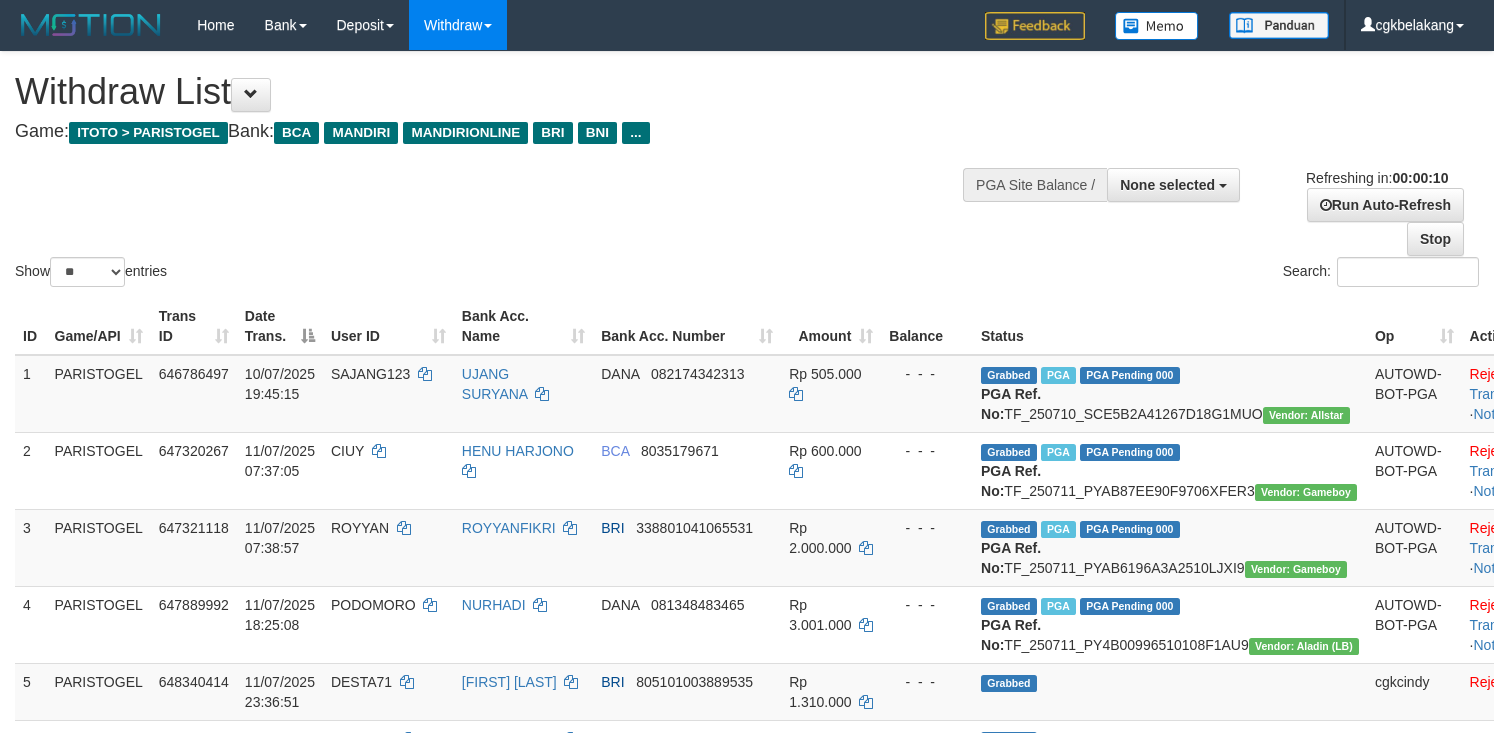 select 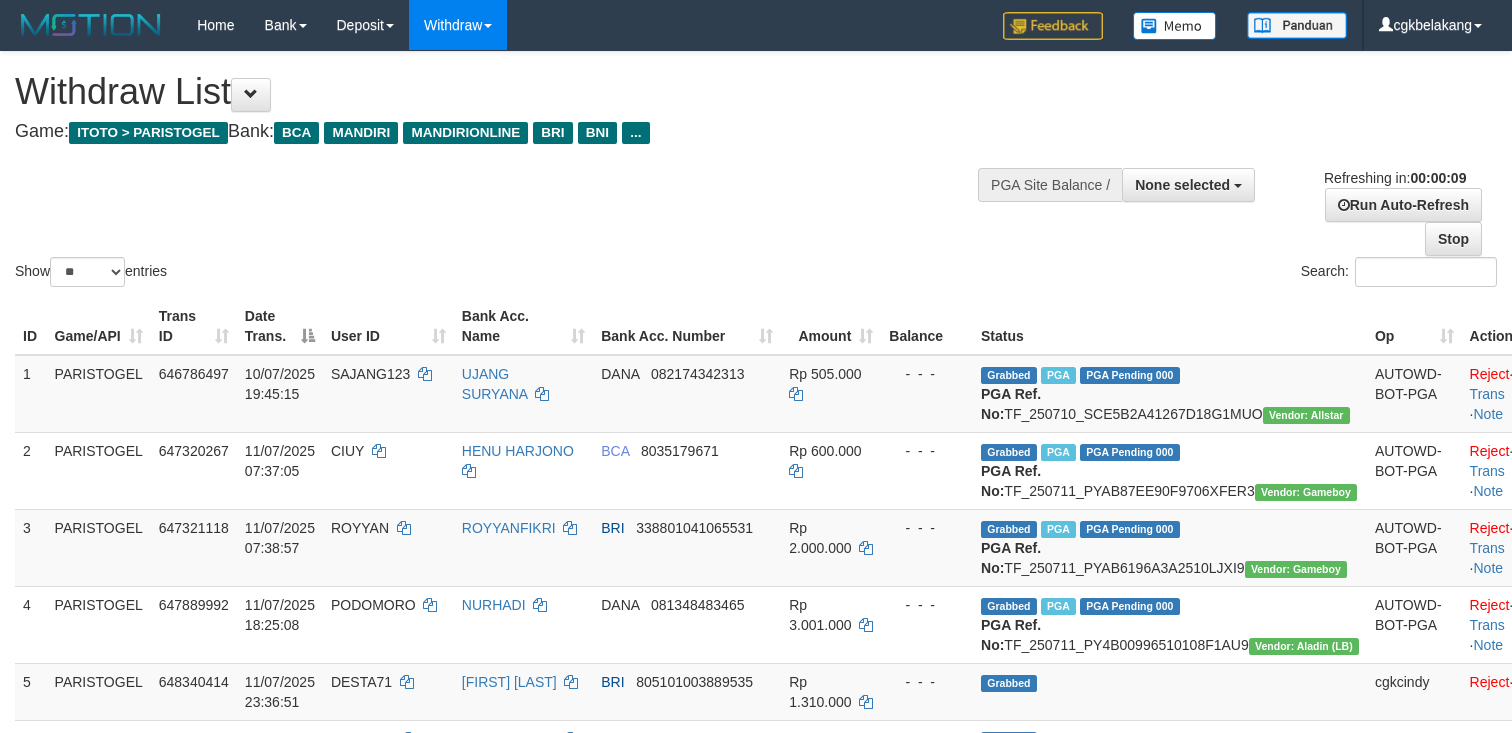 select 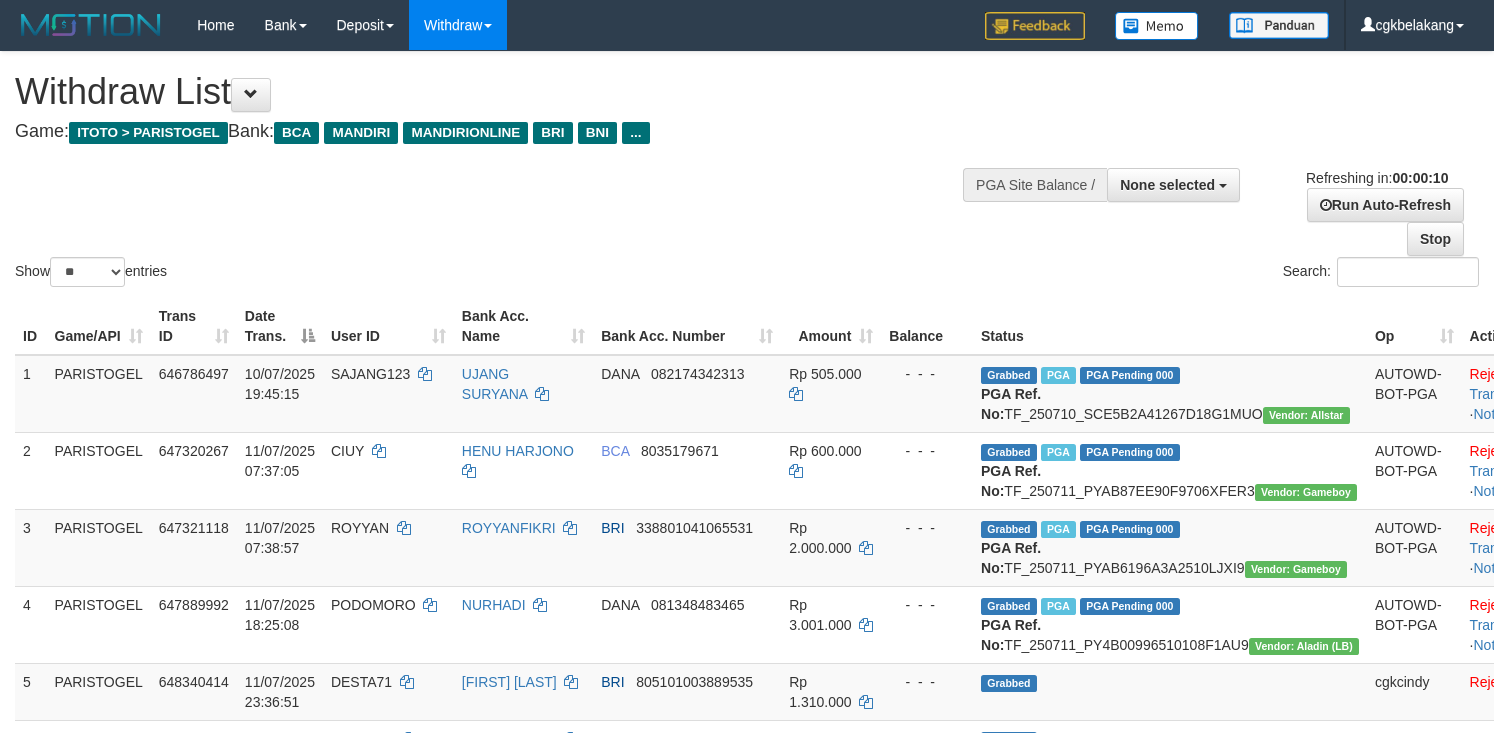 select 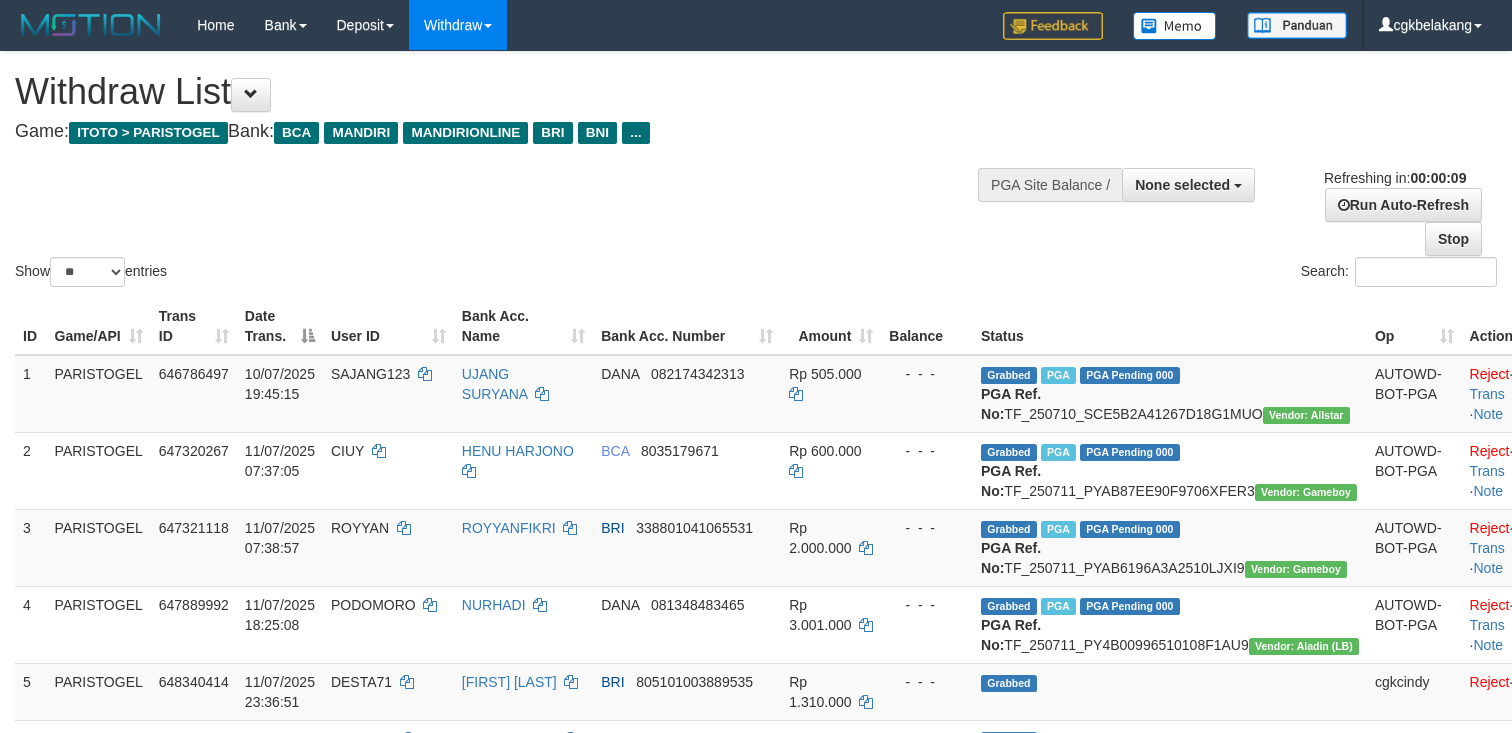 select 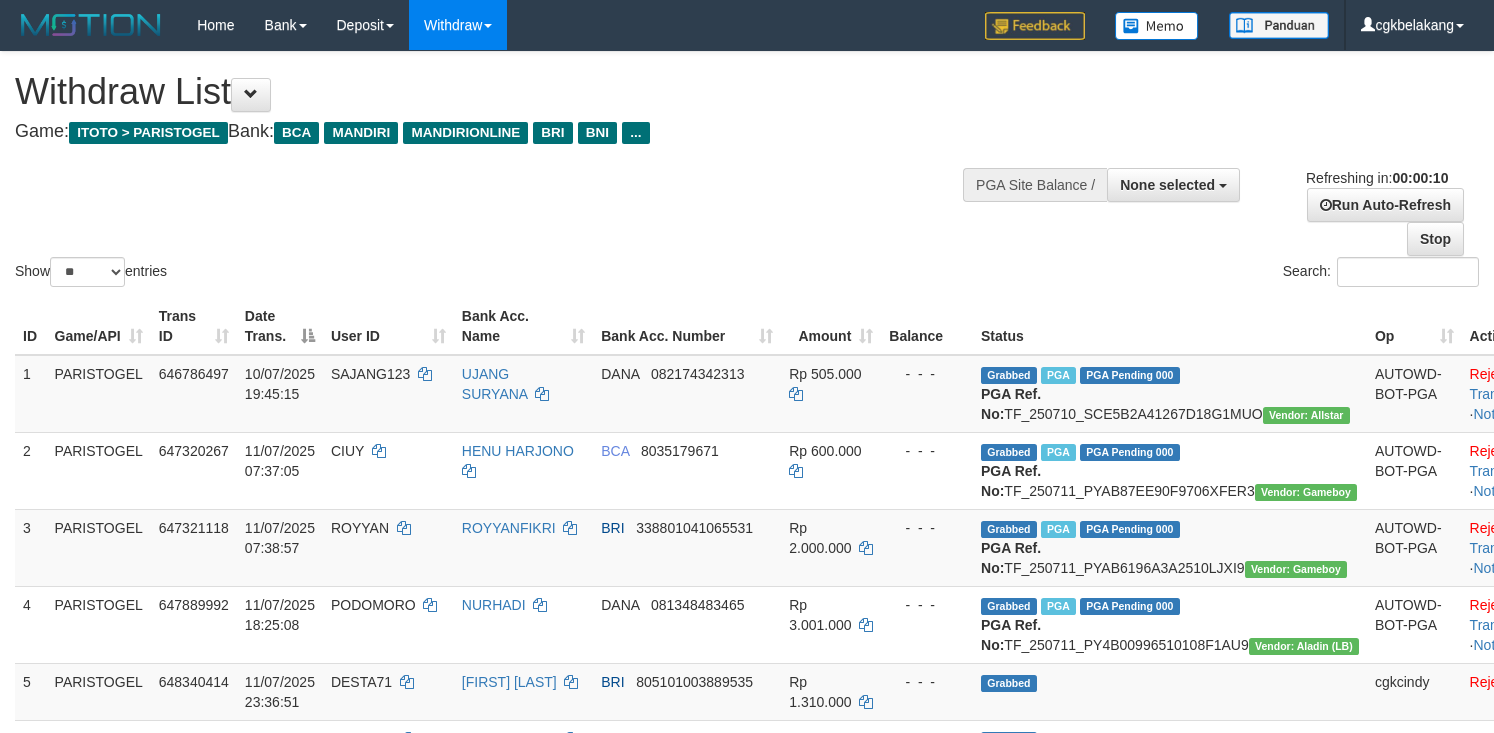 select 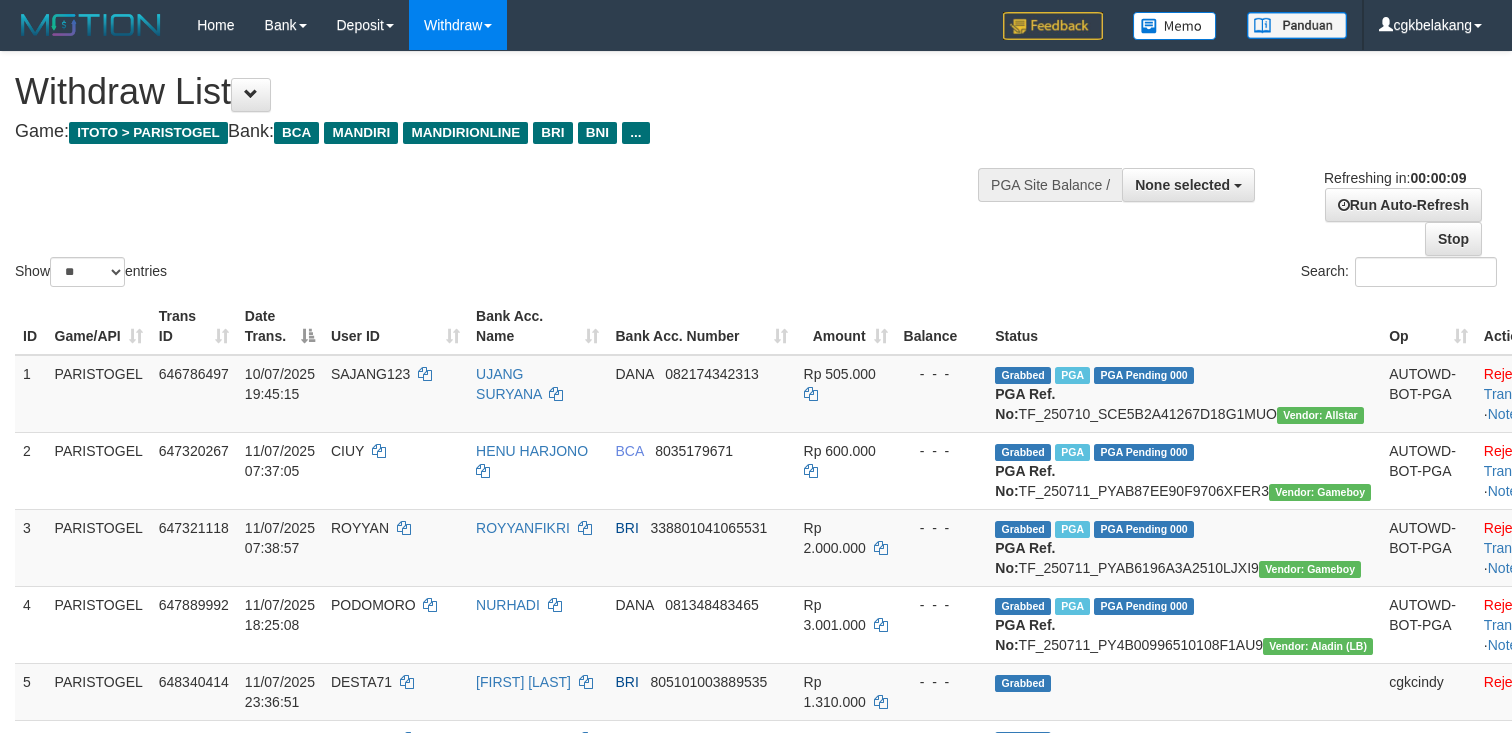select 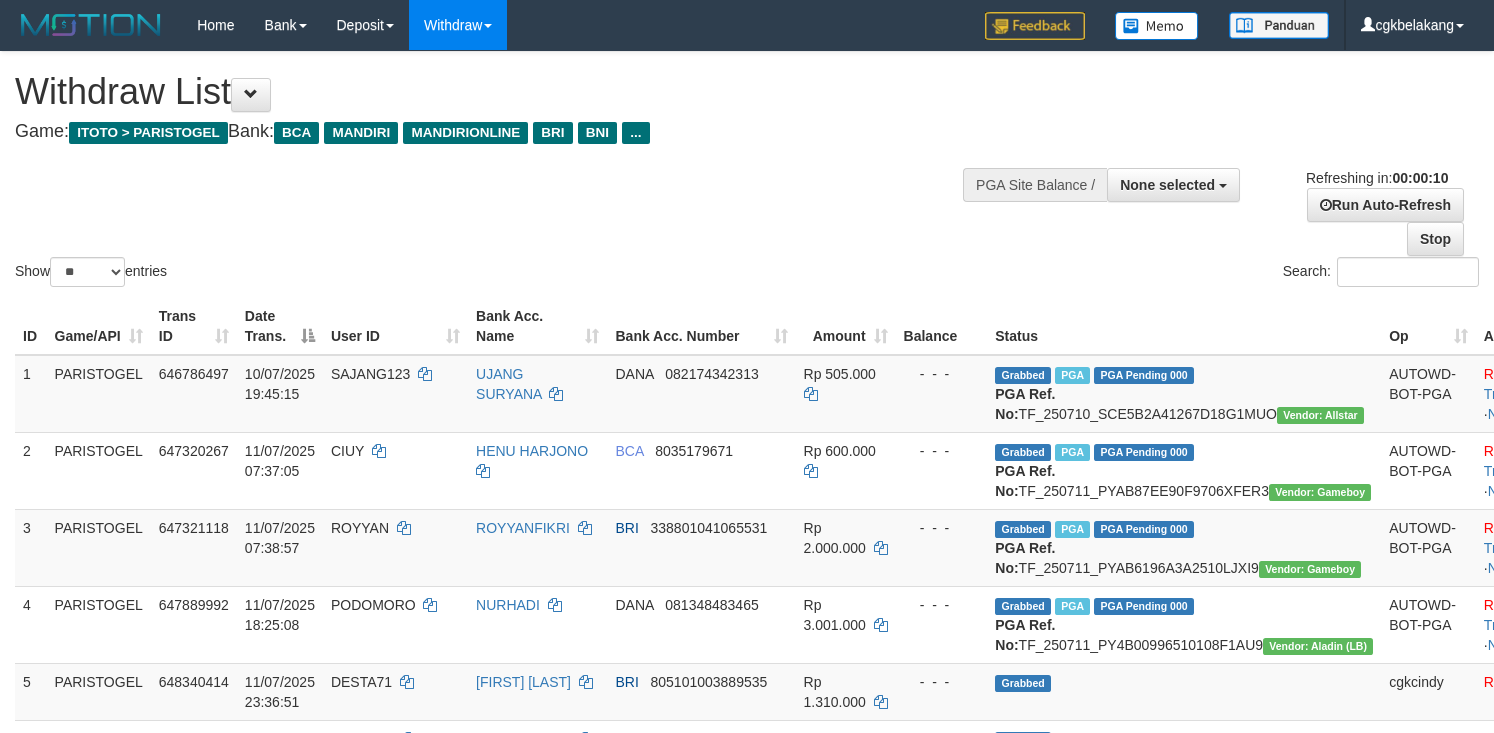 select 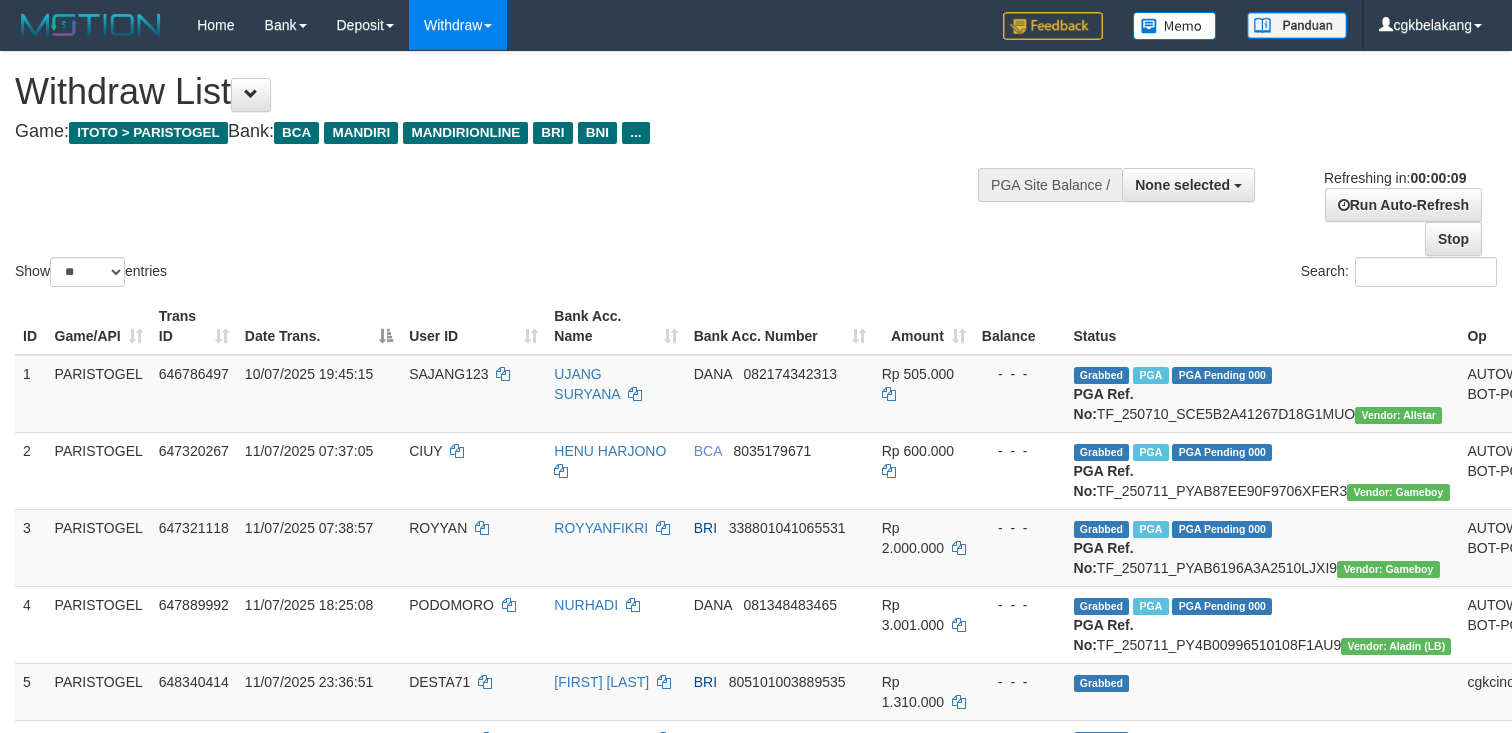 select 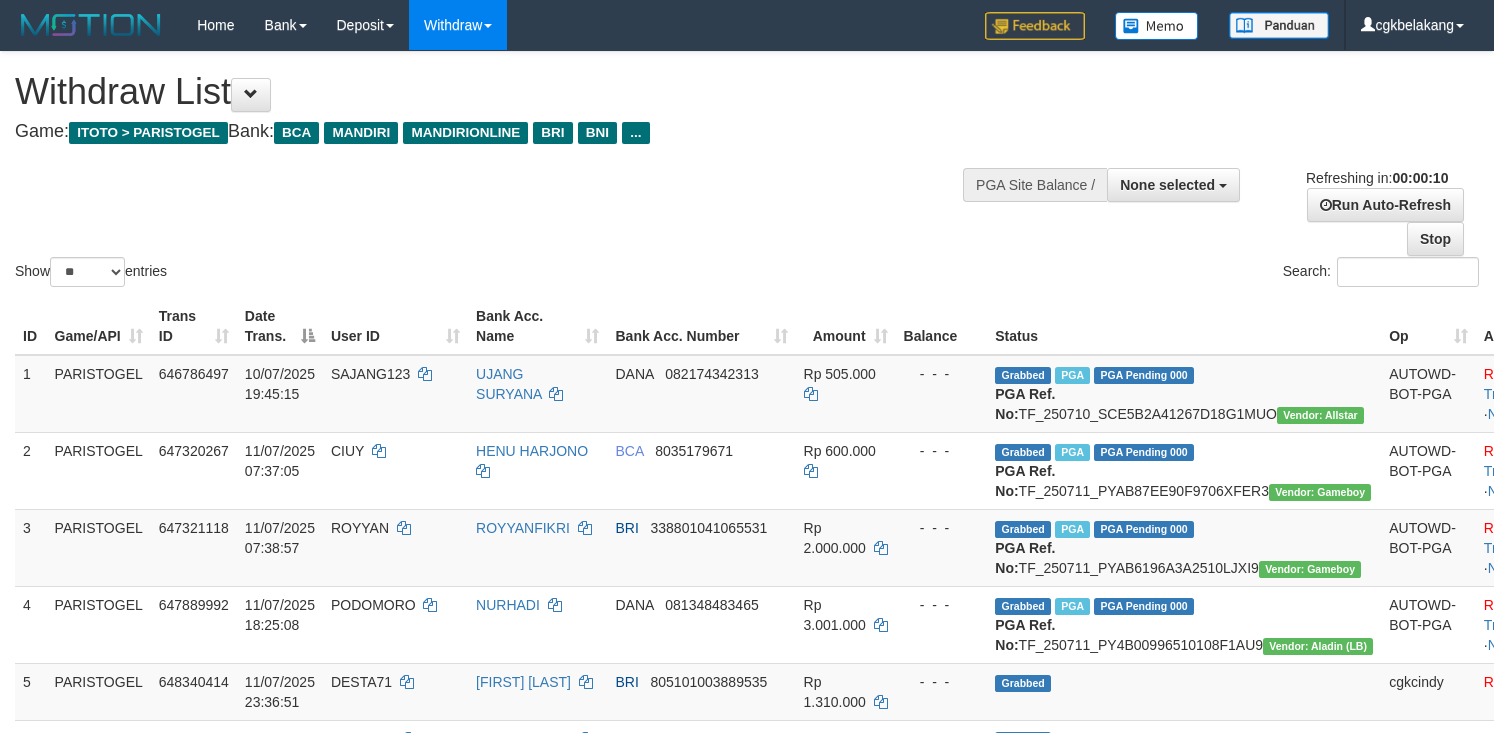 select 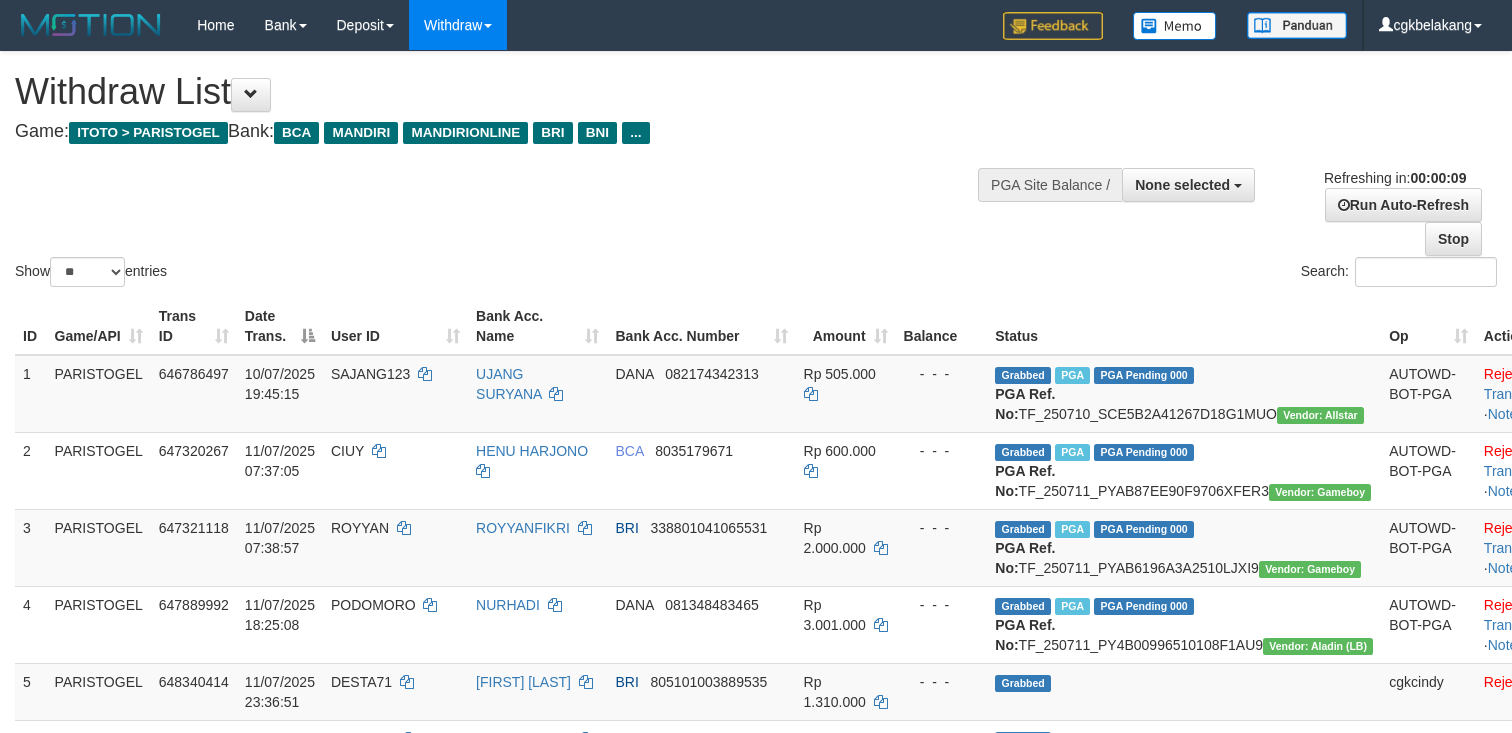select 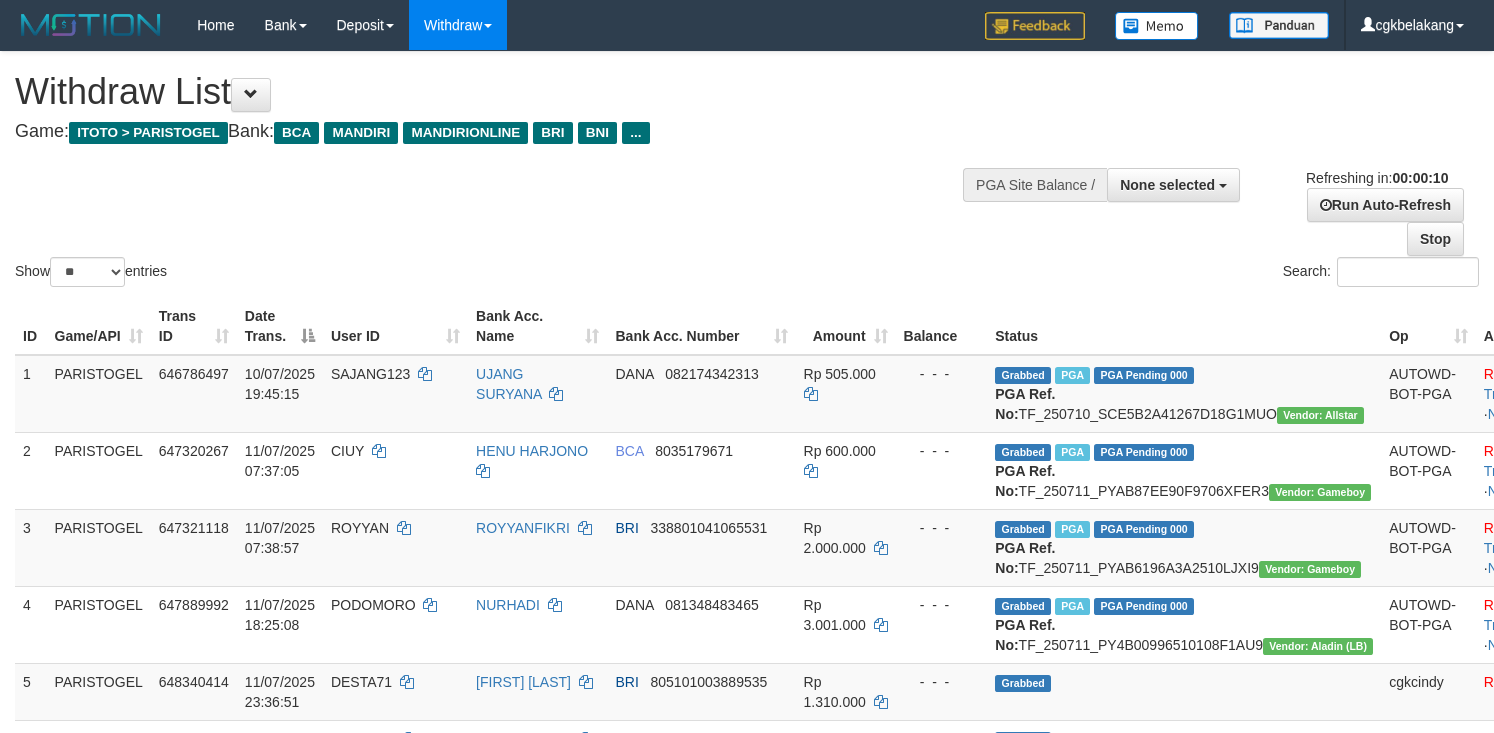 select 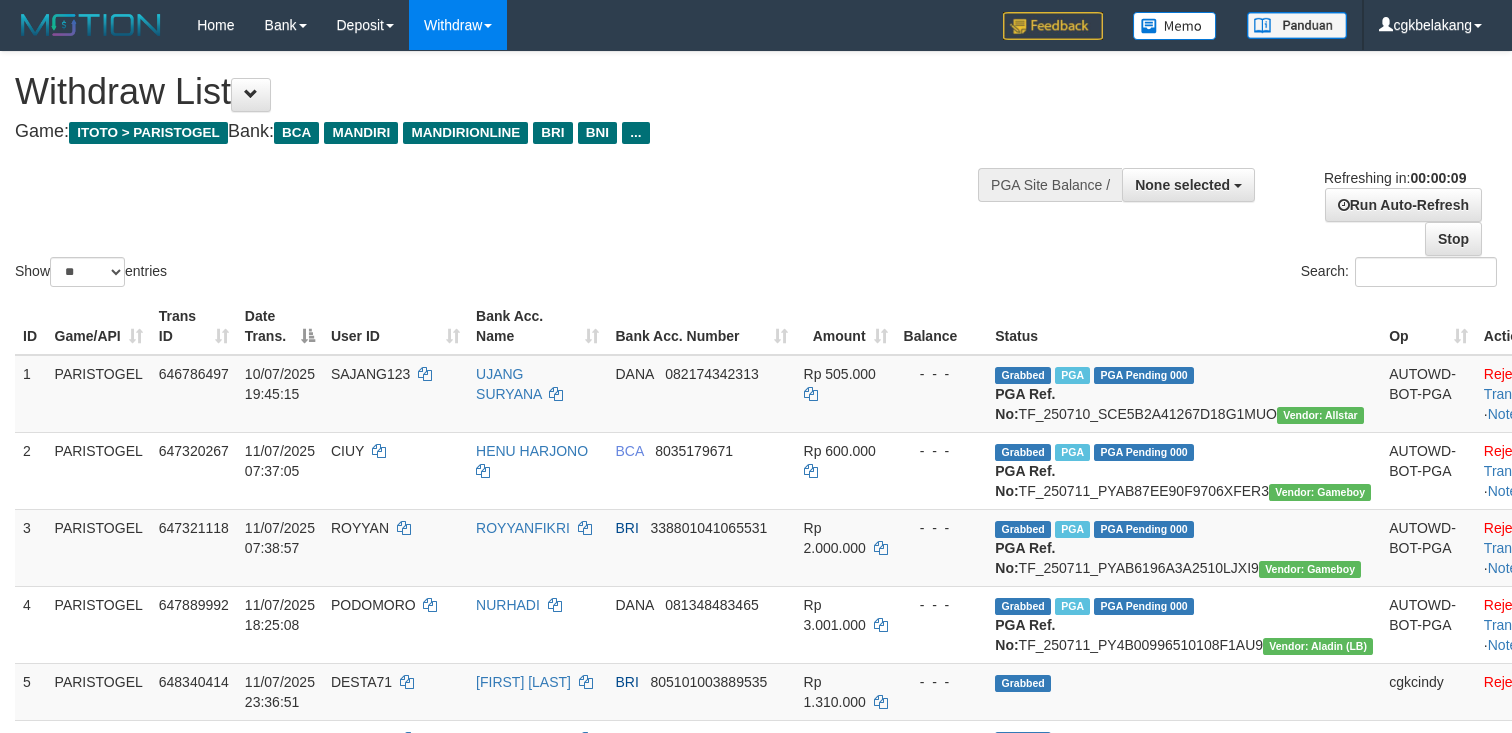 select 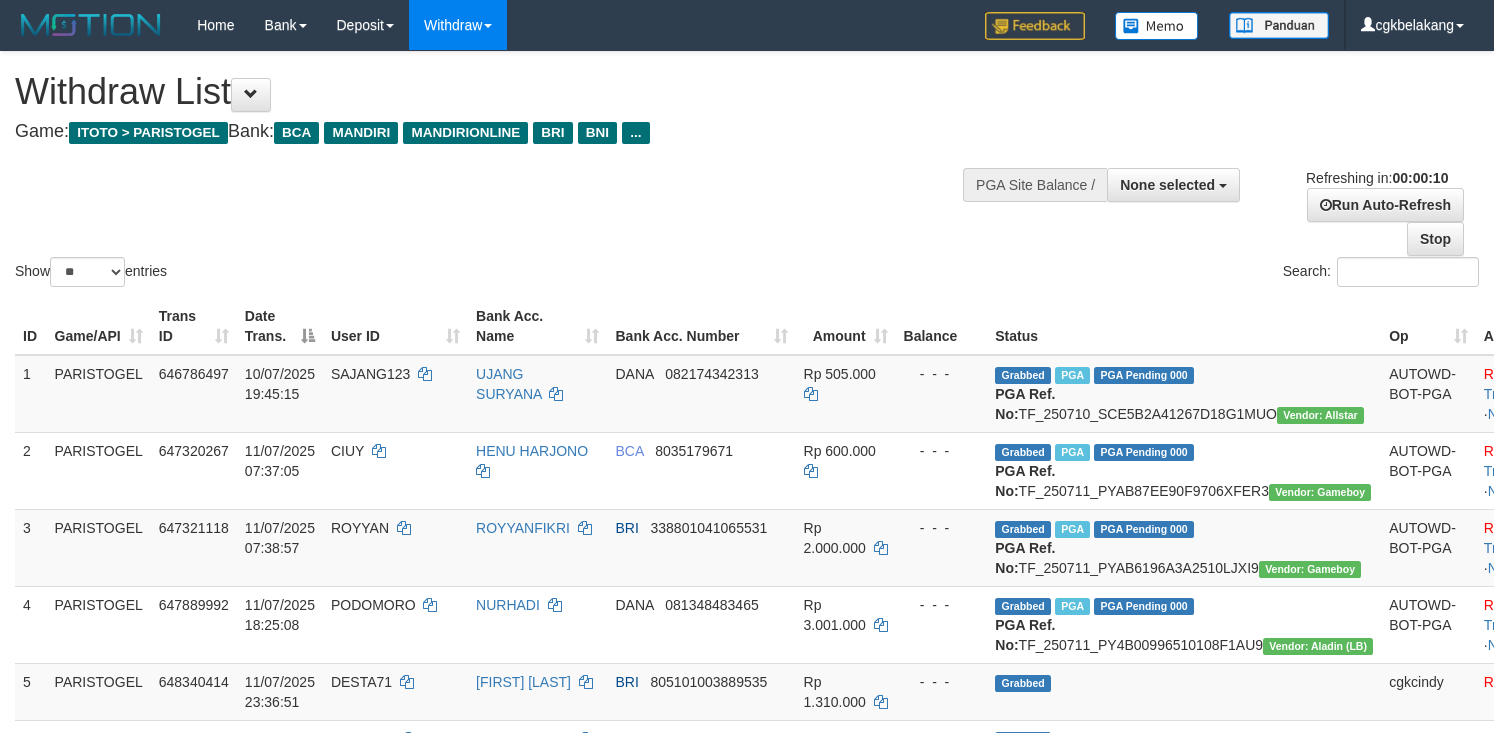 select 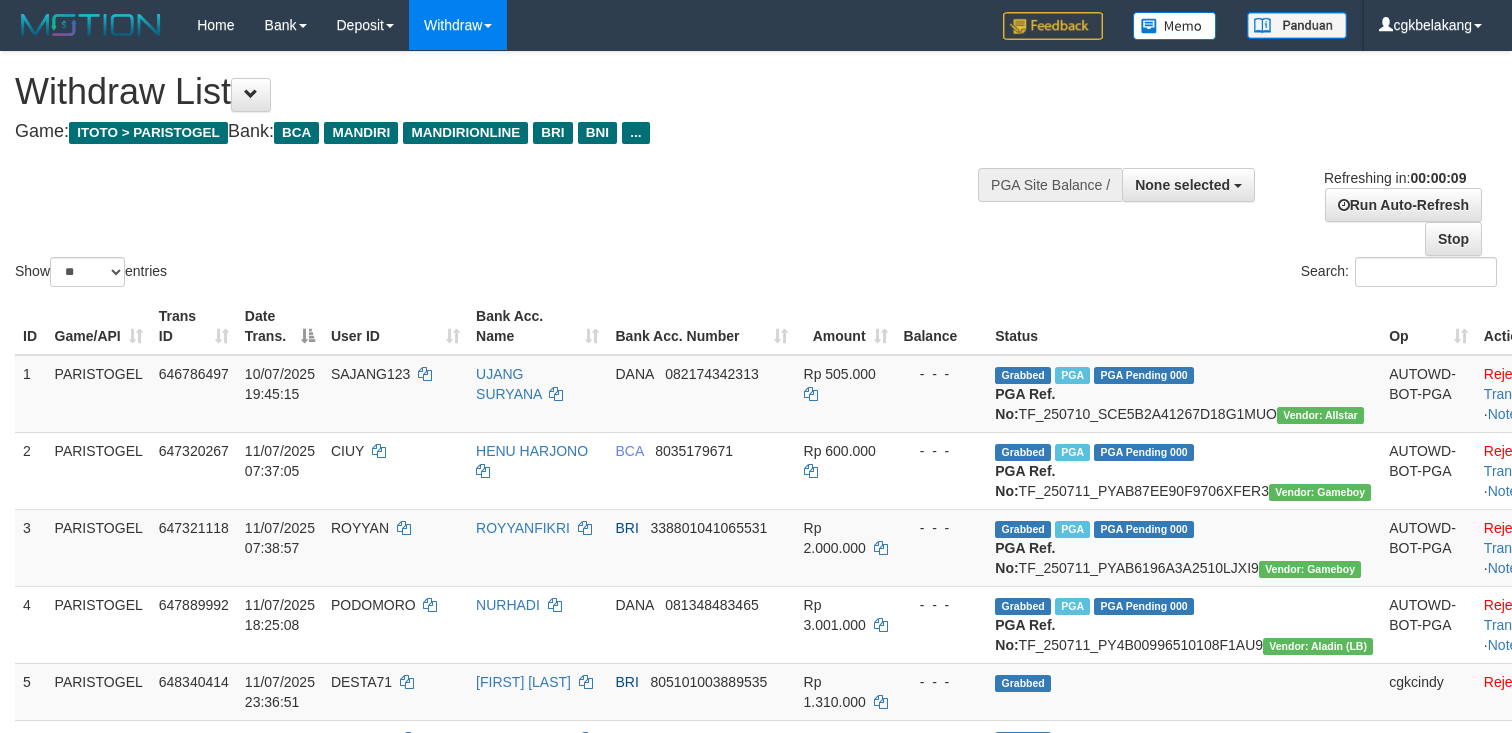 select 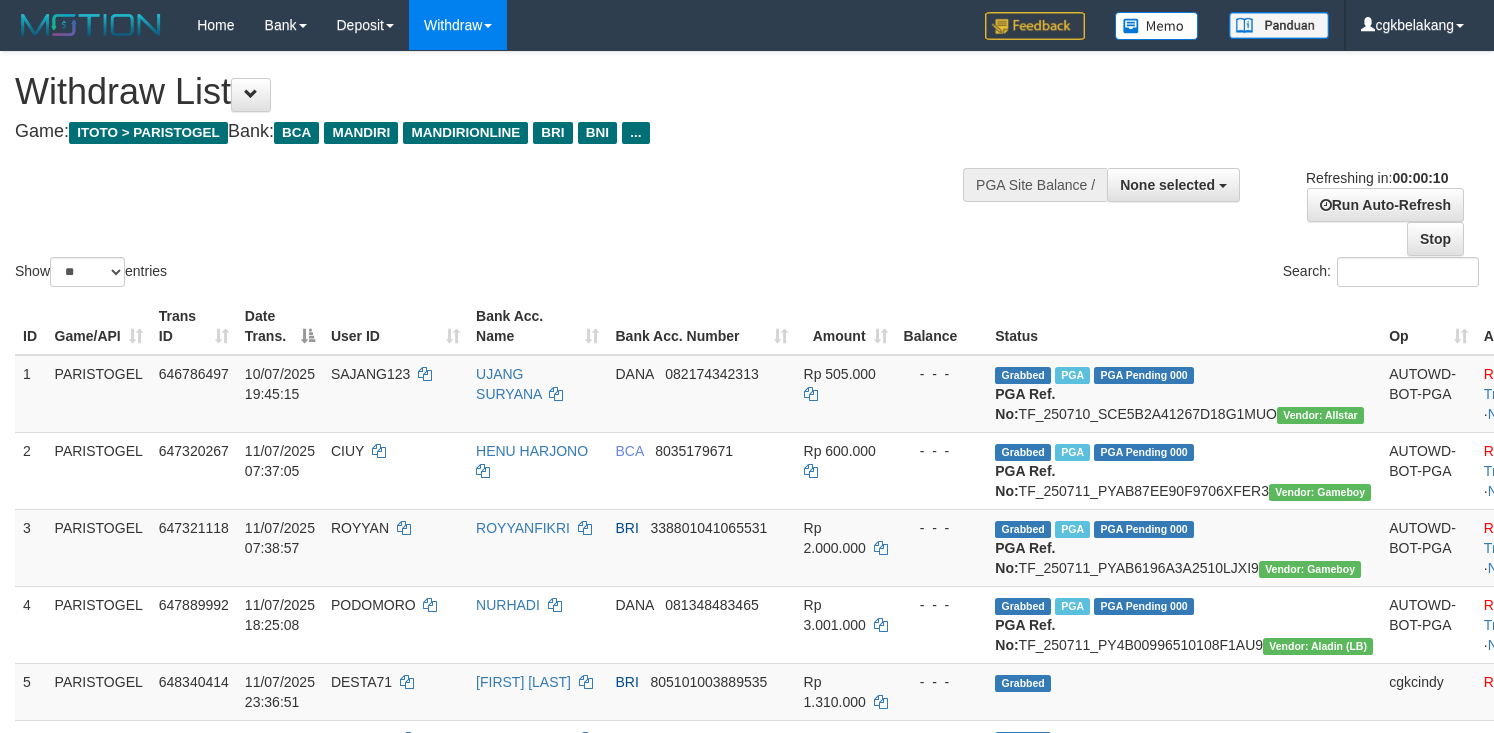 select 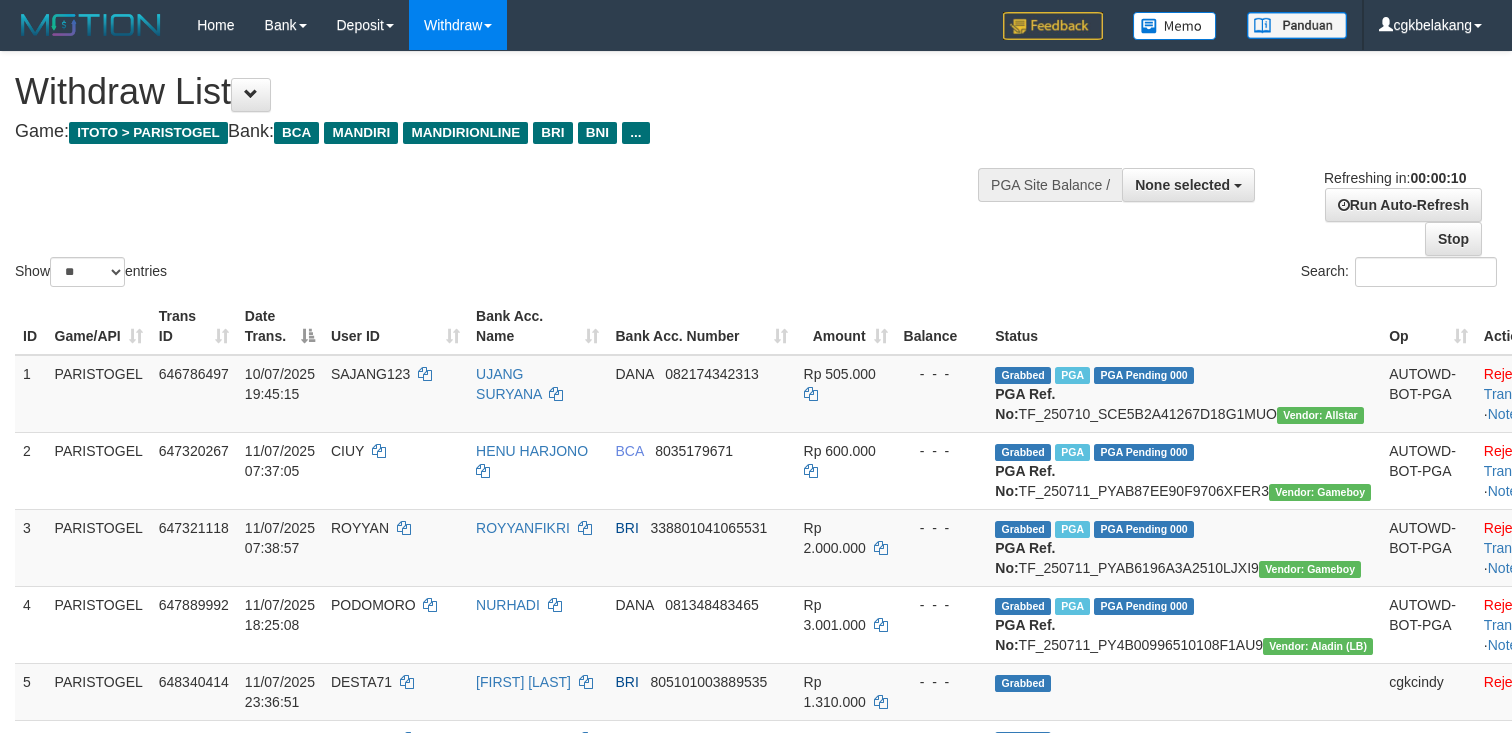 select 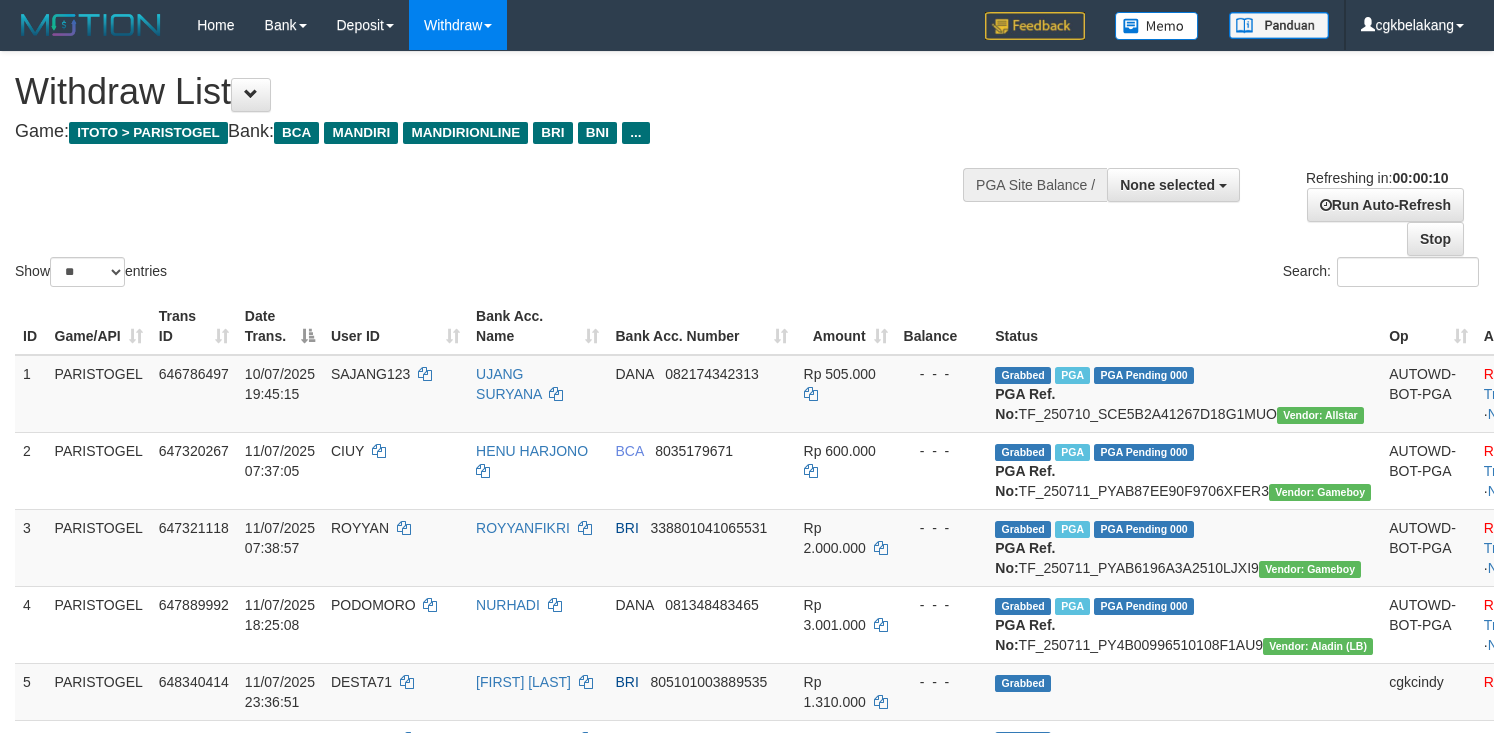 select 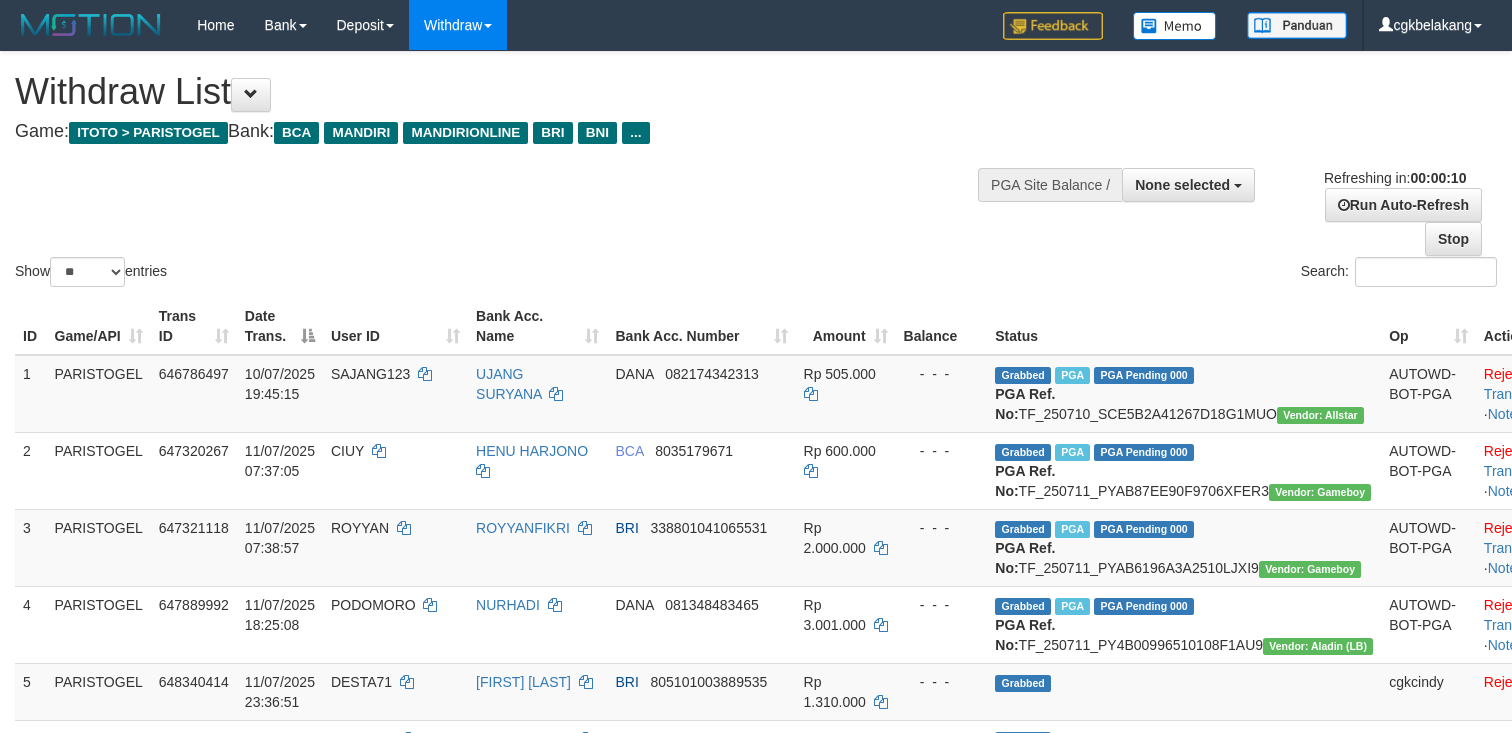 select 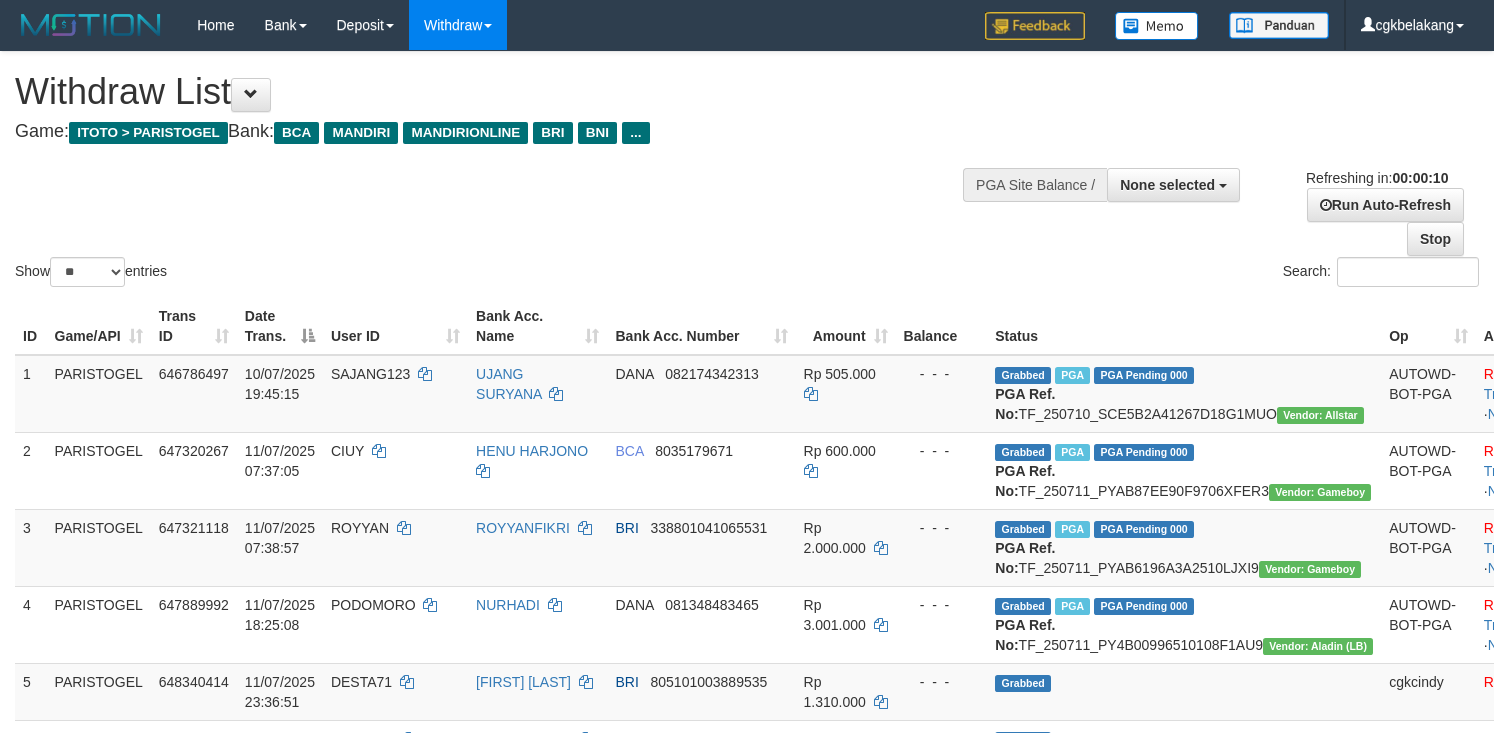 select 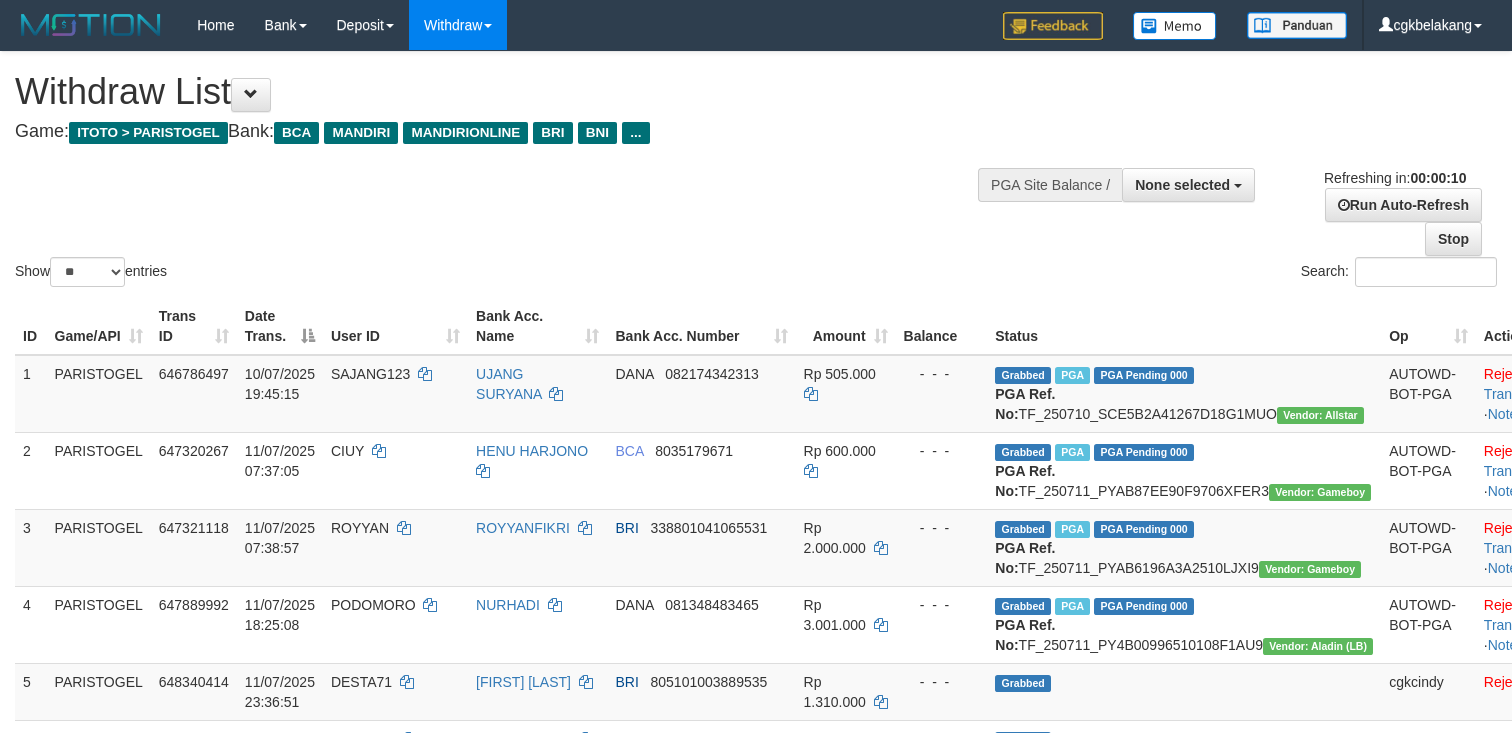 select 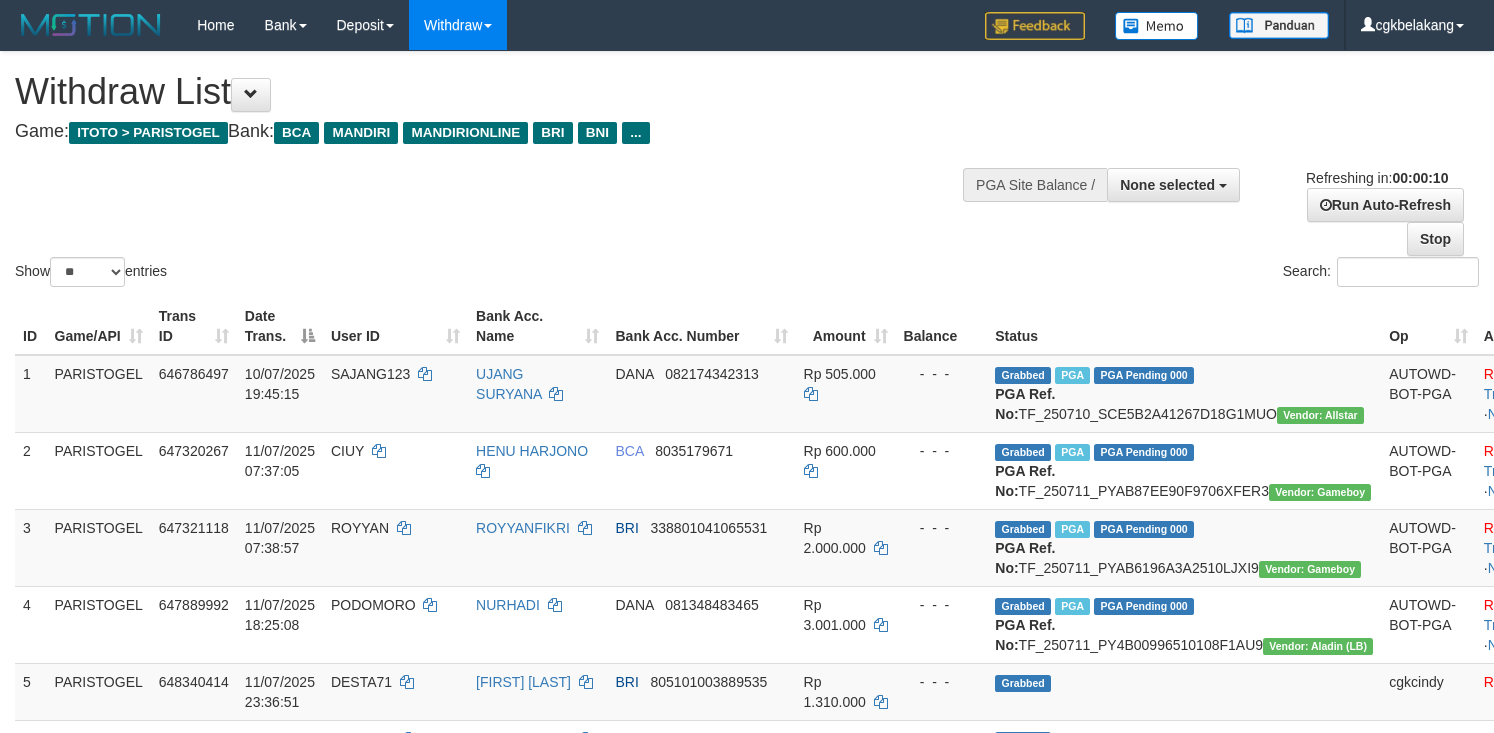 select 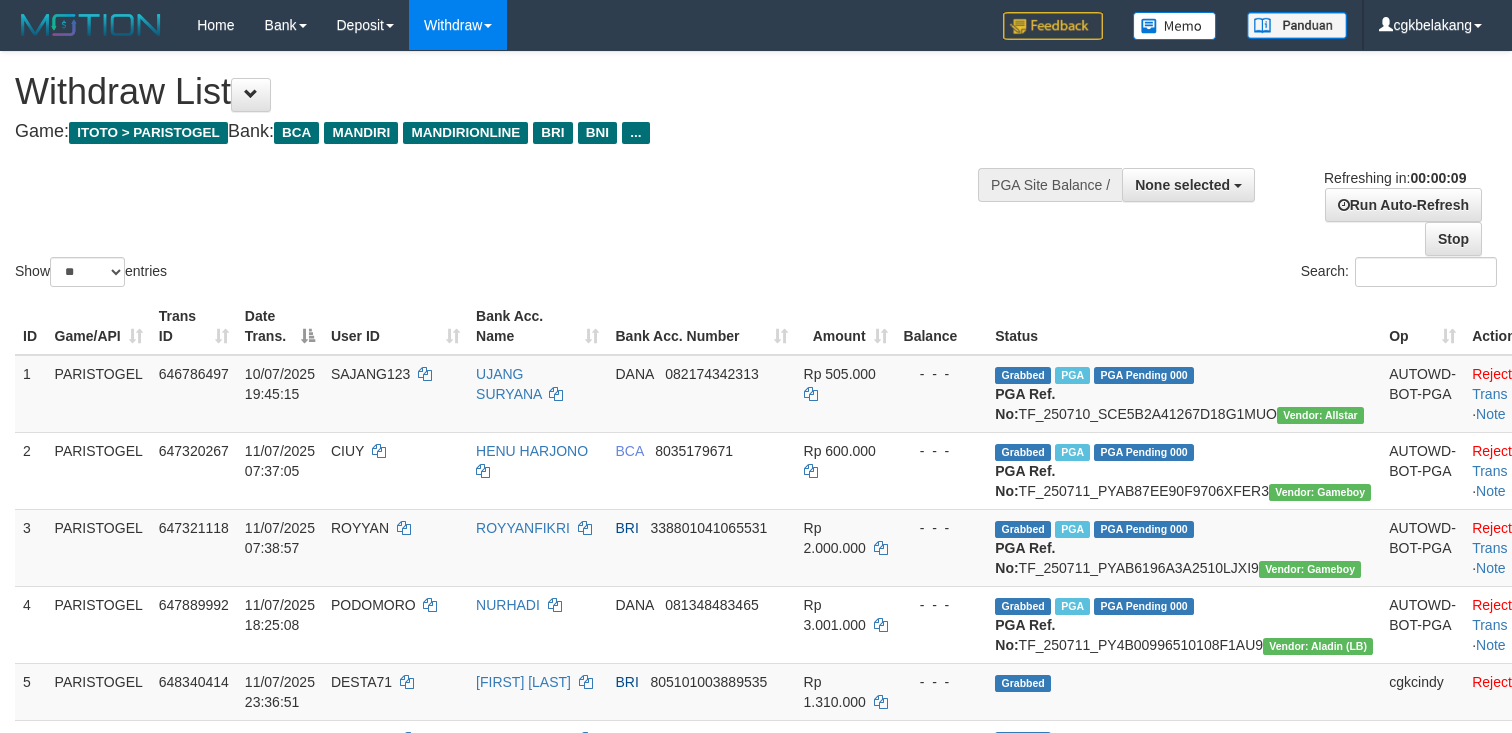 select 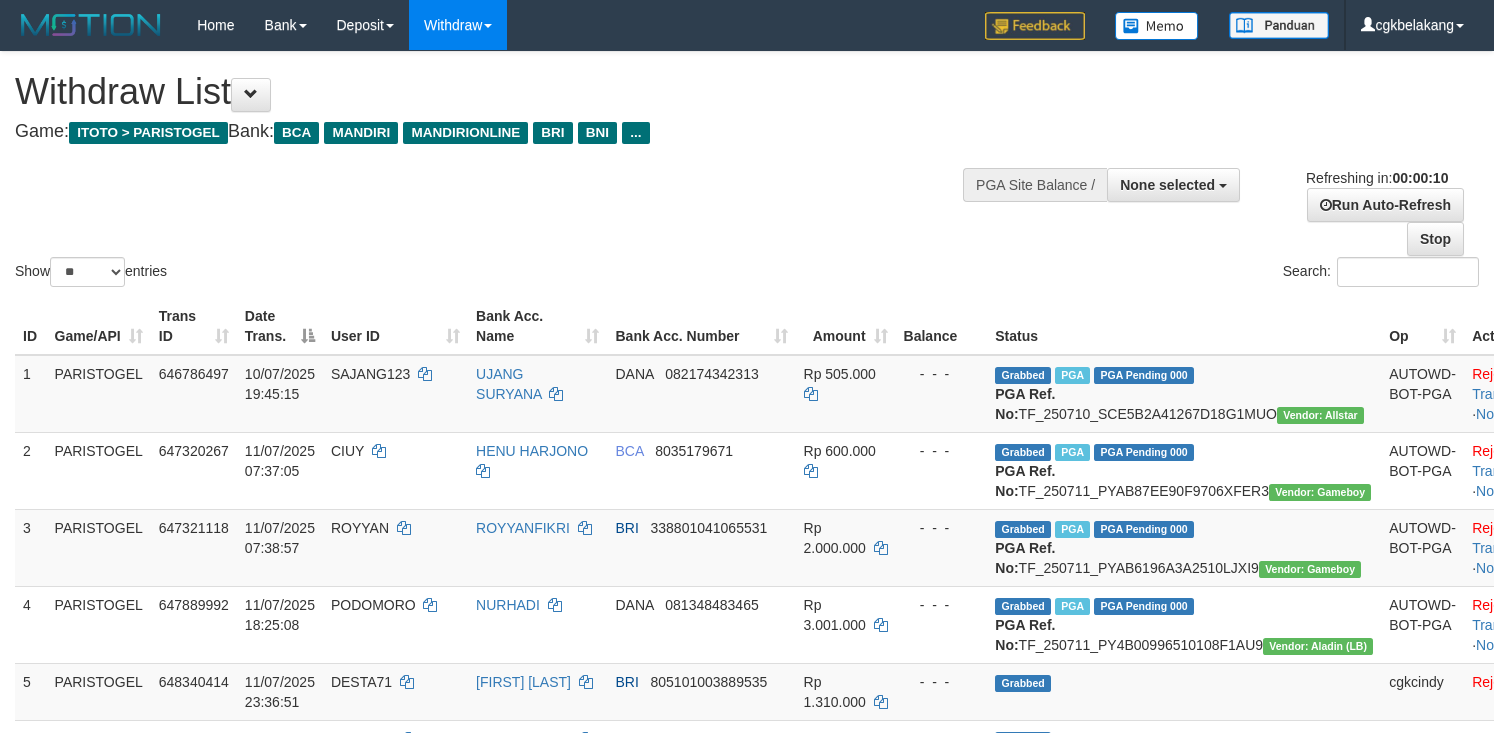 select 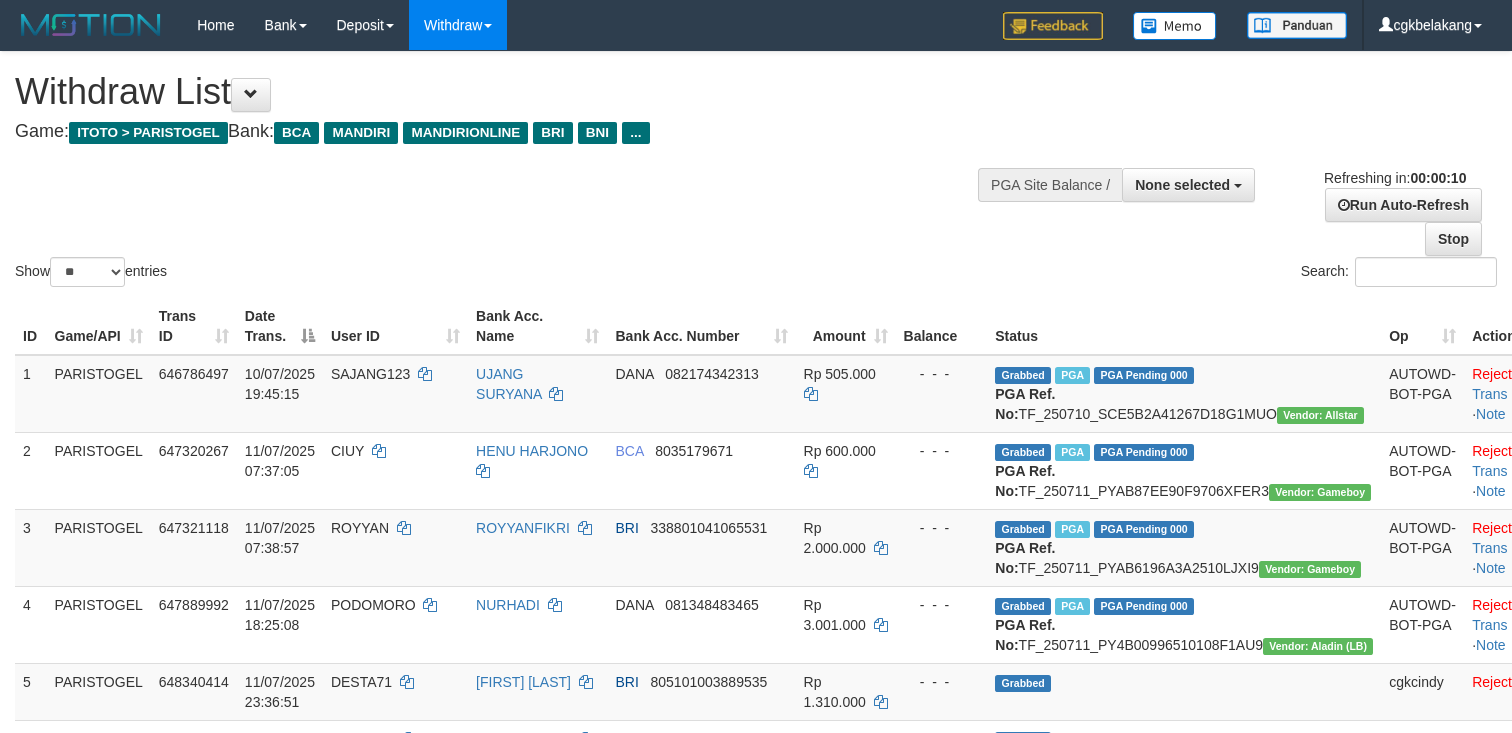 select 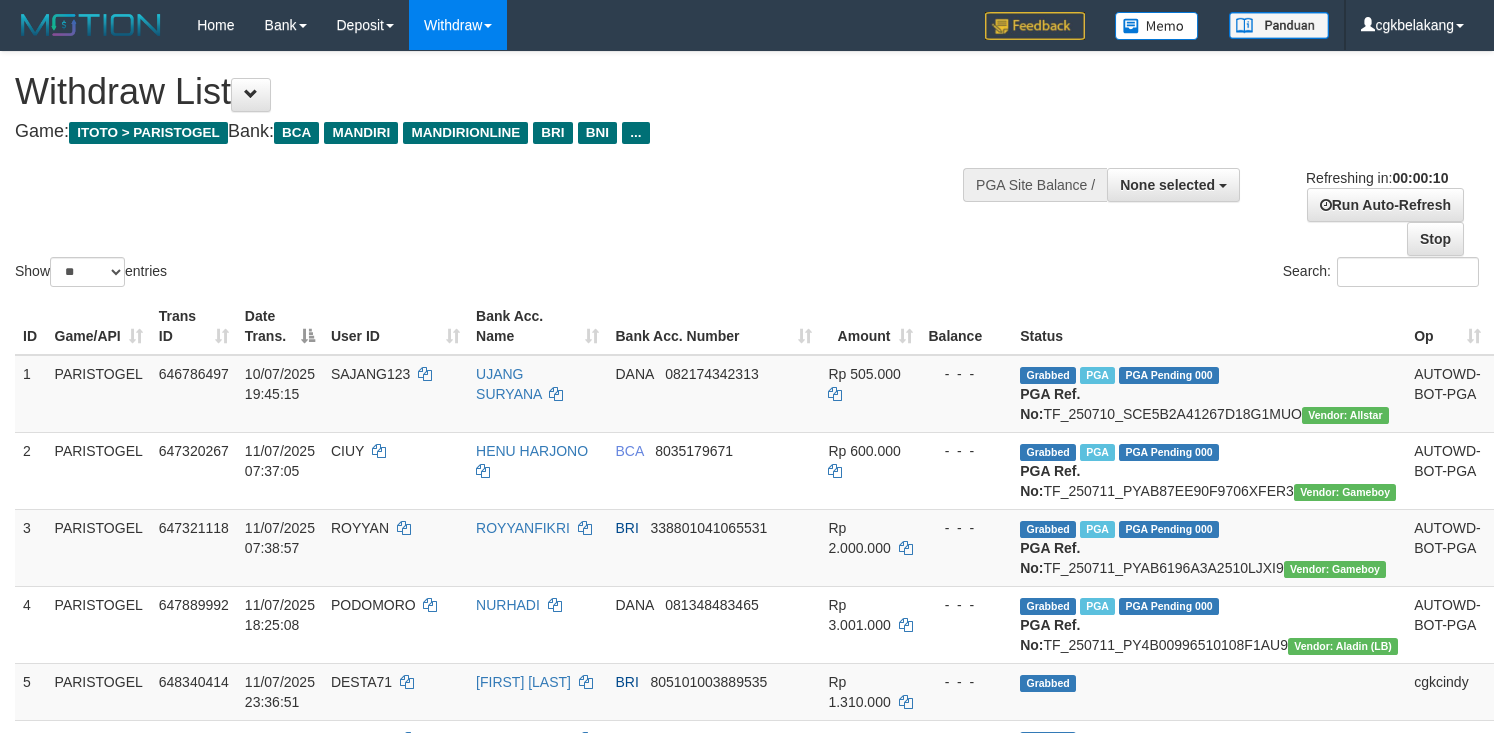 select 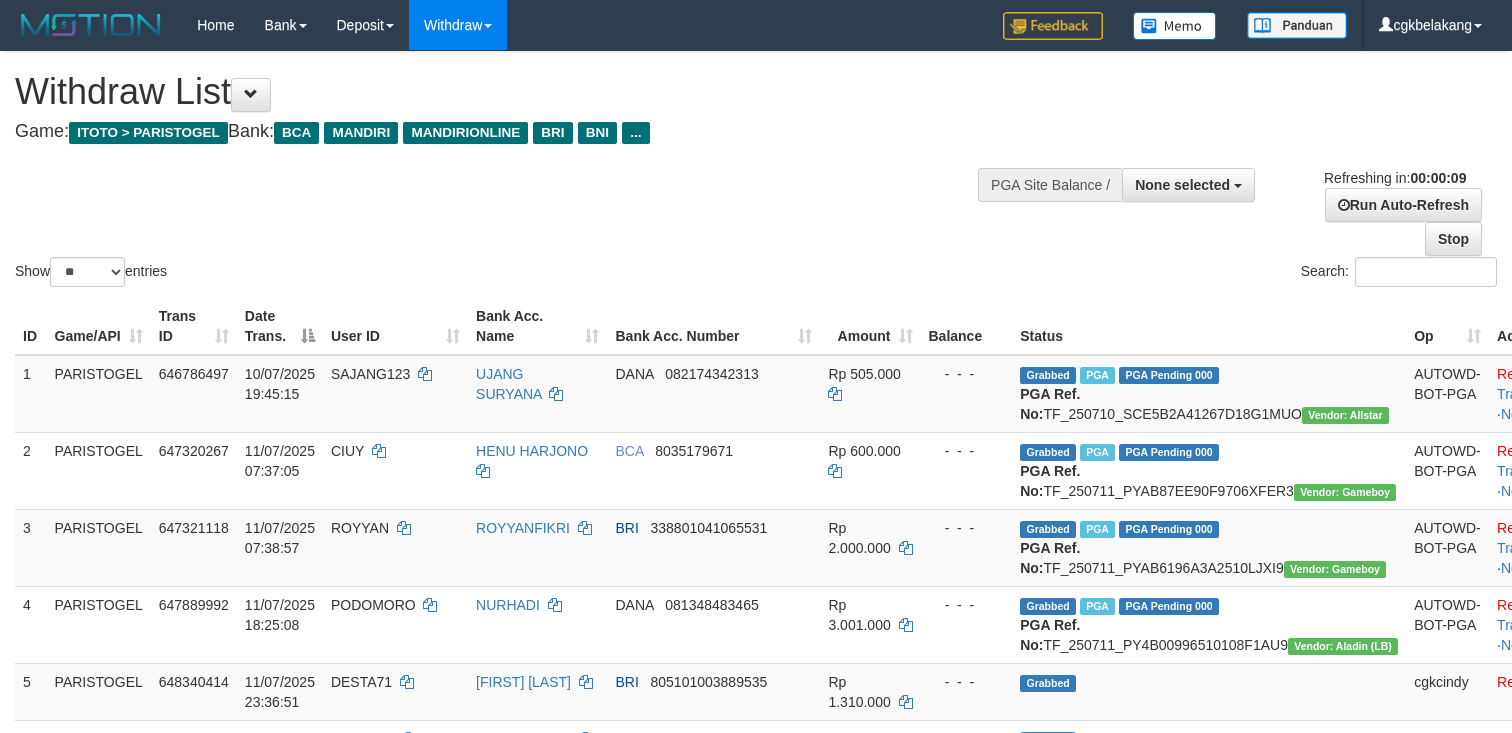 select 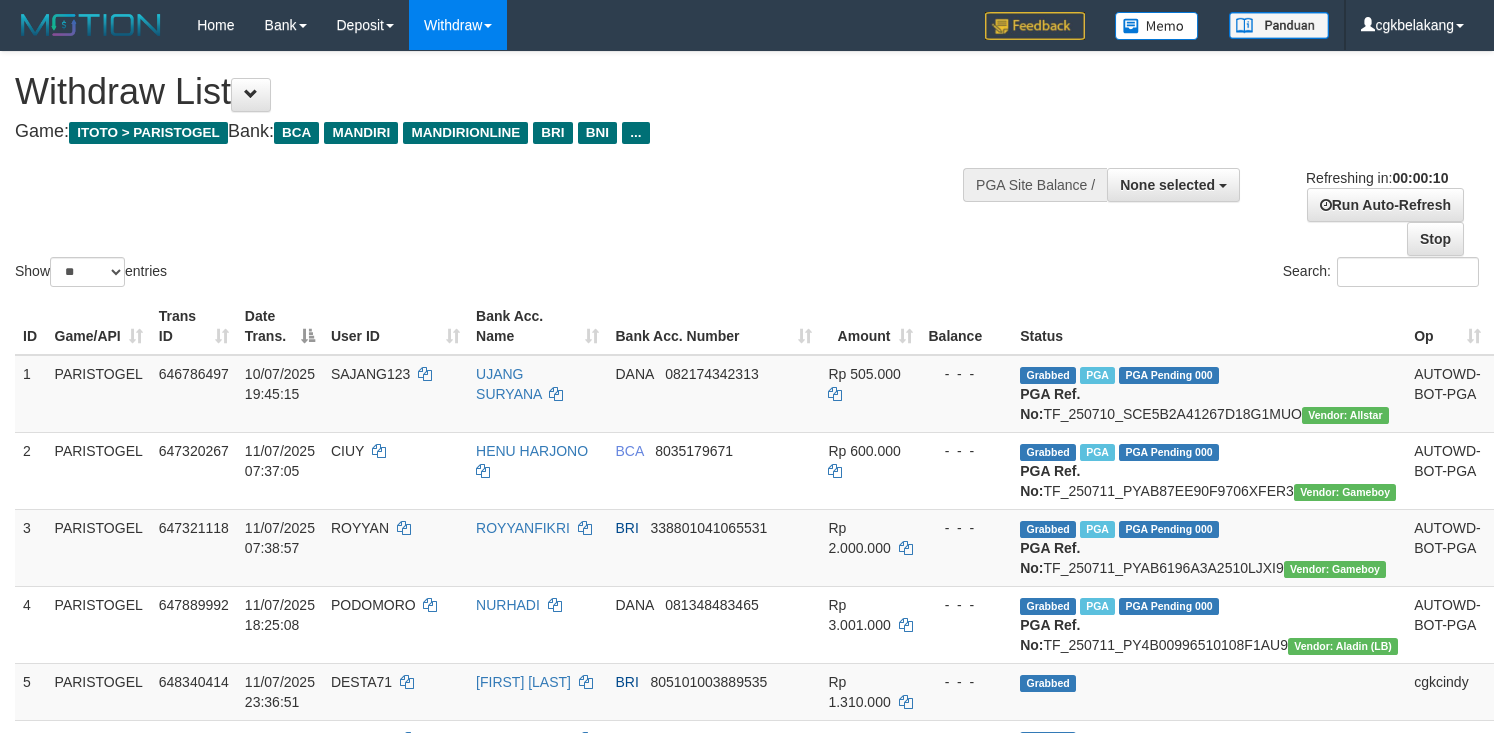 select 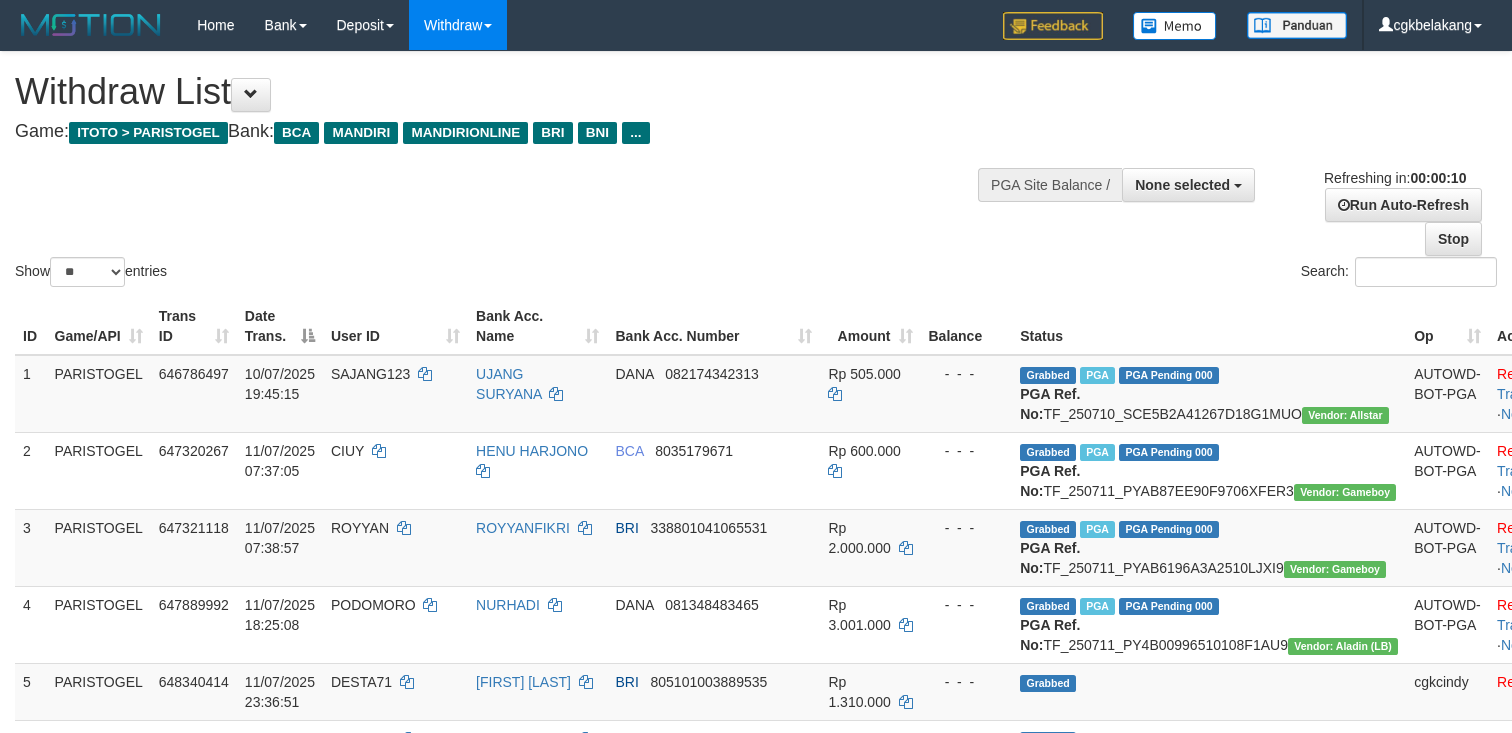 select 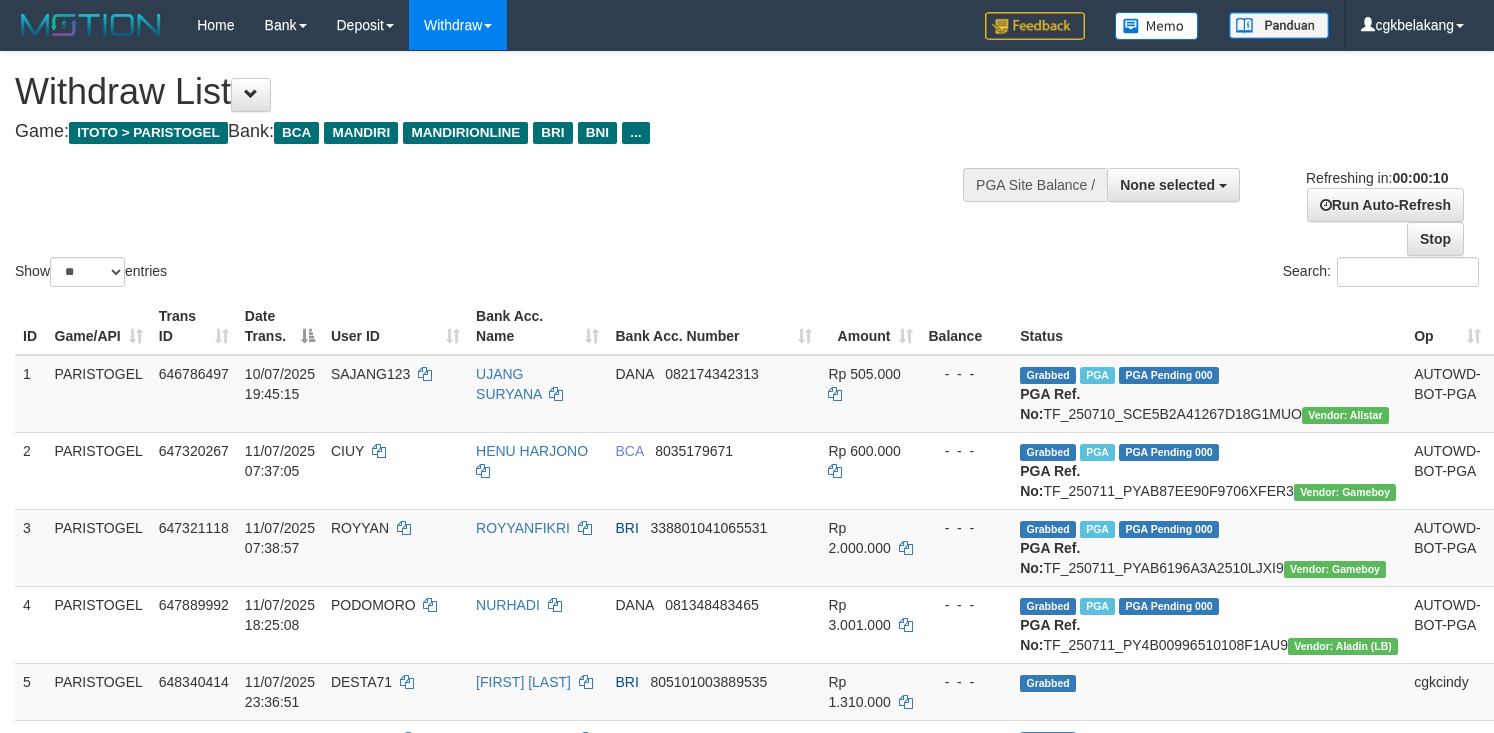 select 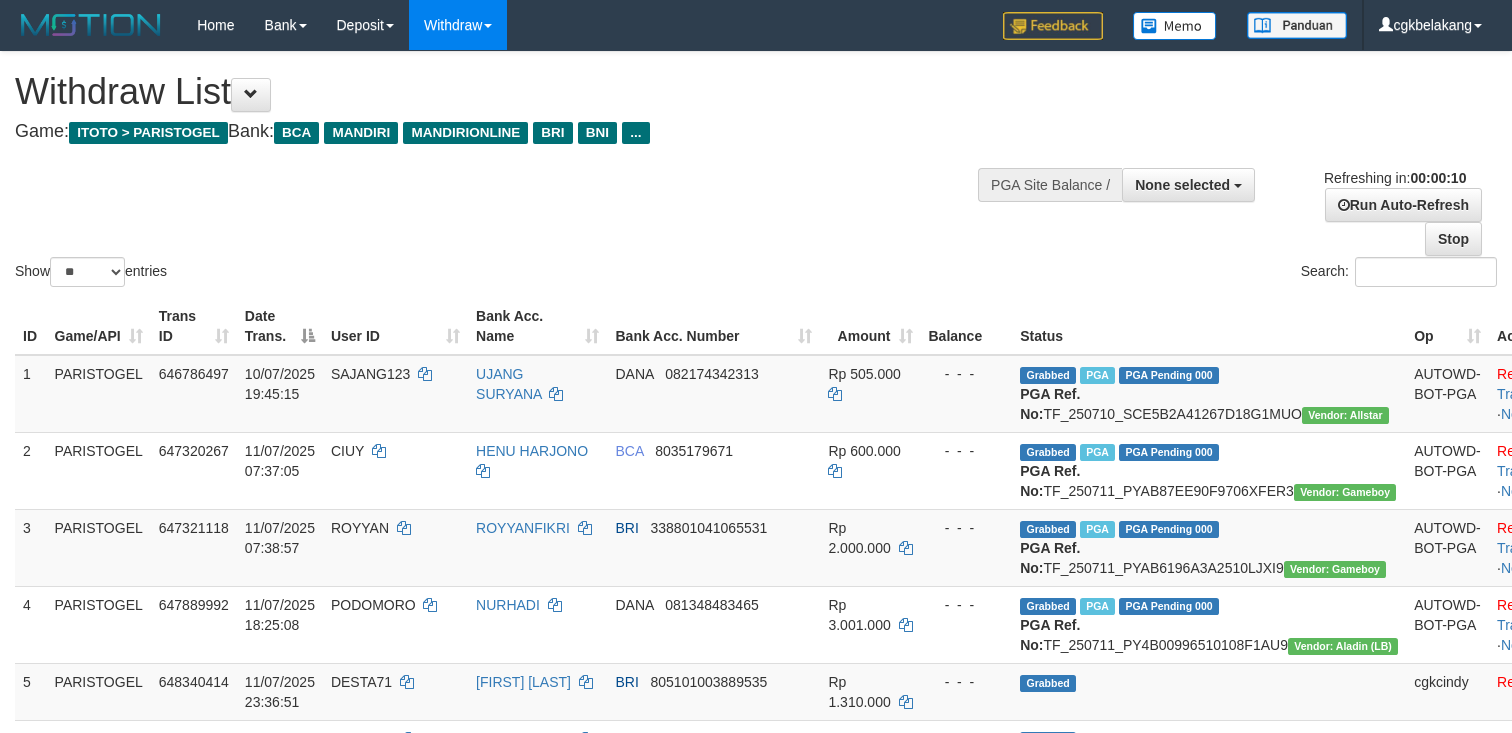 select 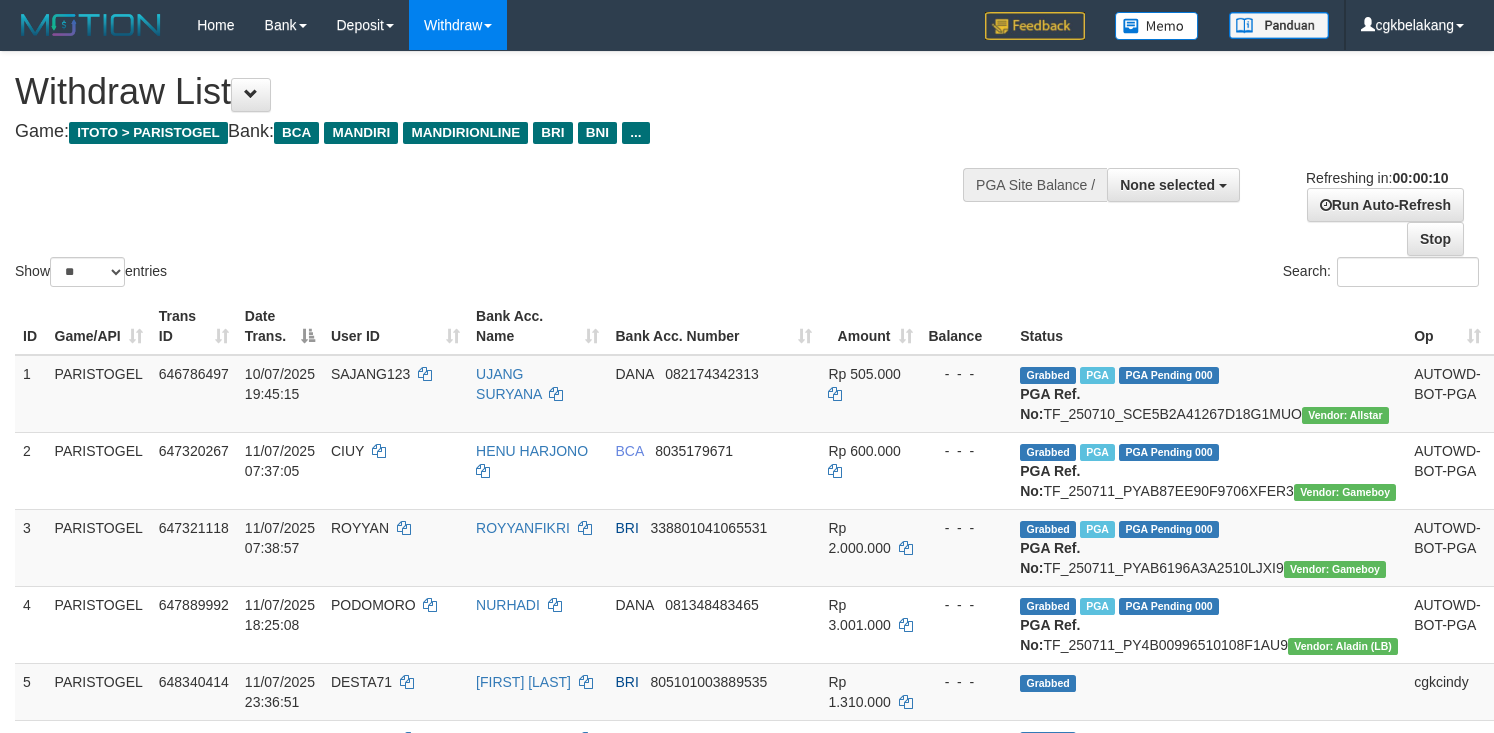 select 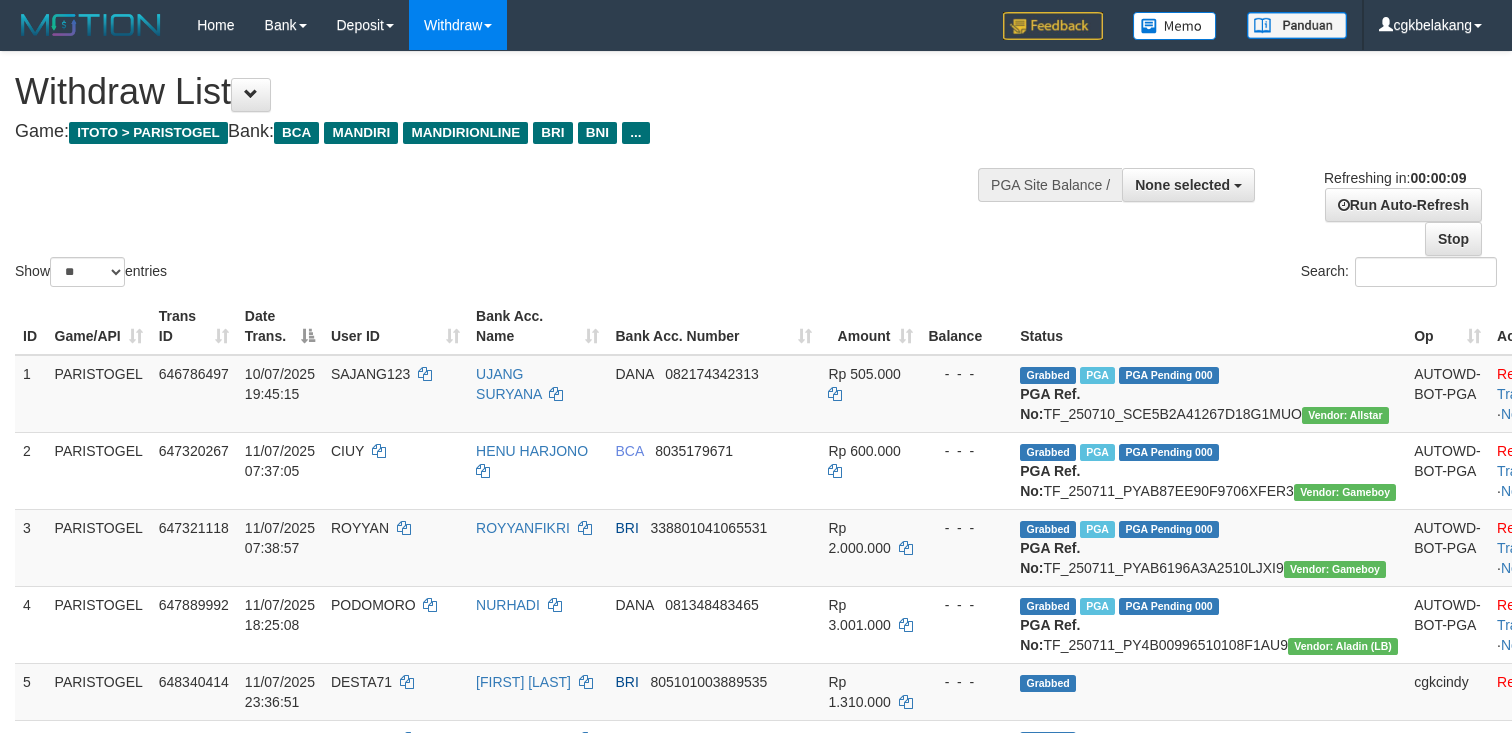 select 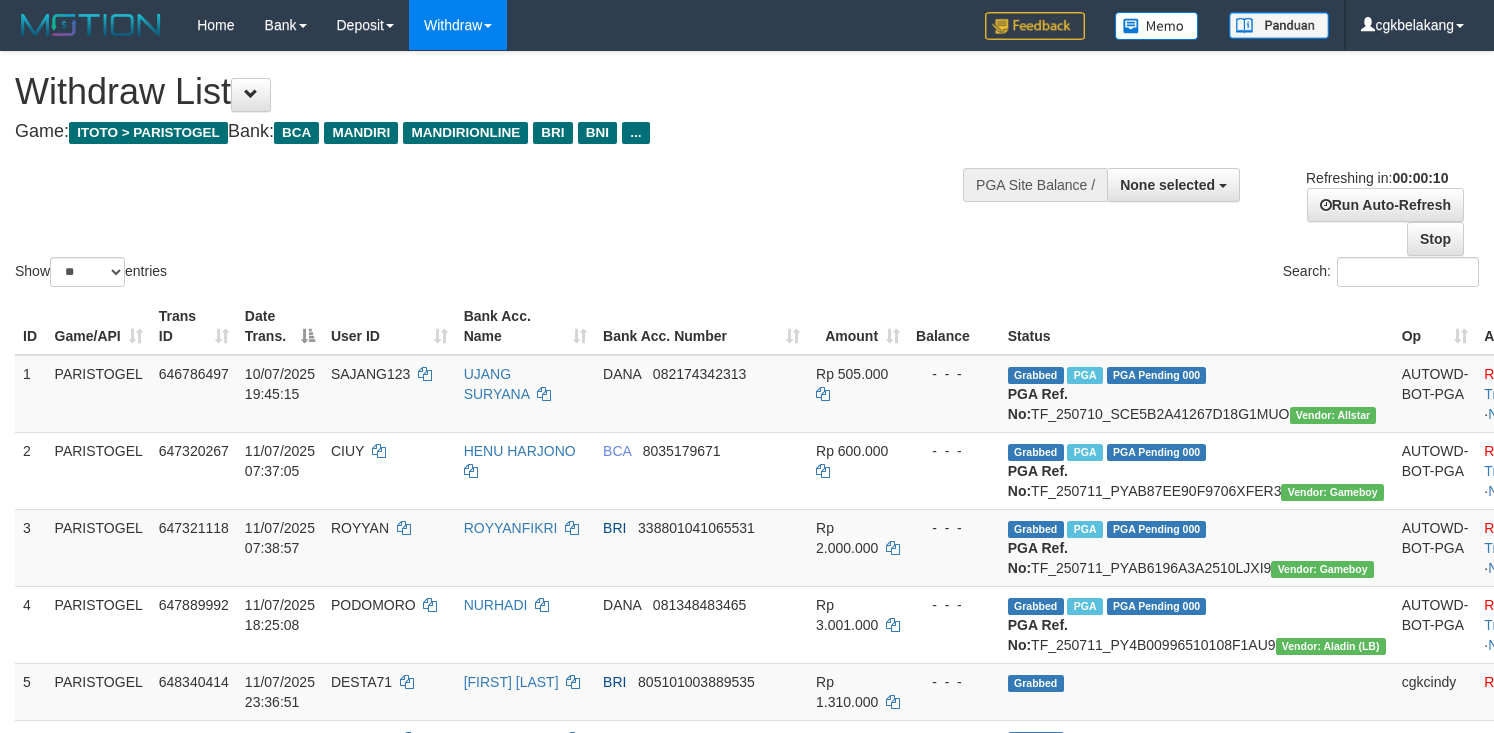 select 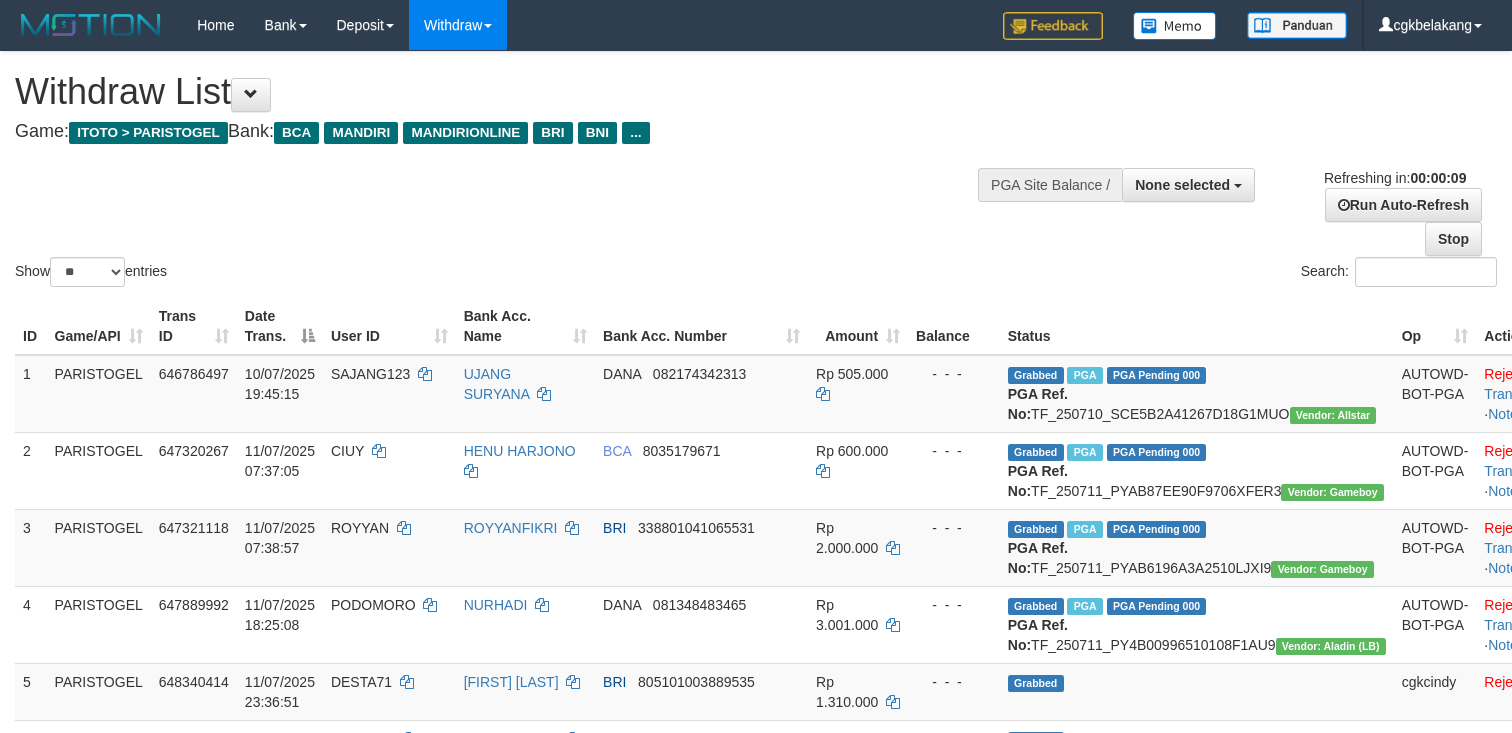select 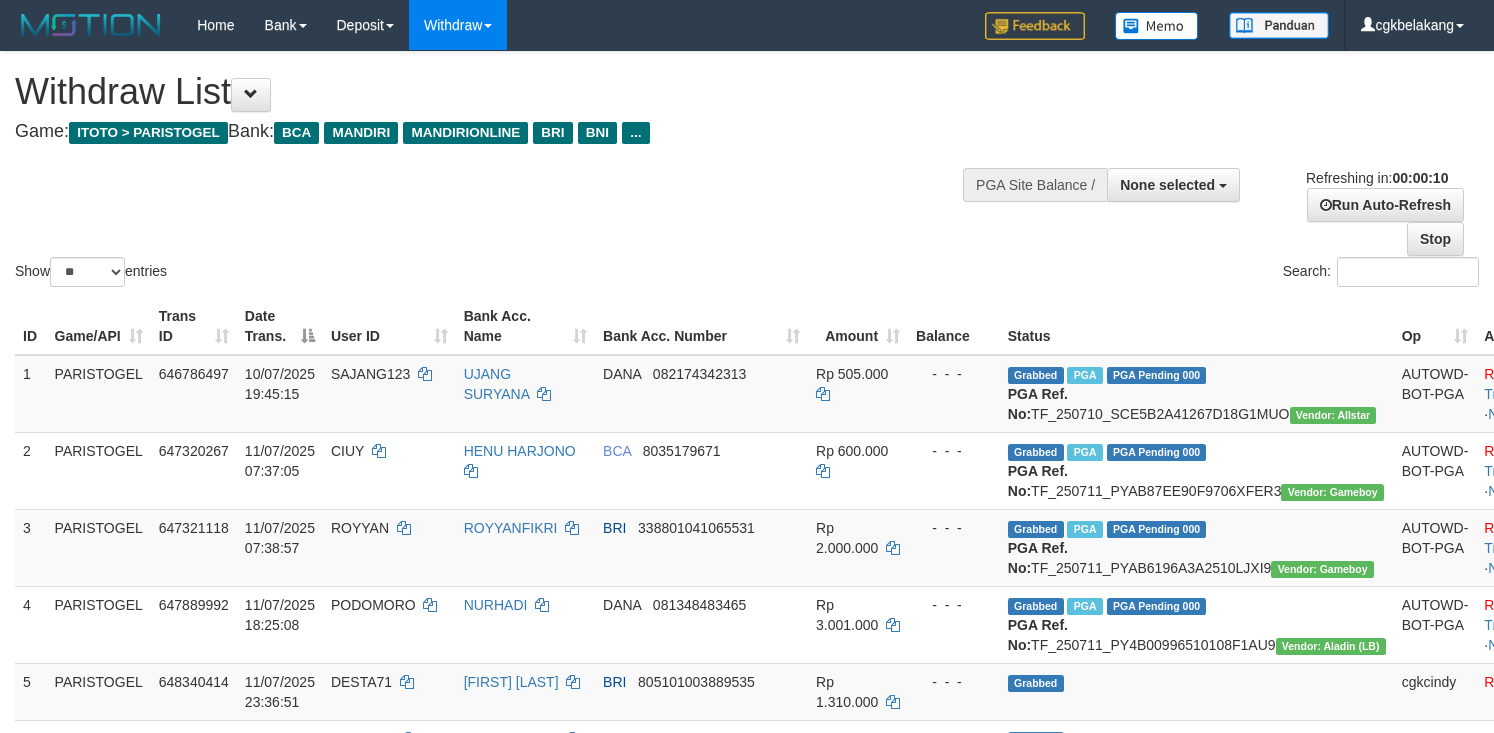 select 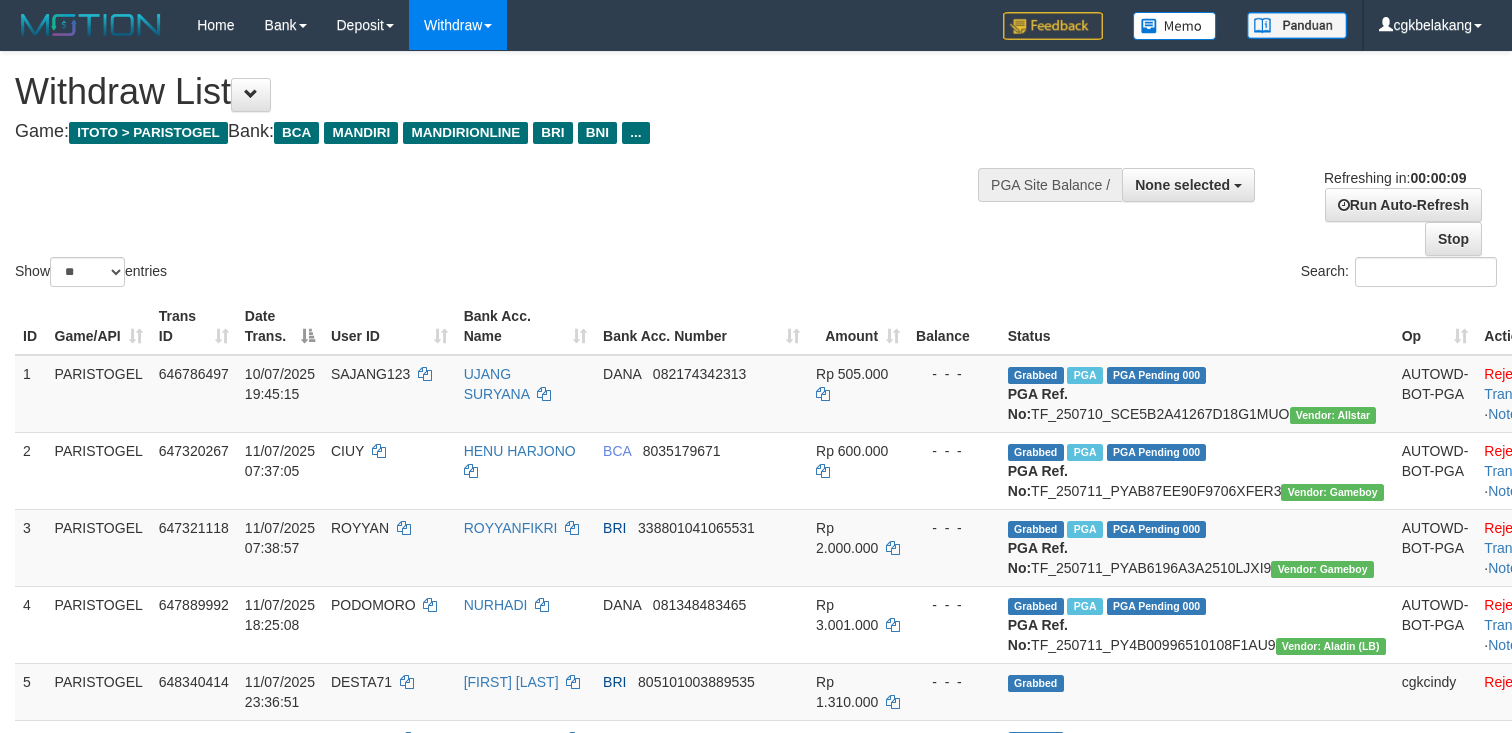 select 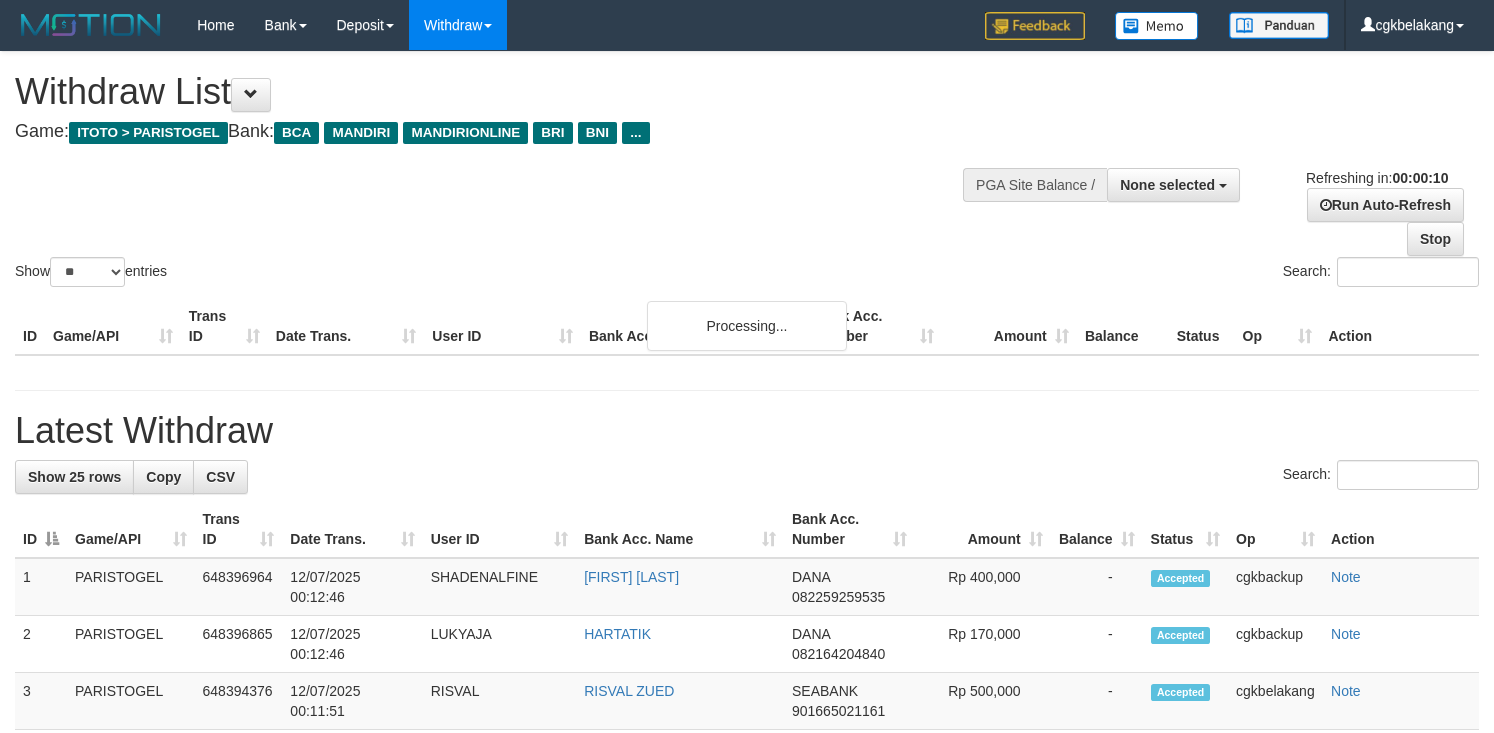 select 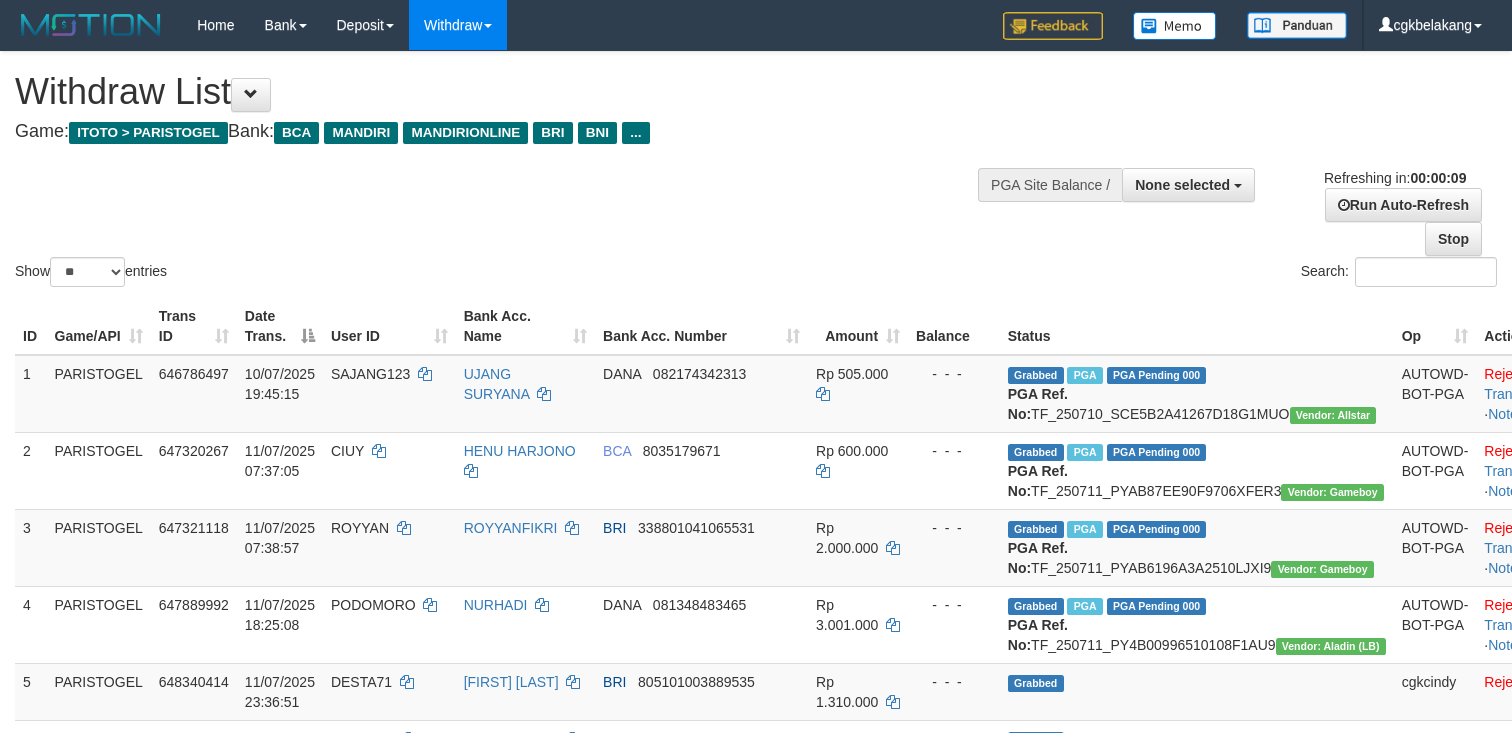 select 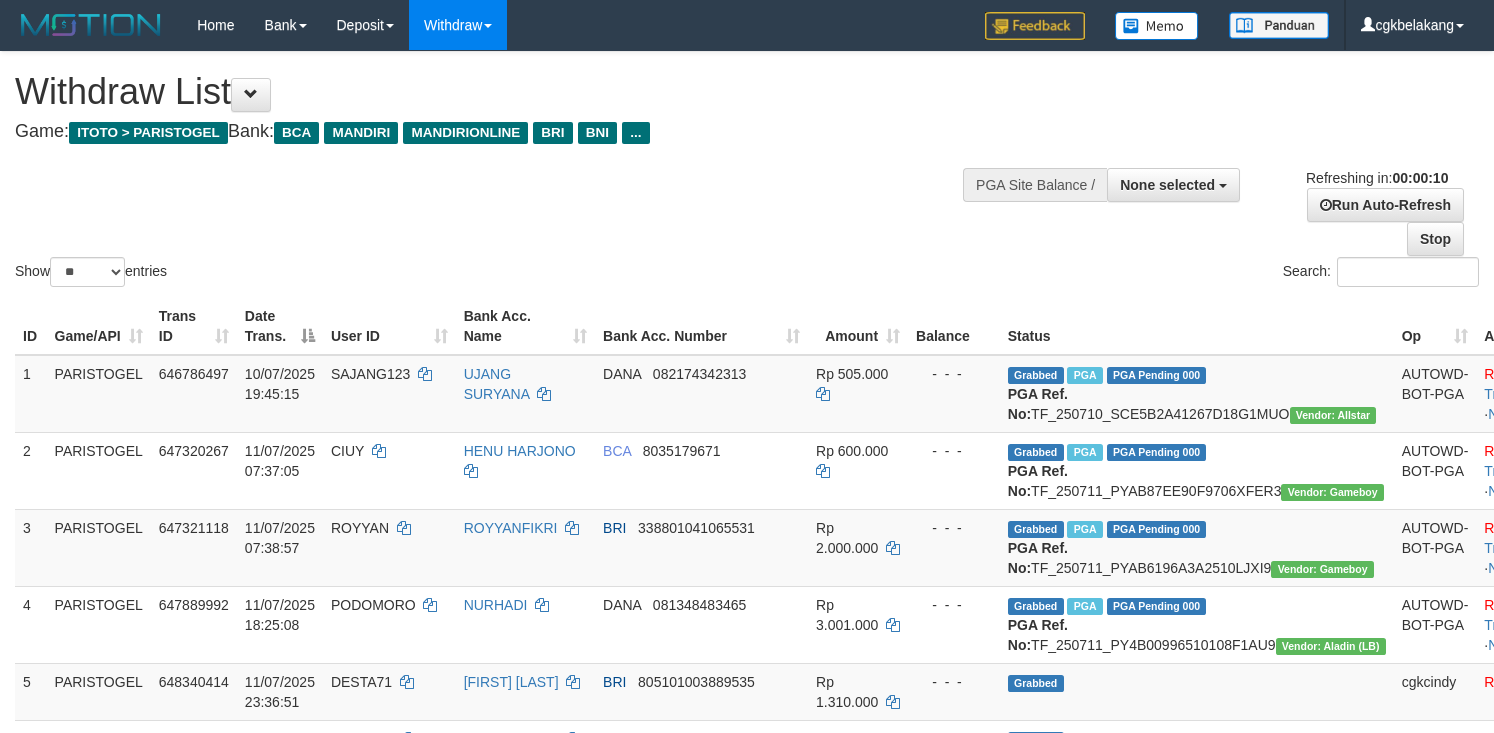 select 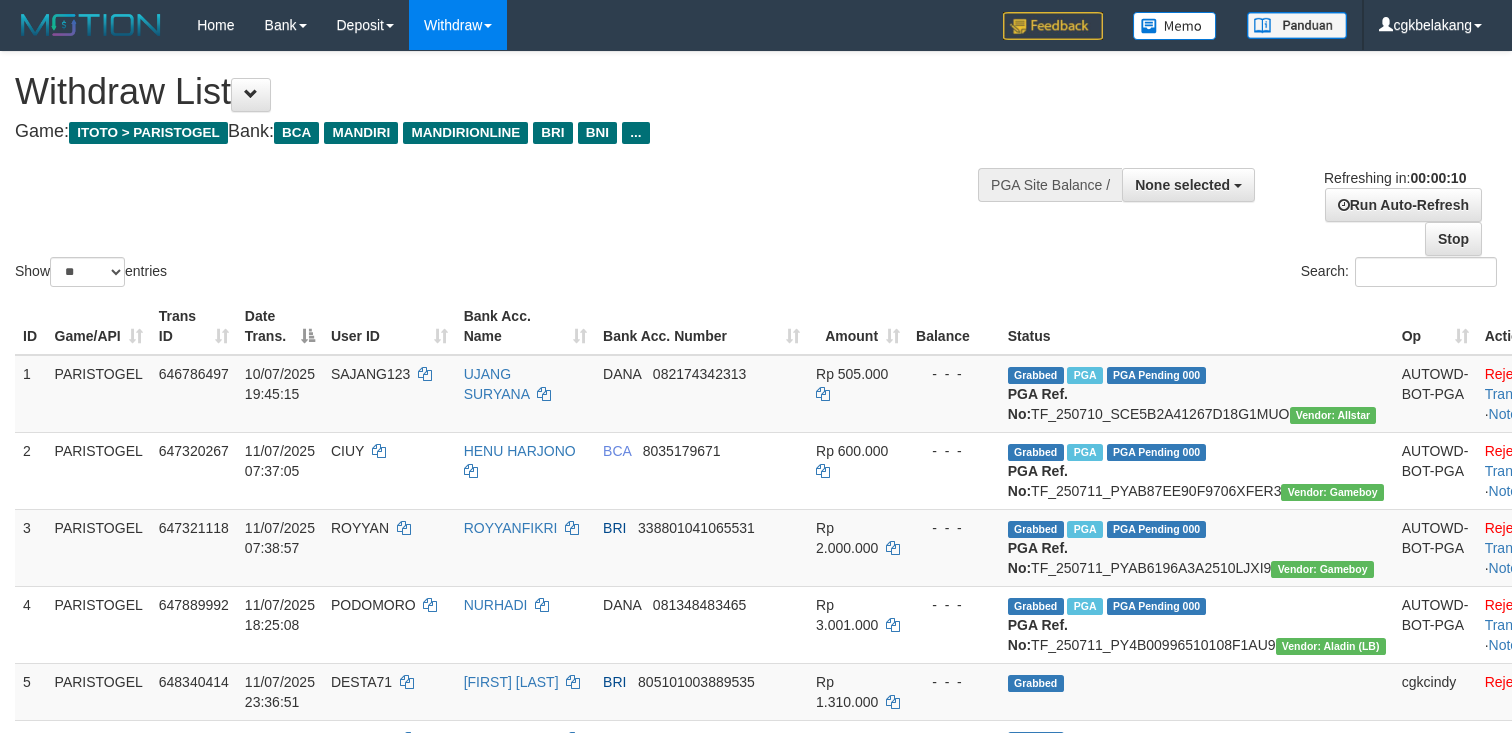 select 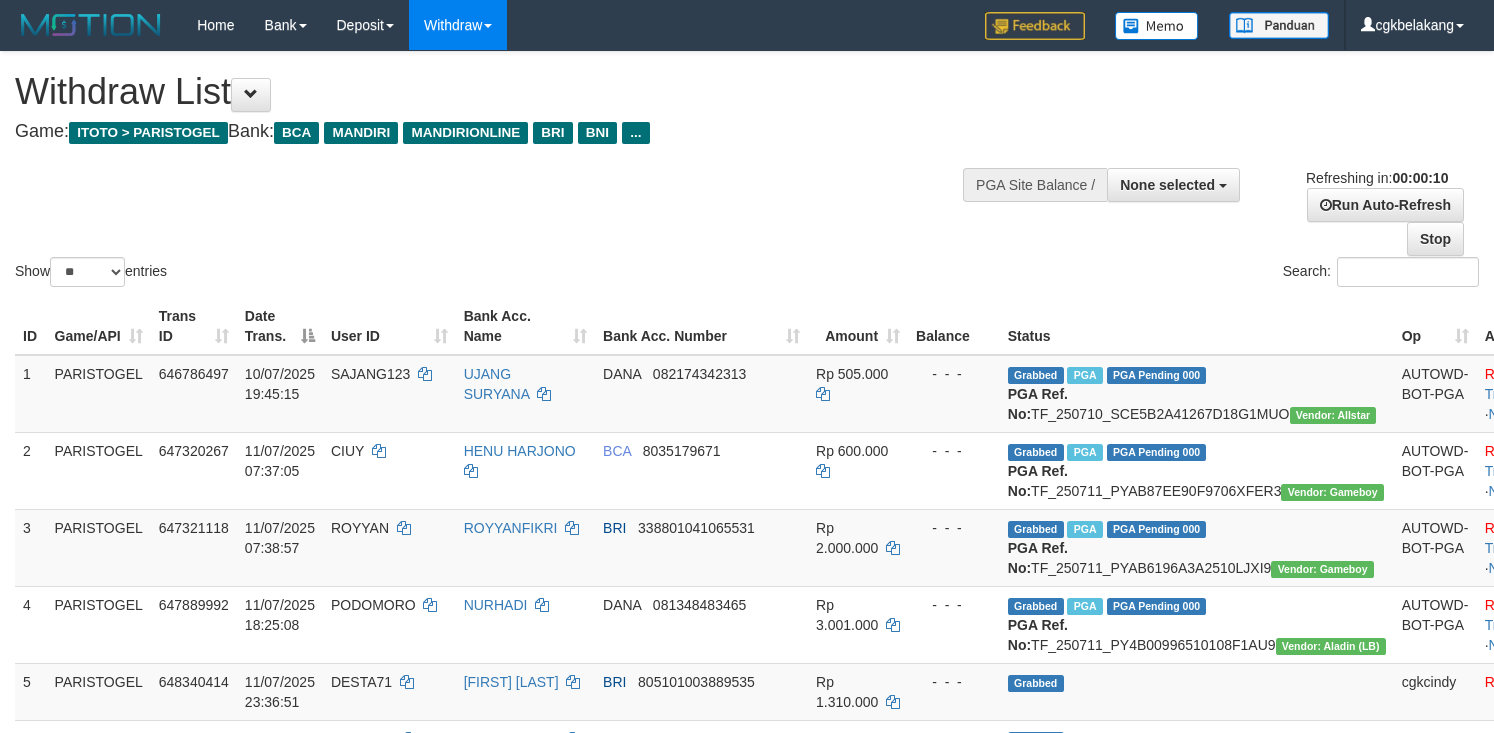 select 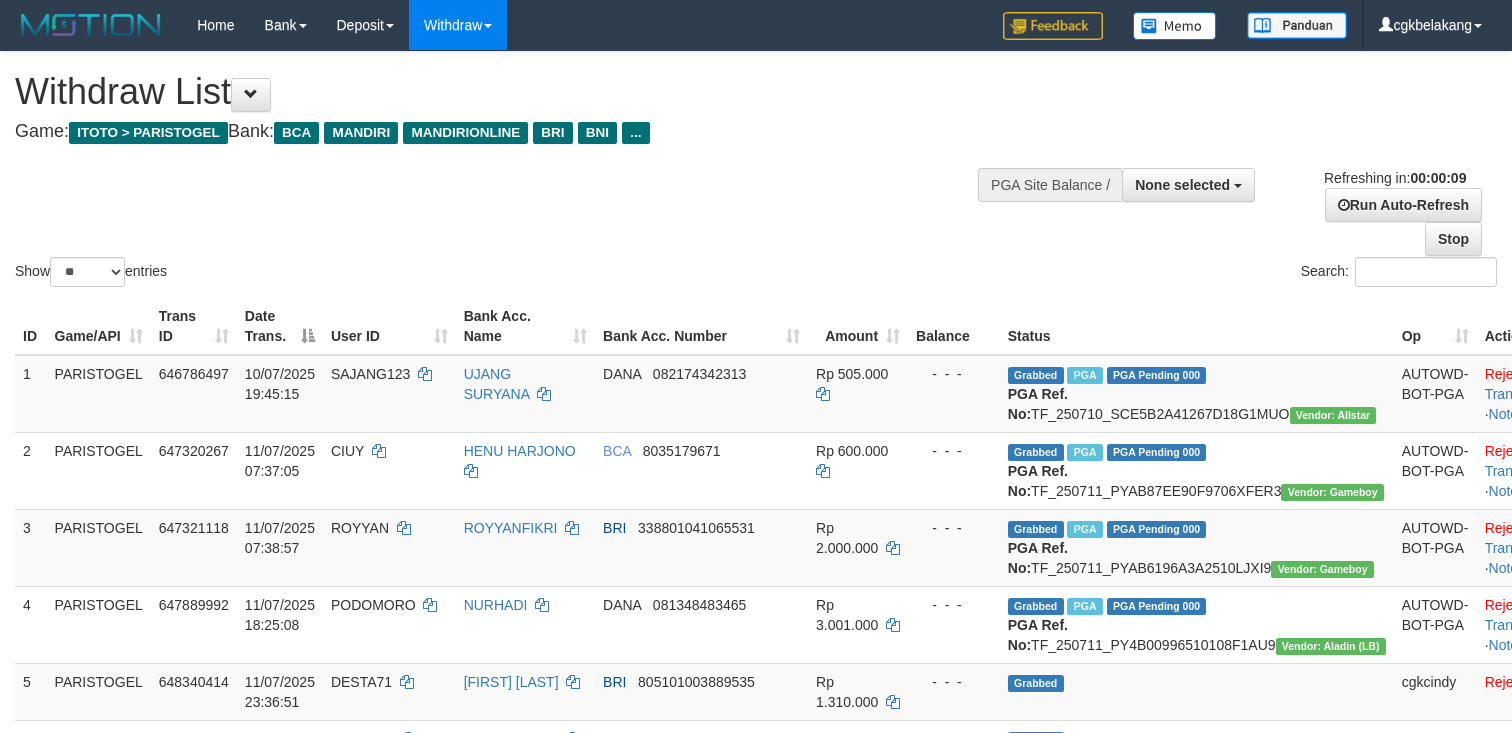 select 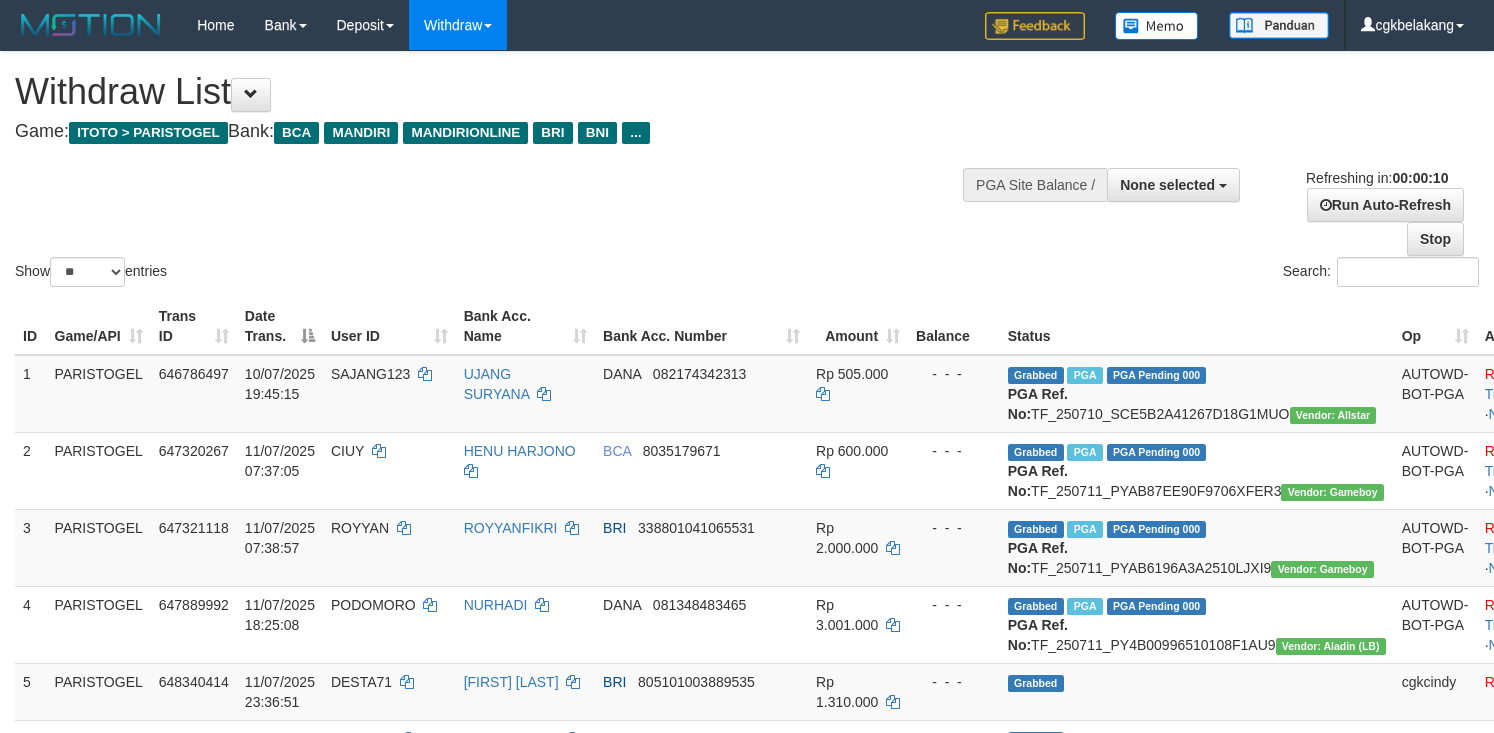 select 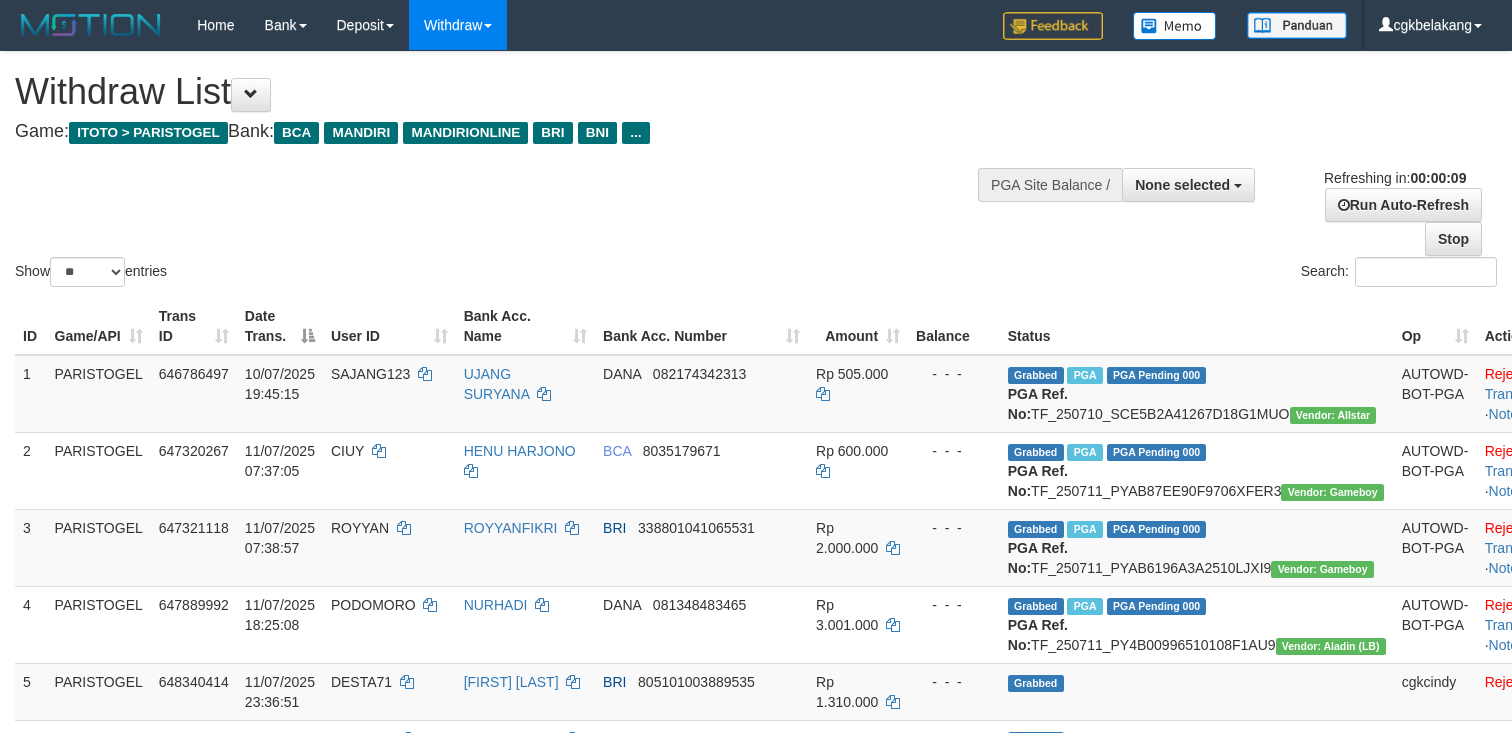 select 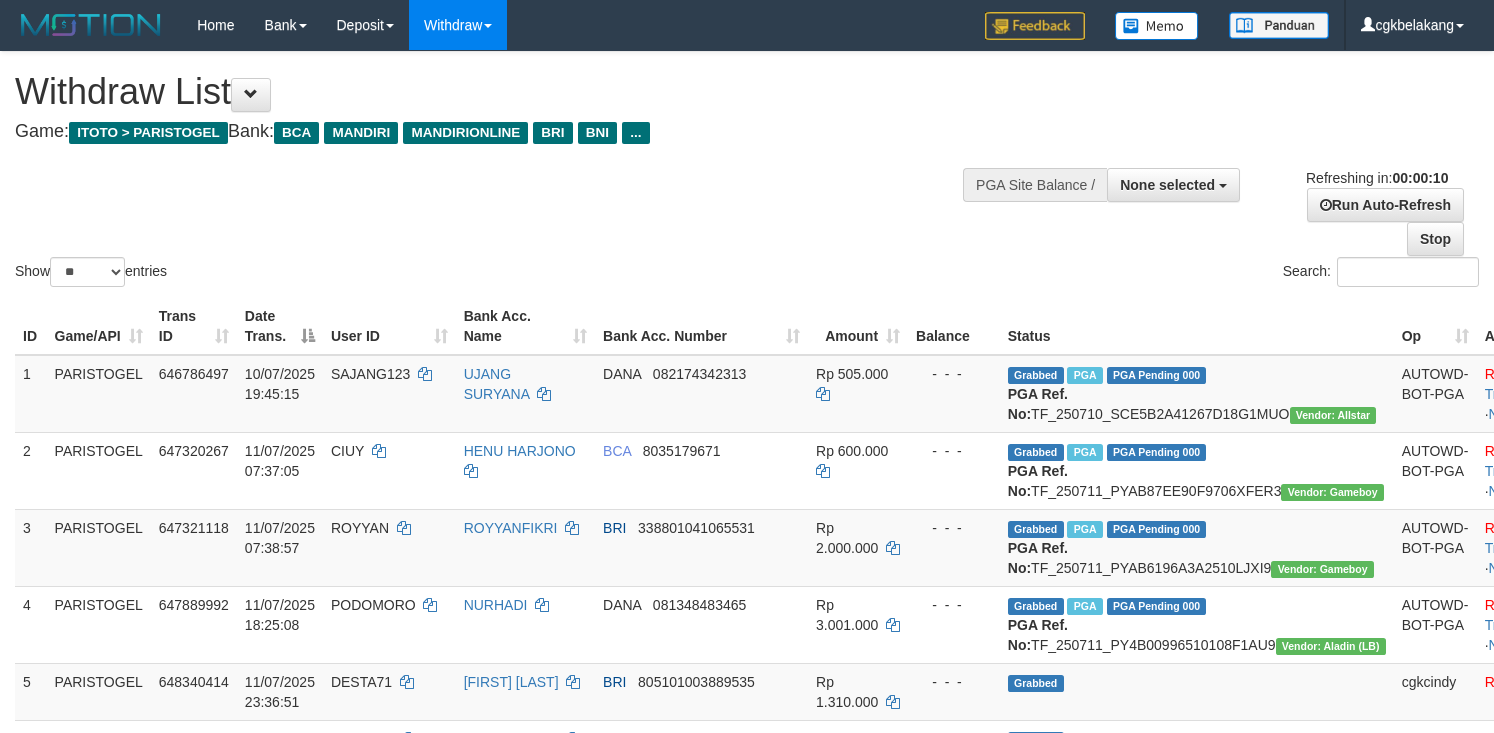 select 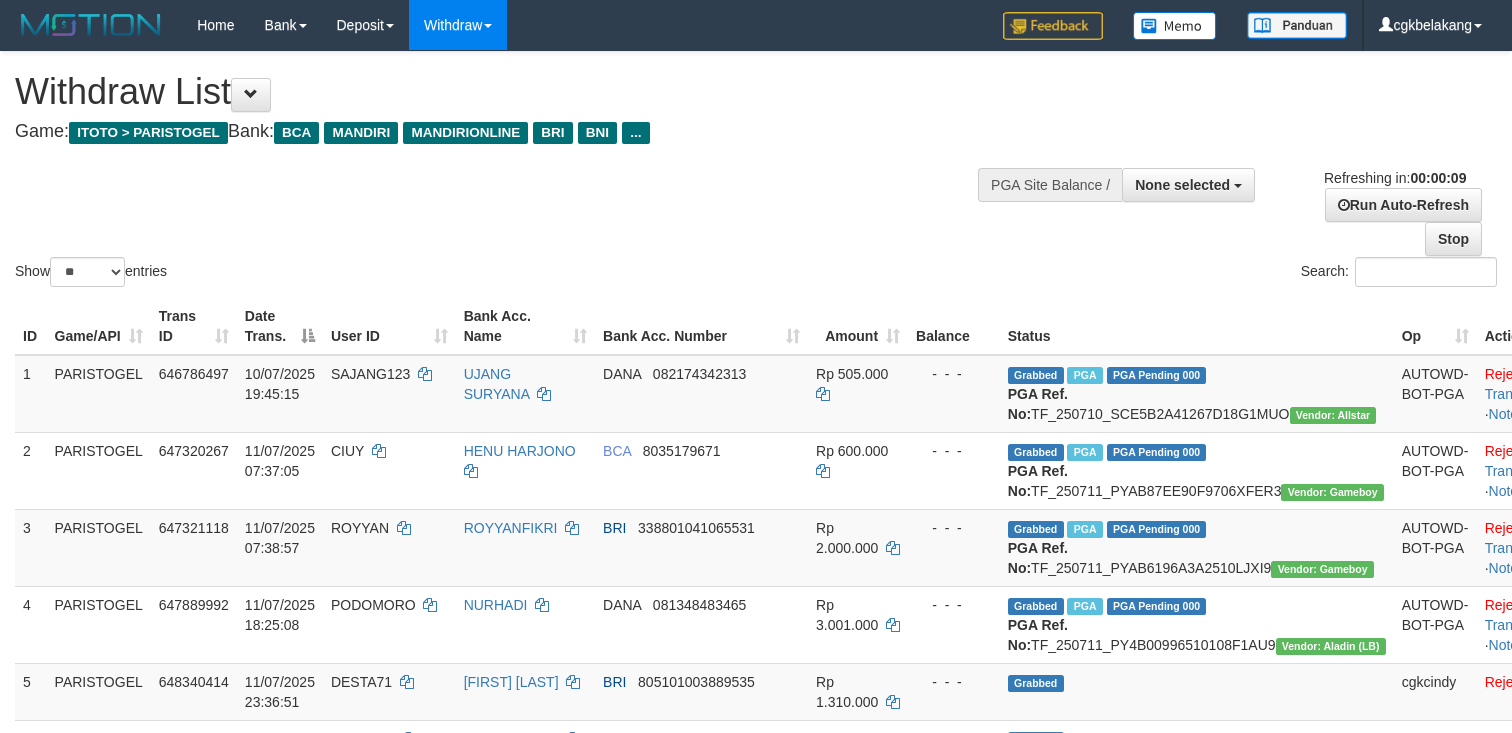 select 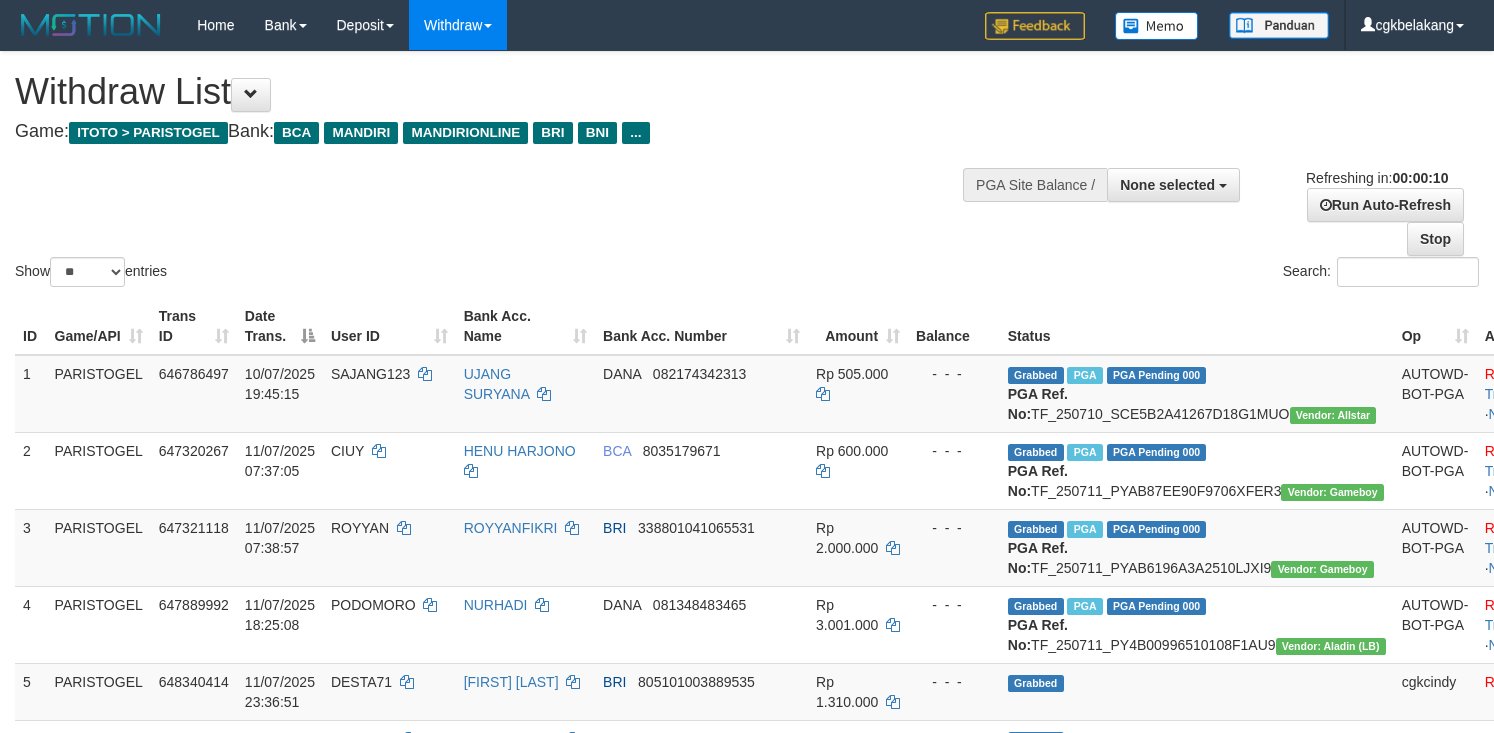 select 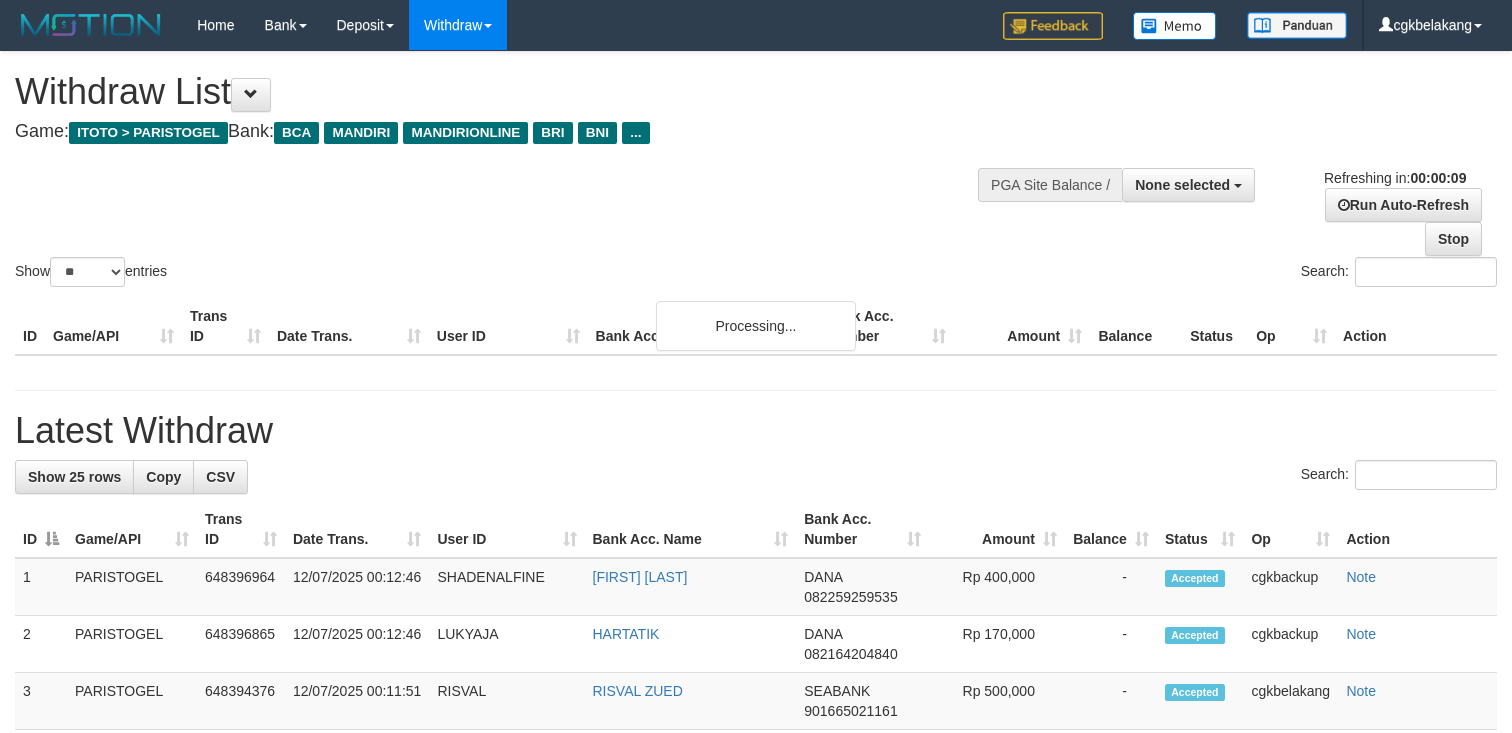 select 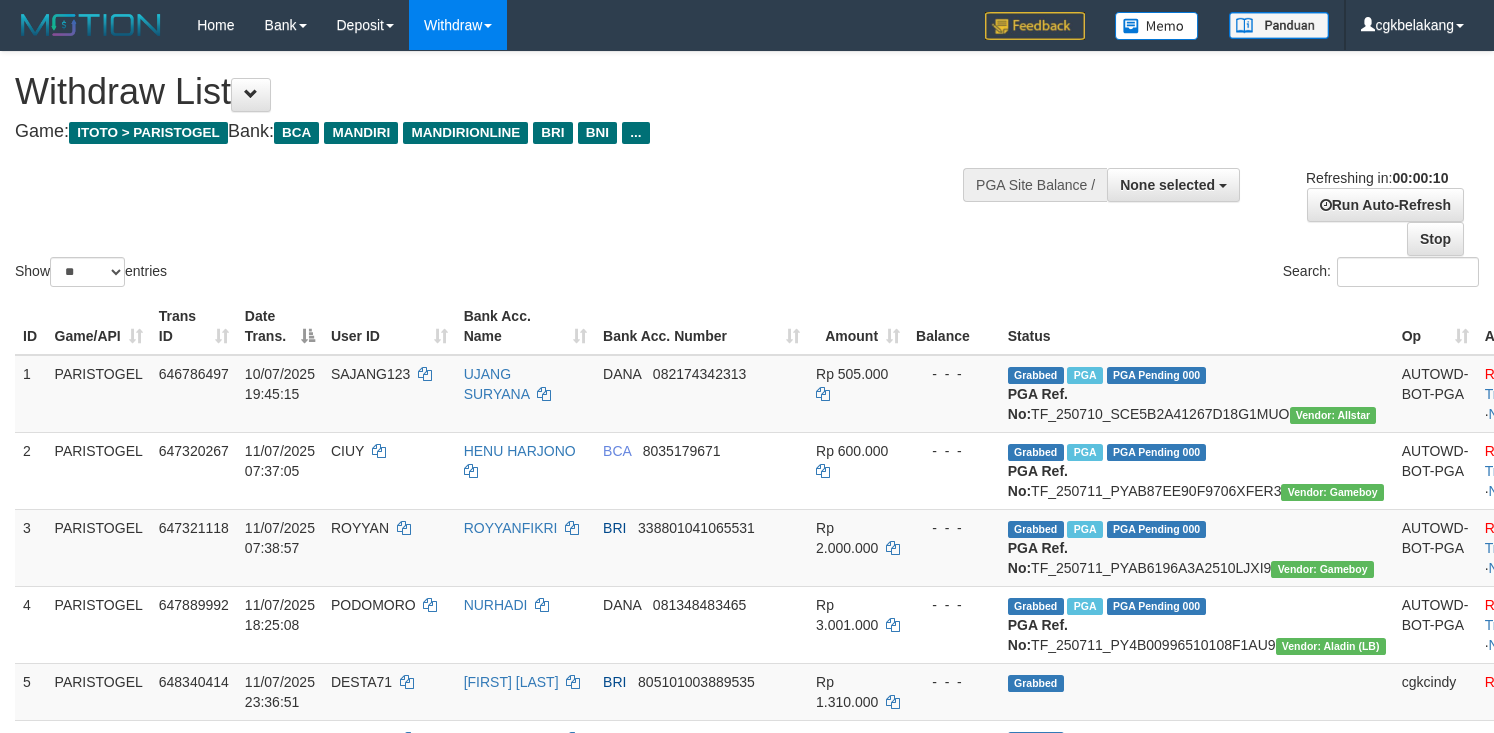 select 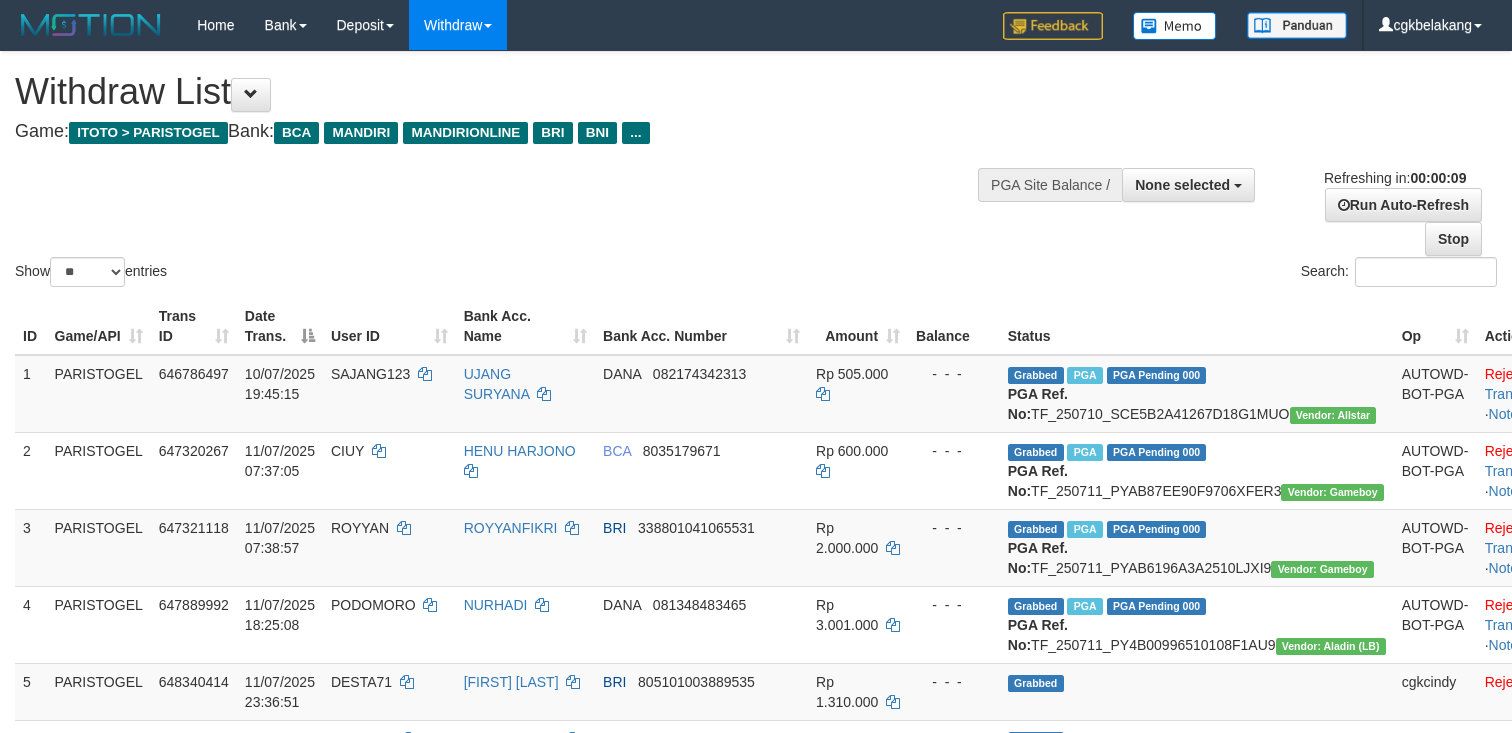 select 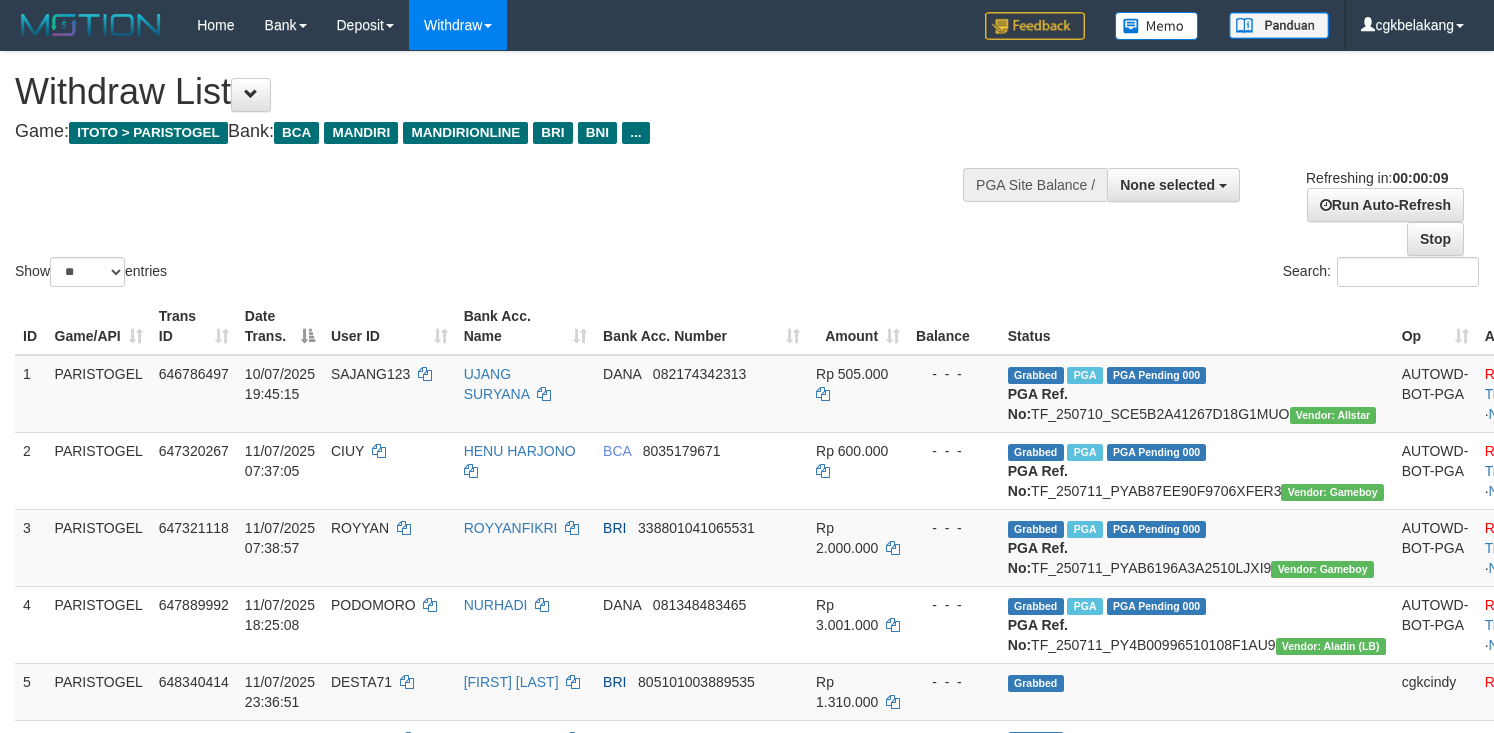 select 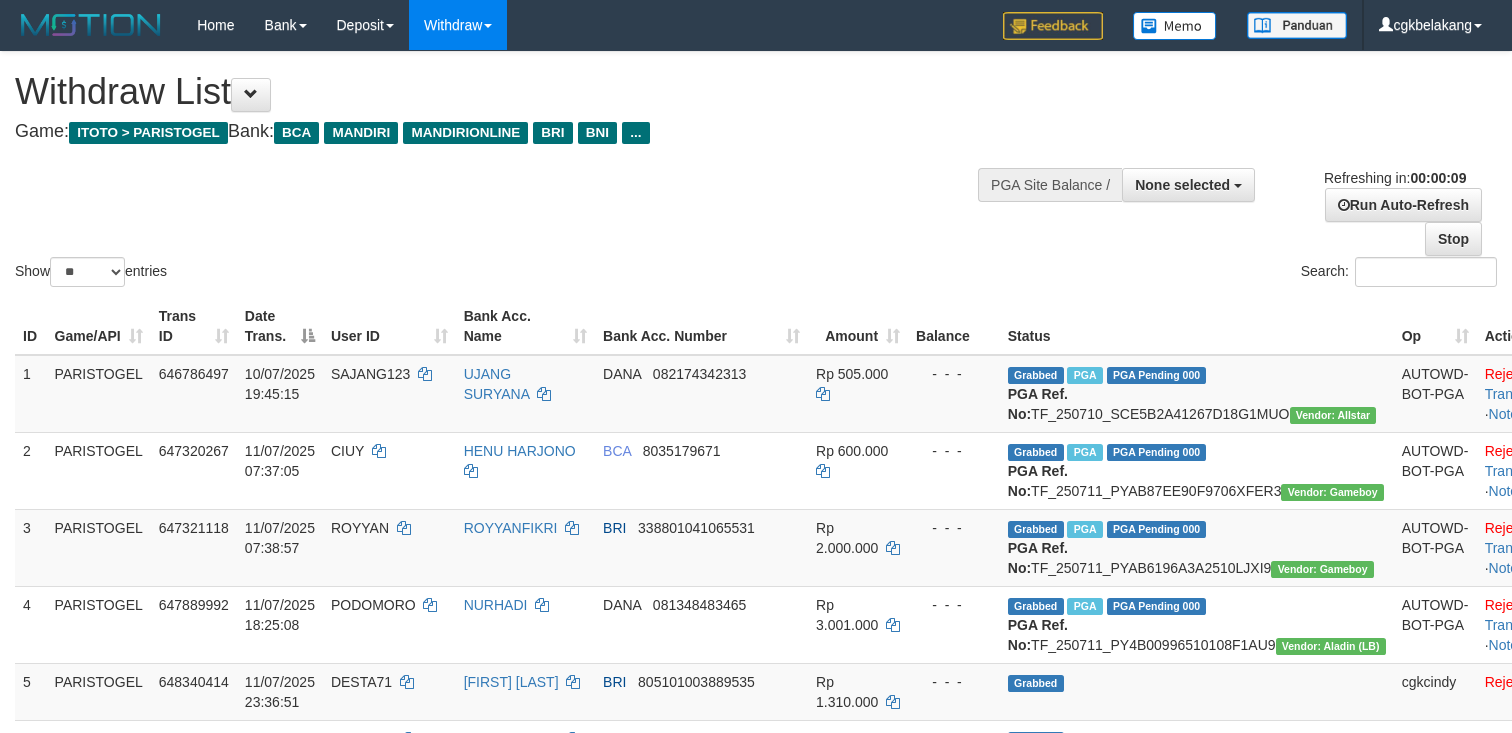 select 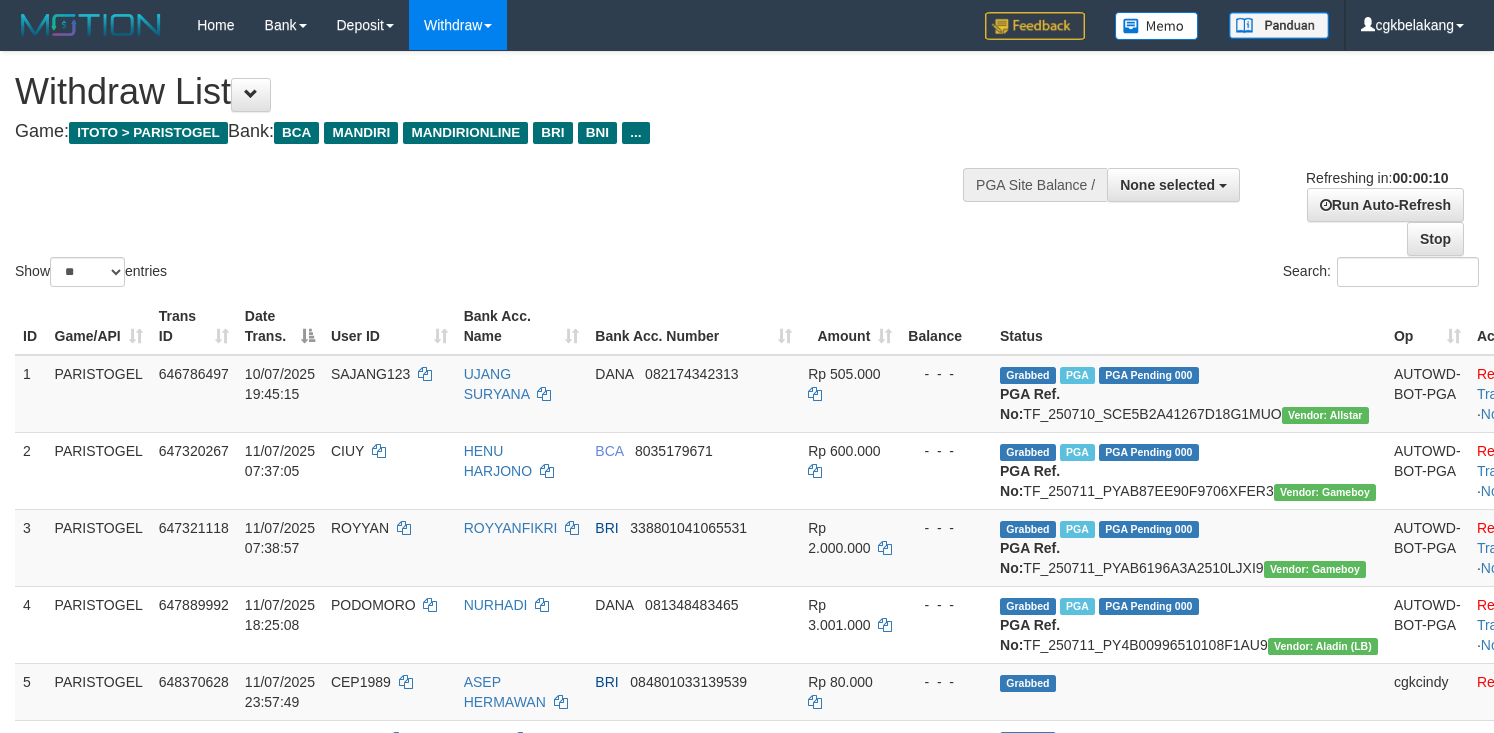 select 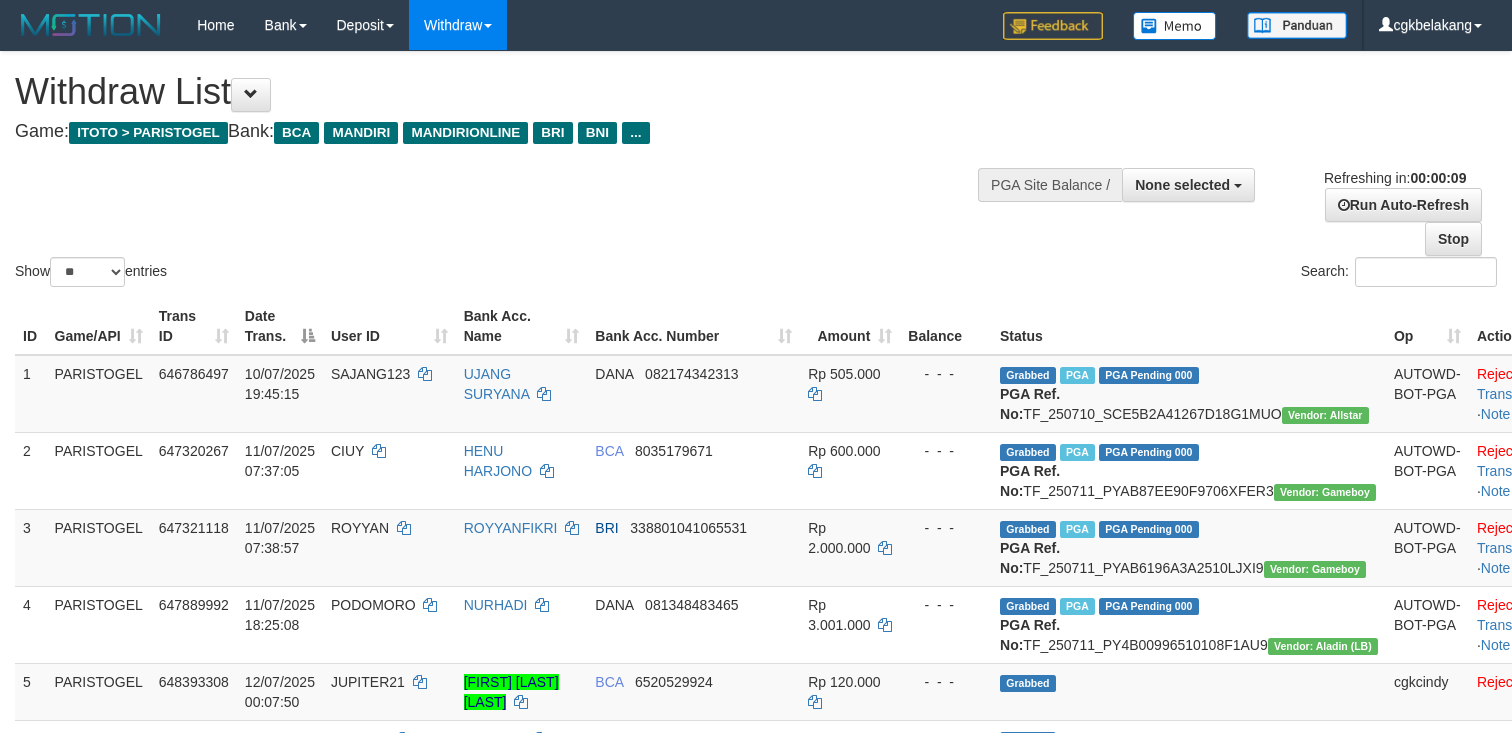 select 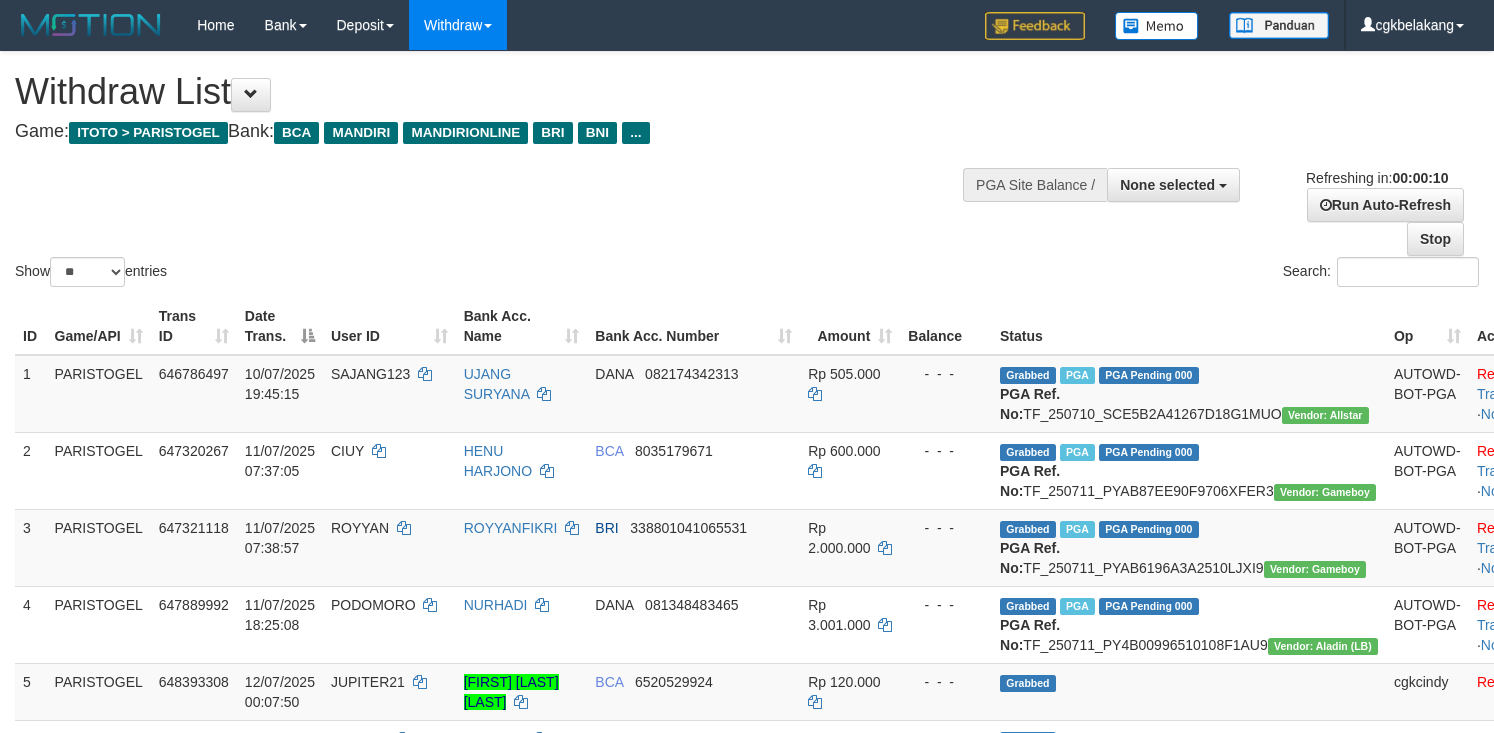 select 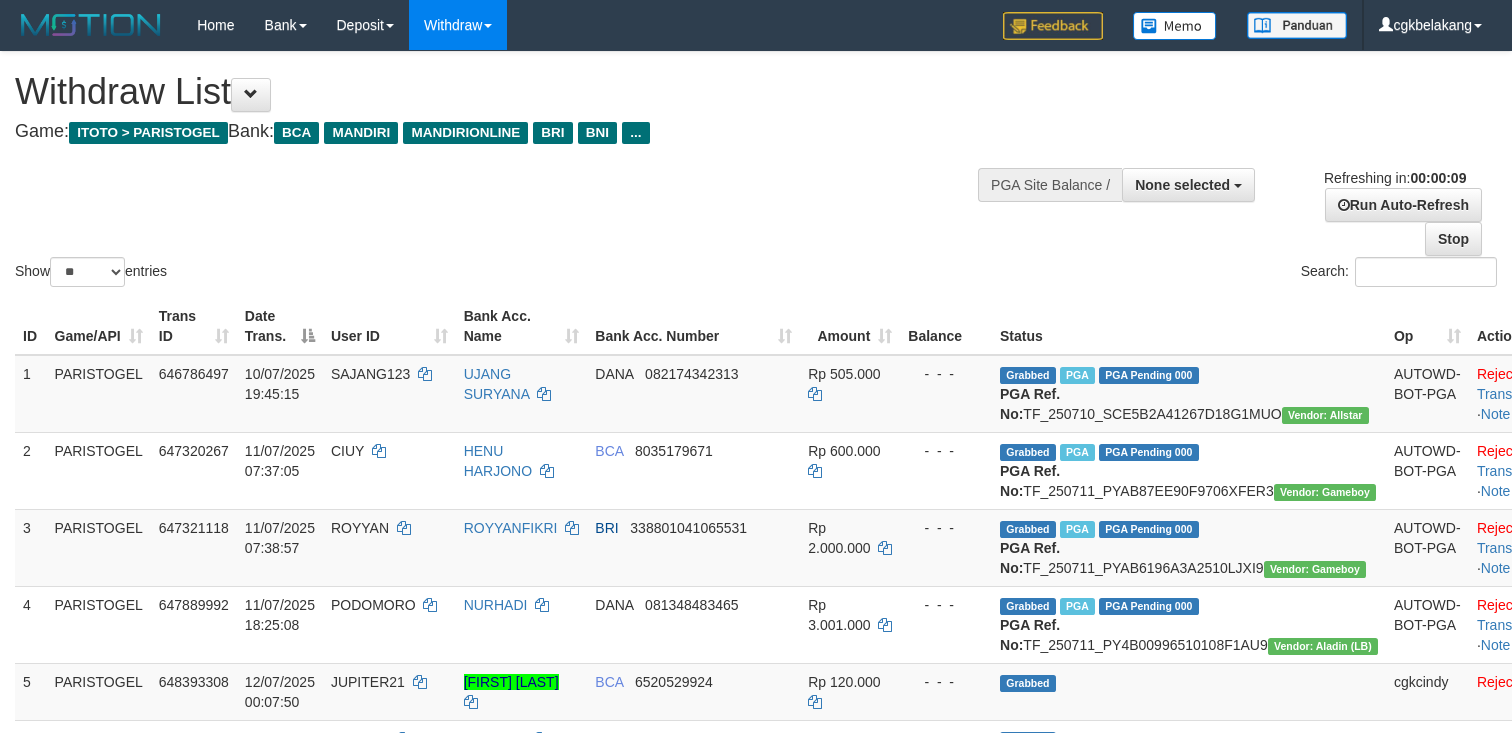 select 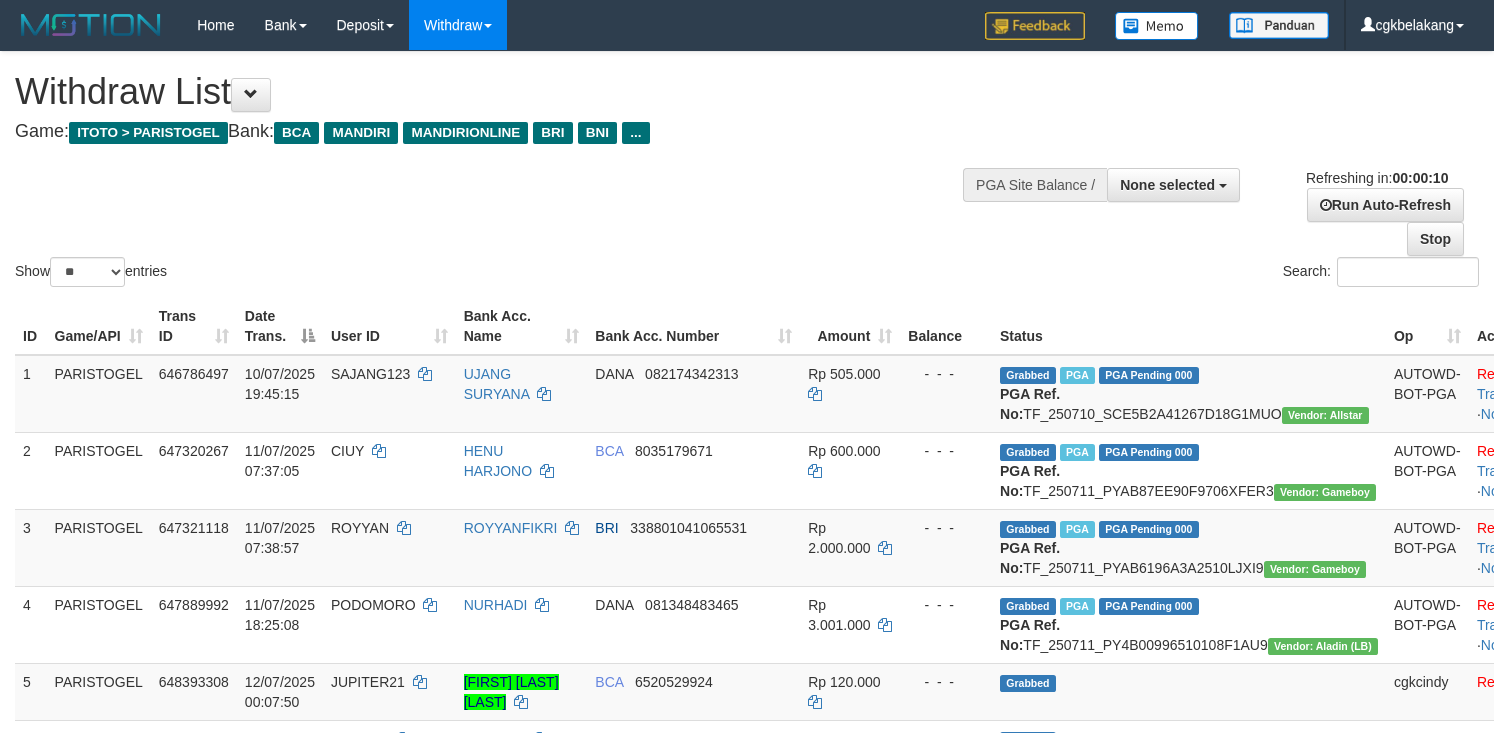 select 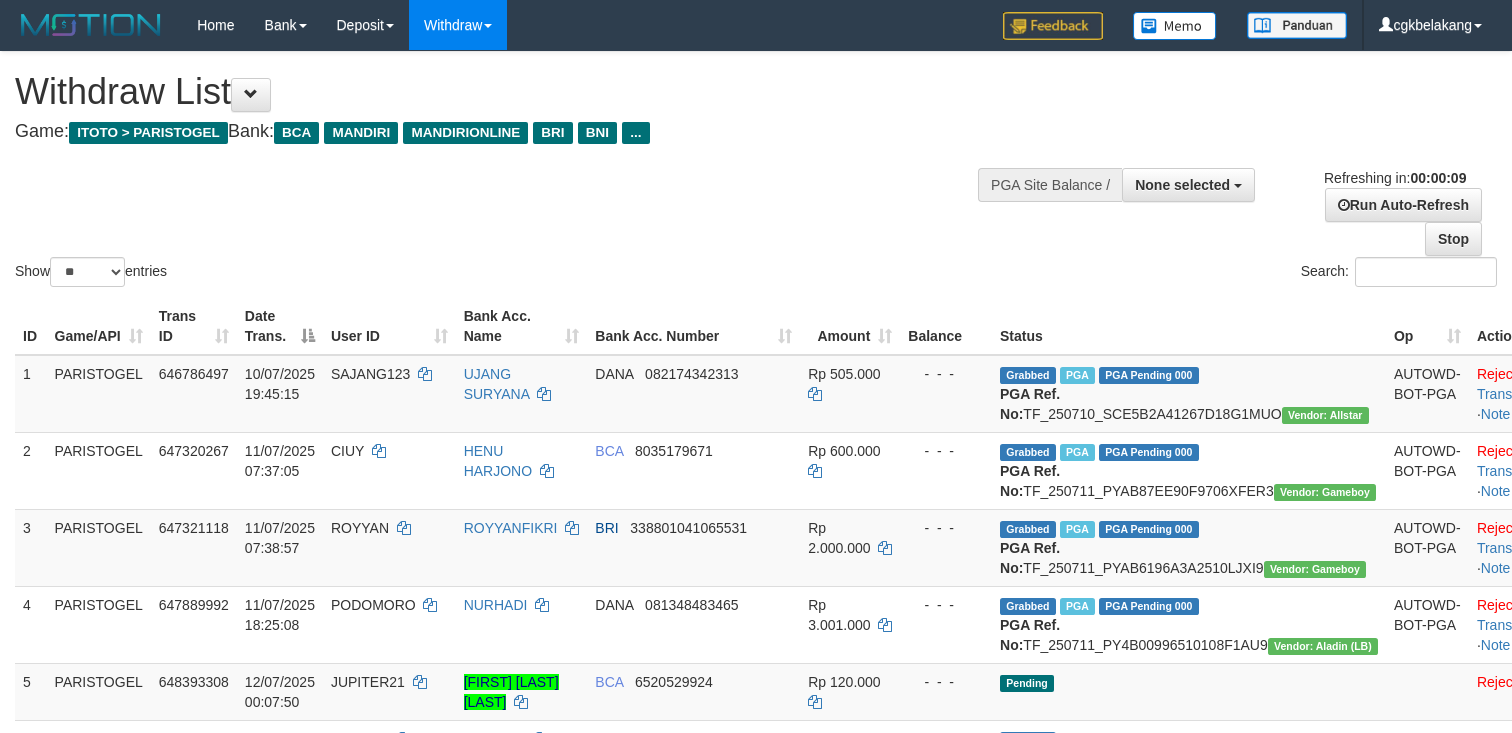 select 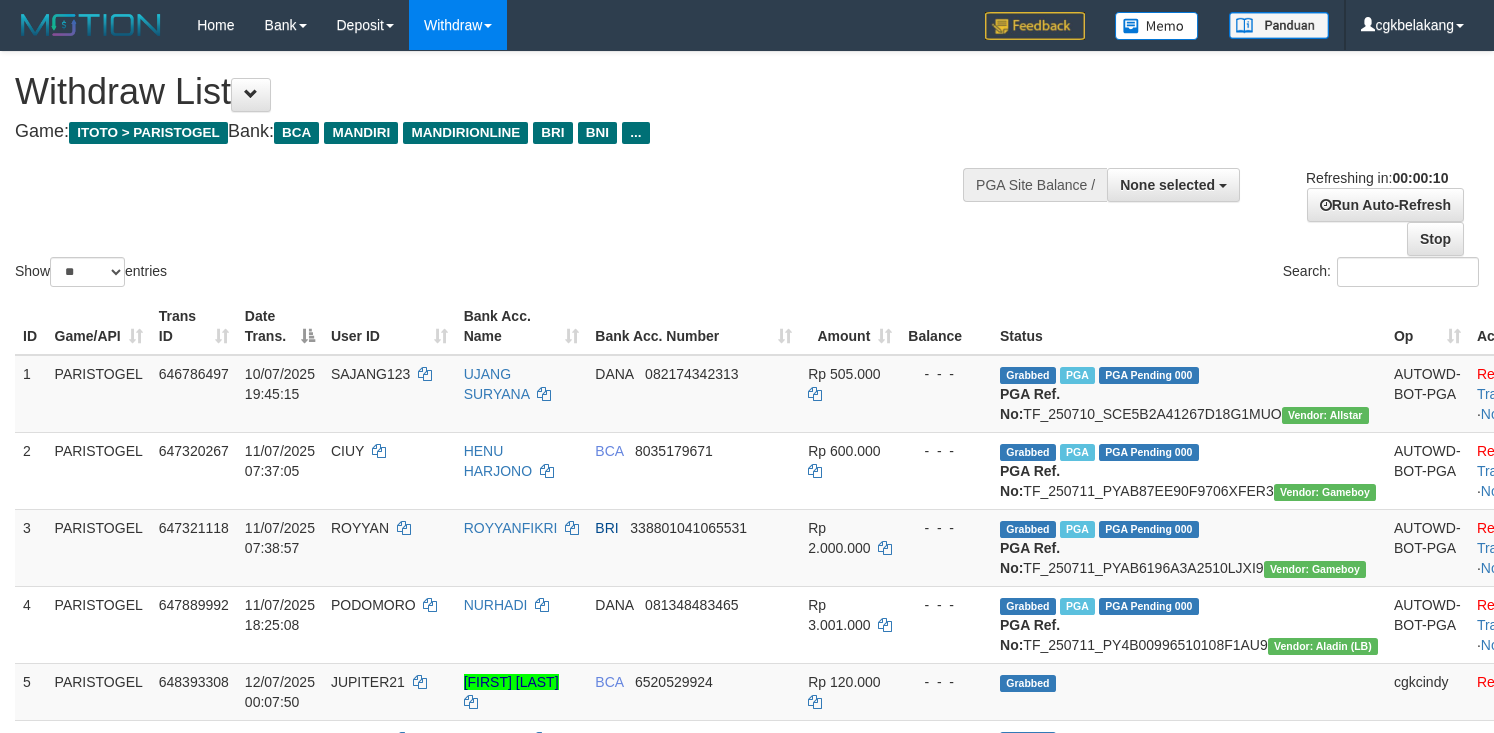 select 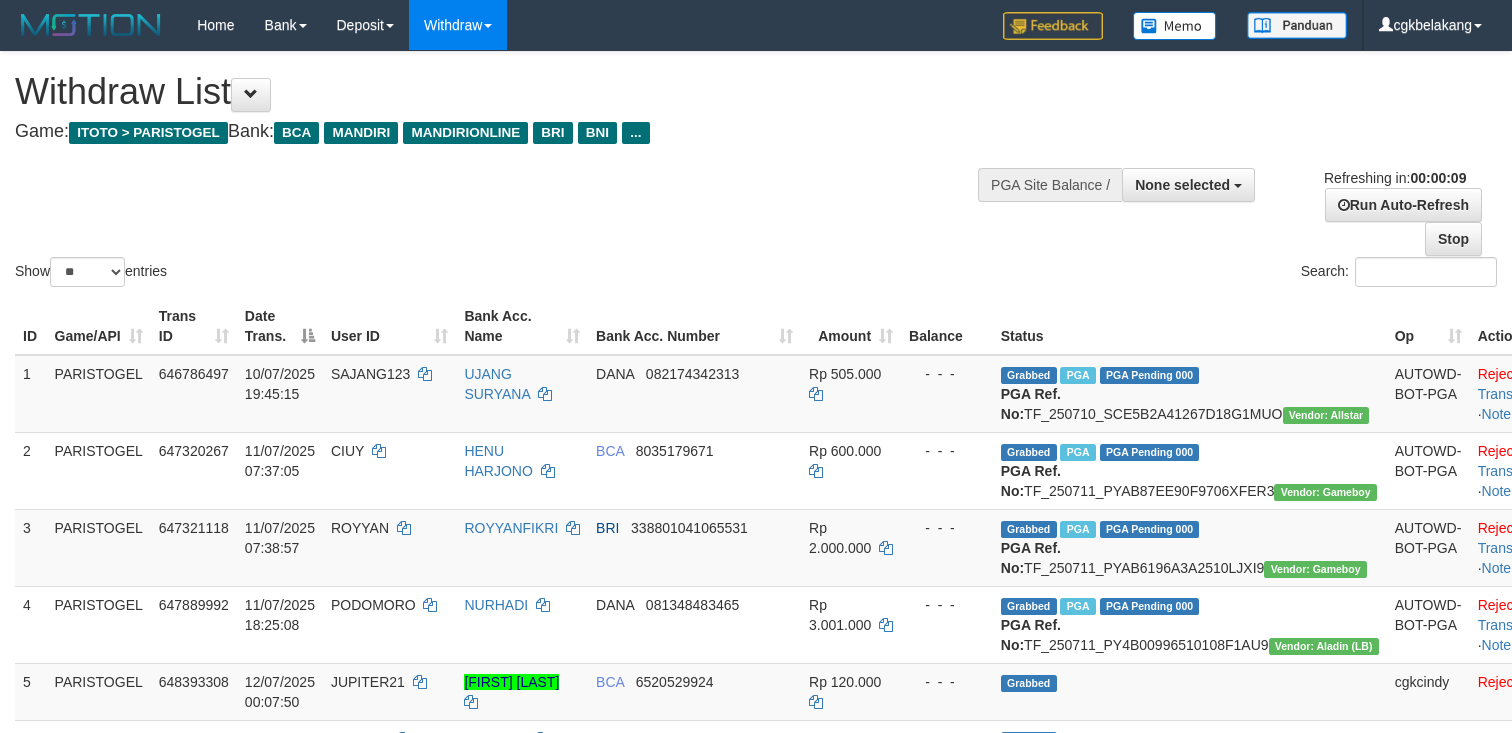select 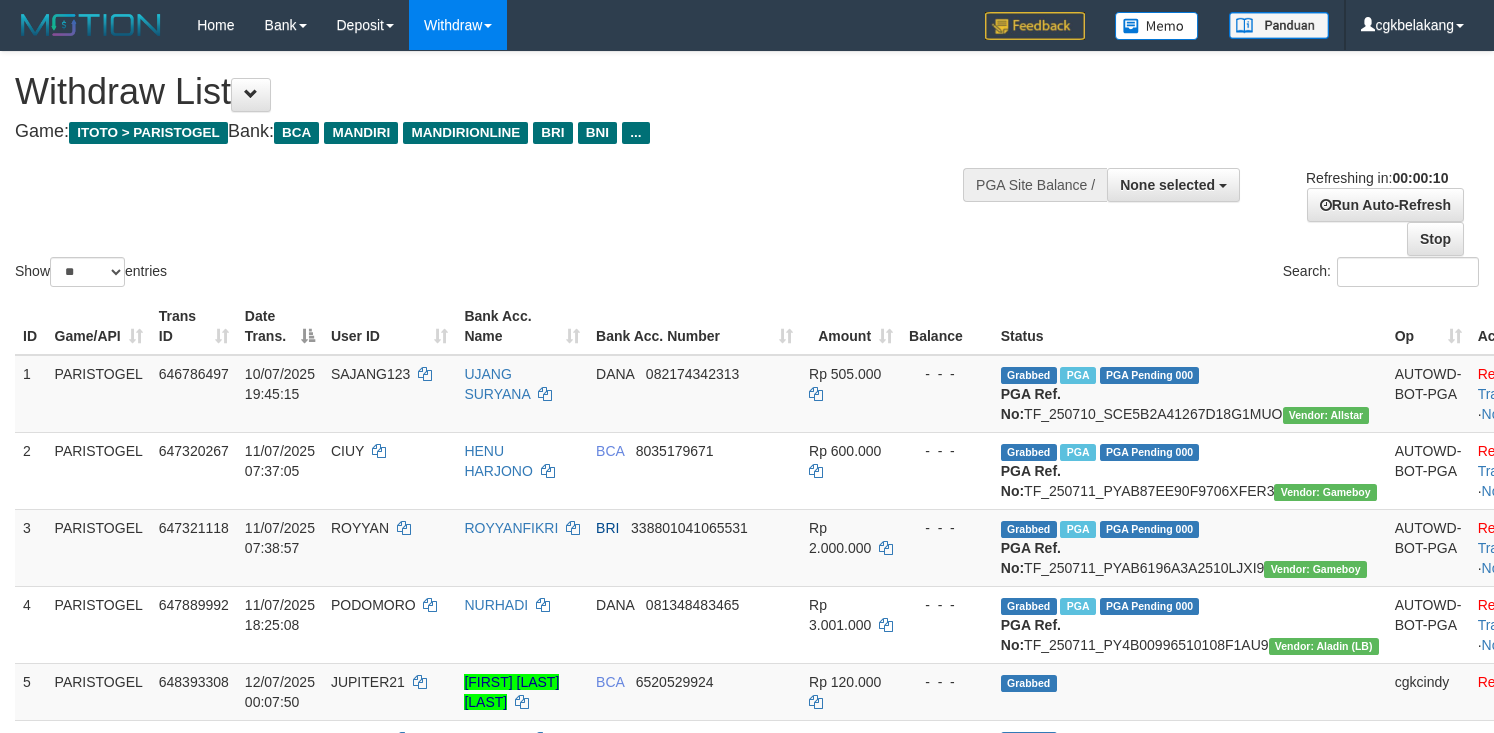 select 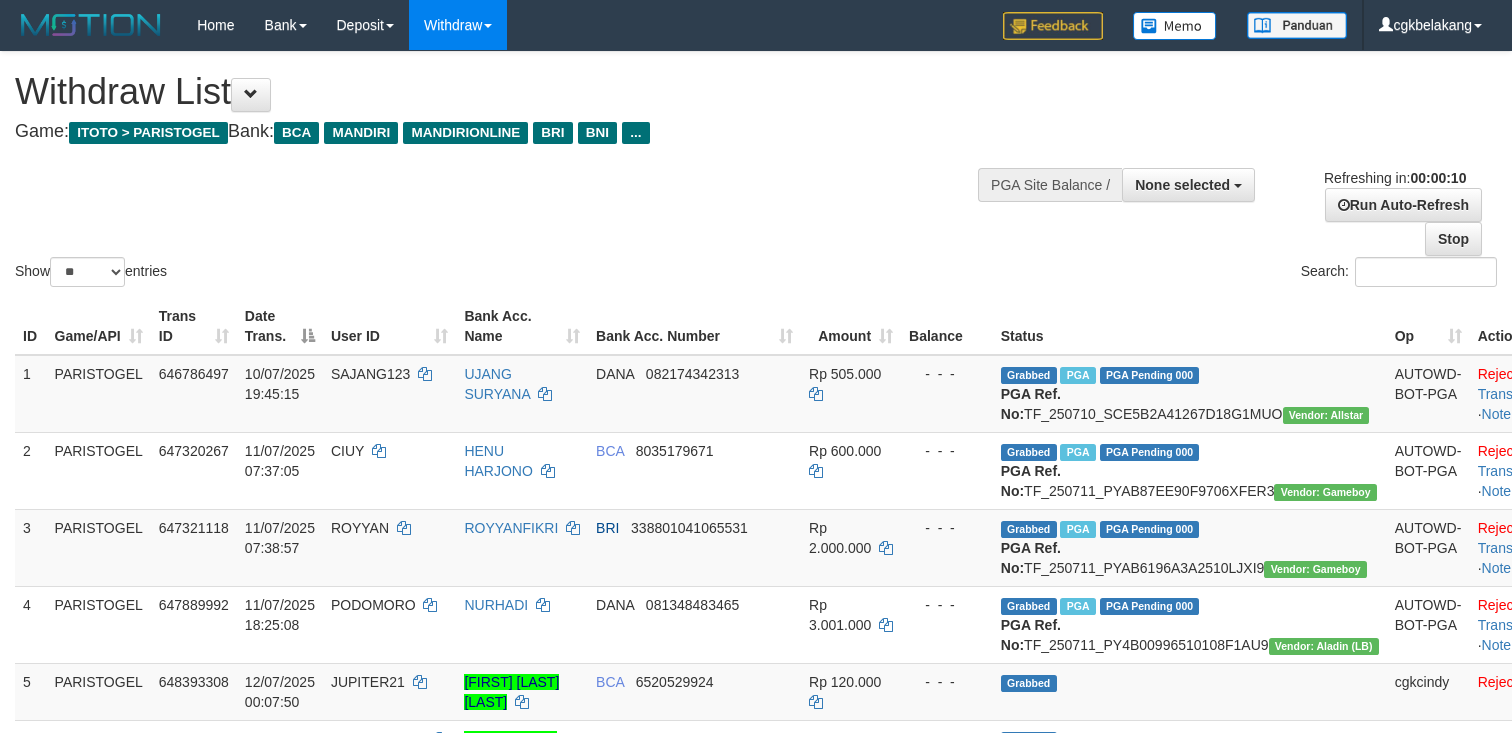 select 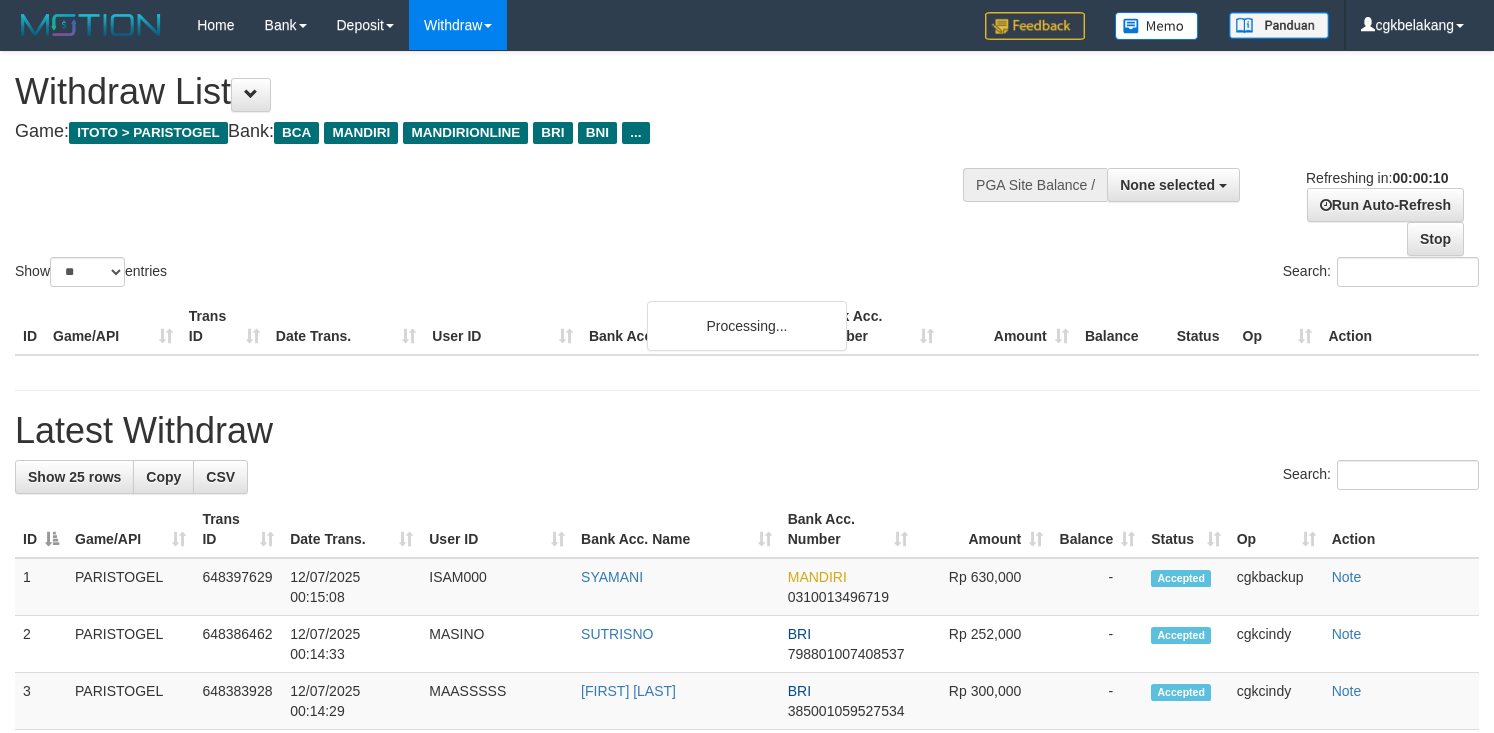 select 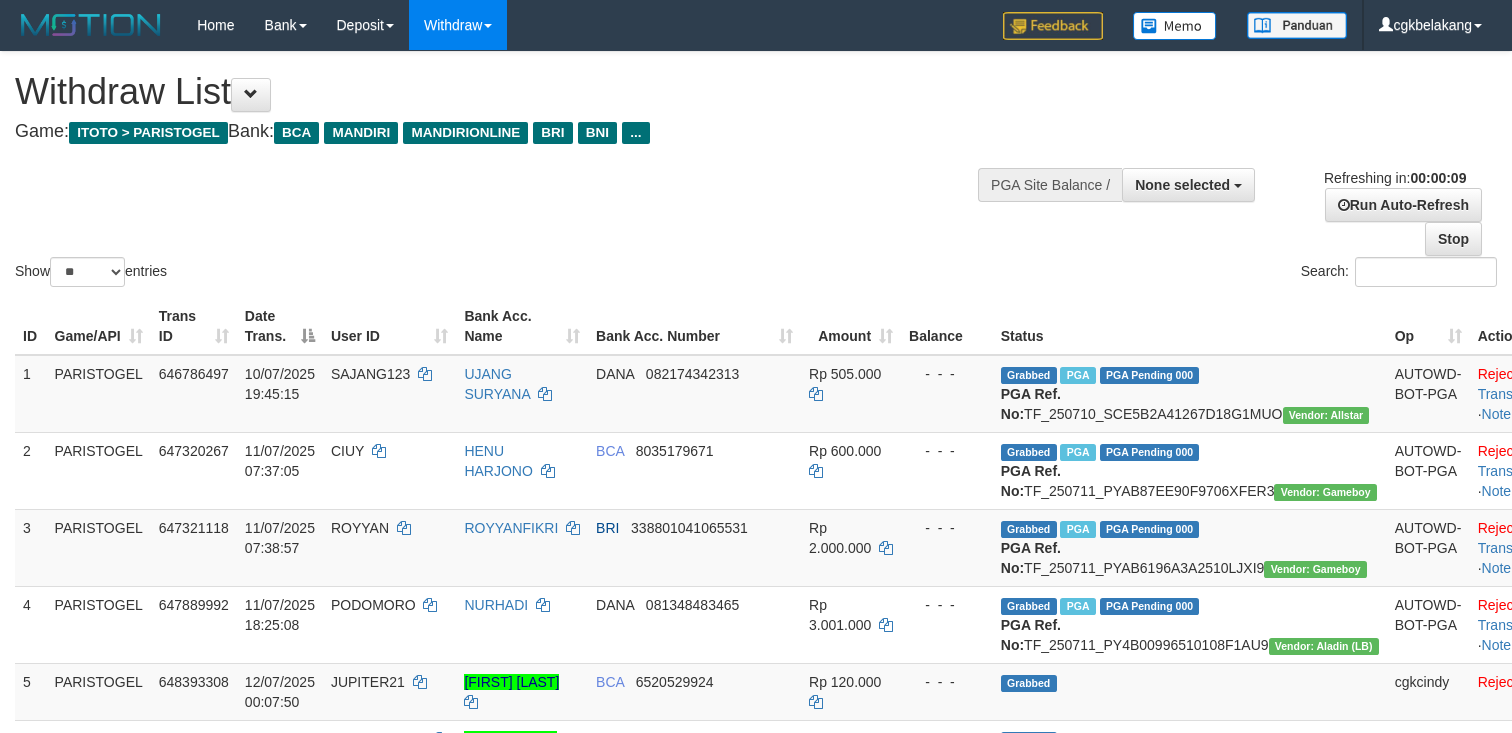 select 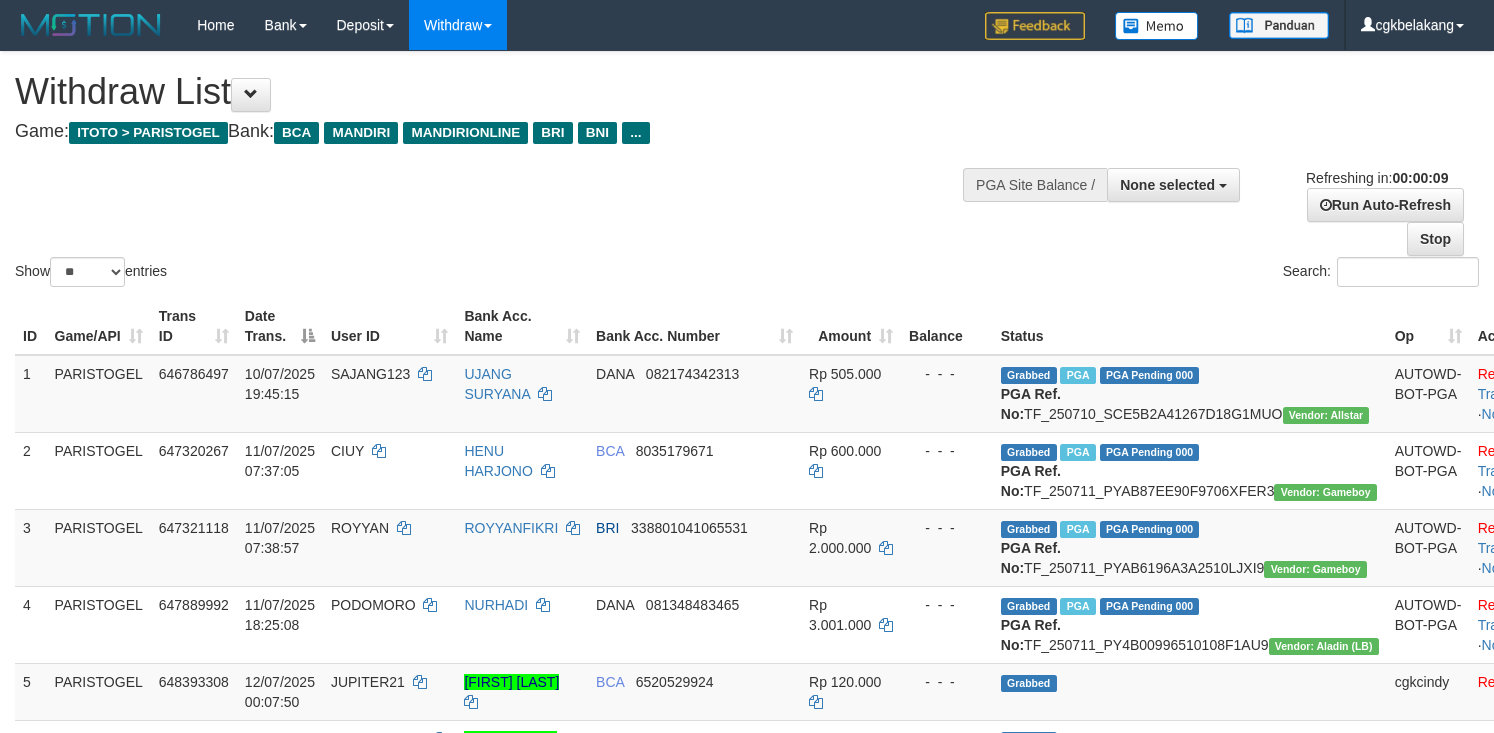 select 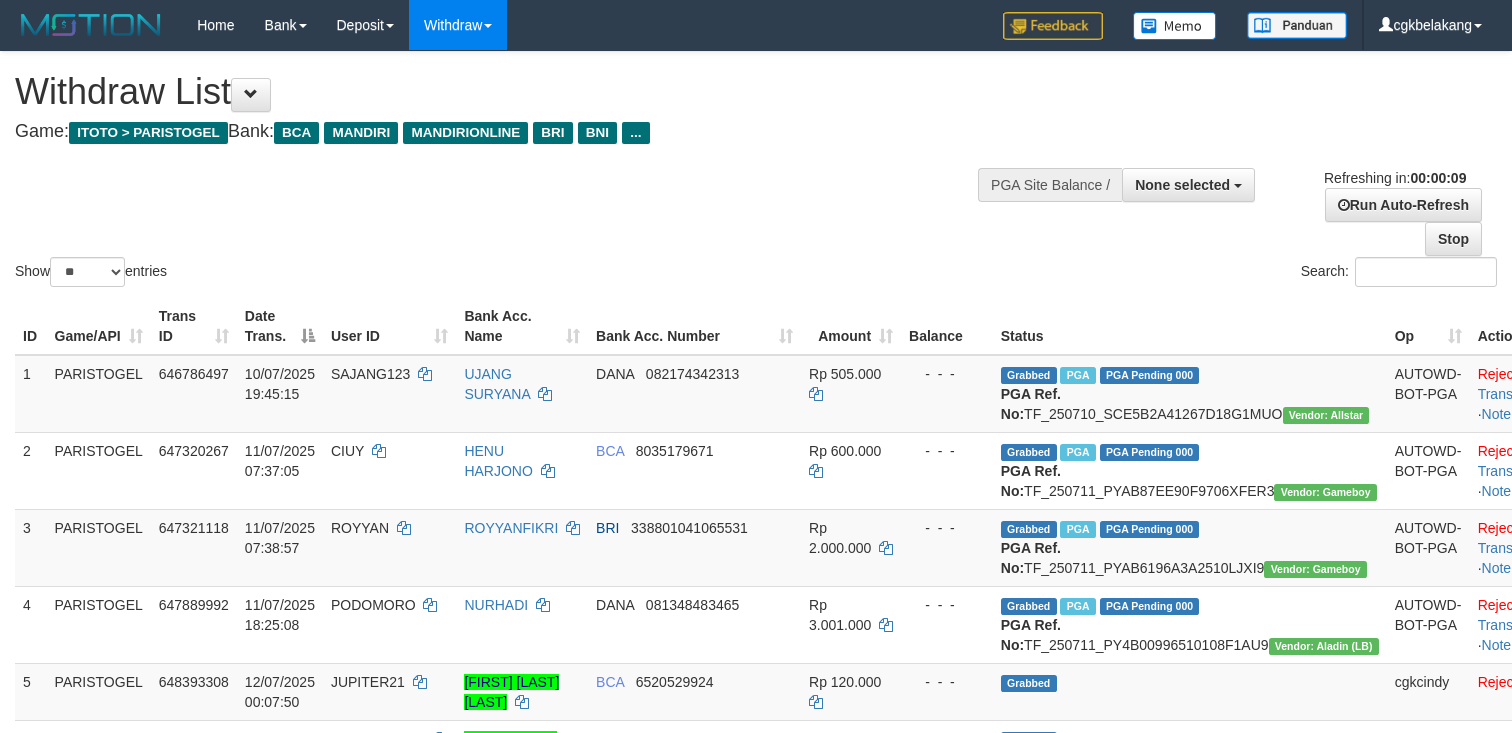select 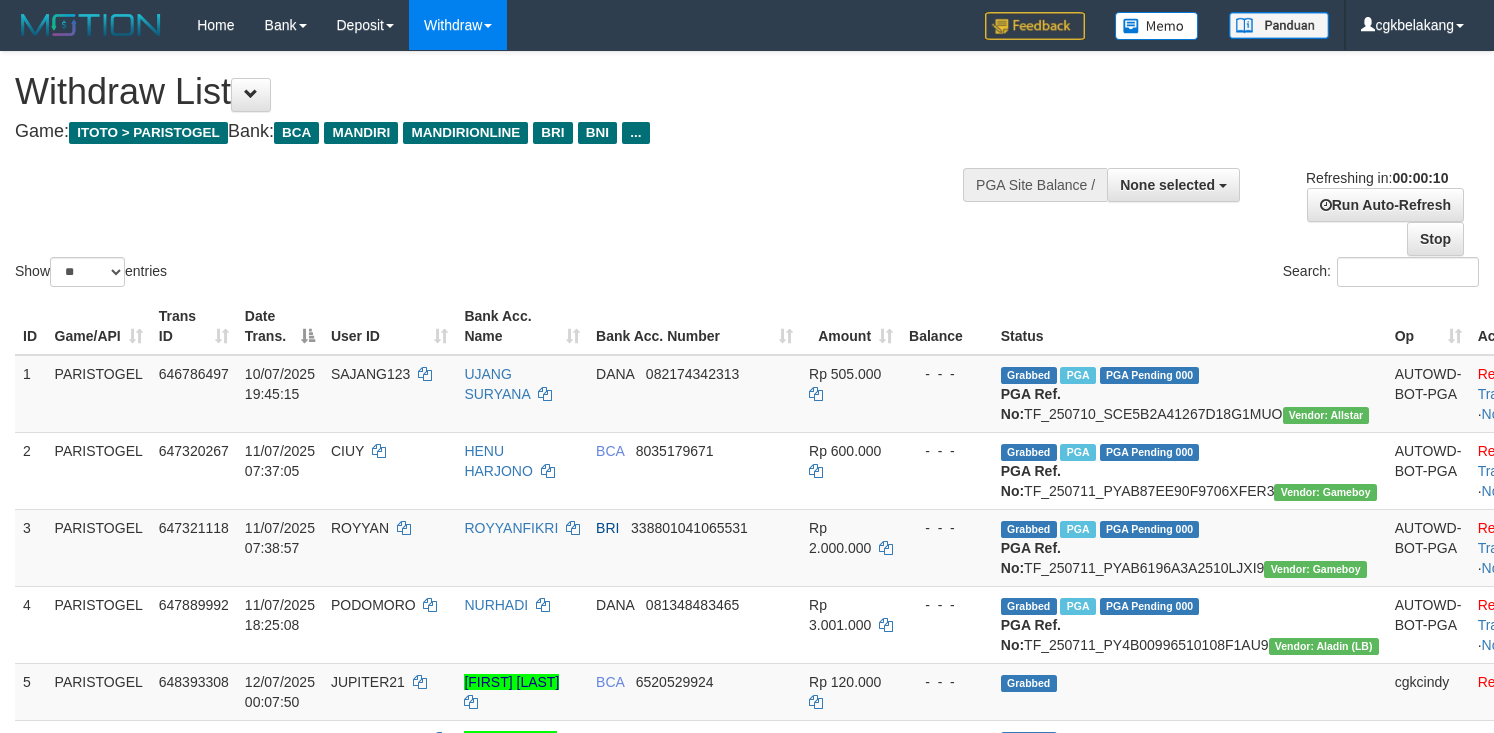 select 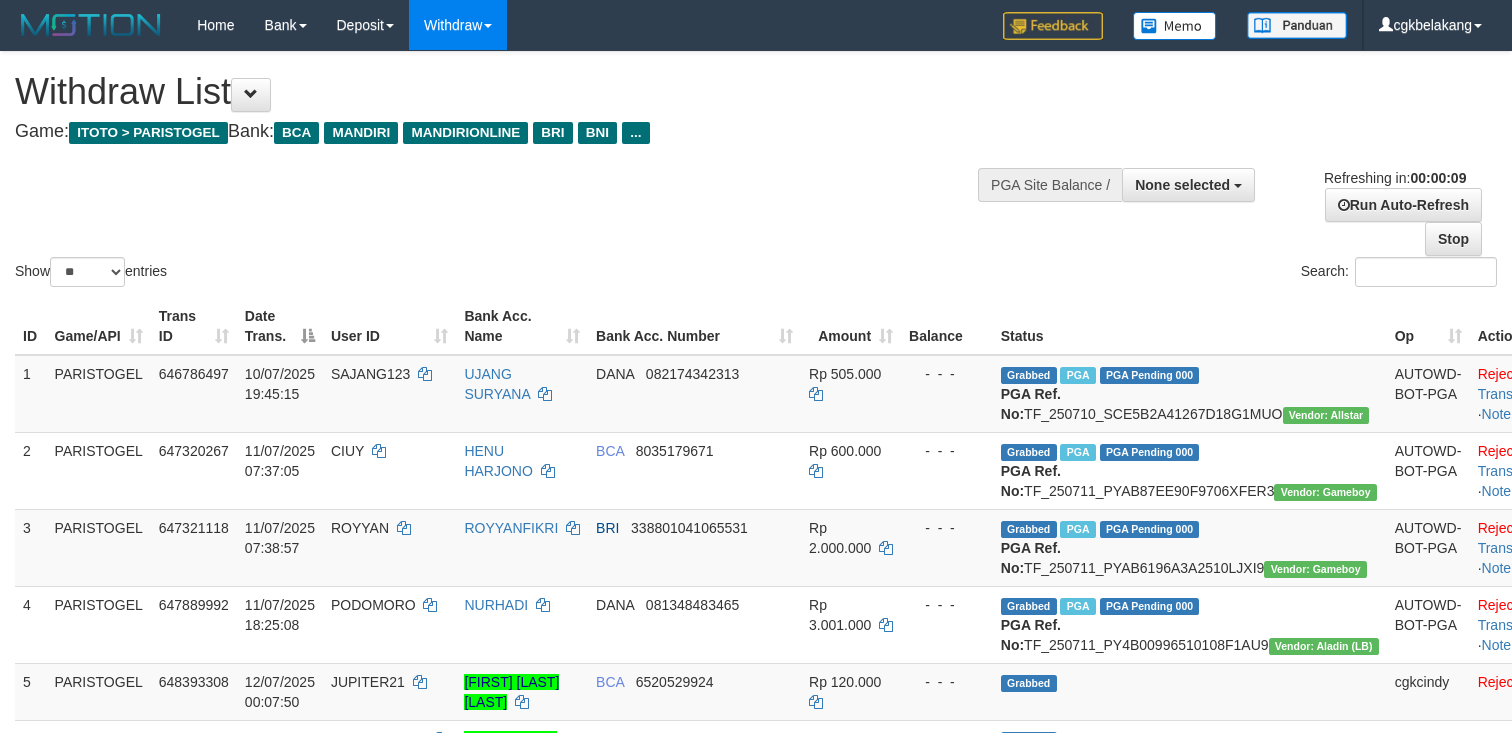 select 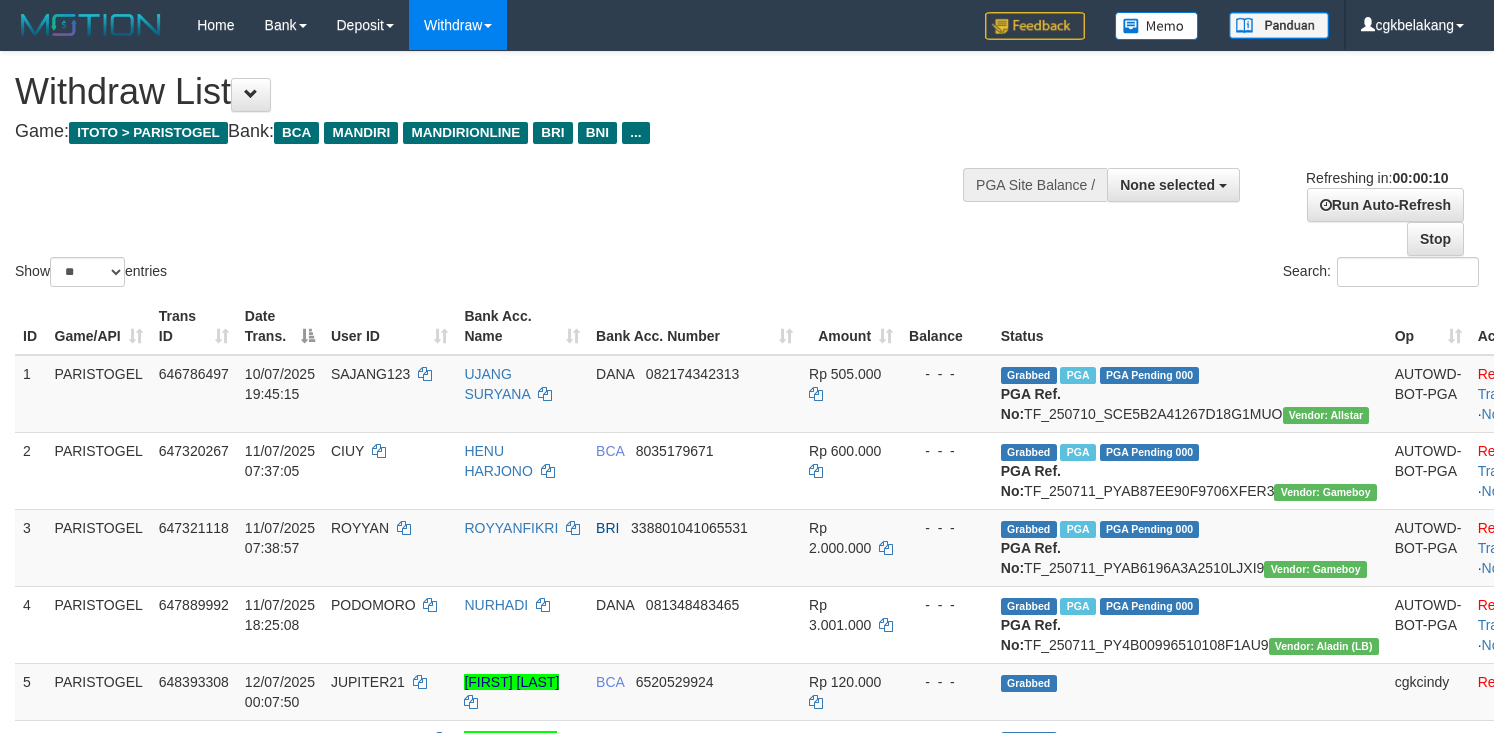 select 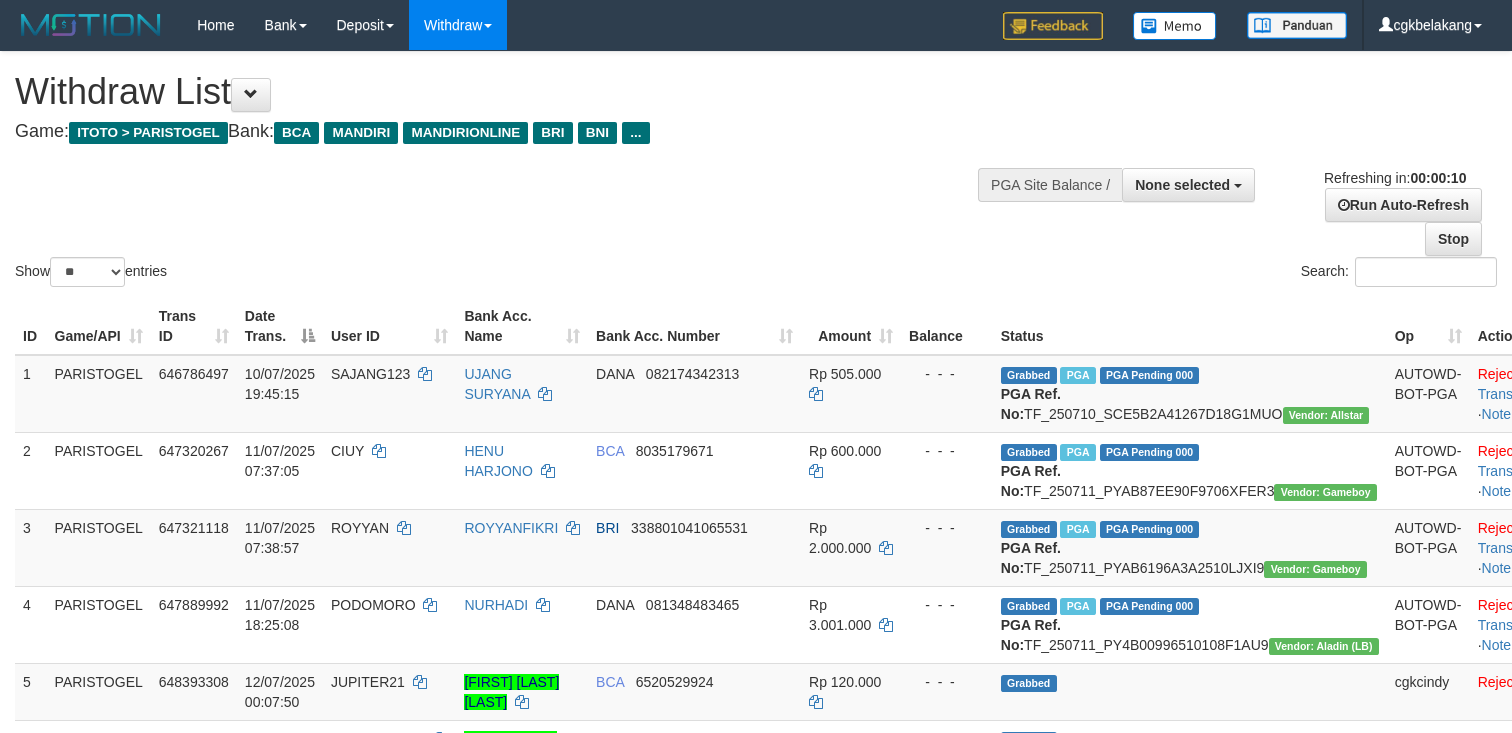 select 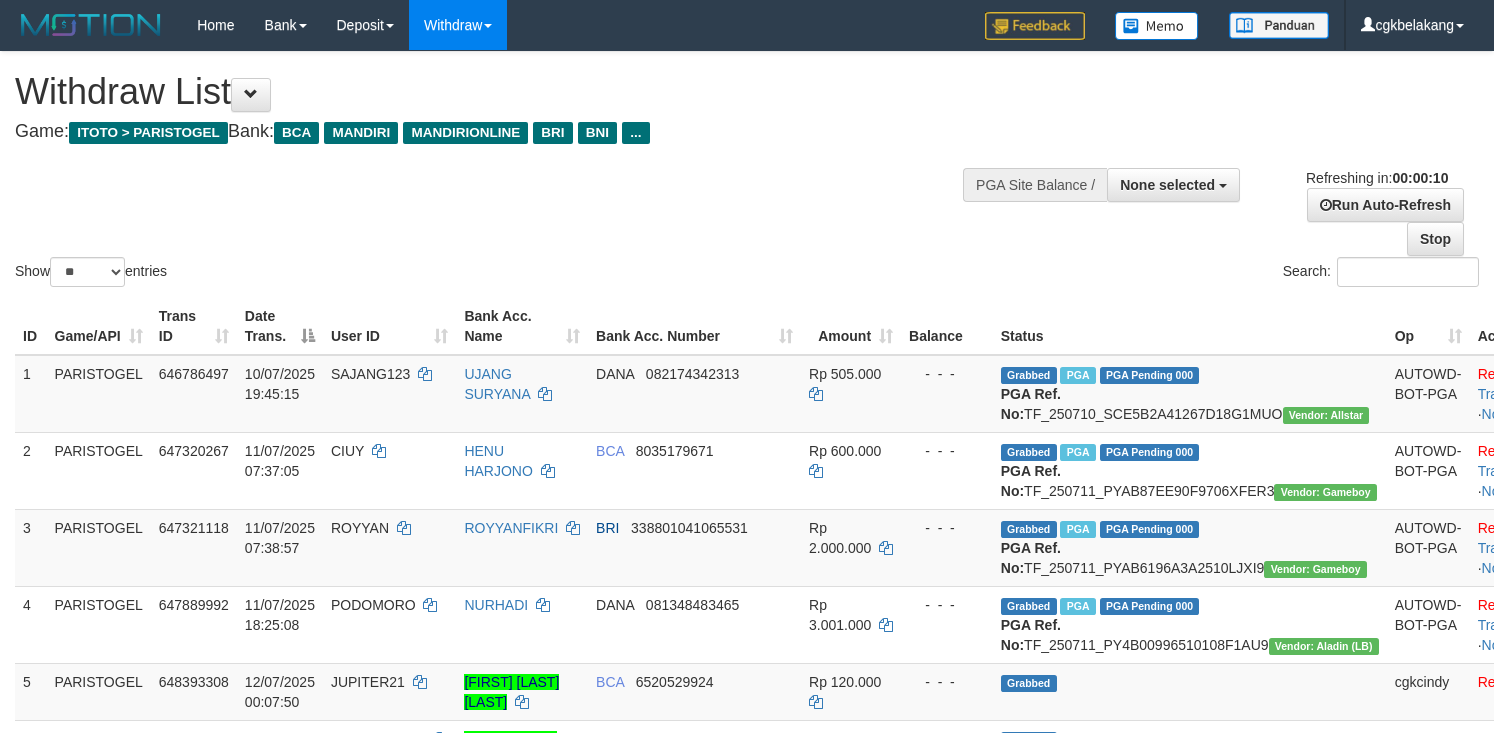 select 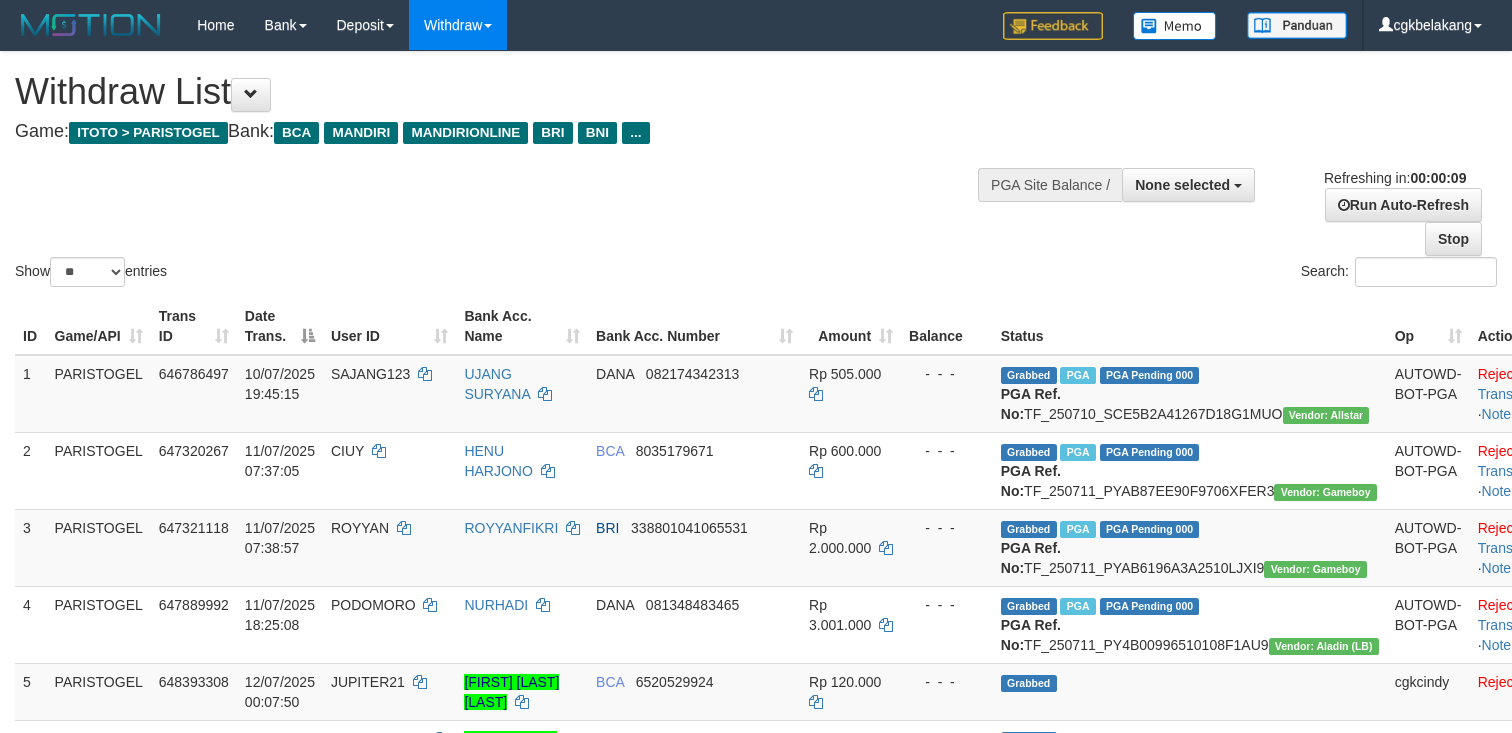 select 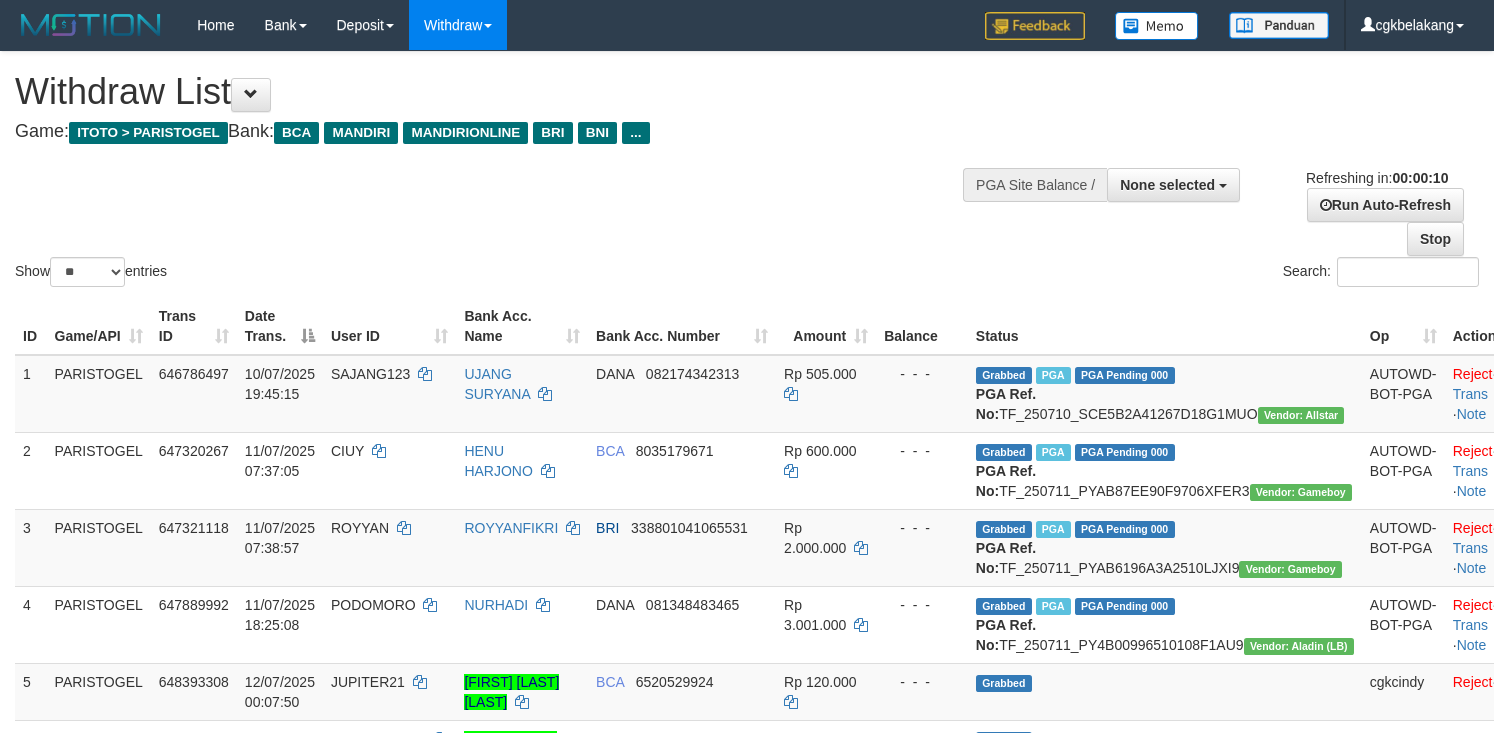 select 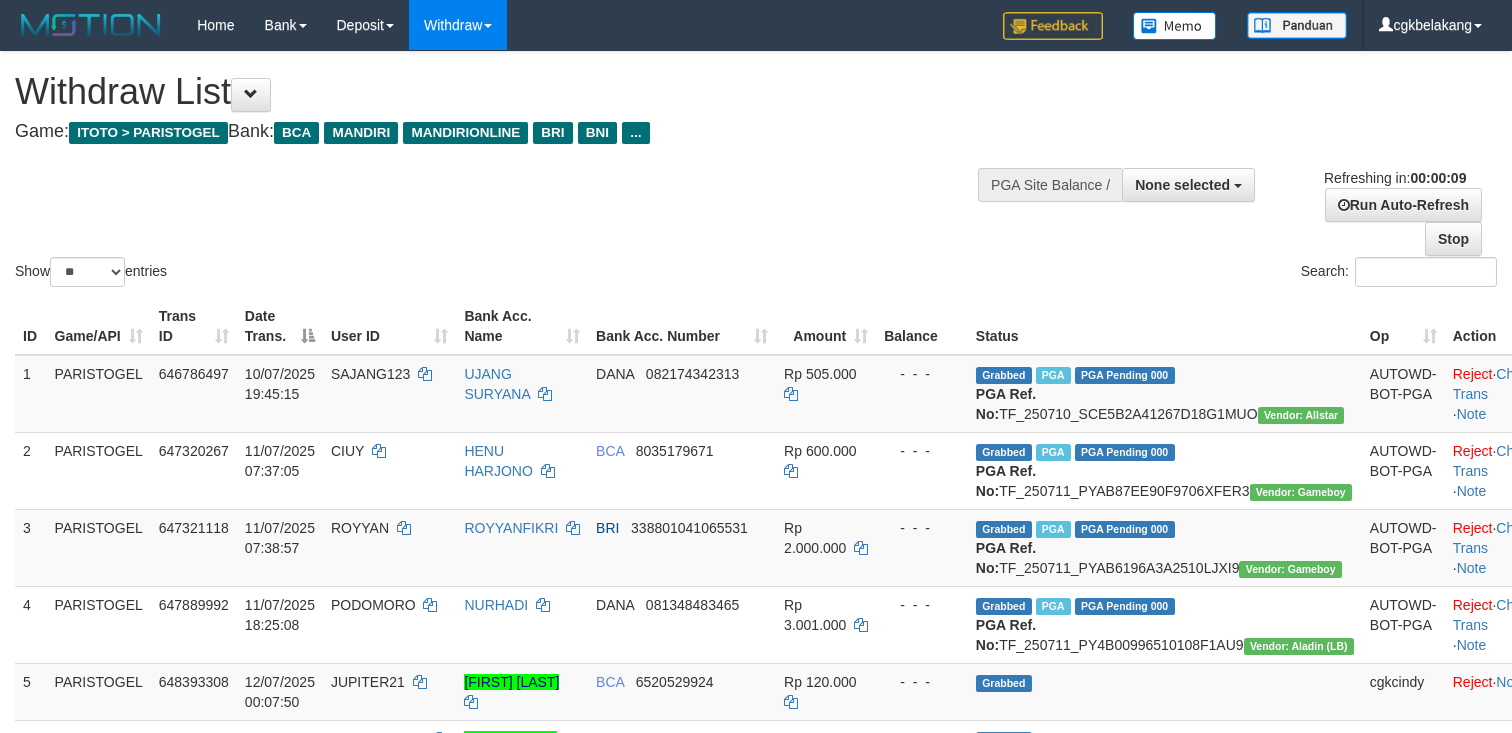 select 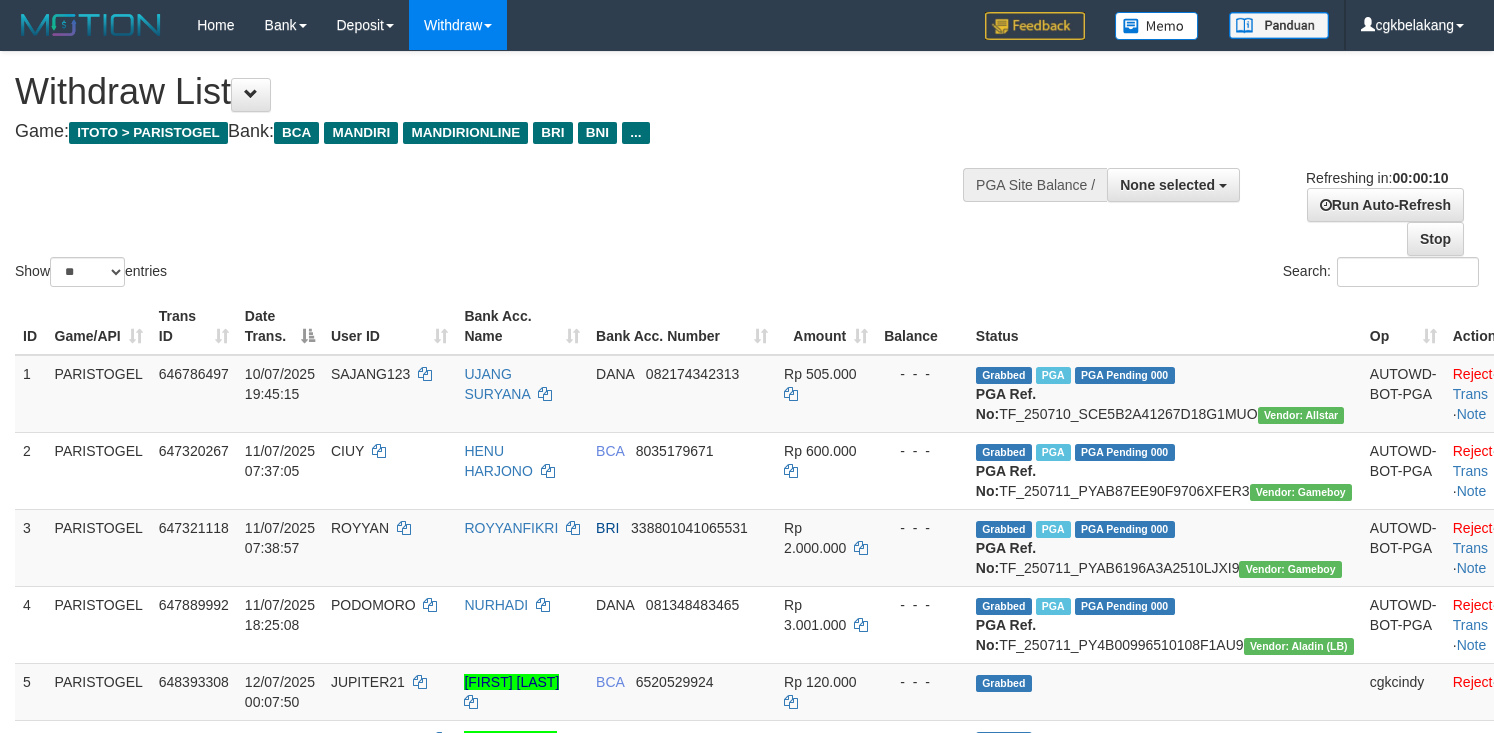 select 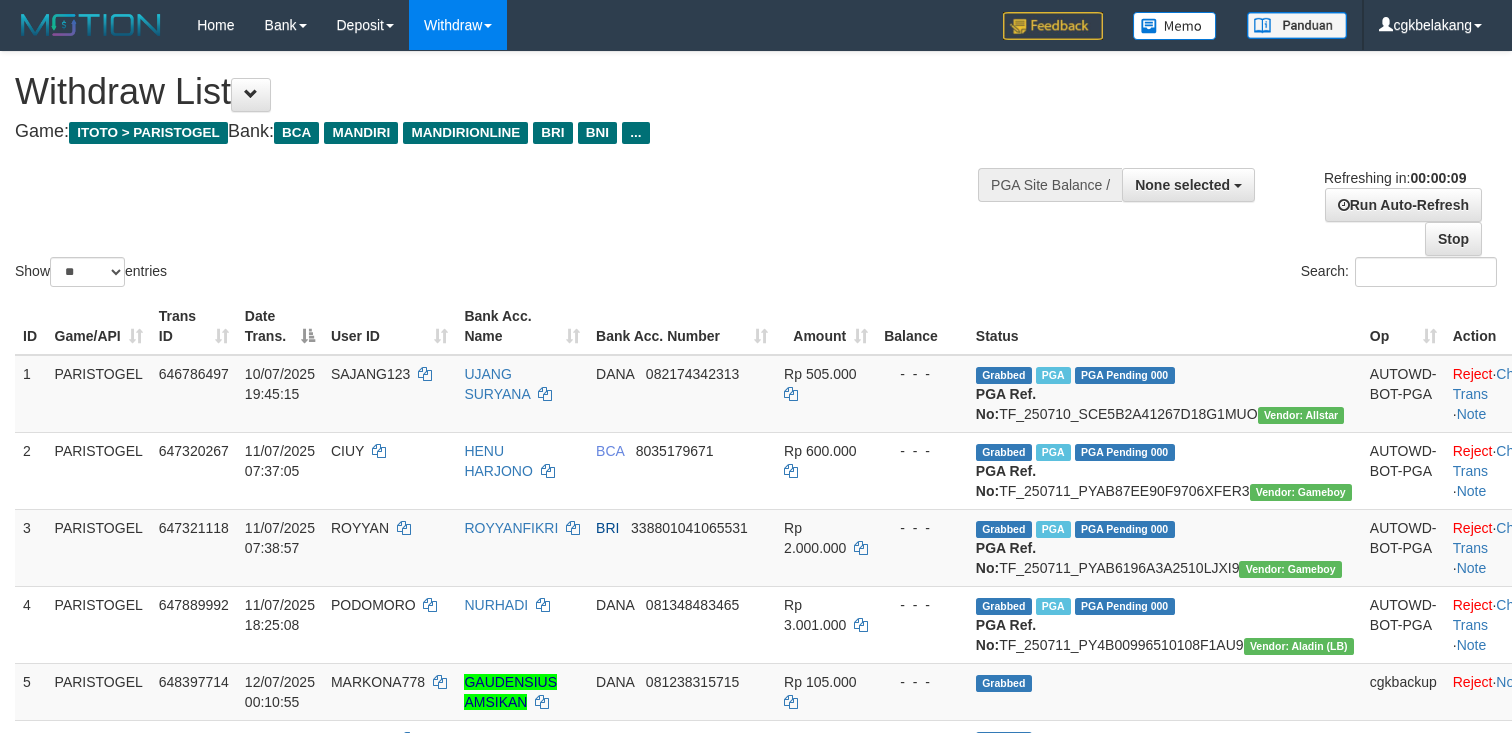 select 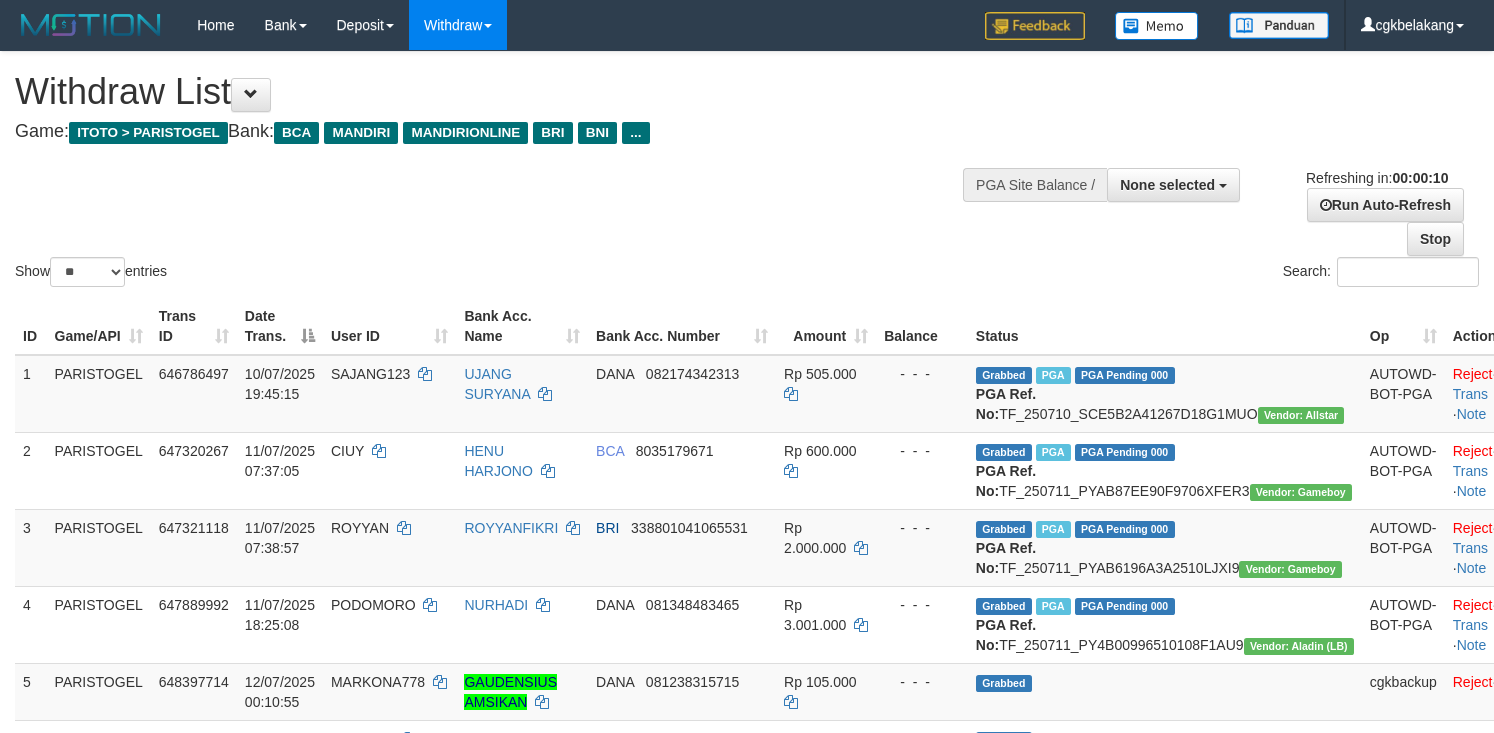 select 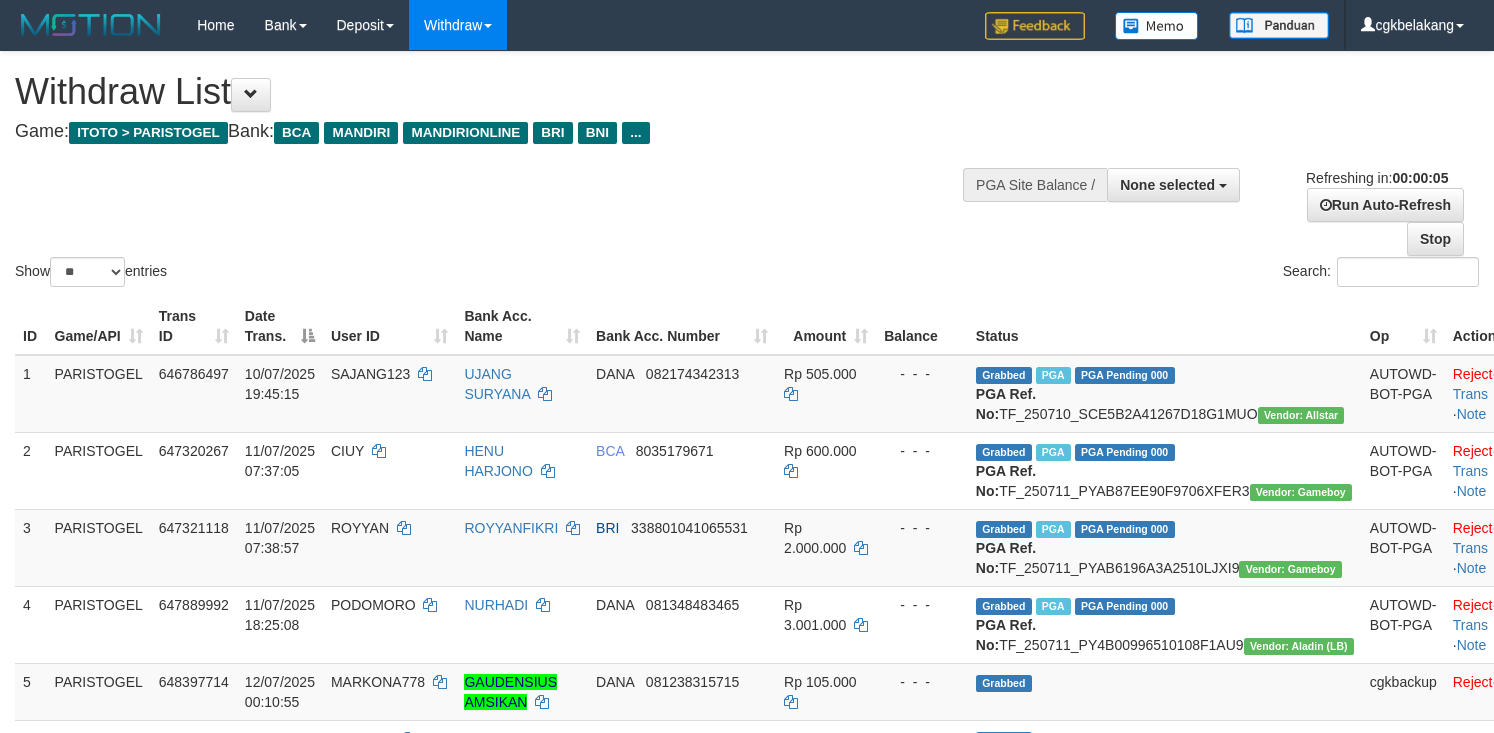 scroll, scrollTop: 0, scrollLeft: 0, axis: both 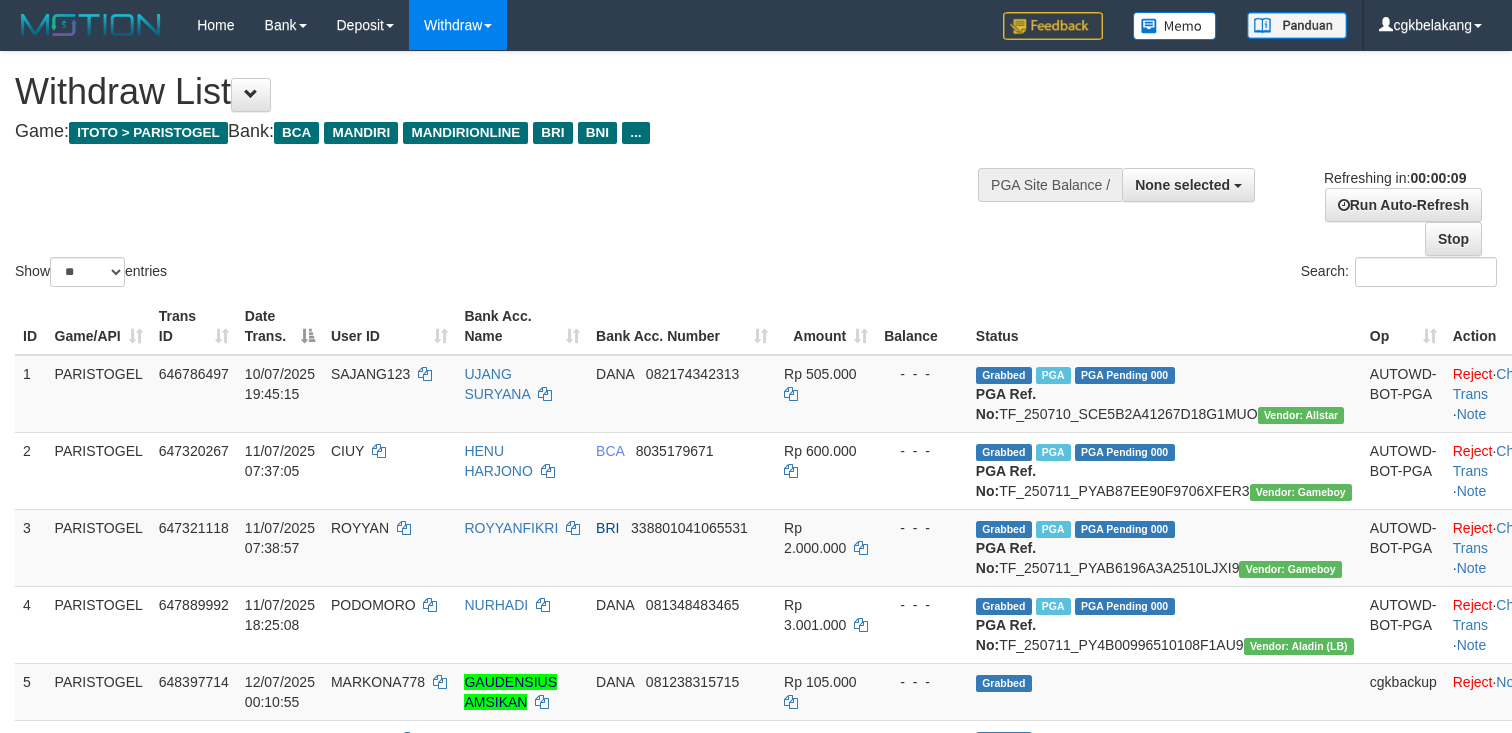 select 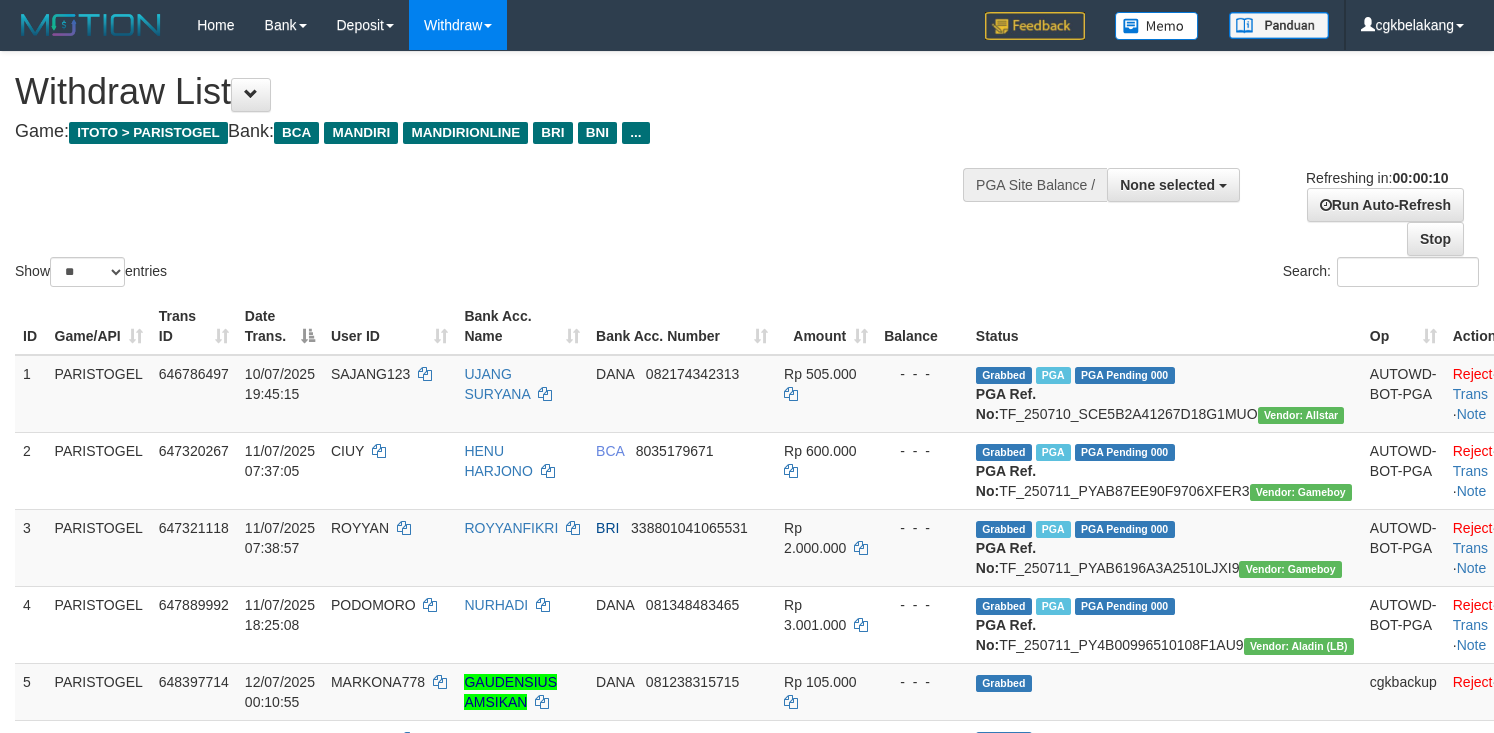 select 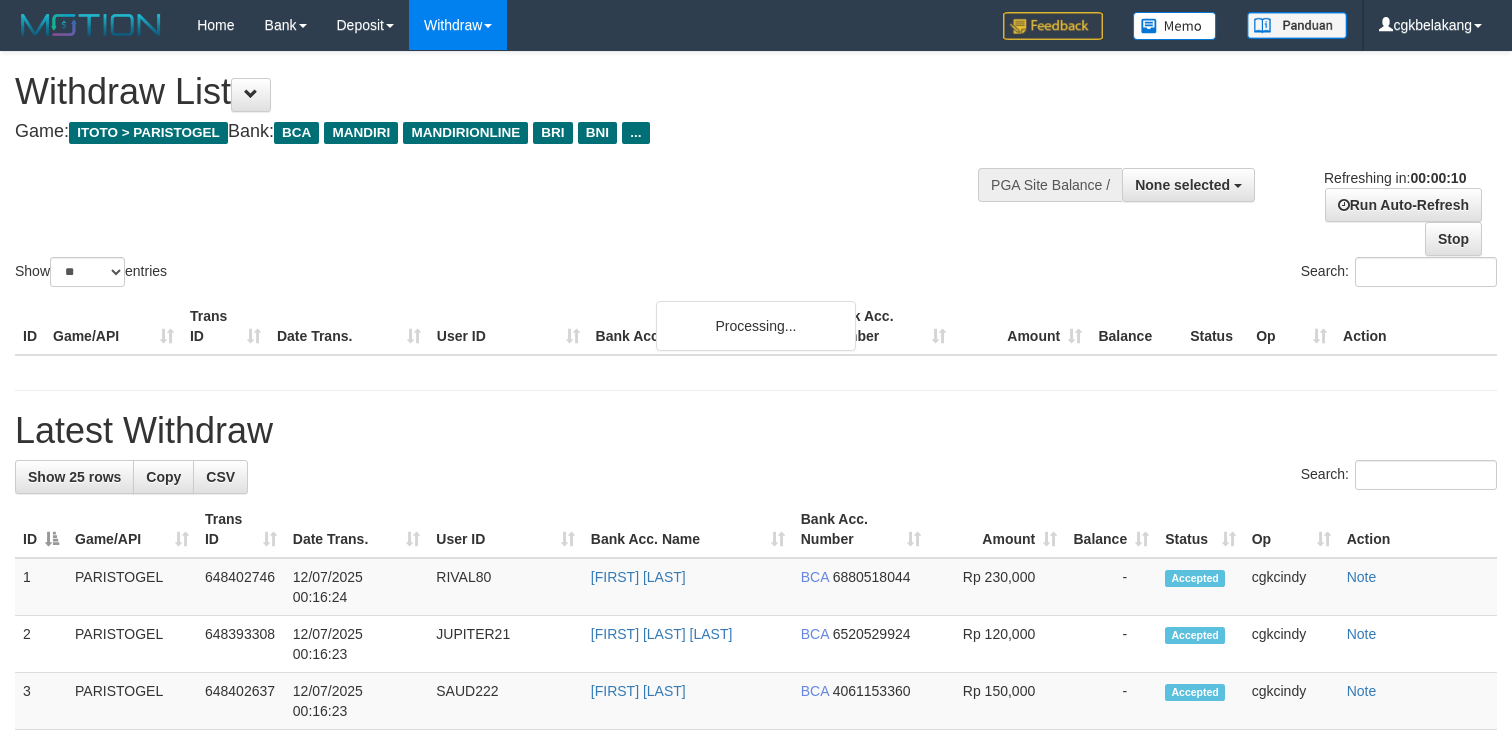 select 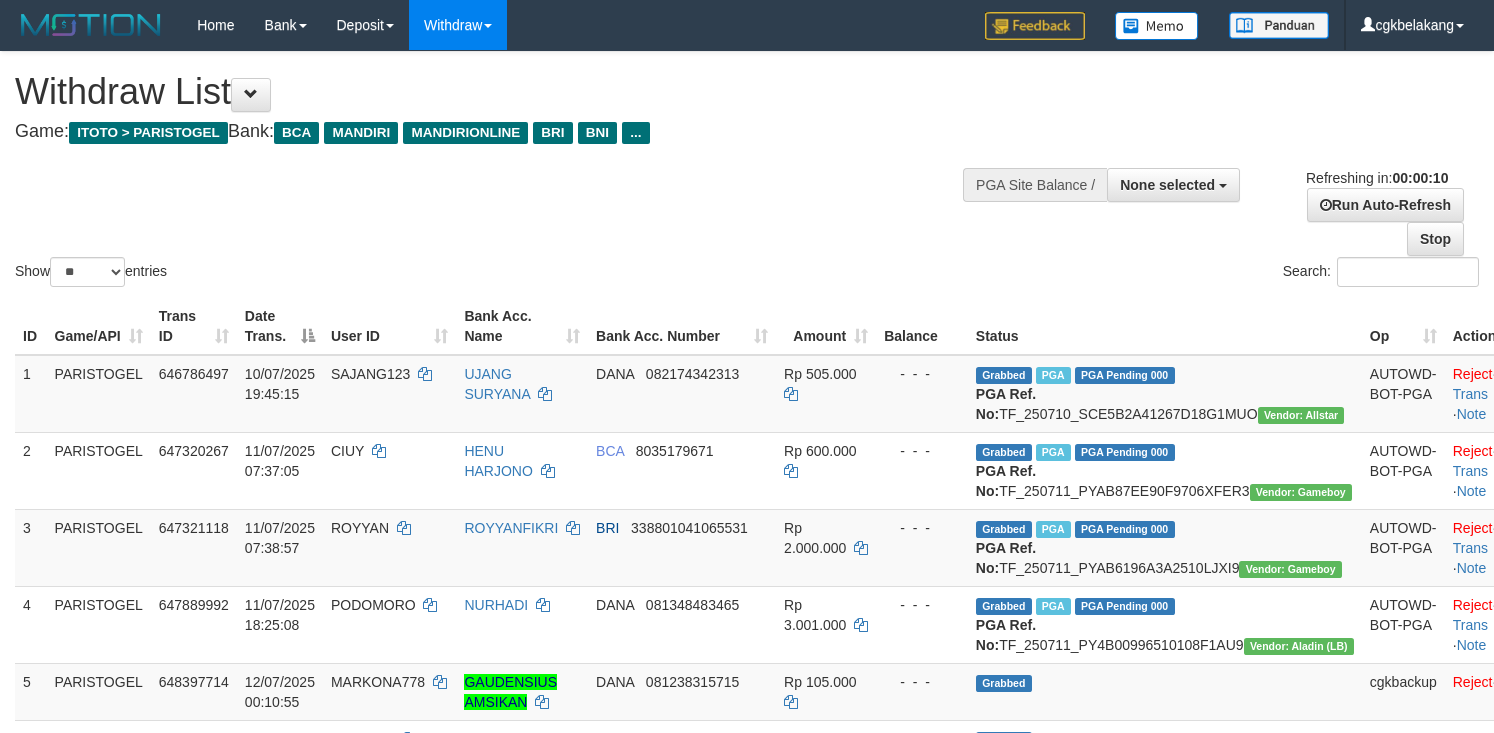 select 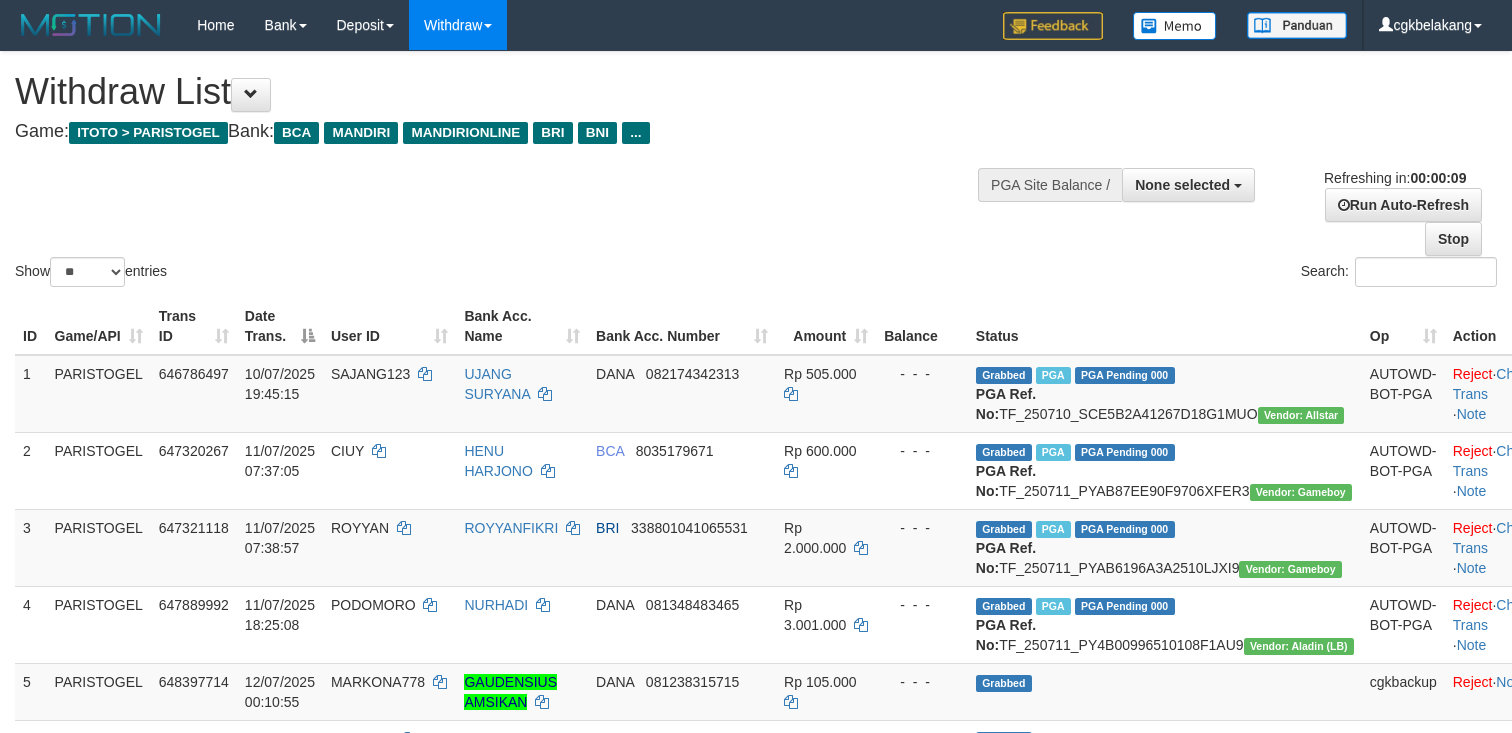 select 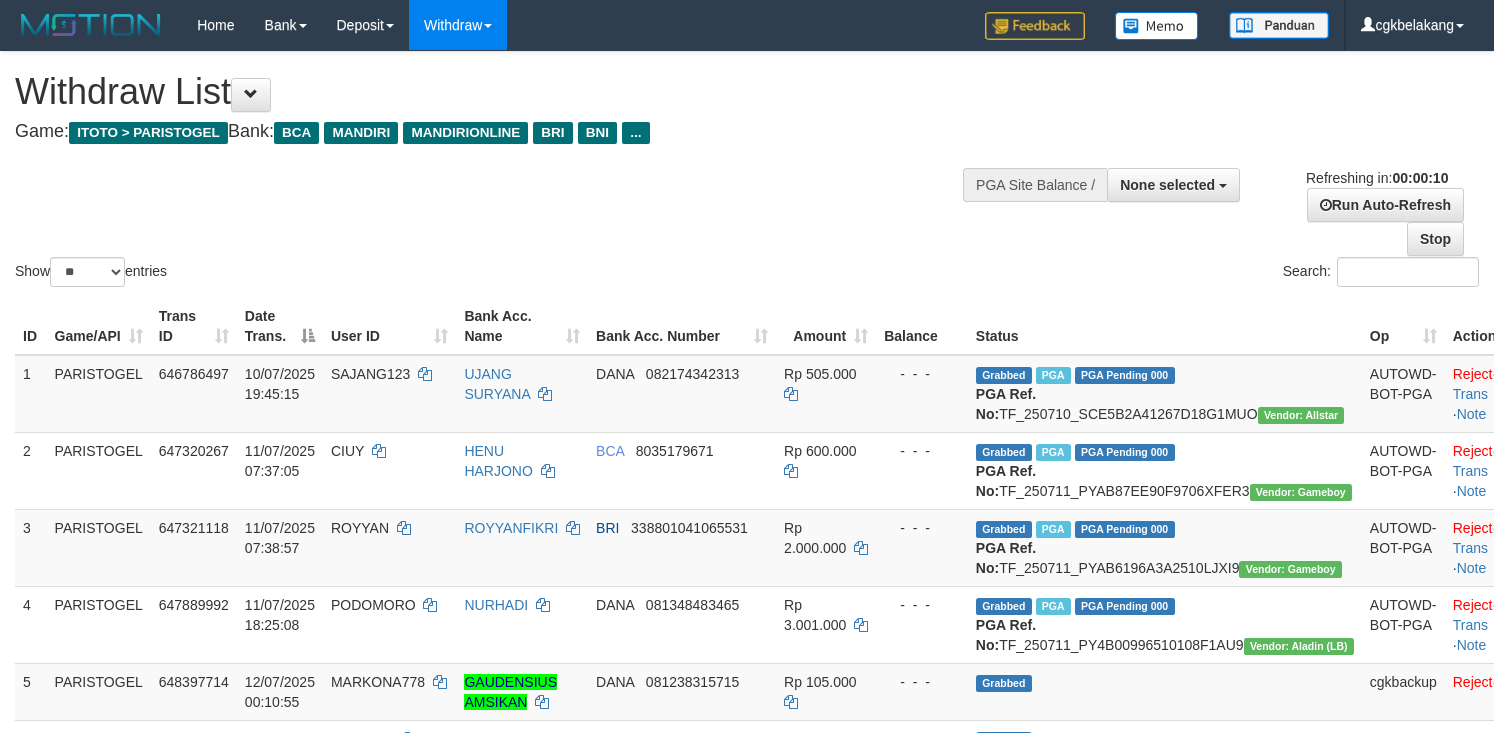 select 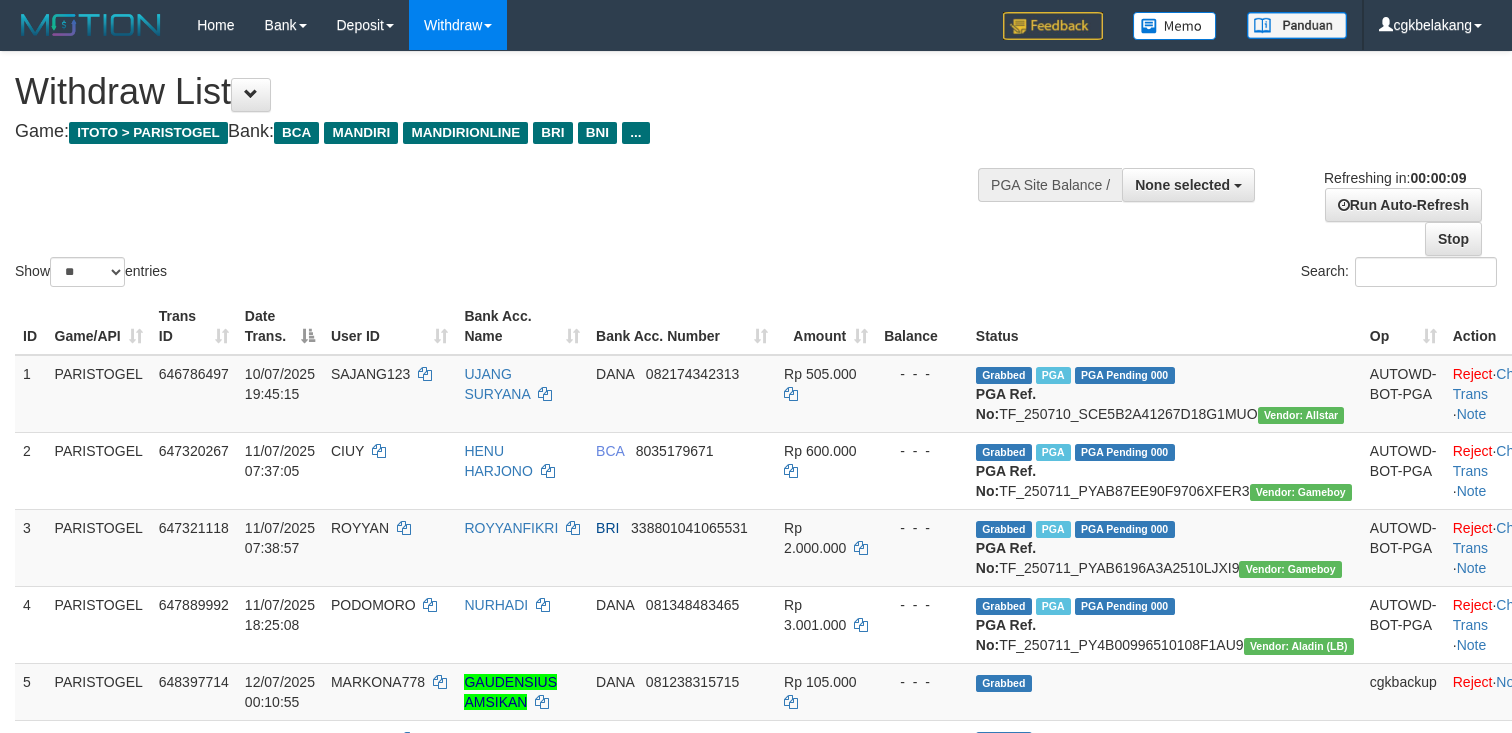 select 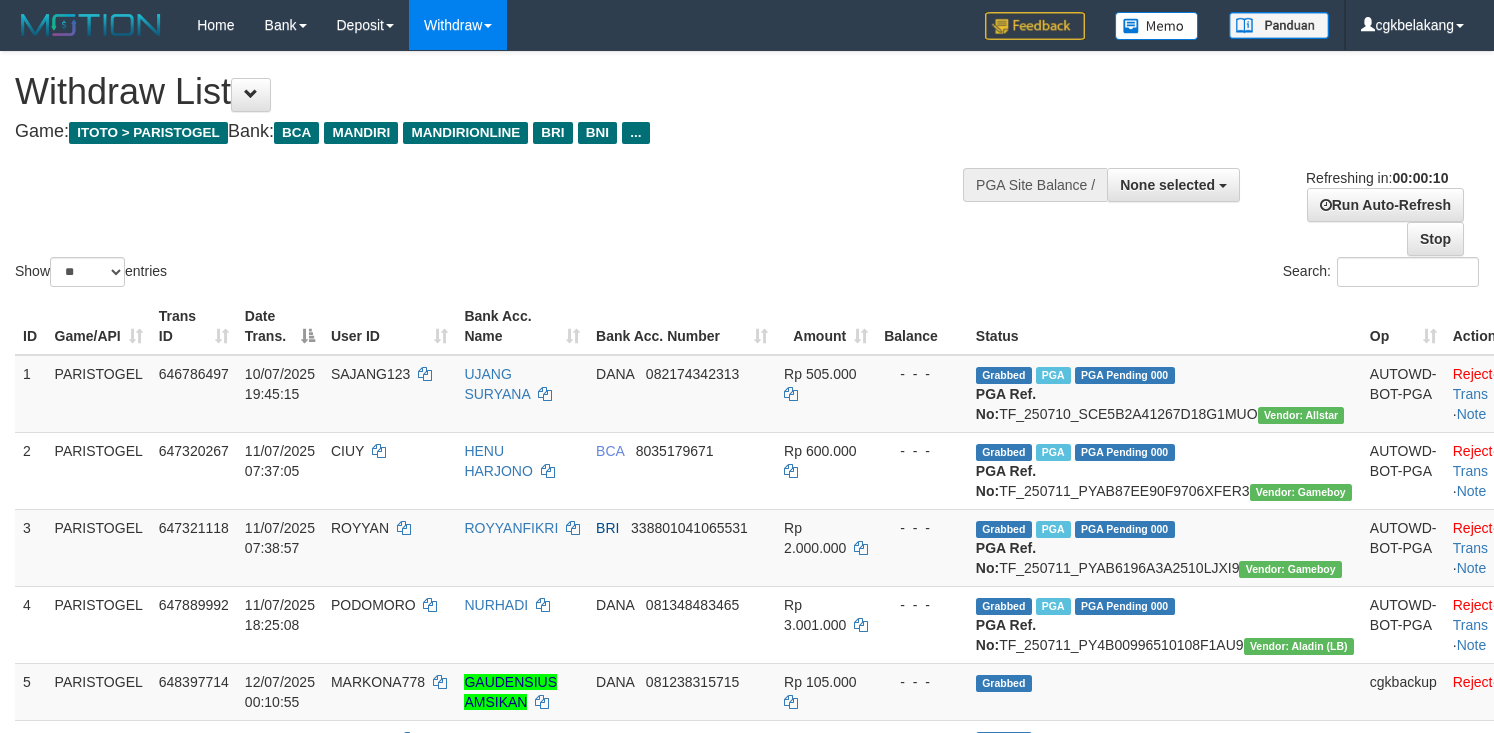 select 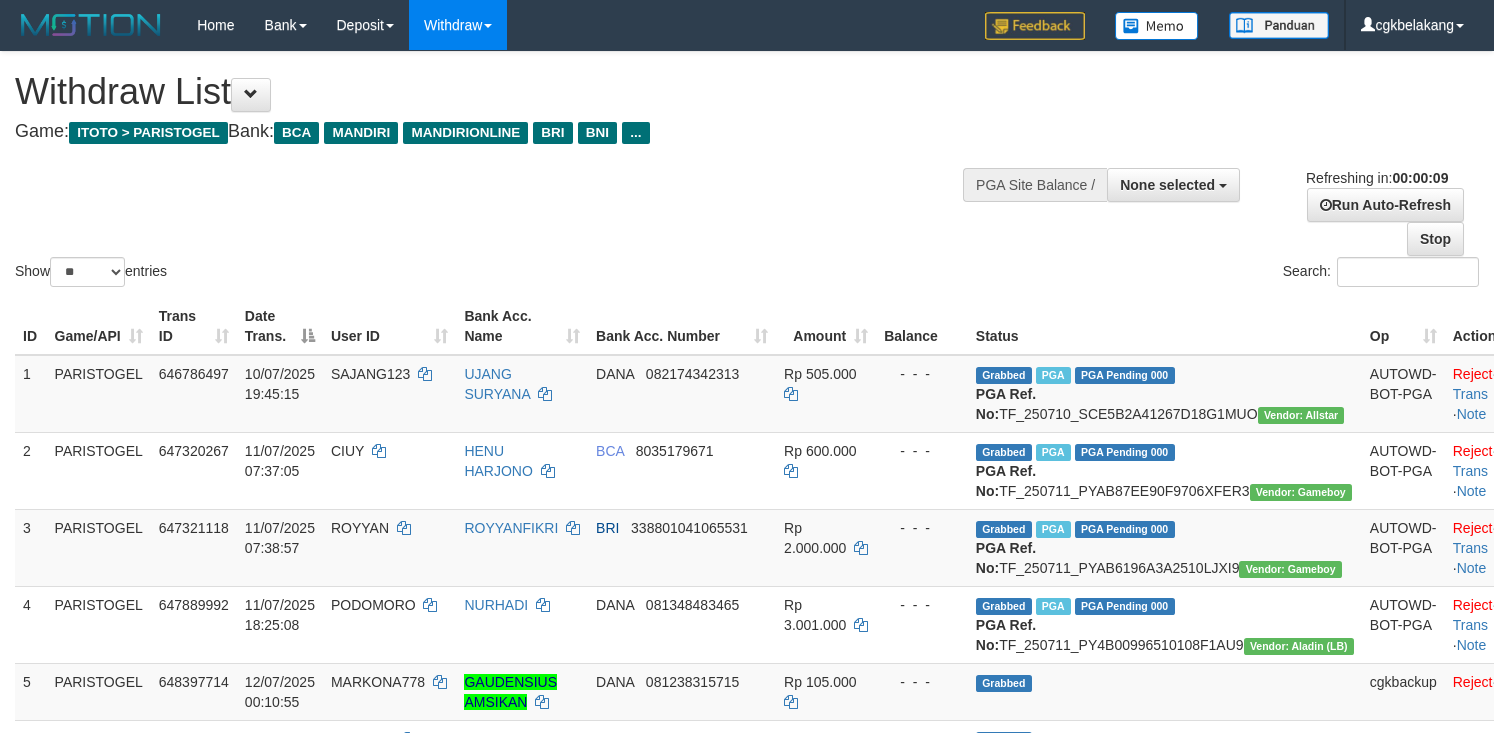 scroll, scrollTop: 533, scrollLeft: 0, axis: vertical 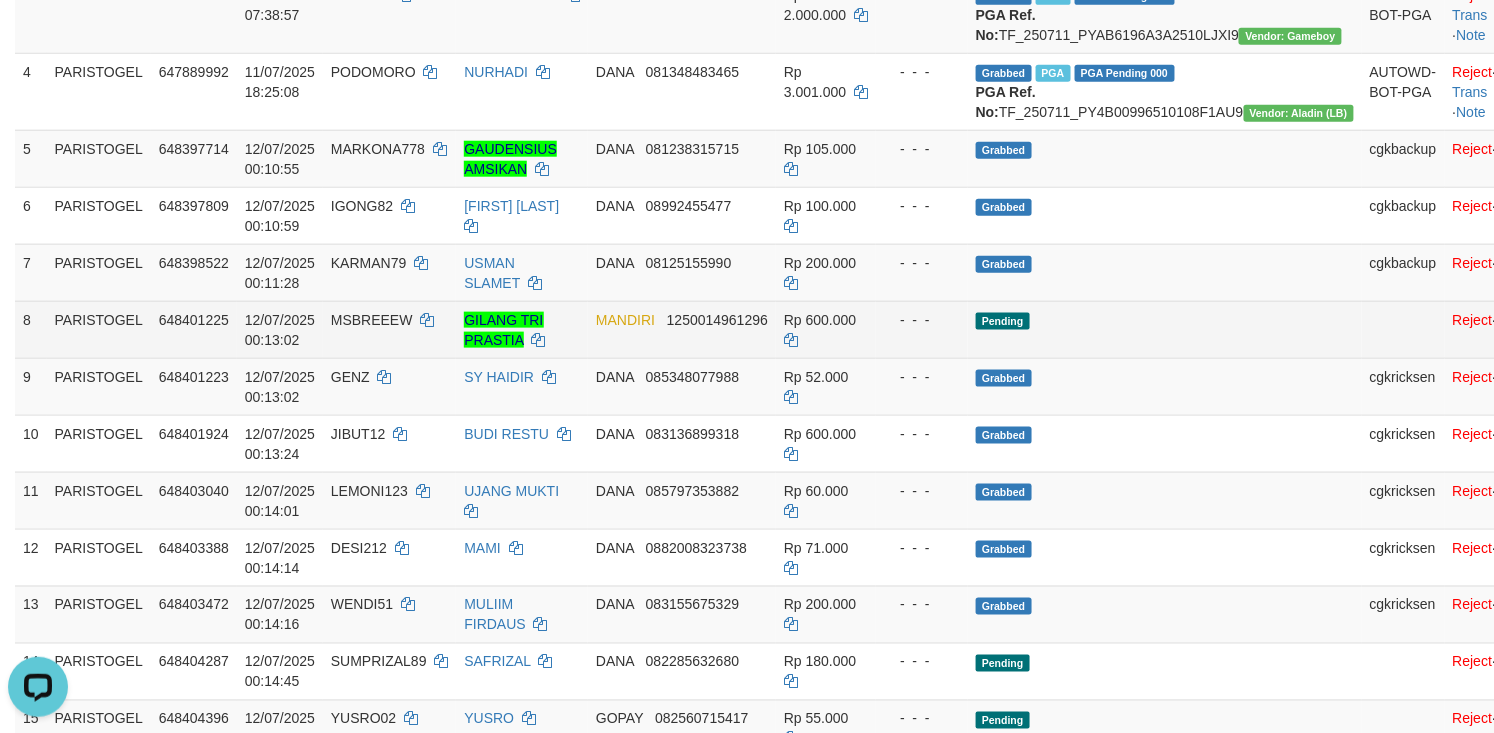 click on "Pending" at bounding box center [1165, 329] 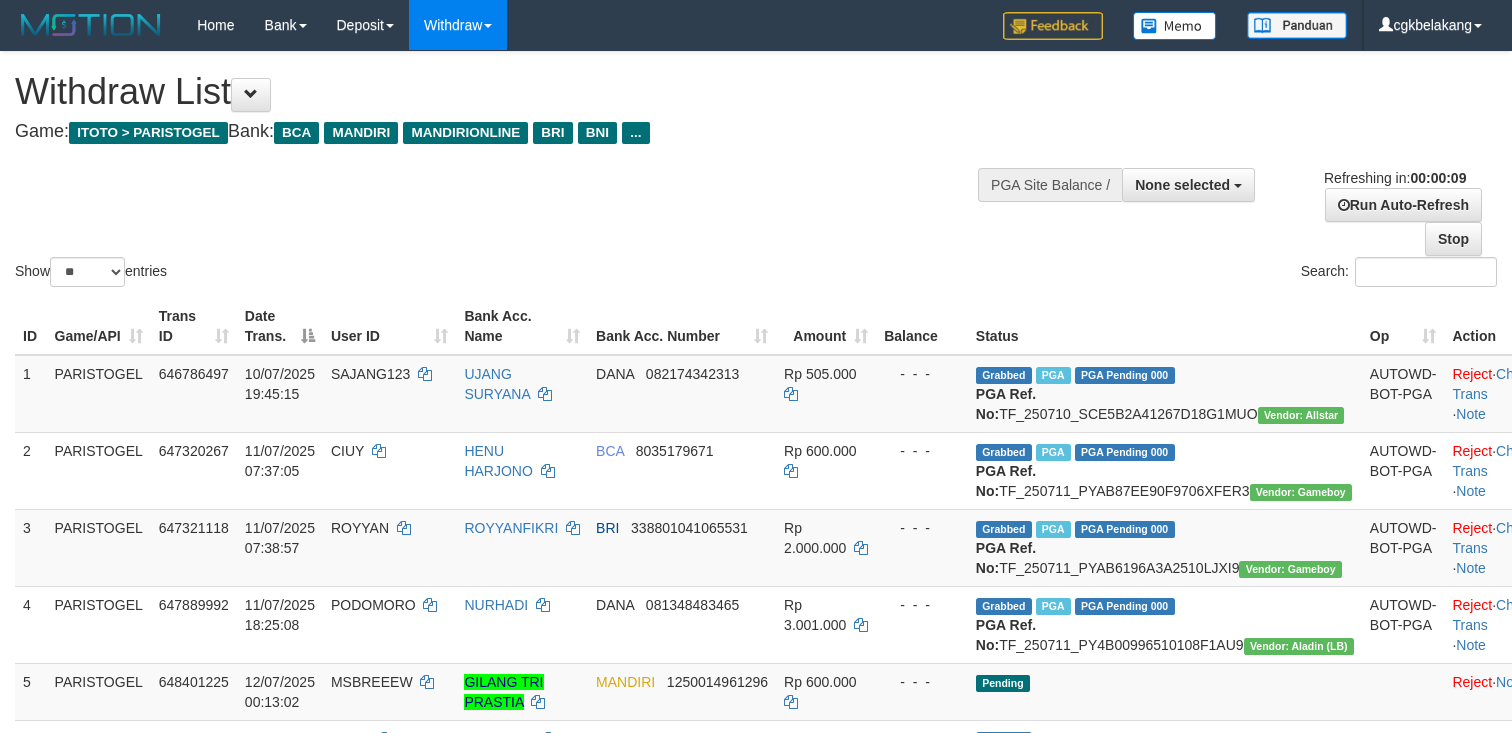 select 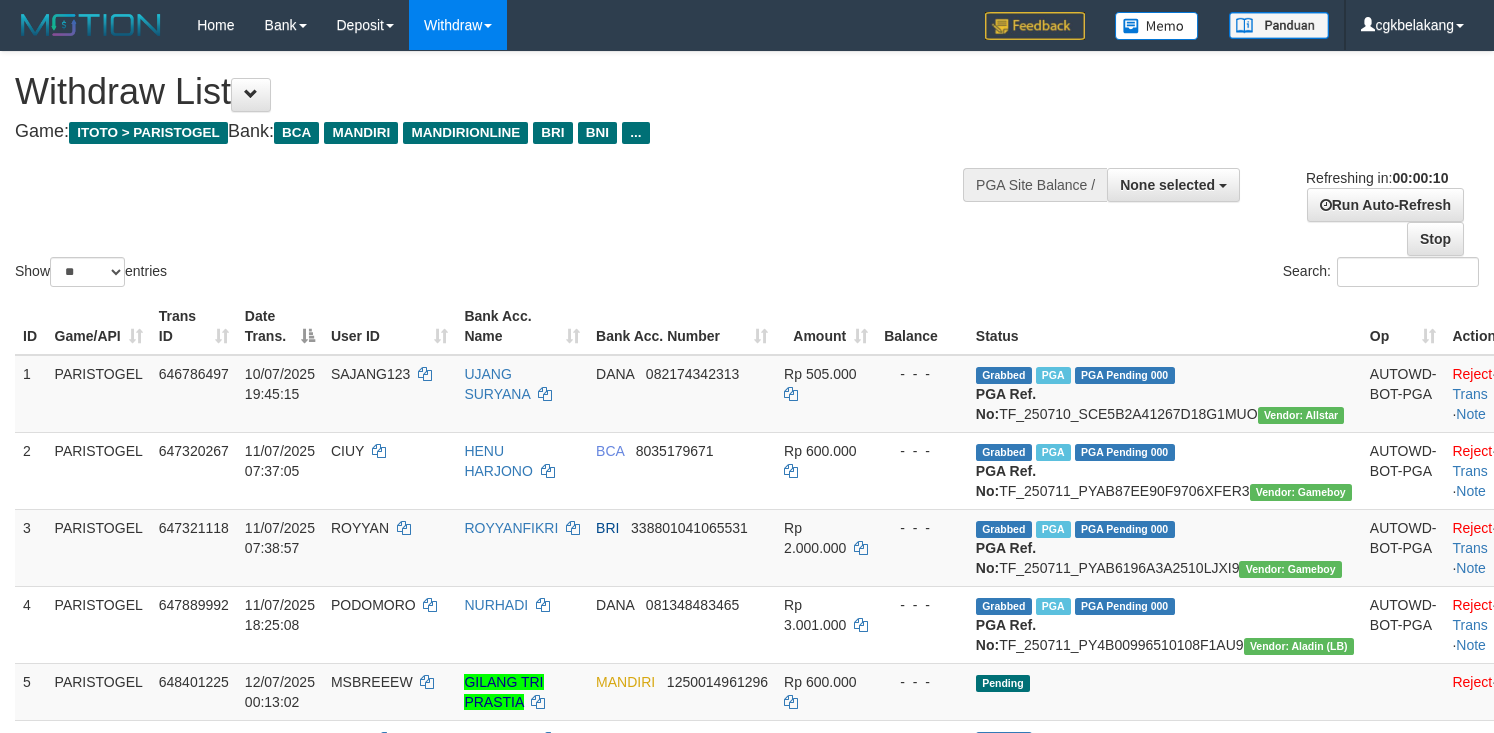 select 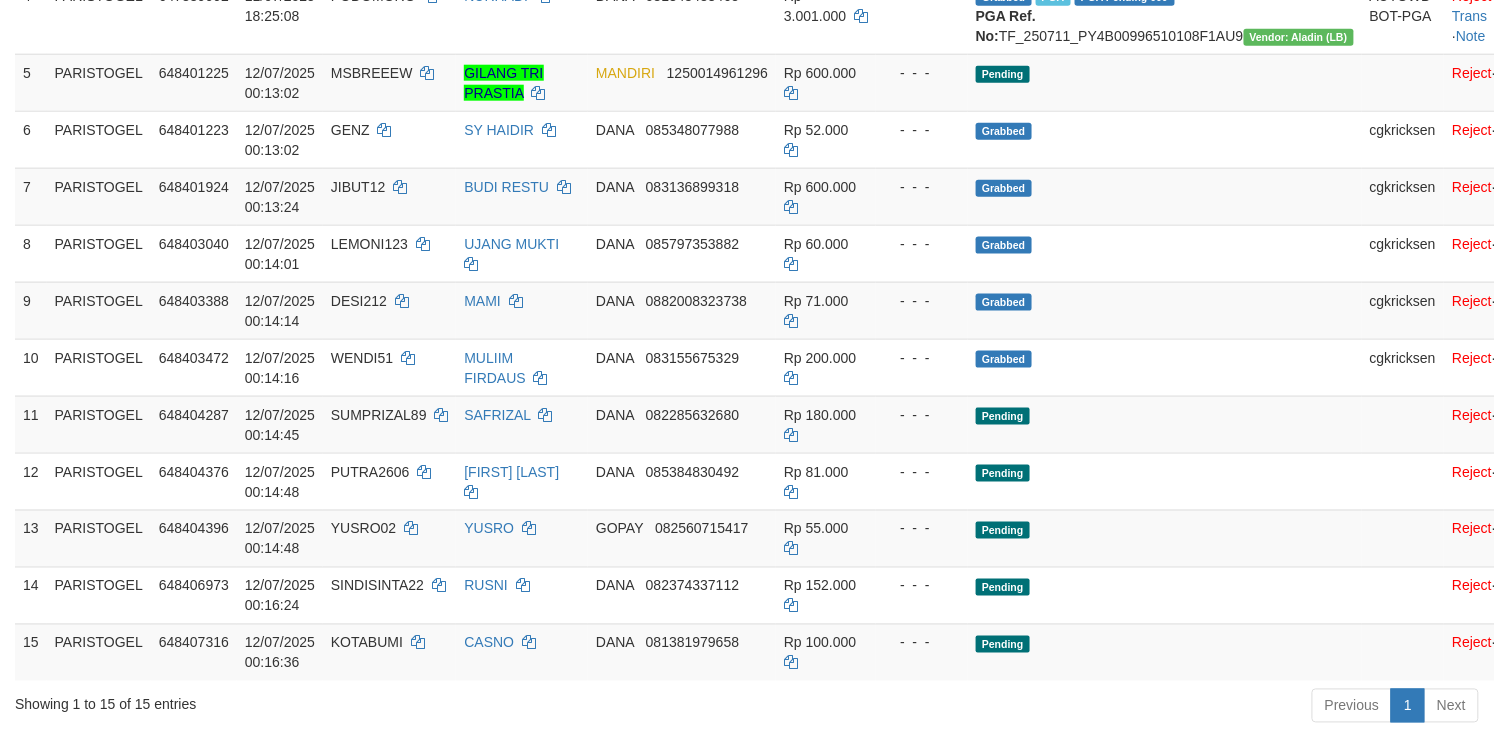 scroll, scrollTop: 533, scrollLeft: 0, axis: vertical 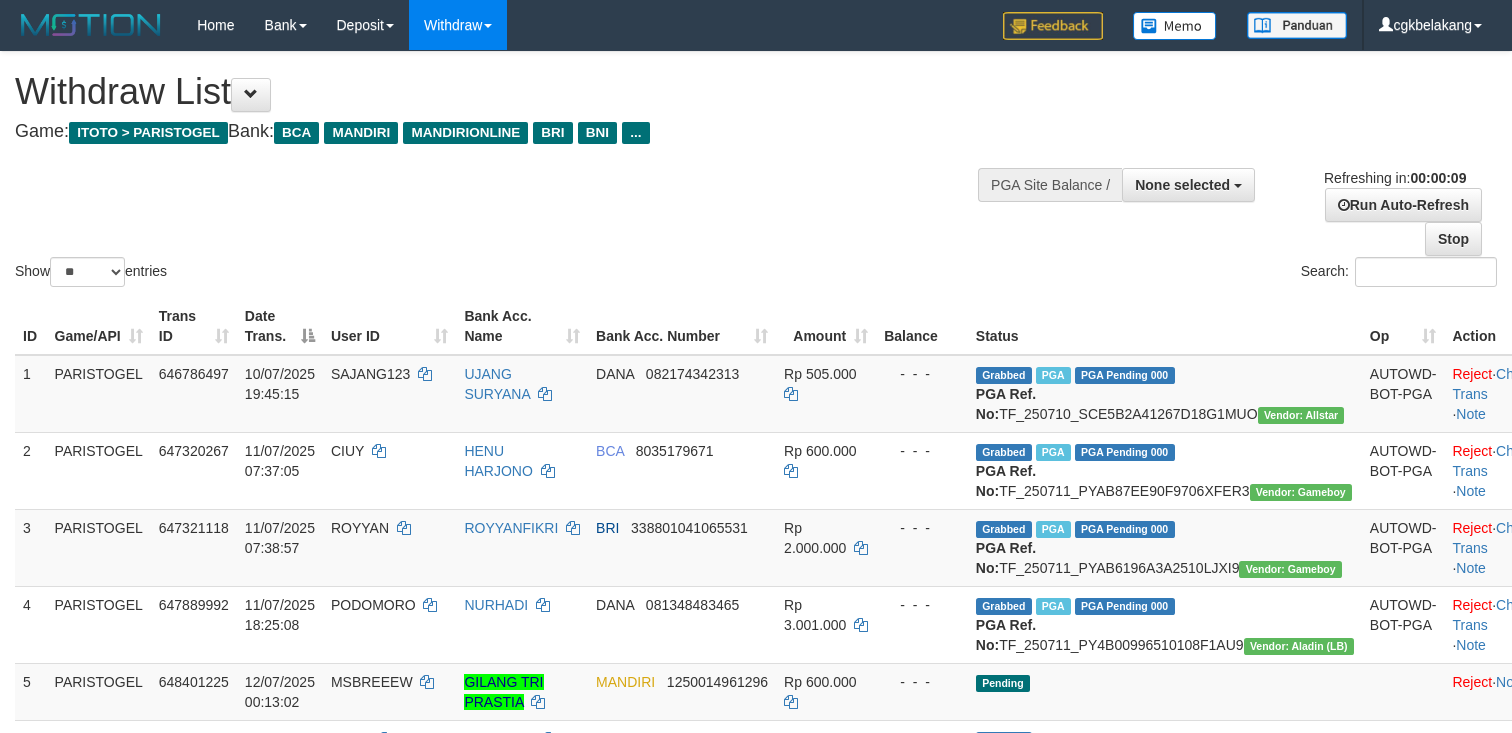 select 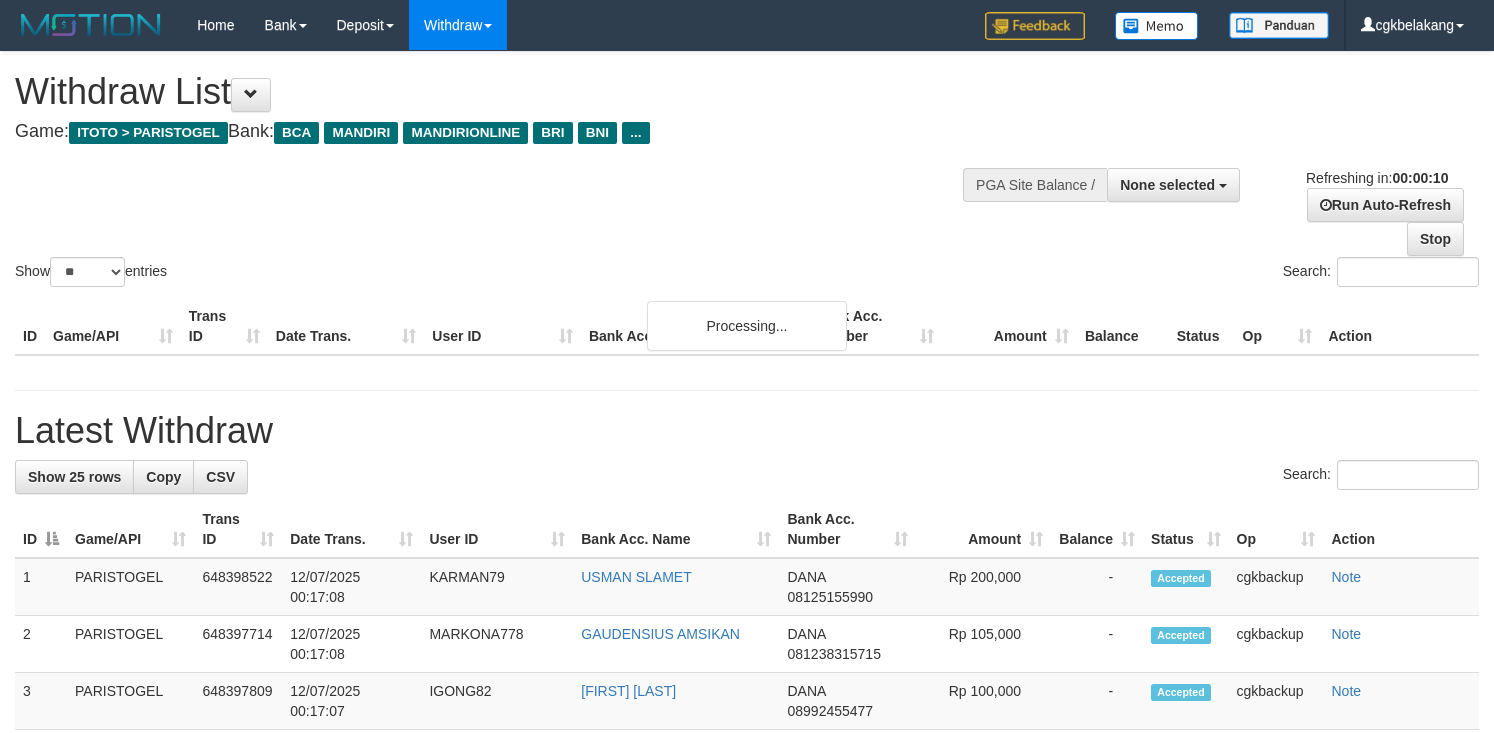 select 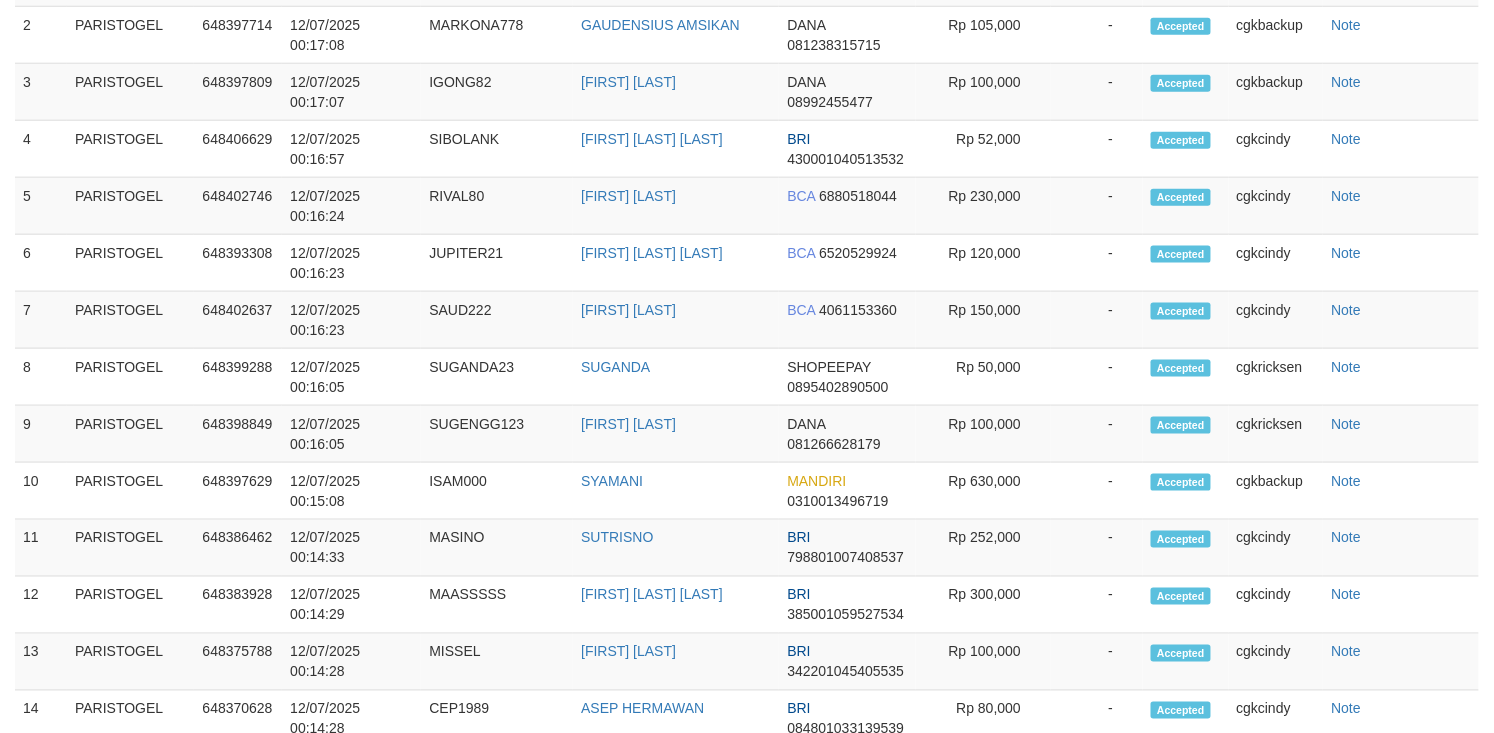scroll, scrollTop: 533, scrollLeft: 0, axis: vertical 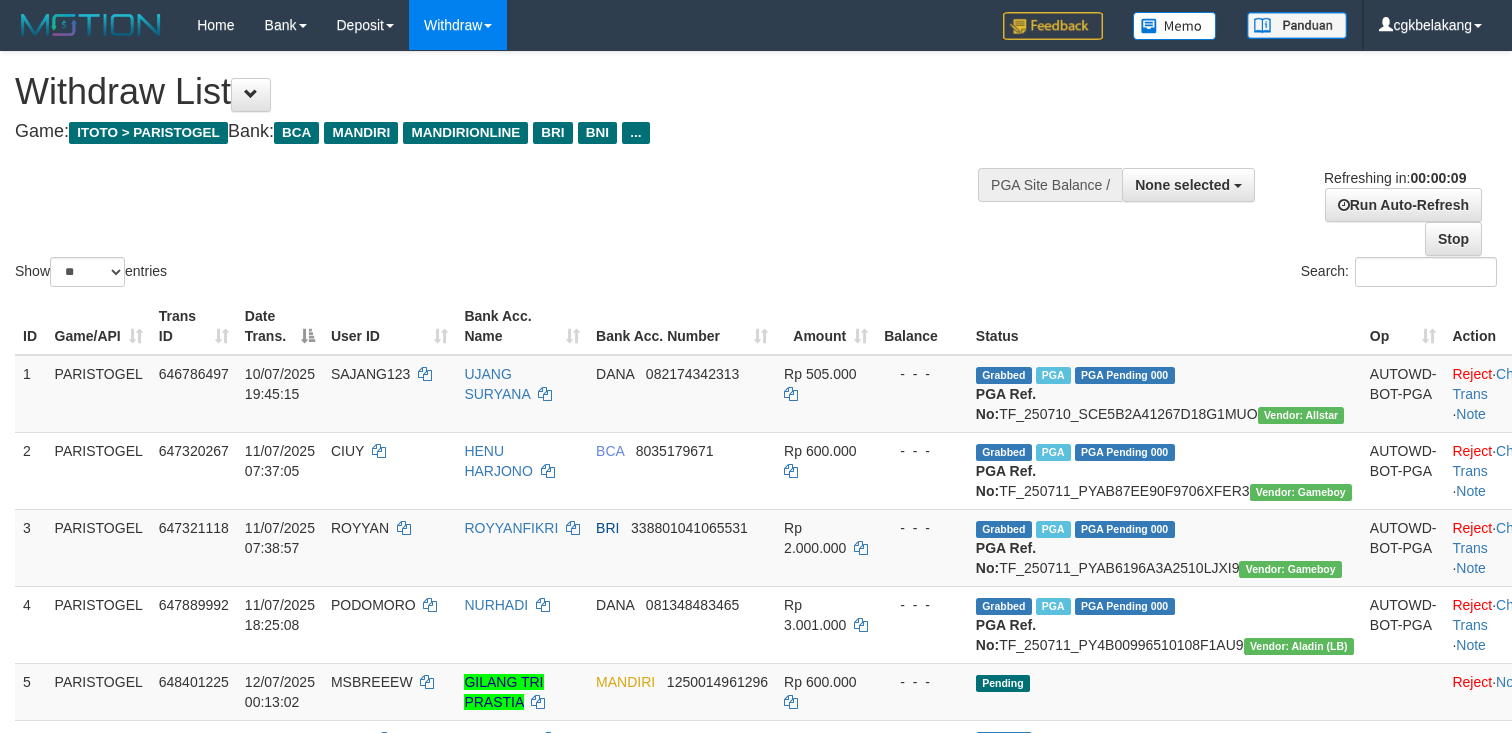 select 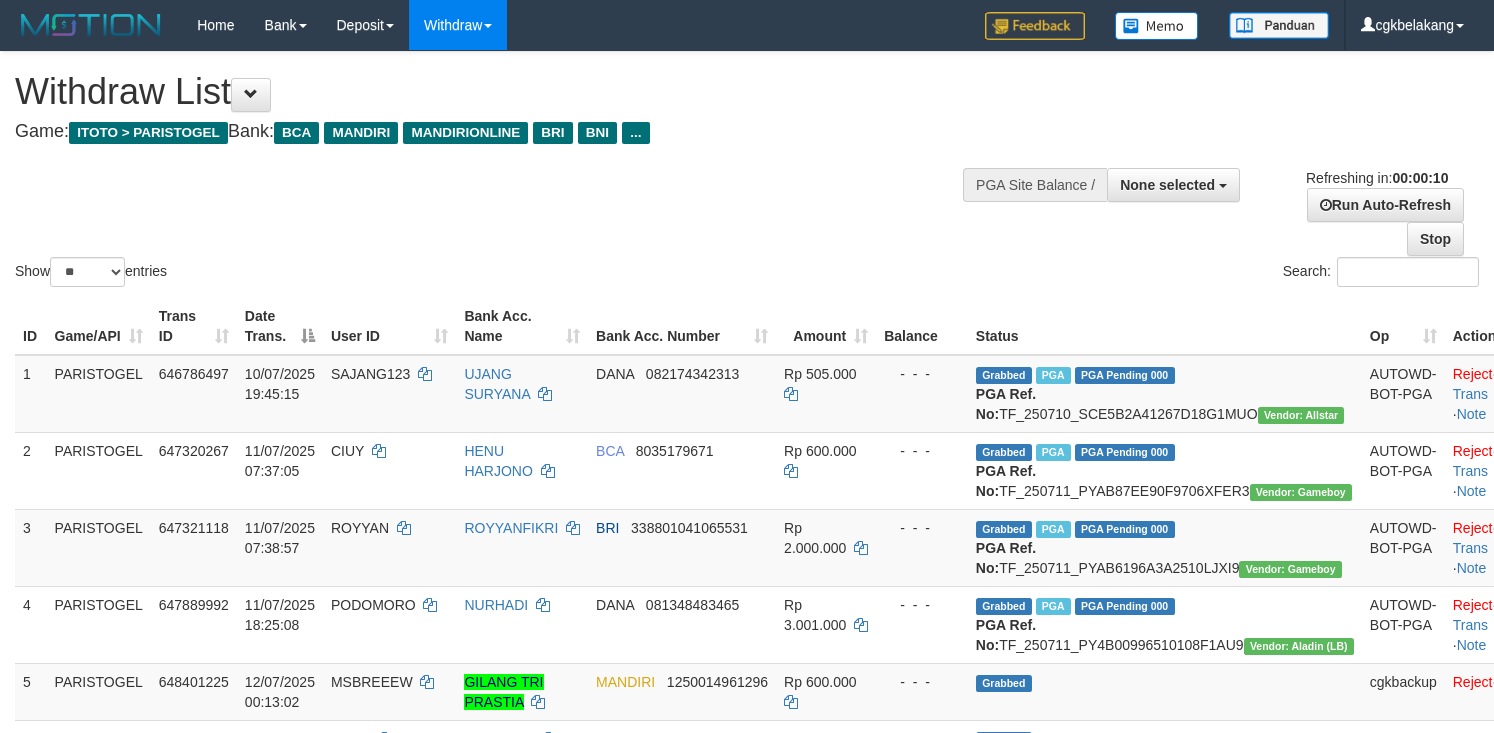 select 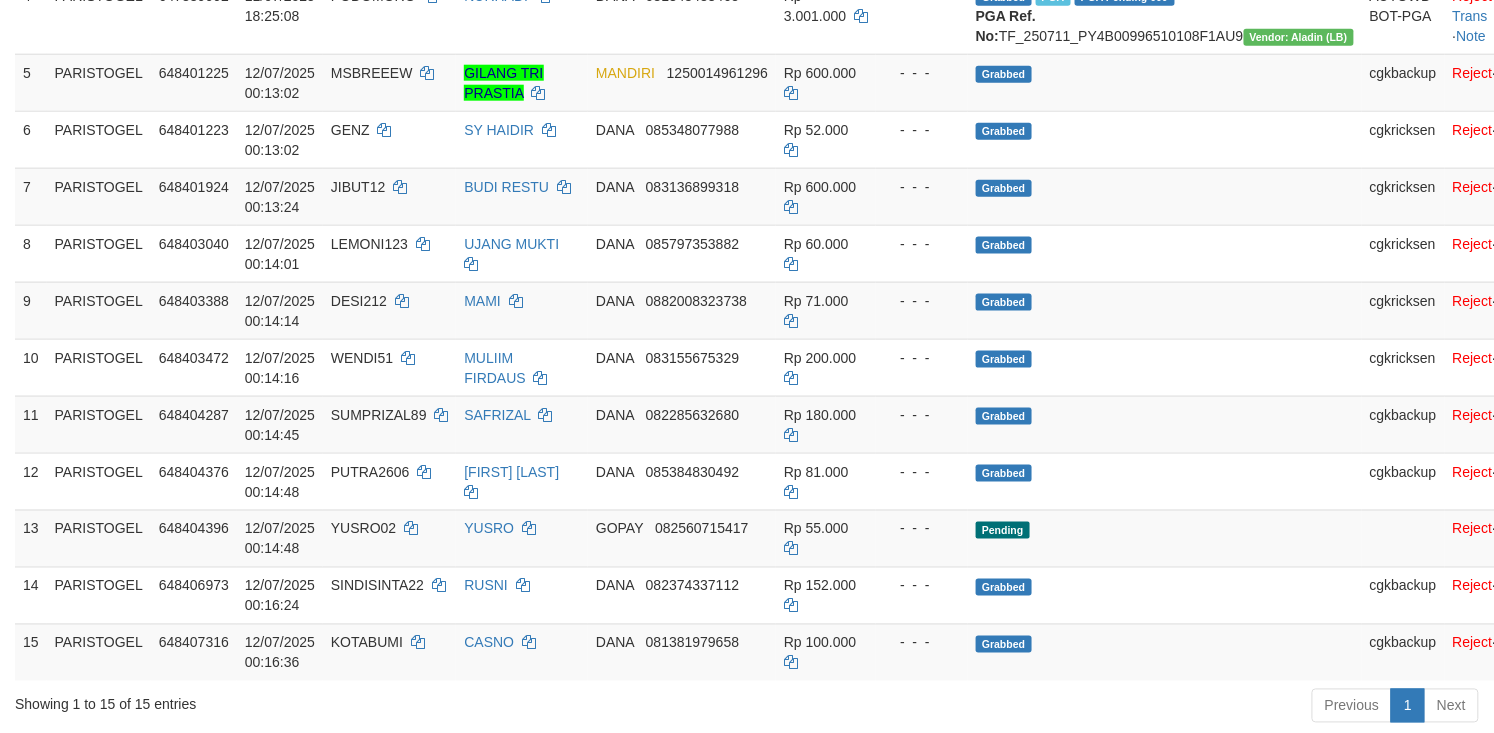 scroll, scrollTop: 533, scrollLeft: 0, axis: vertical 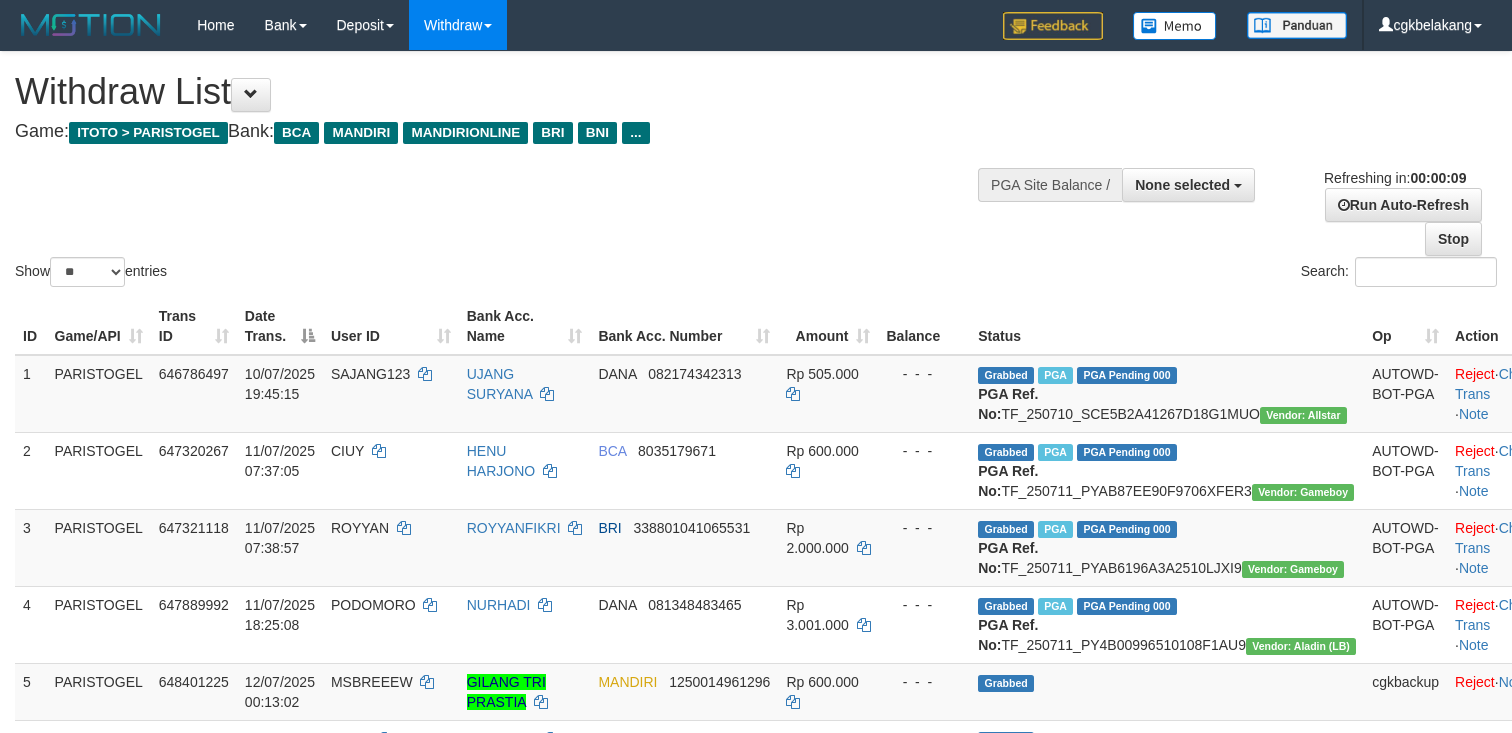 select 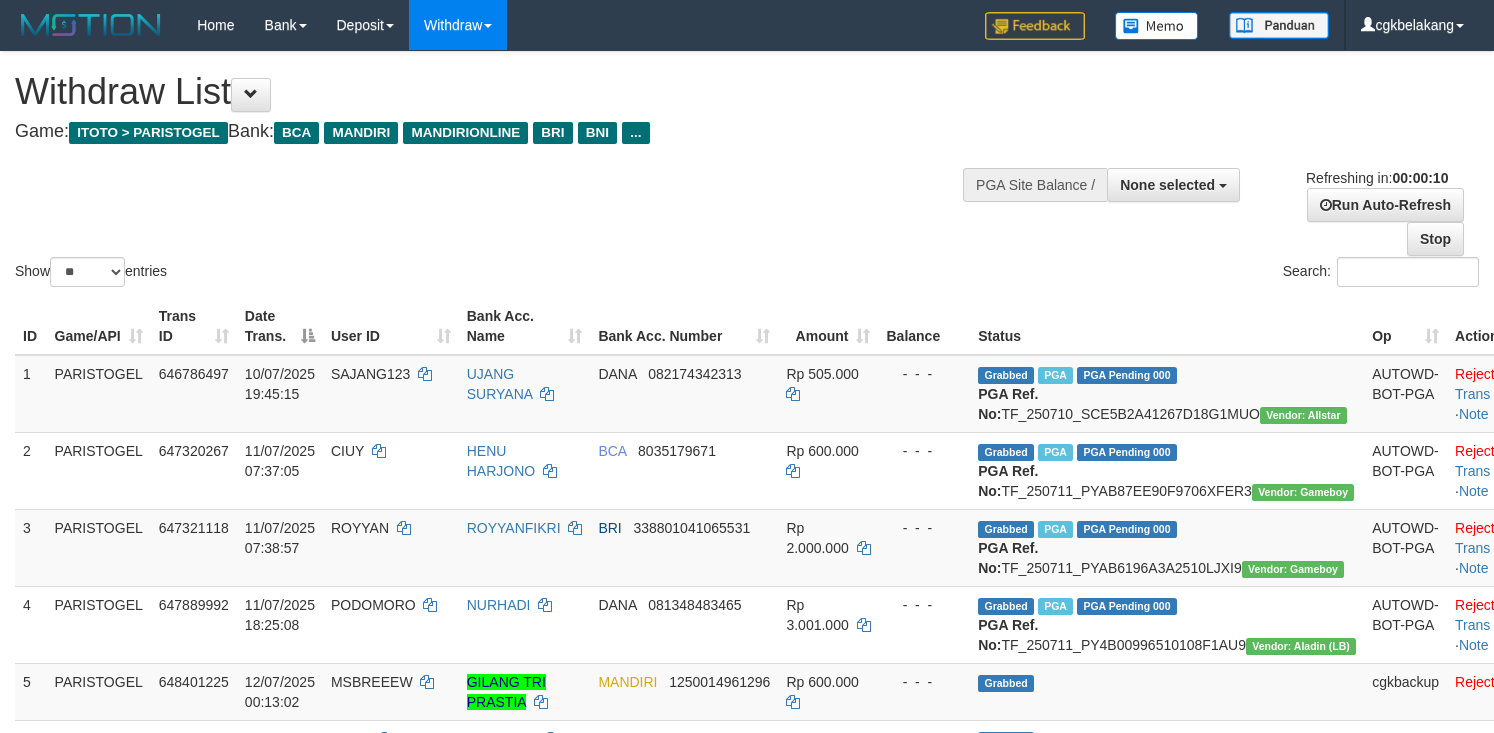 select 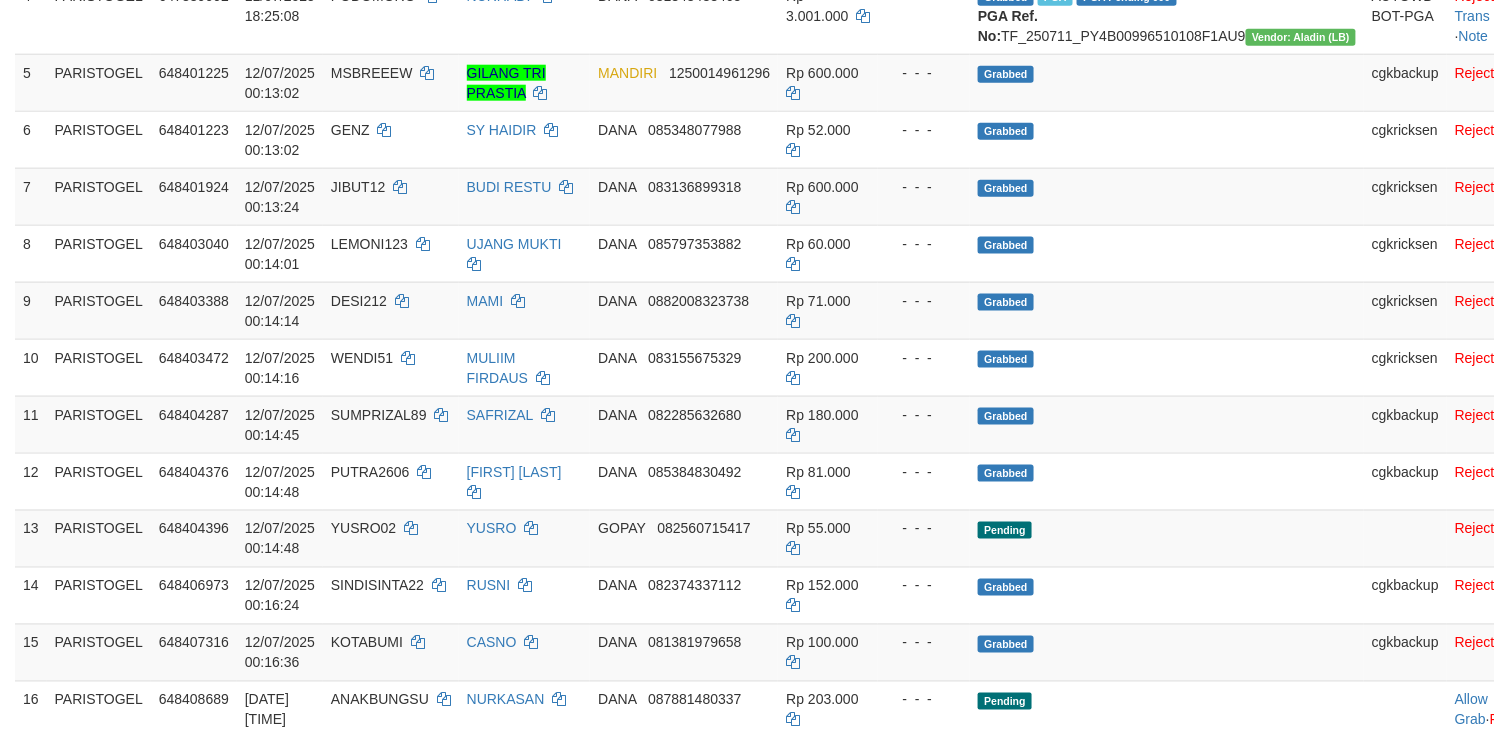 scroll, scrollTop: 533, scrollLeft: 0, axis: vertical 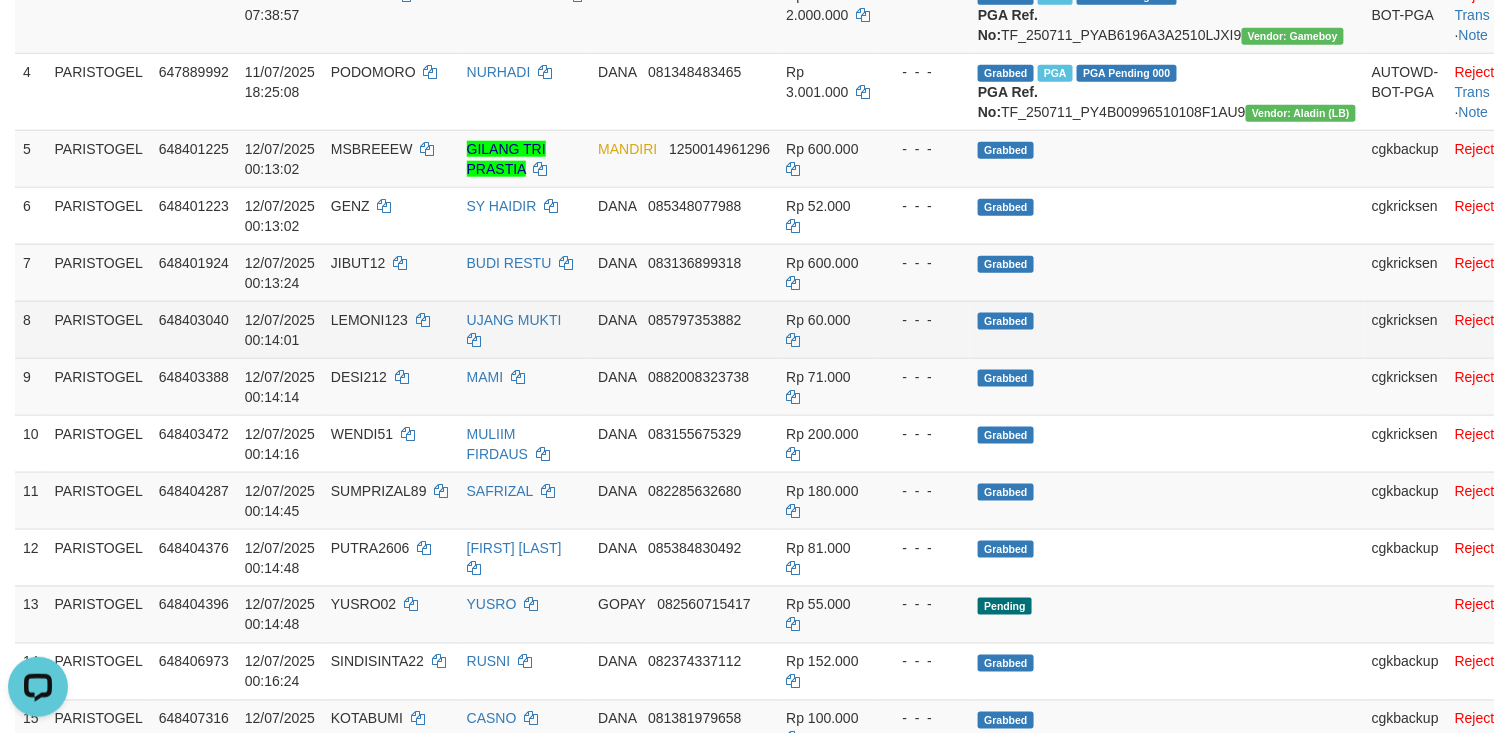 click on "Grabbed" at bounding box center [1167, 329] 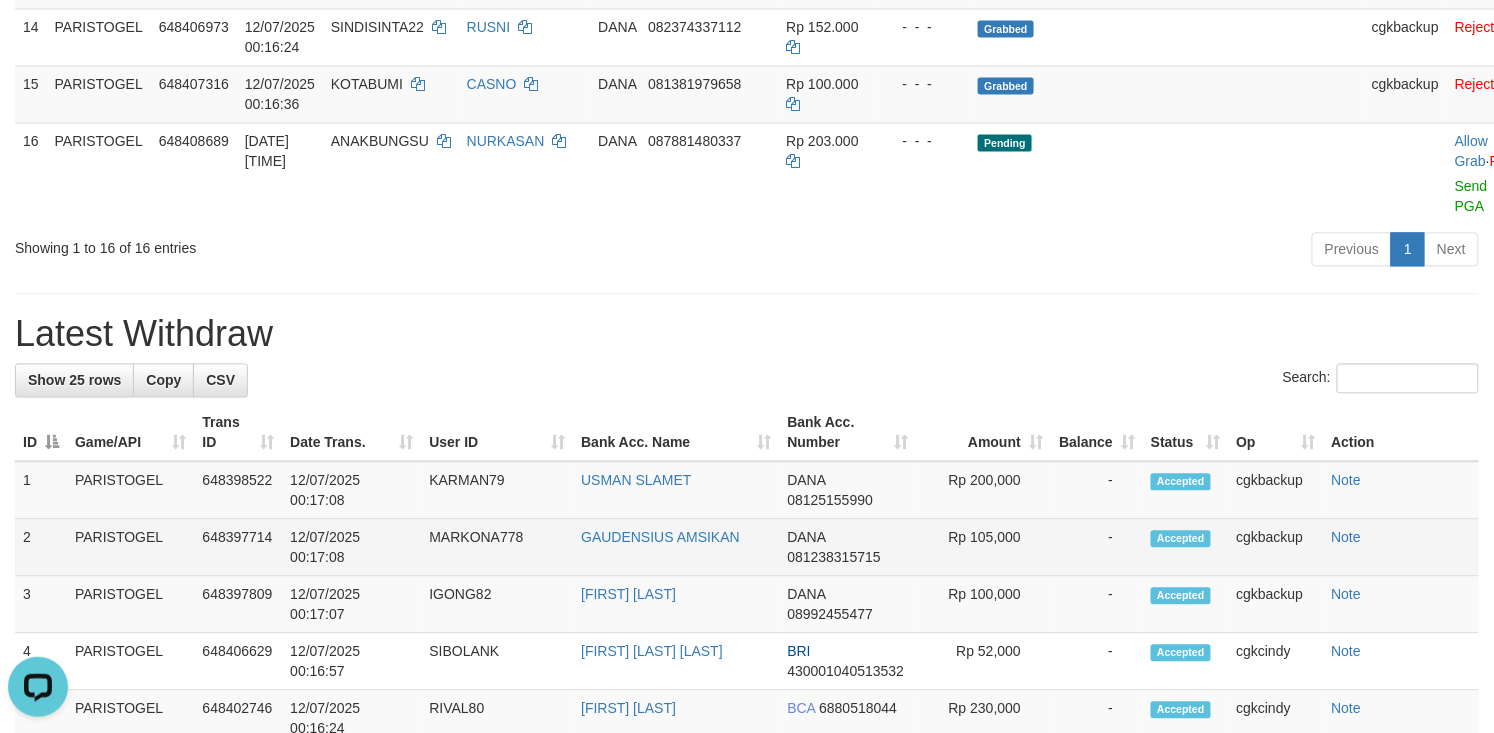 scroll, scrollTop: 1333, scrollLeft: 0, axis: vertical 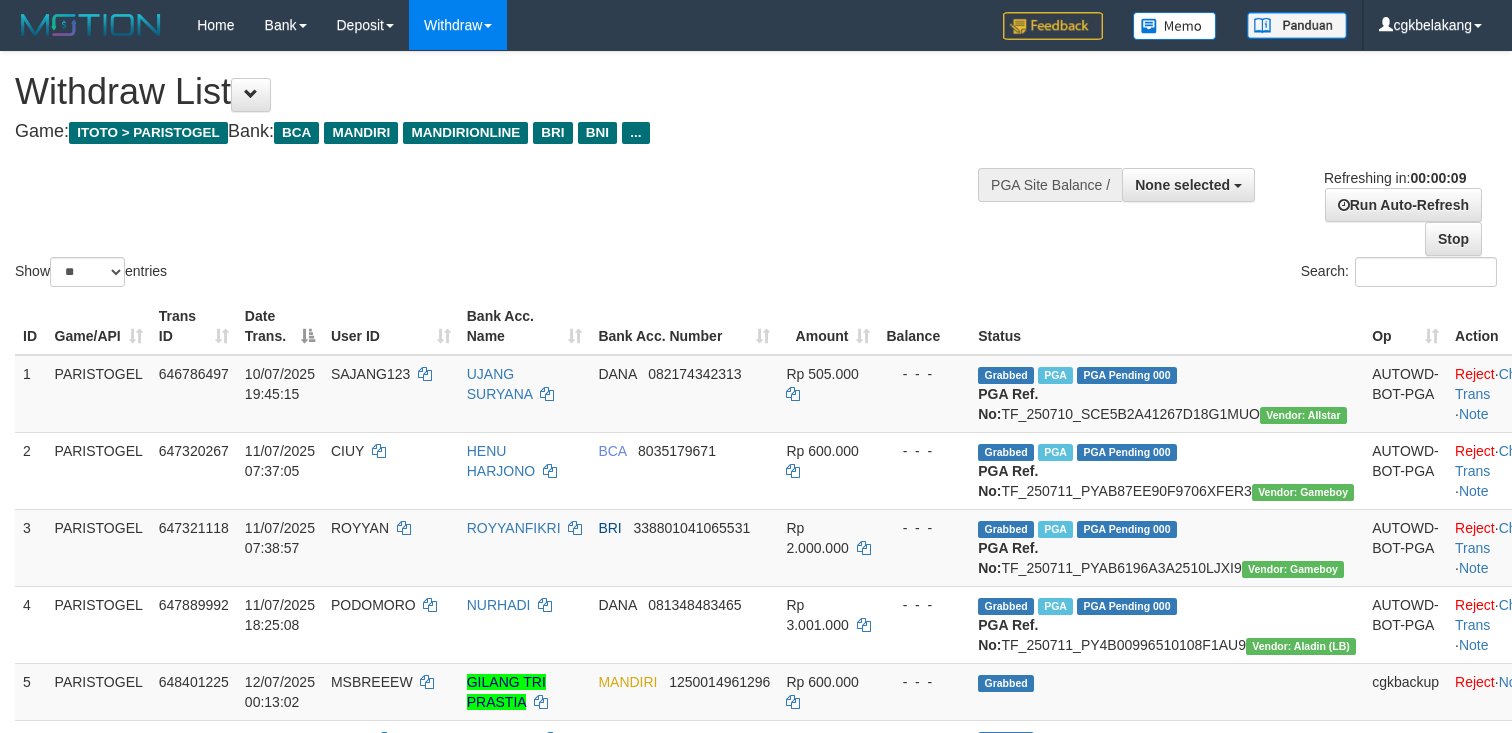 select 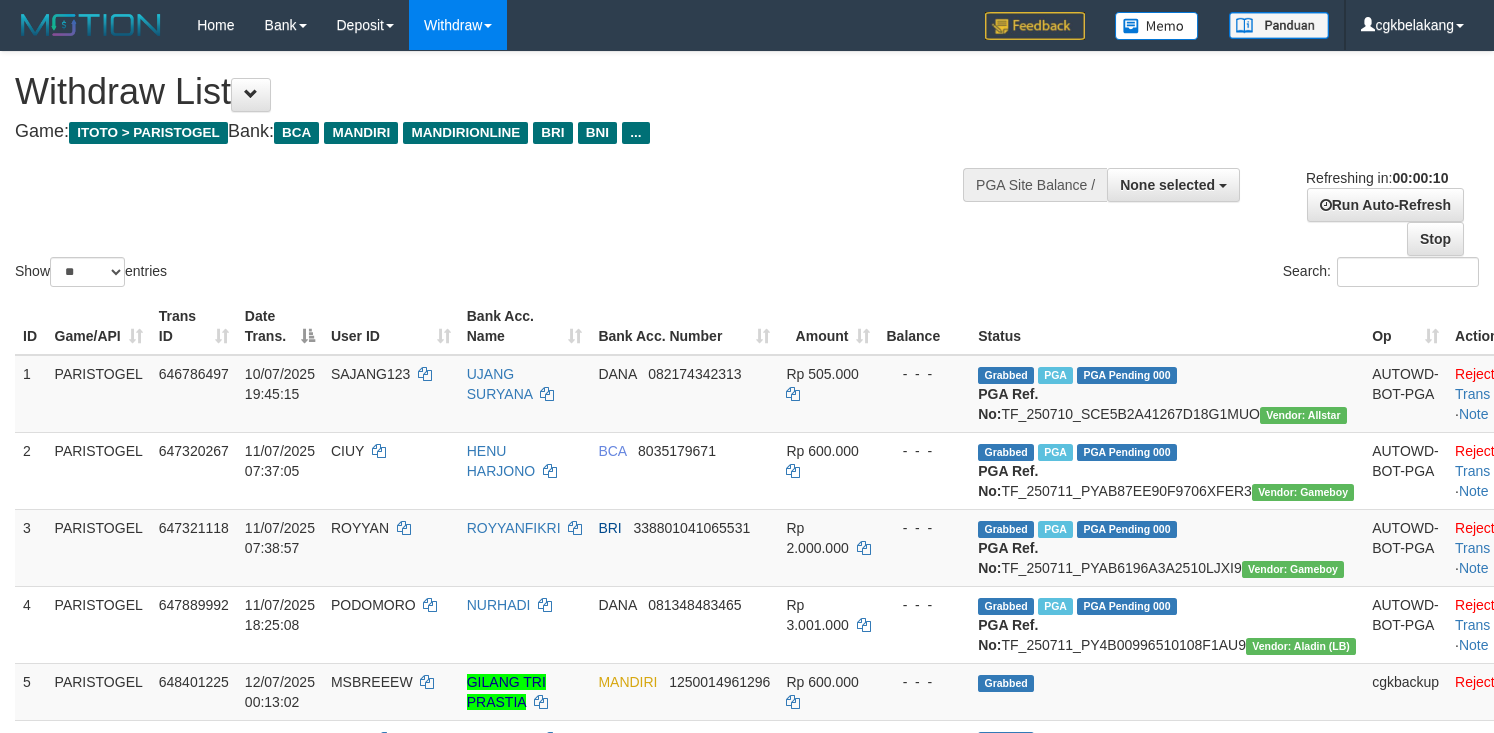 select 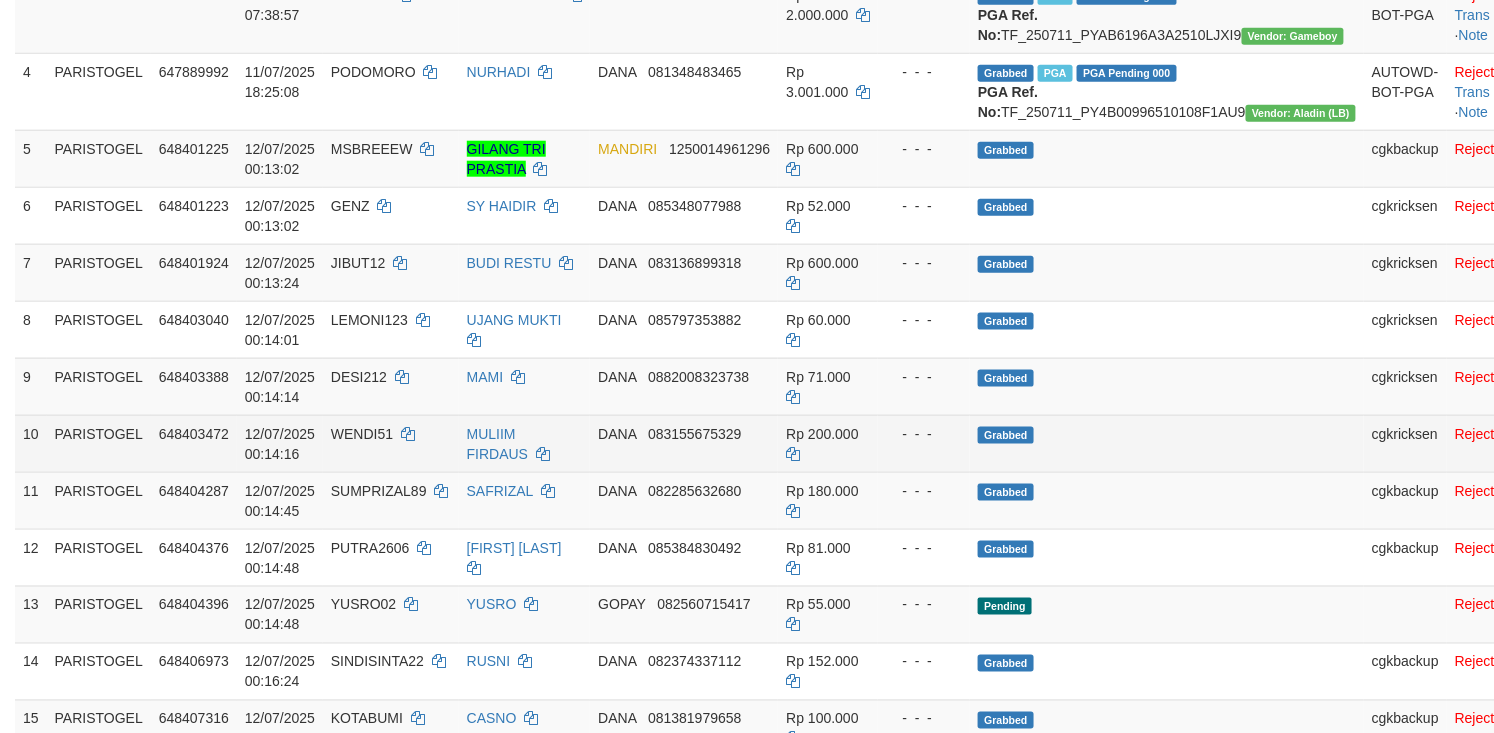 scroll, scrollTop: 1066, scrollLeft: 0, axis: vertical 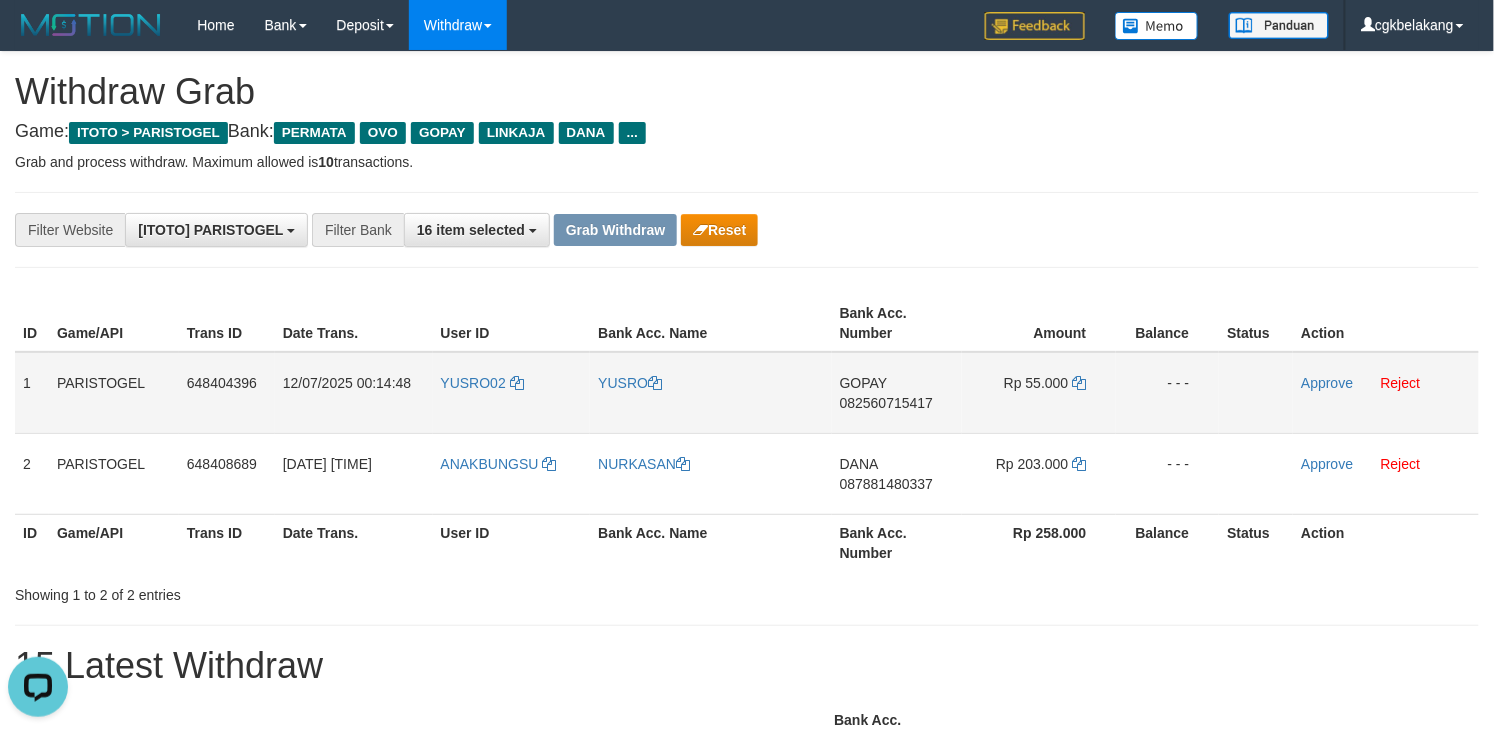 click on "12/07/2025 00:14:48" at bounding box center (354, 393) 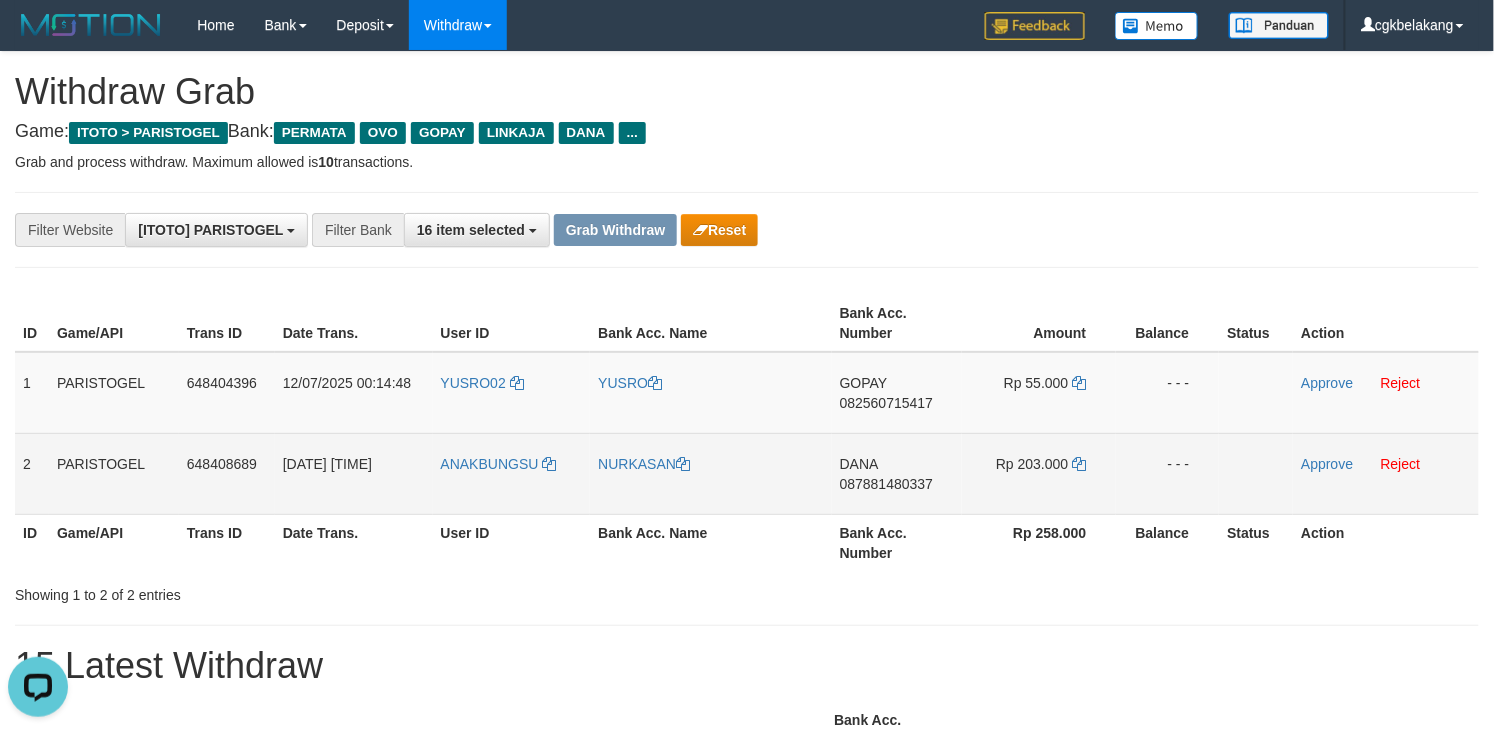 click on "ANAKBUNGSU" at bounding box center [512, 473] 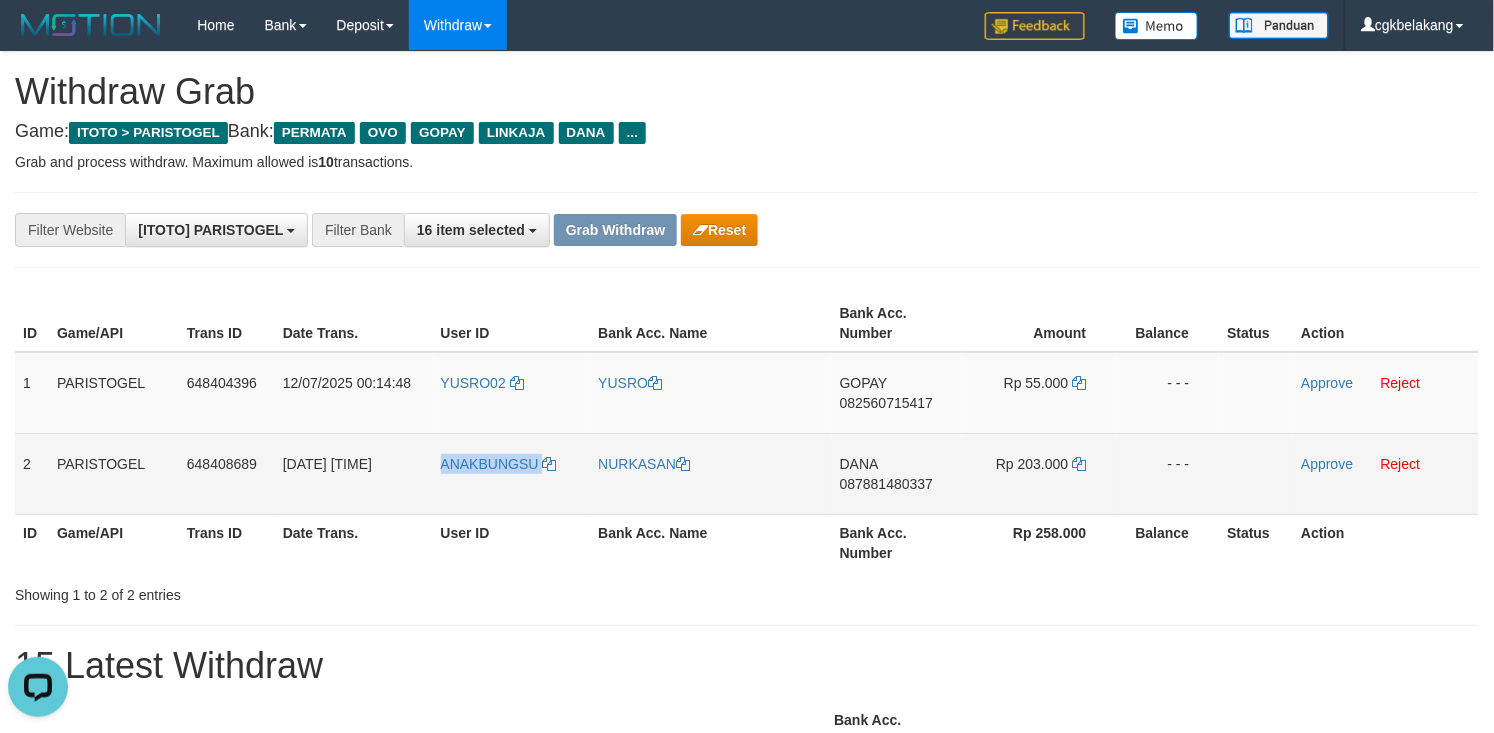 click on "ANAKBUNGSU" at bounding box center (512, 473) 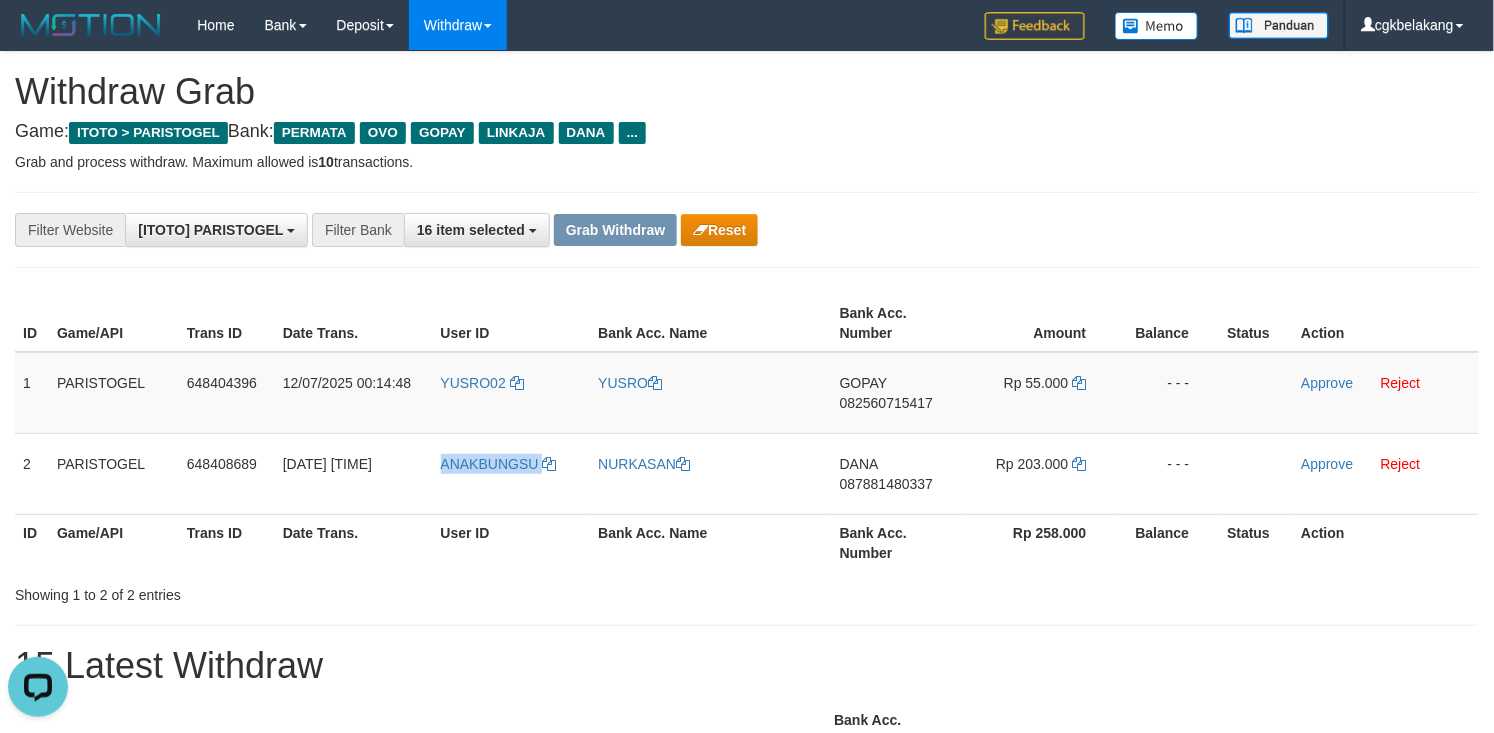 copy on "ANAKBUNGSU" 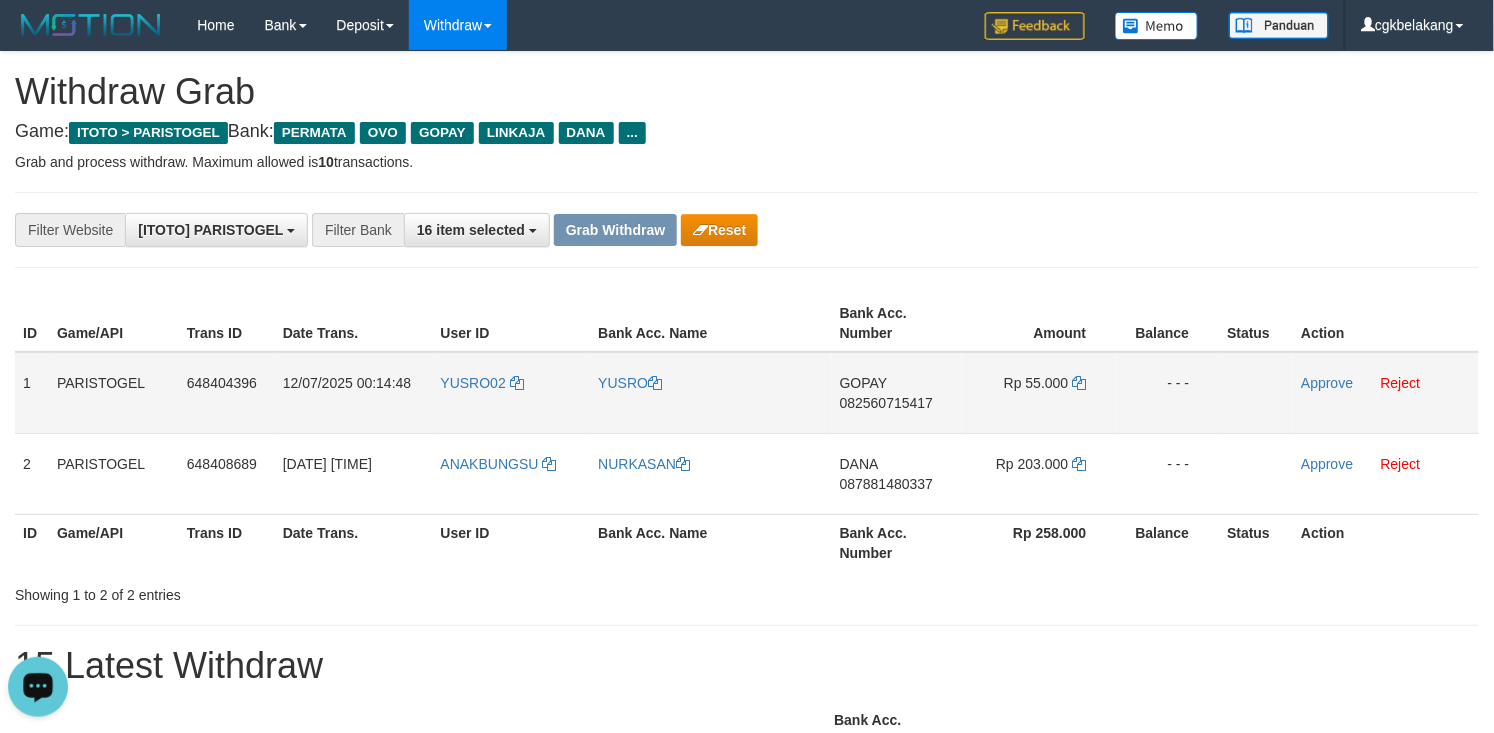 click on "YUSRO02" at bounding box center [512, 393] 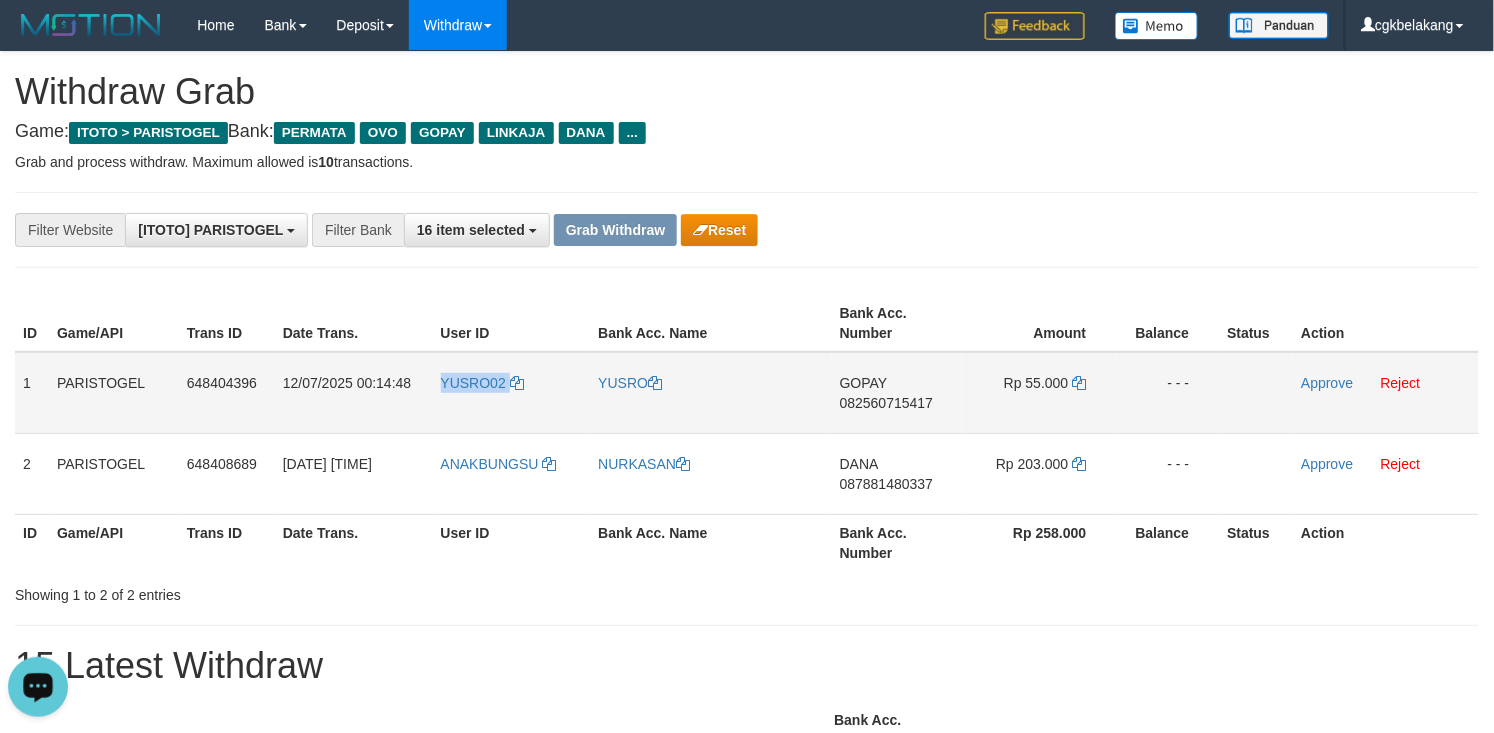 click on "YUSRO02" at bounding box center [512, 393] 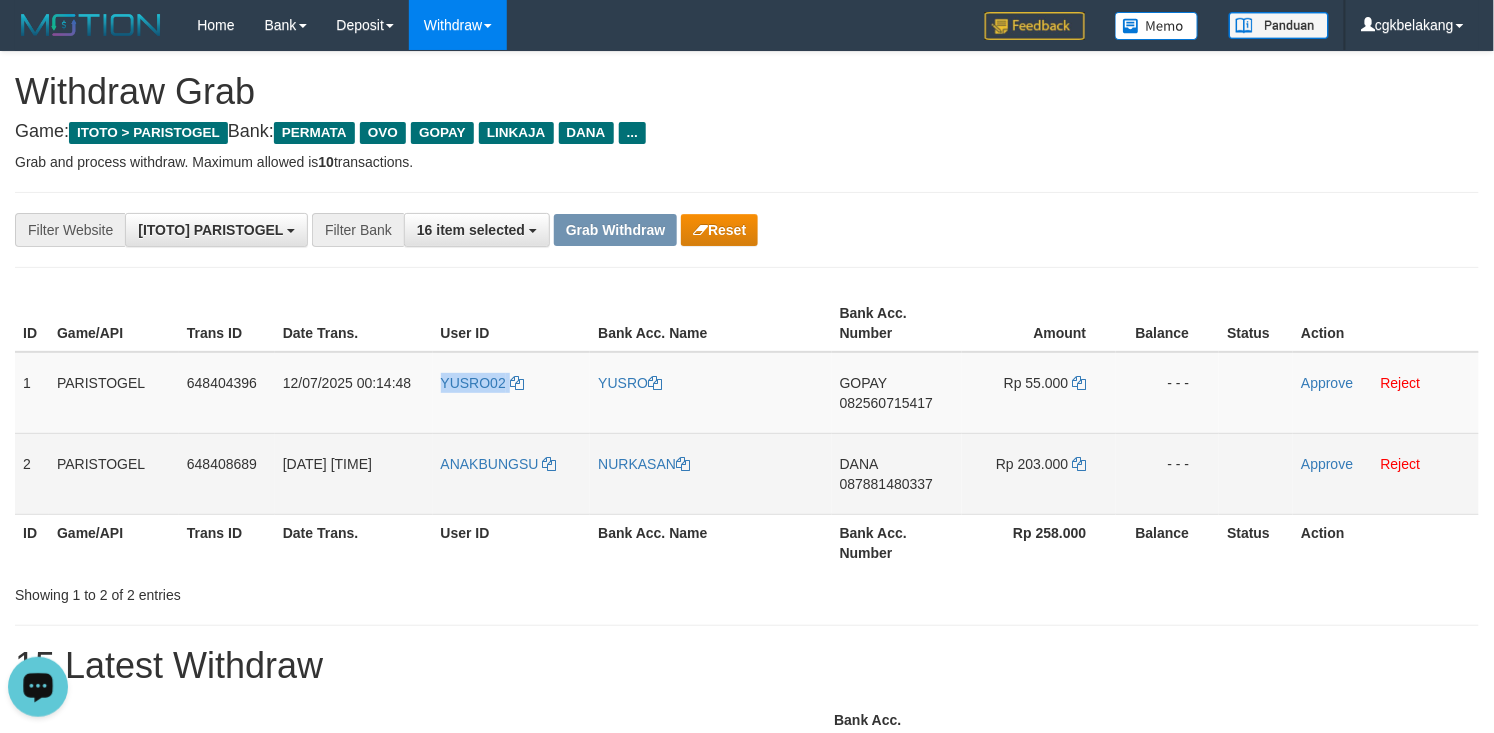 copy on "YUSRO02" 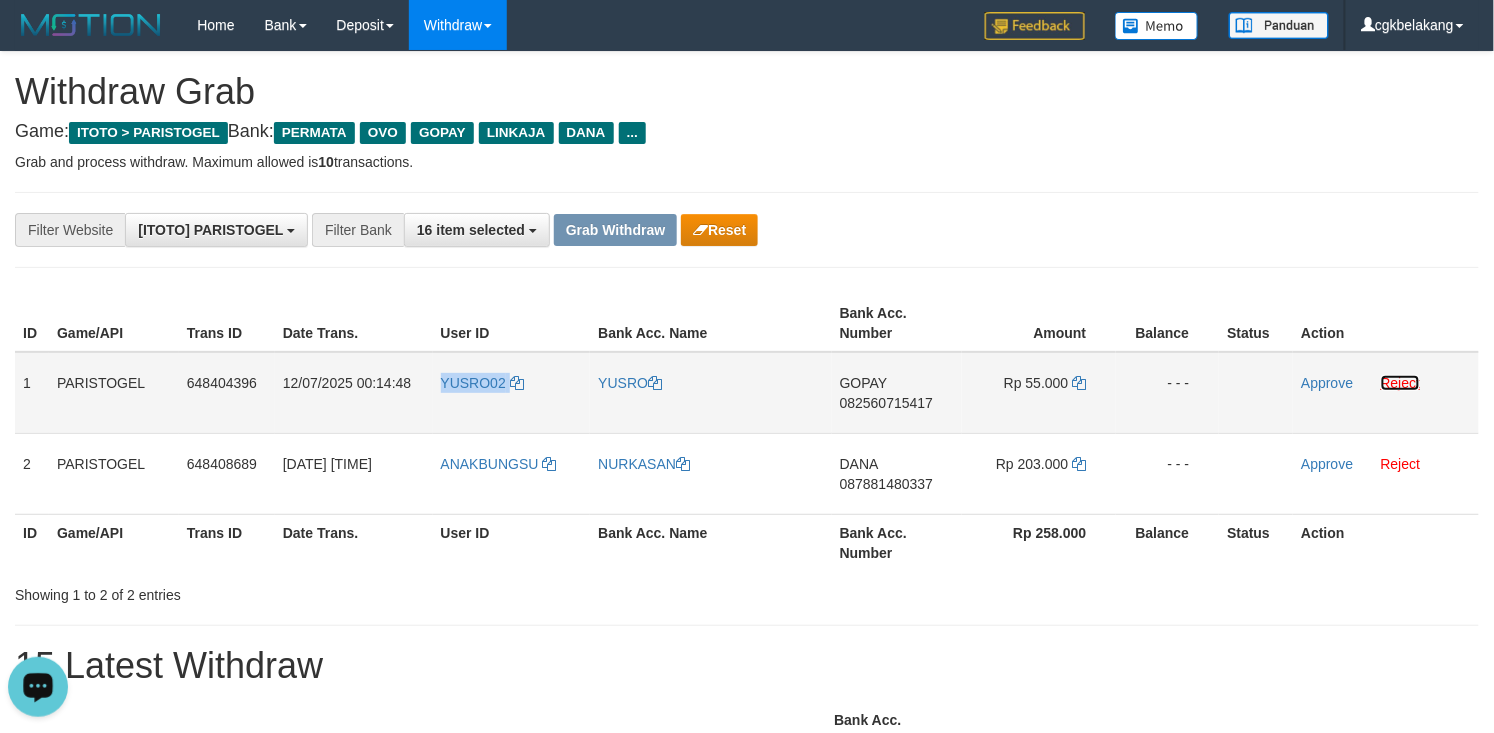 click on "Reject" at bounding box center (1401, 383) 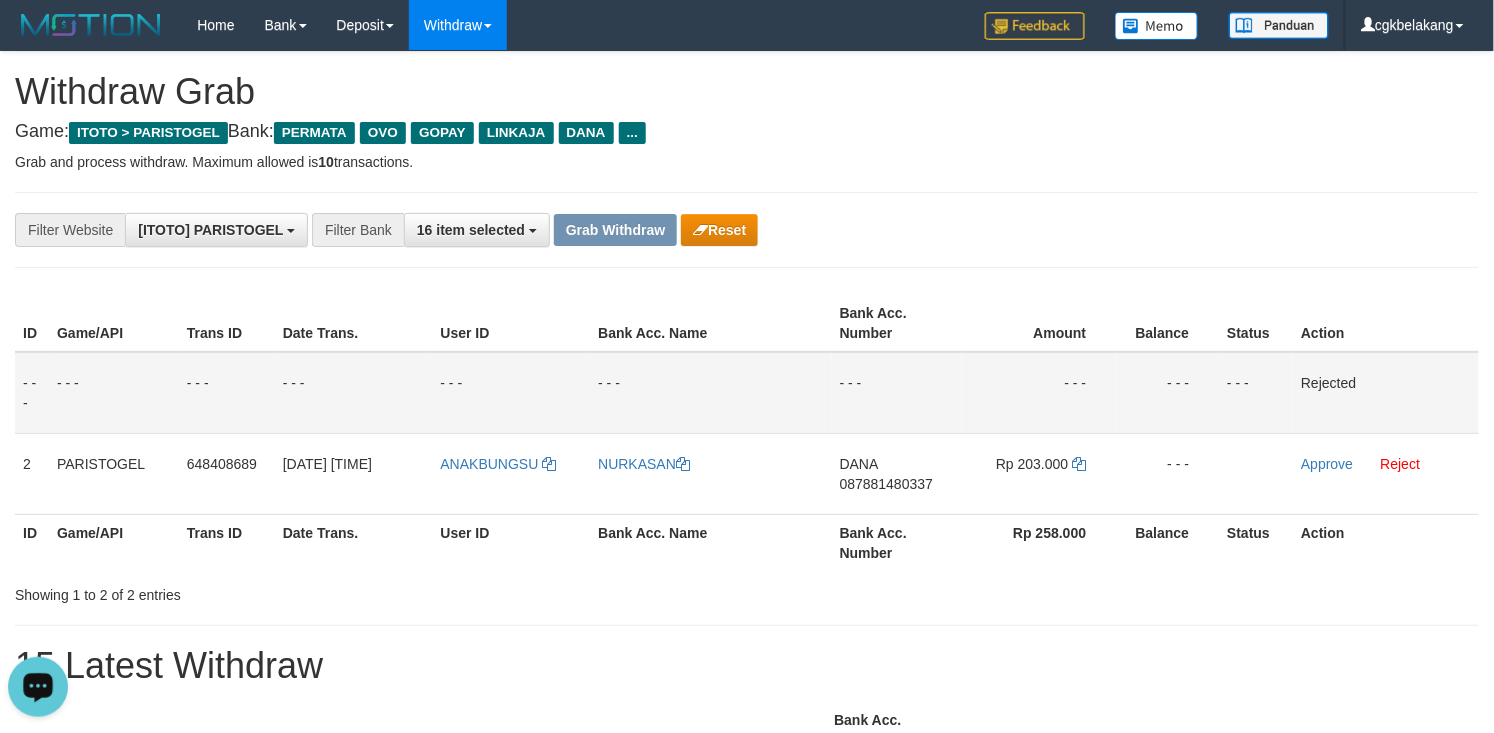 drag, startPoint x: 1016, startPoint y: 177, endPoint x: 569, endPoint y: 518, distance: 562.2188 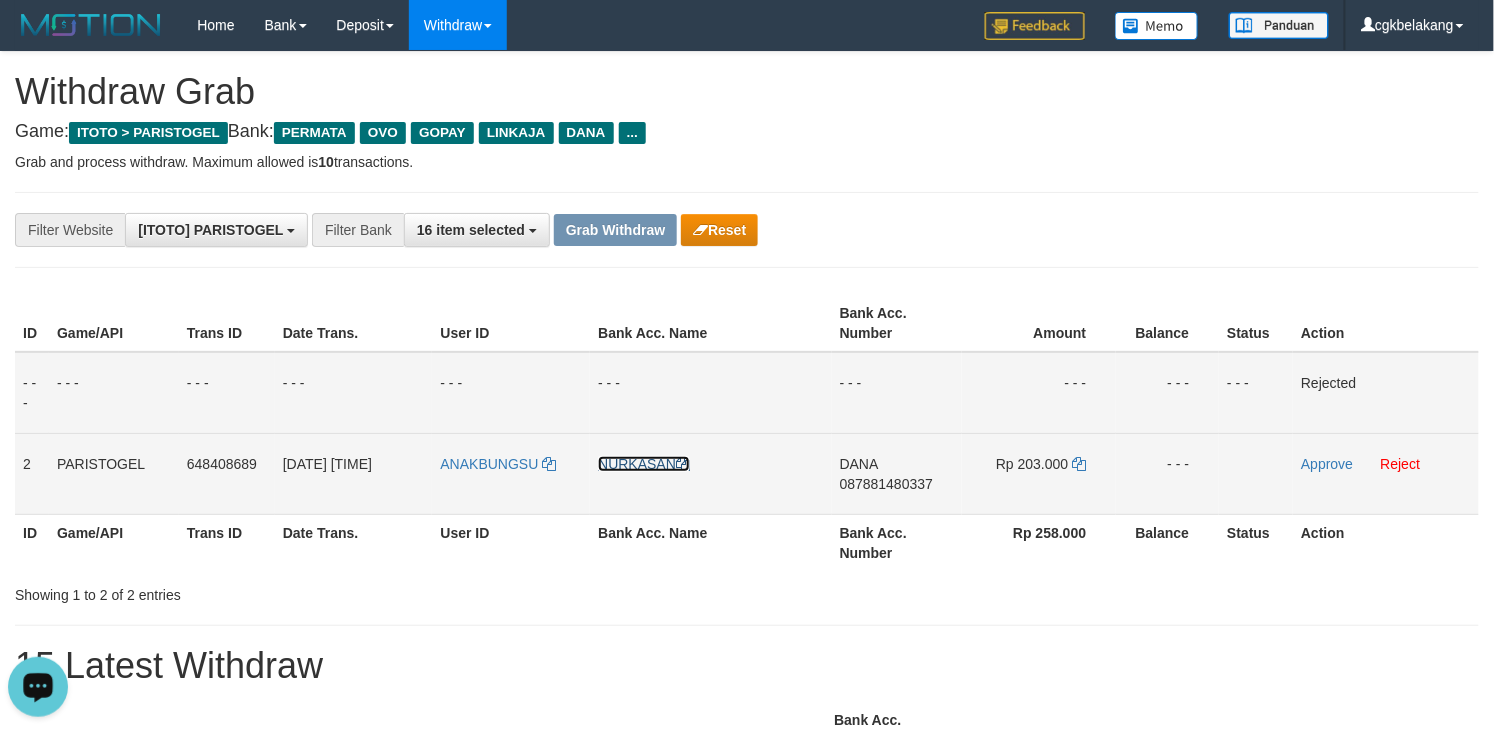 click at bounding box center [683, 464] 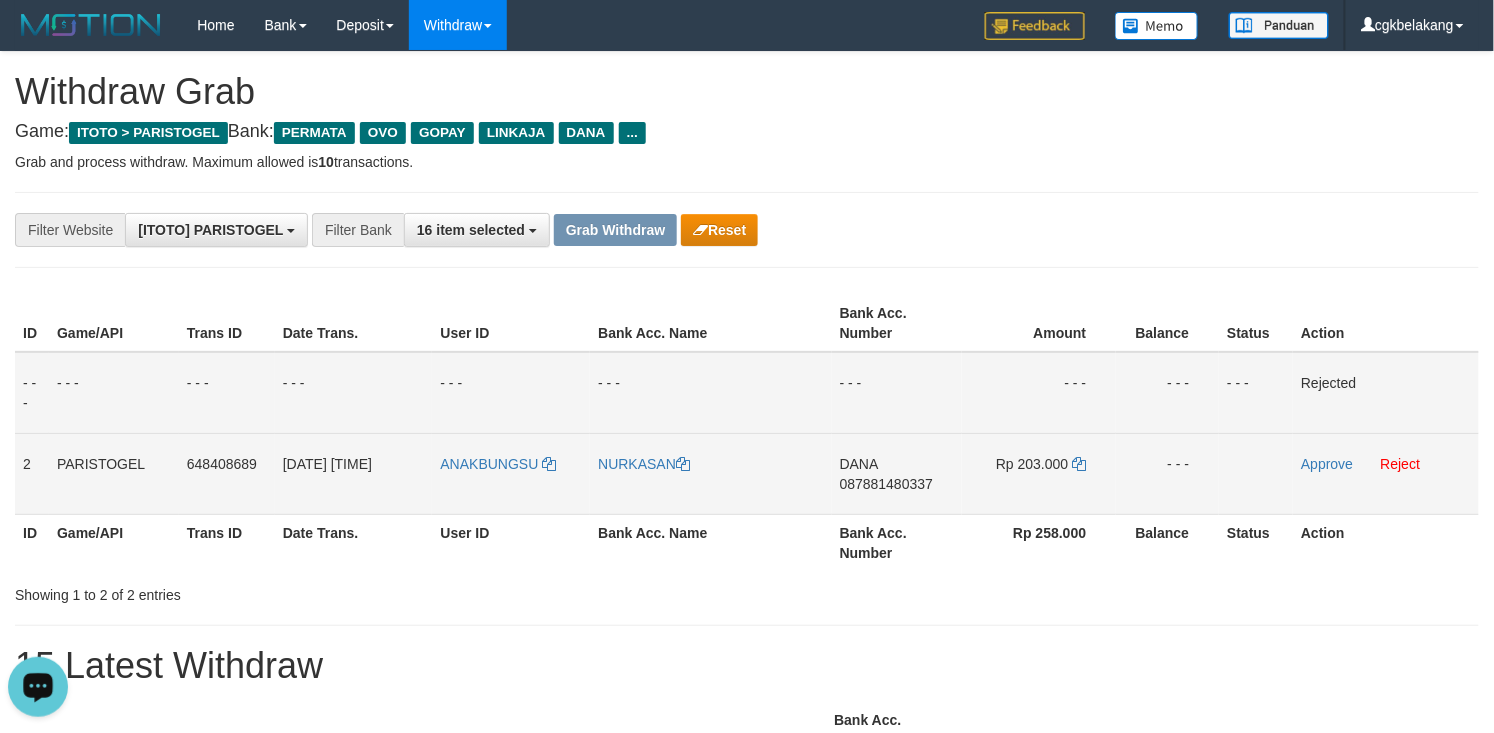 click on "NURKASAN" at bounding box center (710, 473) 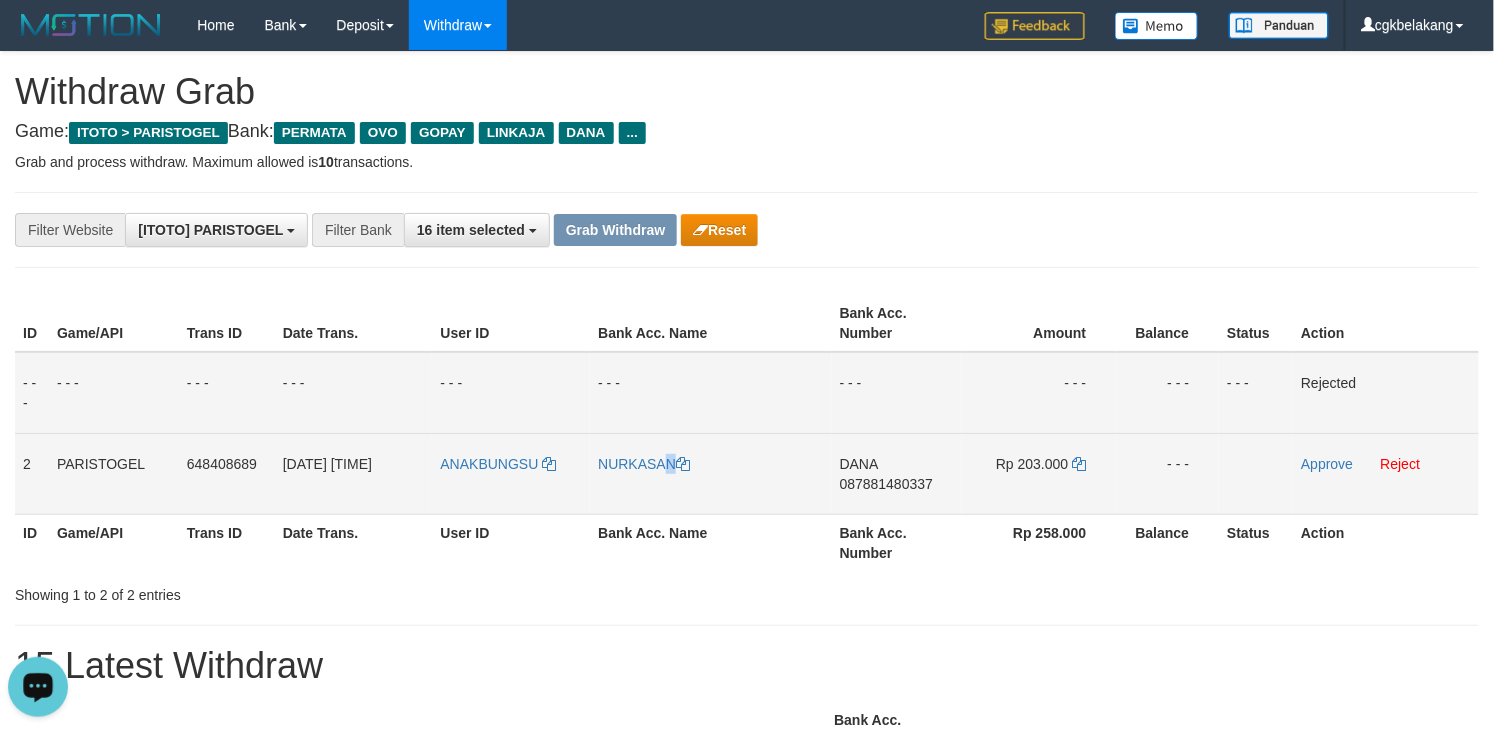 click on "NURKASAN" at bounding box center [710, 473] 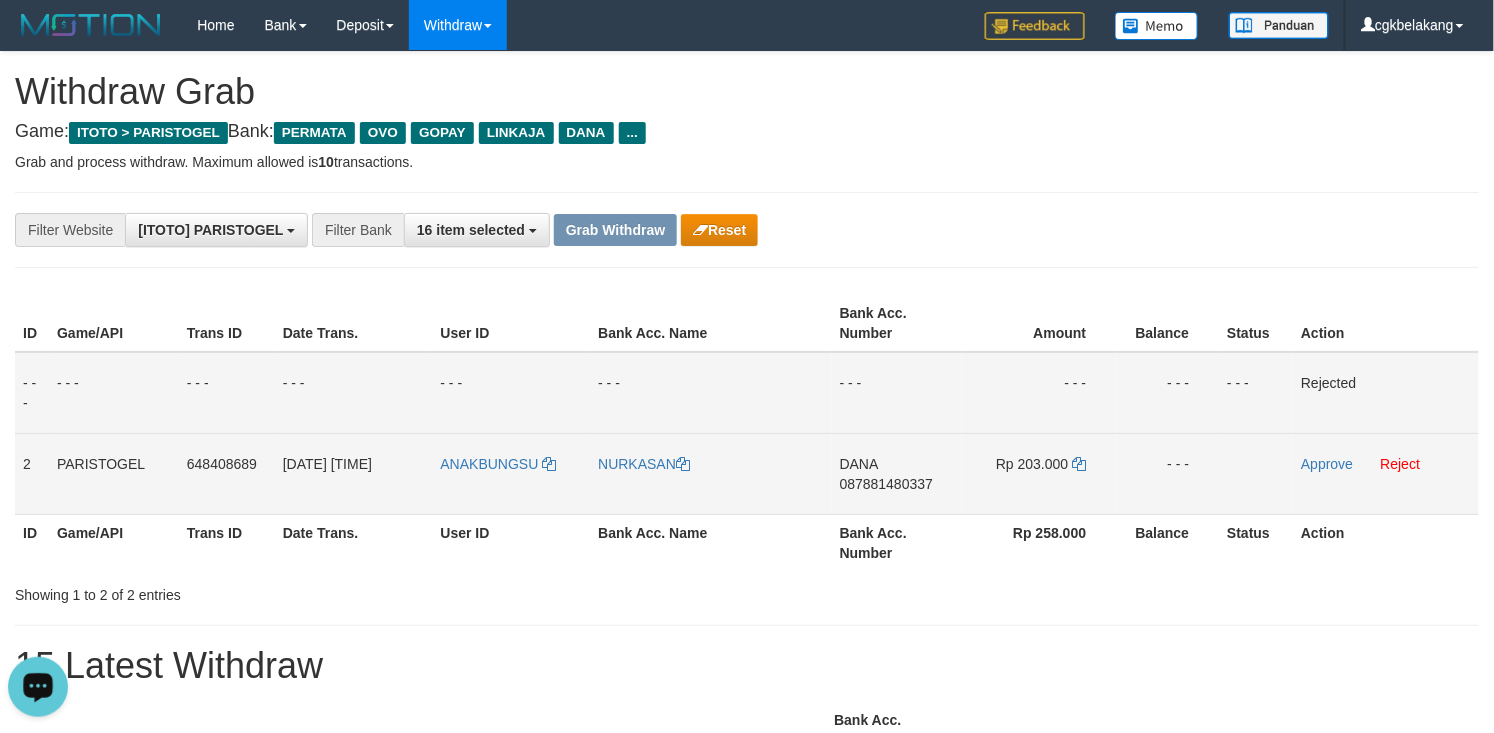 click on "DANA
087881480337" at bounding box center [897, 473] 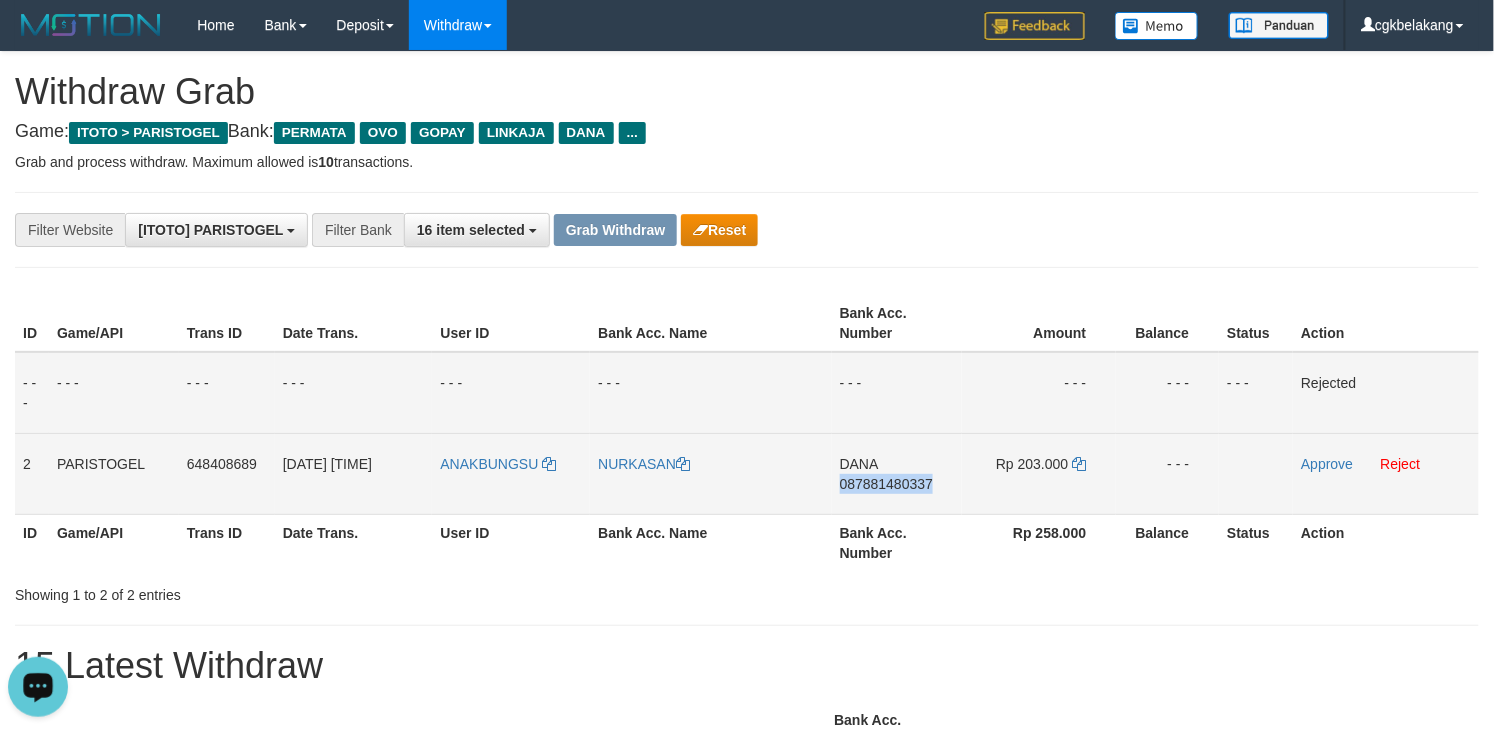 click on "DANA
087881480337" at bounding box center (897, 473) 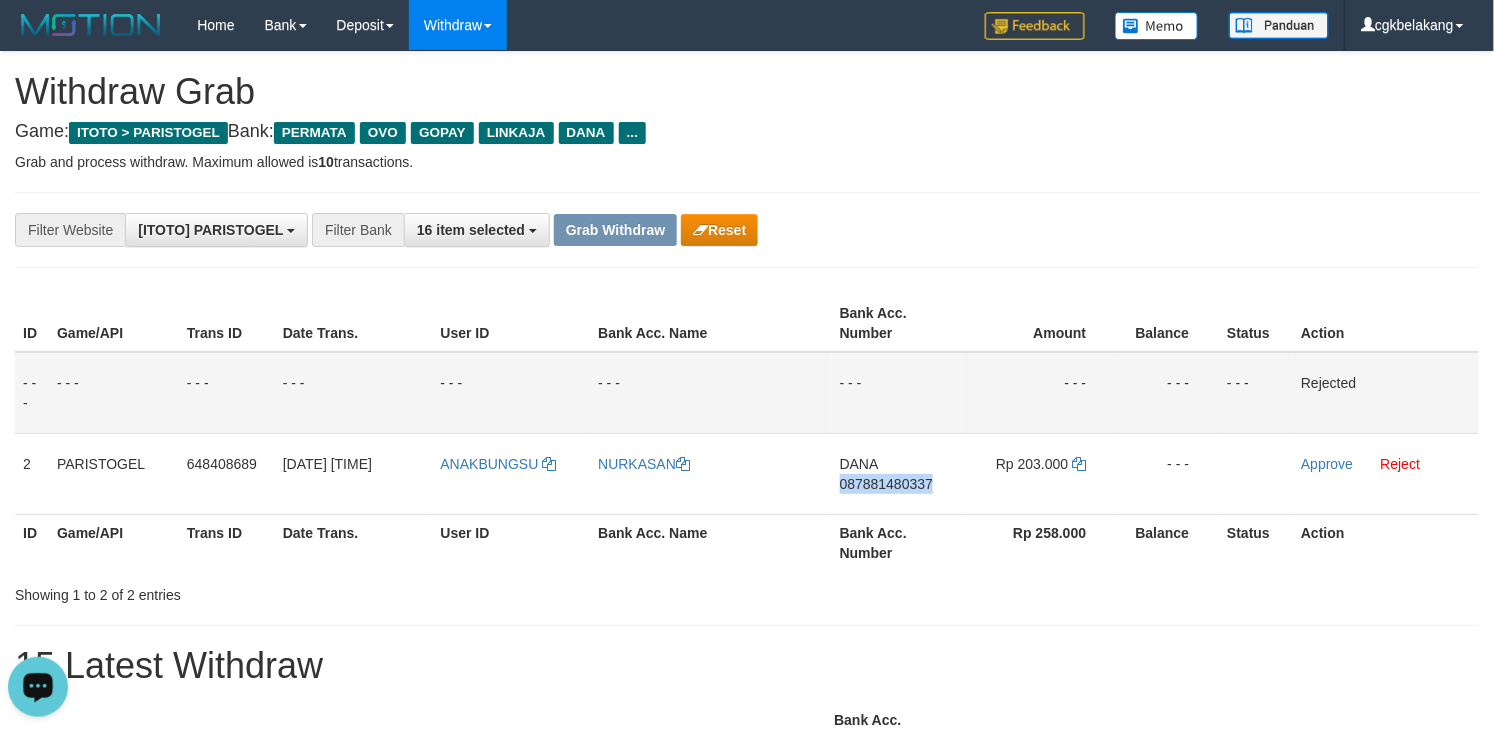 copy on "087881480337" 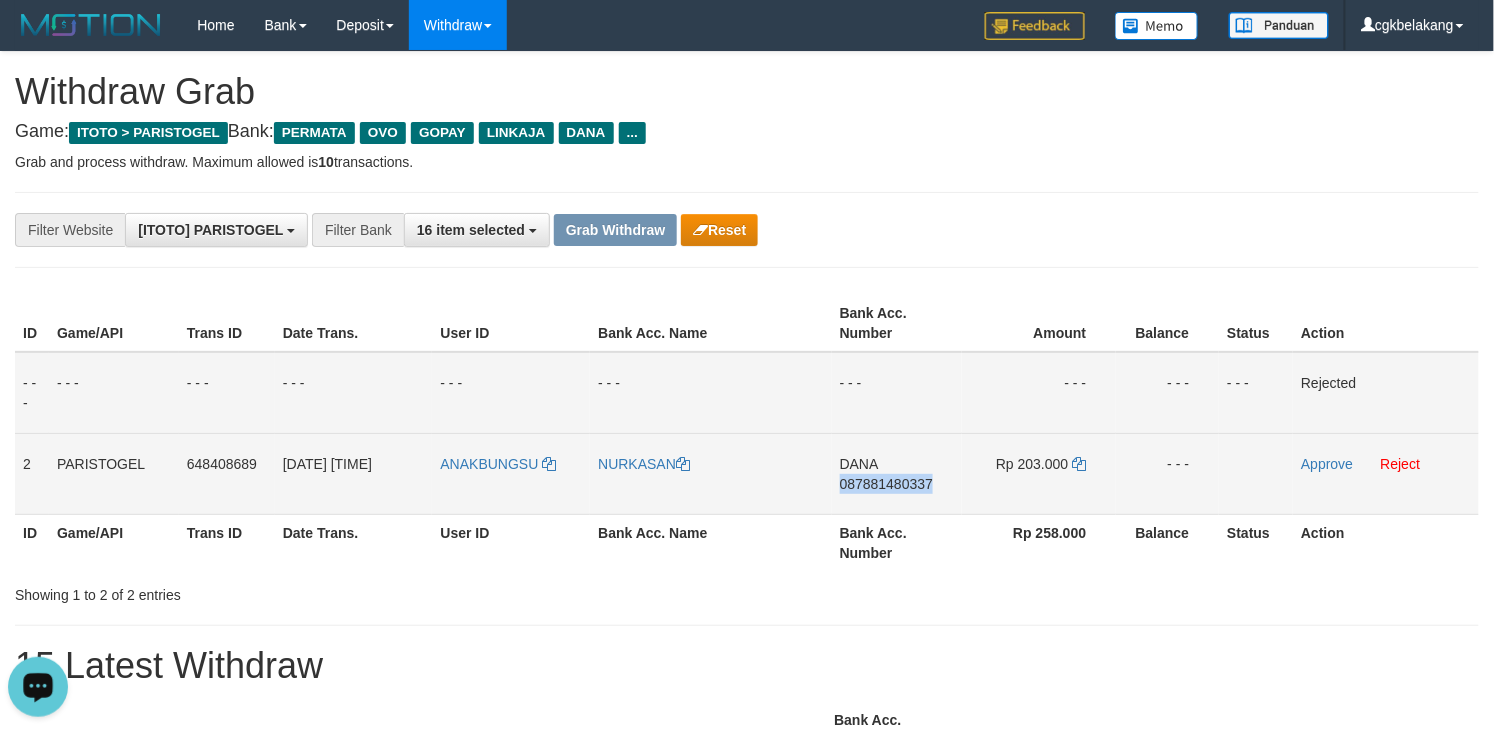 click on "DANA
087881480337" at bounding box center [897, 473] 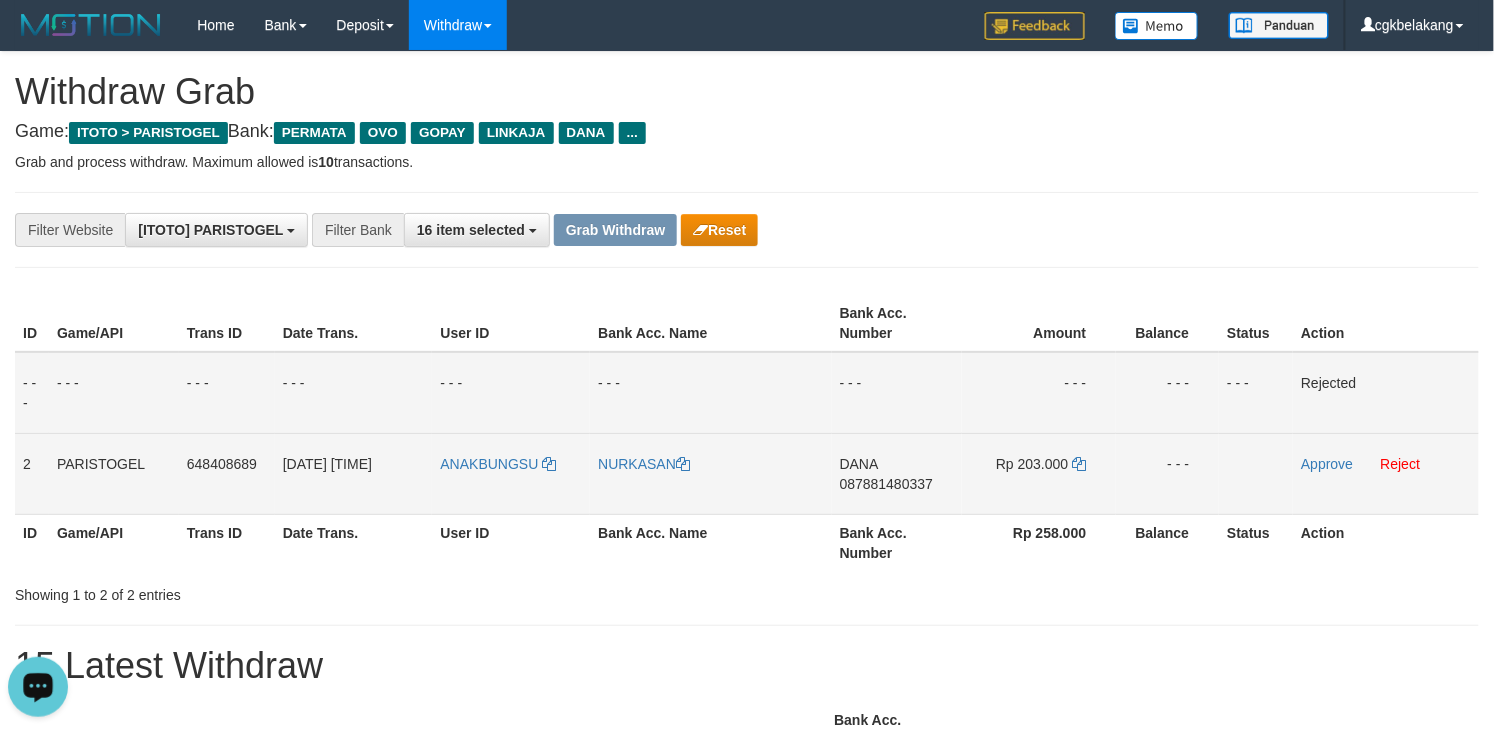 click on "Rp 203.000" at bounding box center [1039, 473] 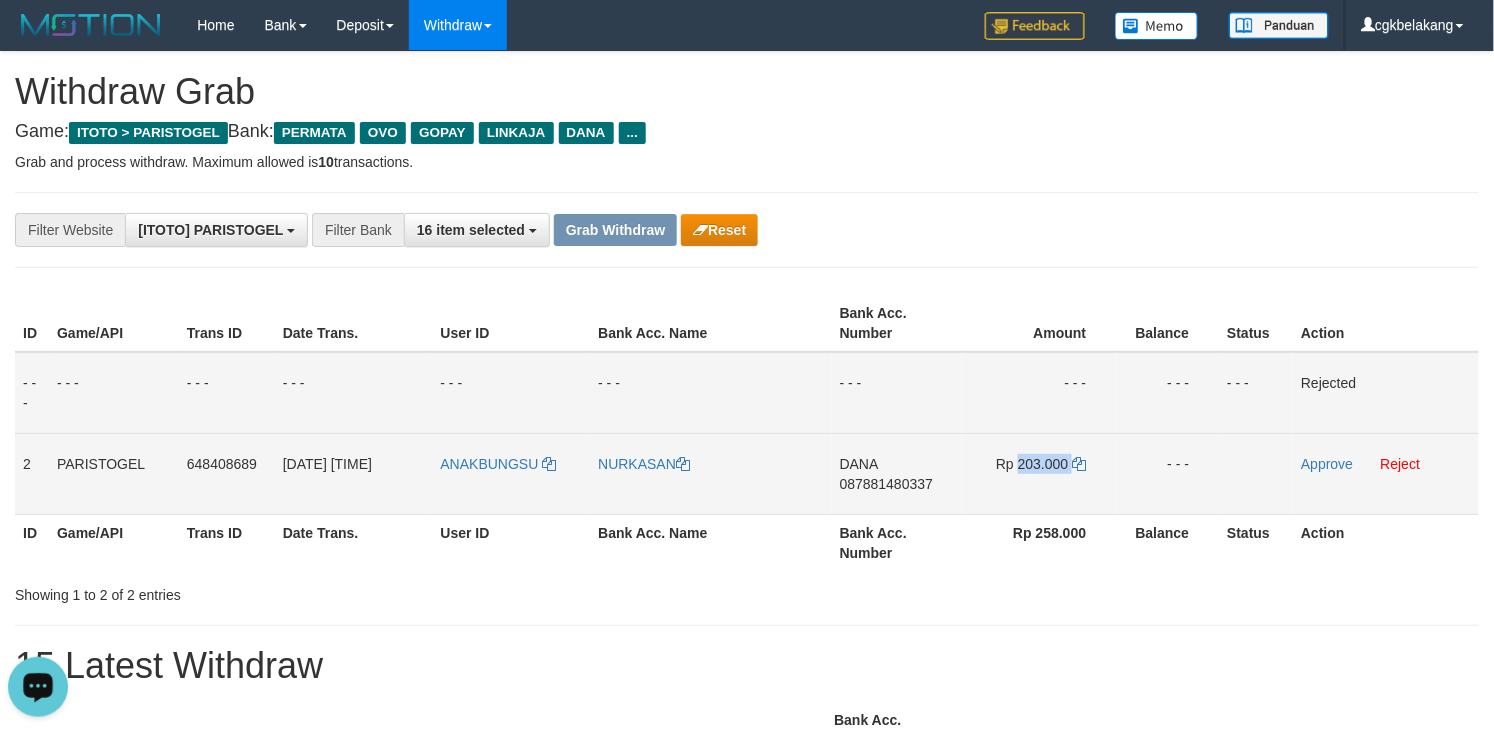 click on "Rp 203.000" at bounding box center [1039, 473] 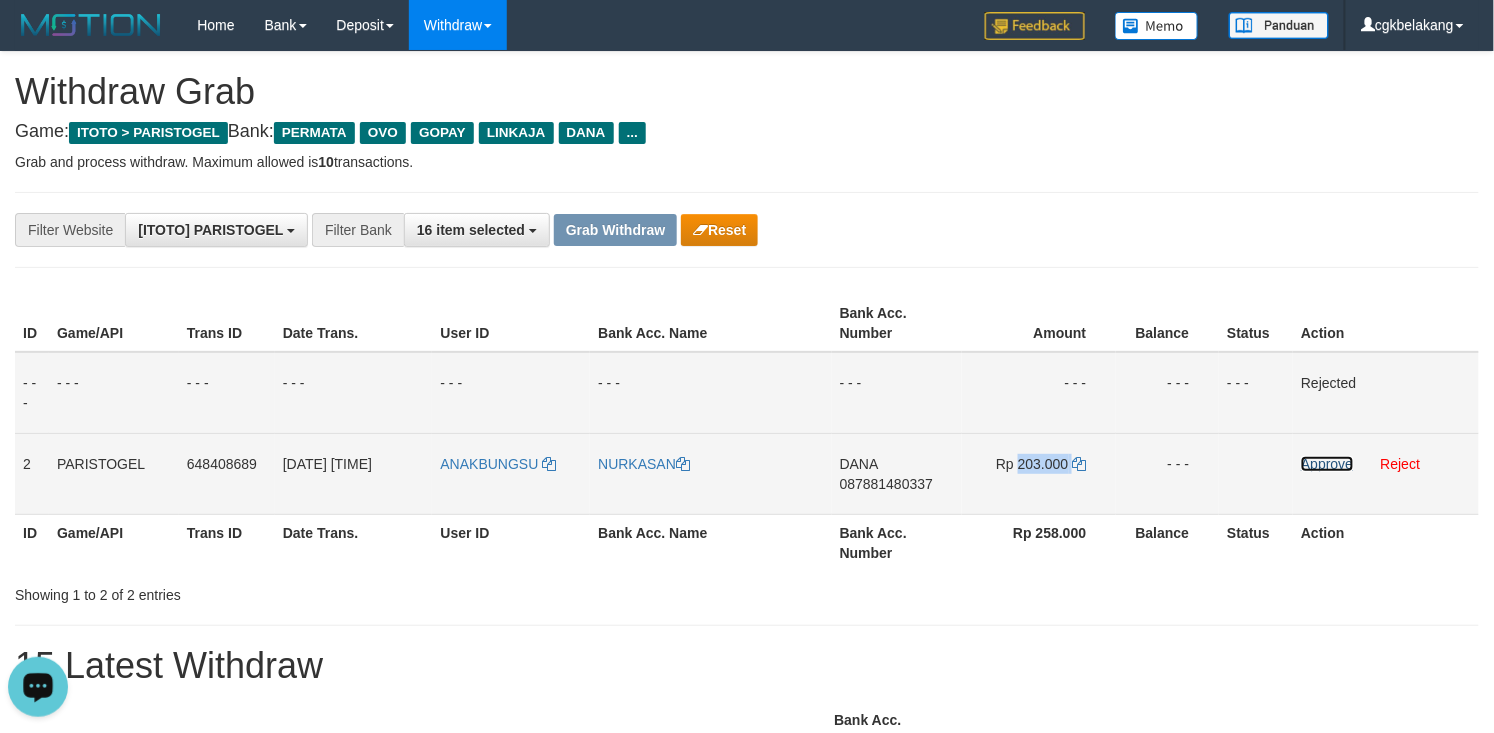 click on "Approve" at bounding box center [1327, 464] 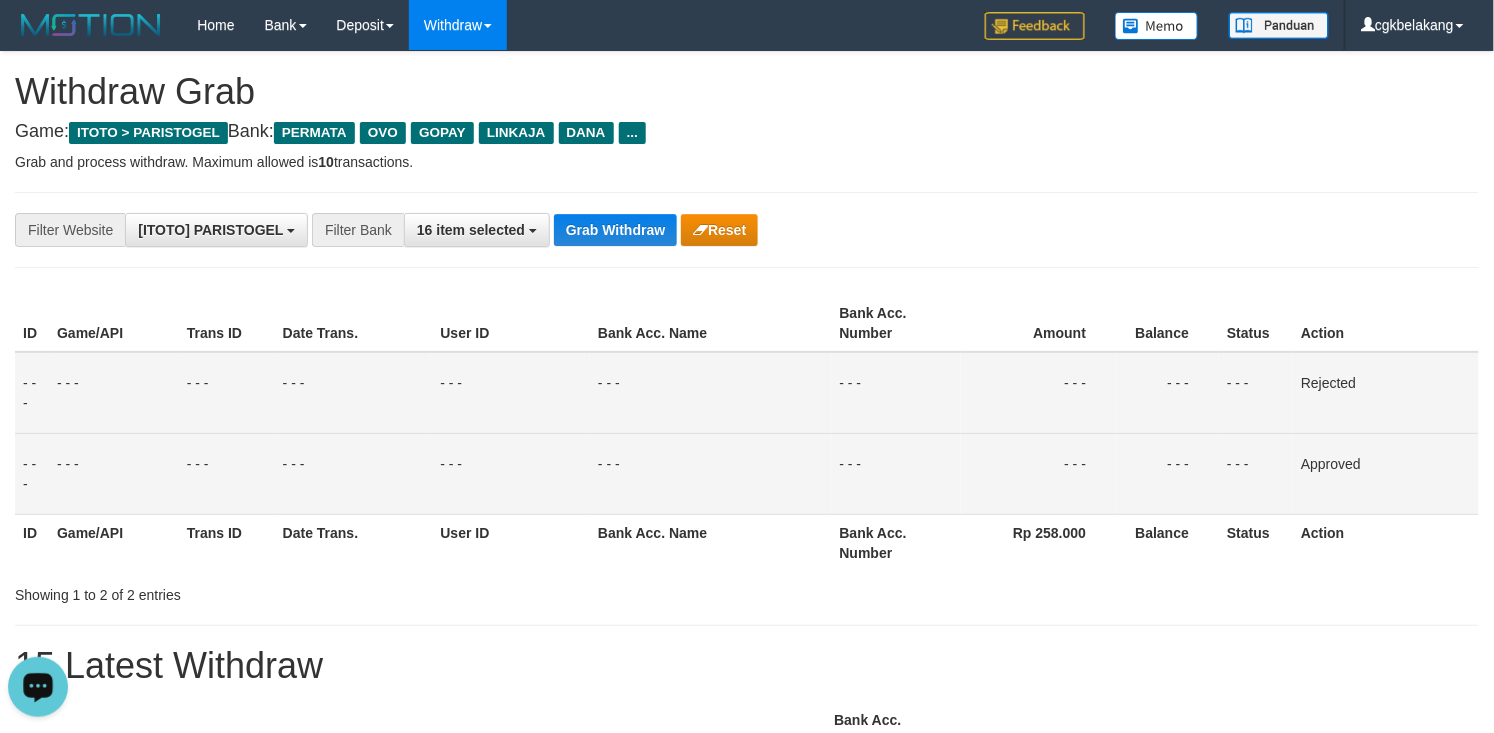drag, startPoint x: 982, startPoint y: 154, endPoint x: 952, endPoint y: 154, distance: 30 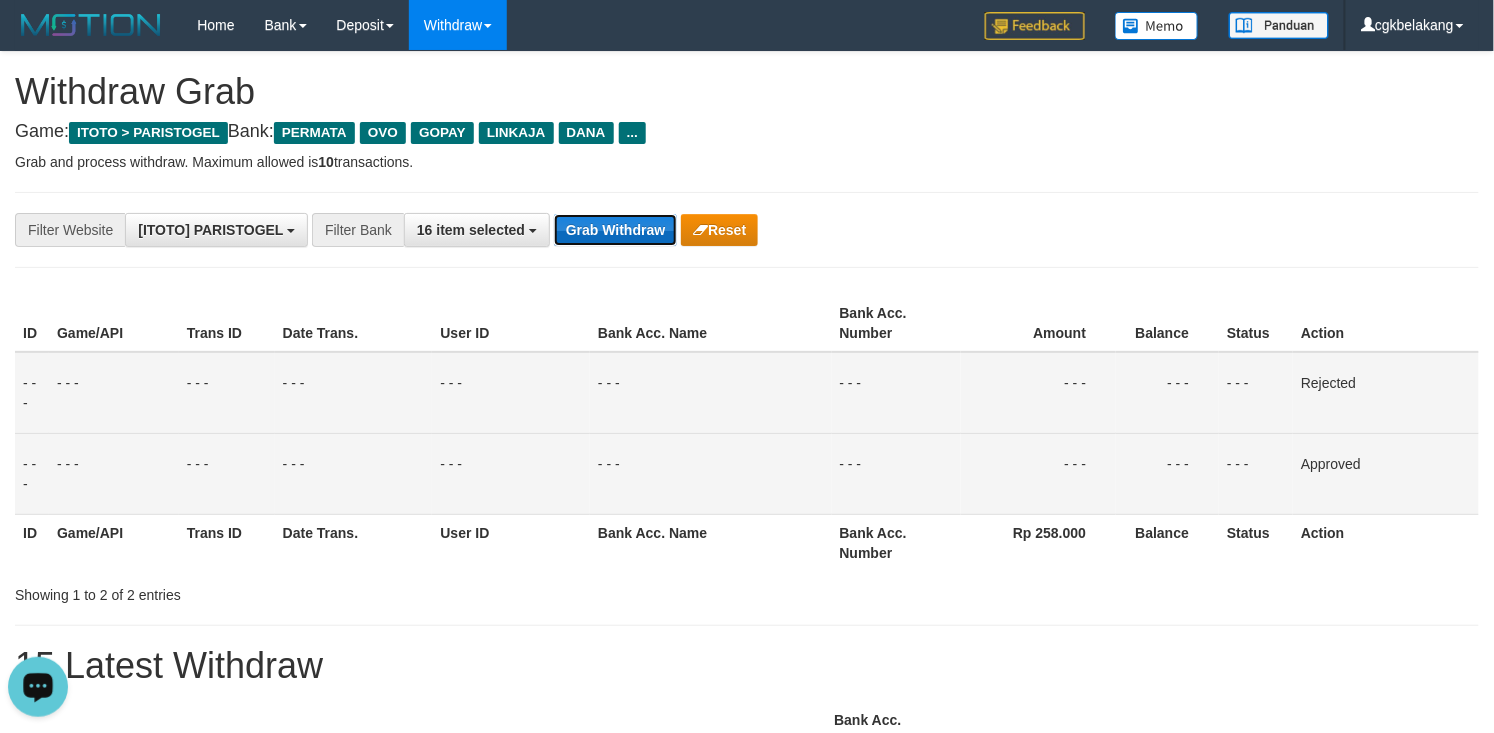 click on "Grab Withdraw" at bounding box center [615, 230] 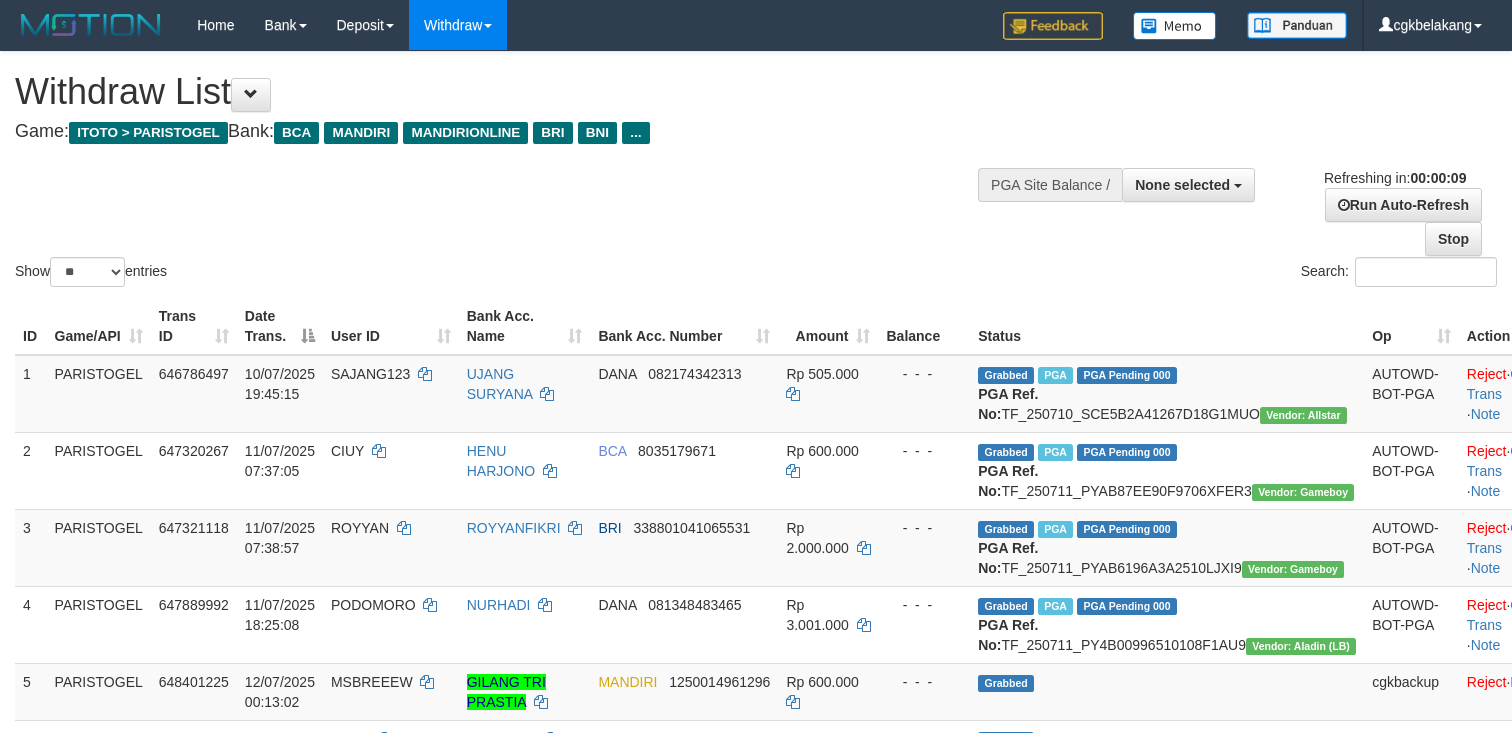 select 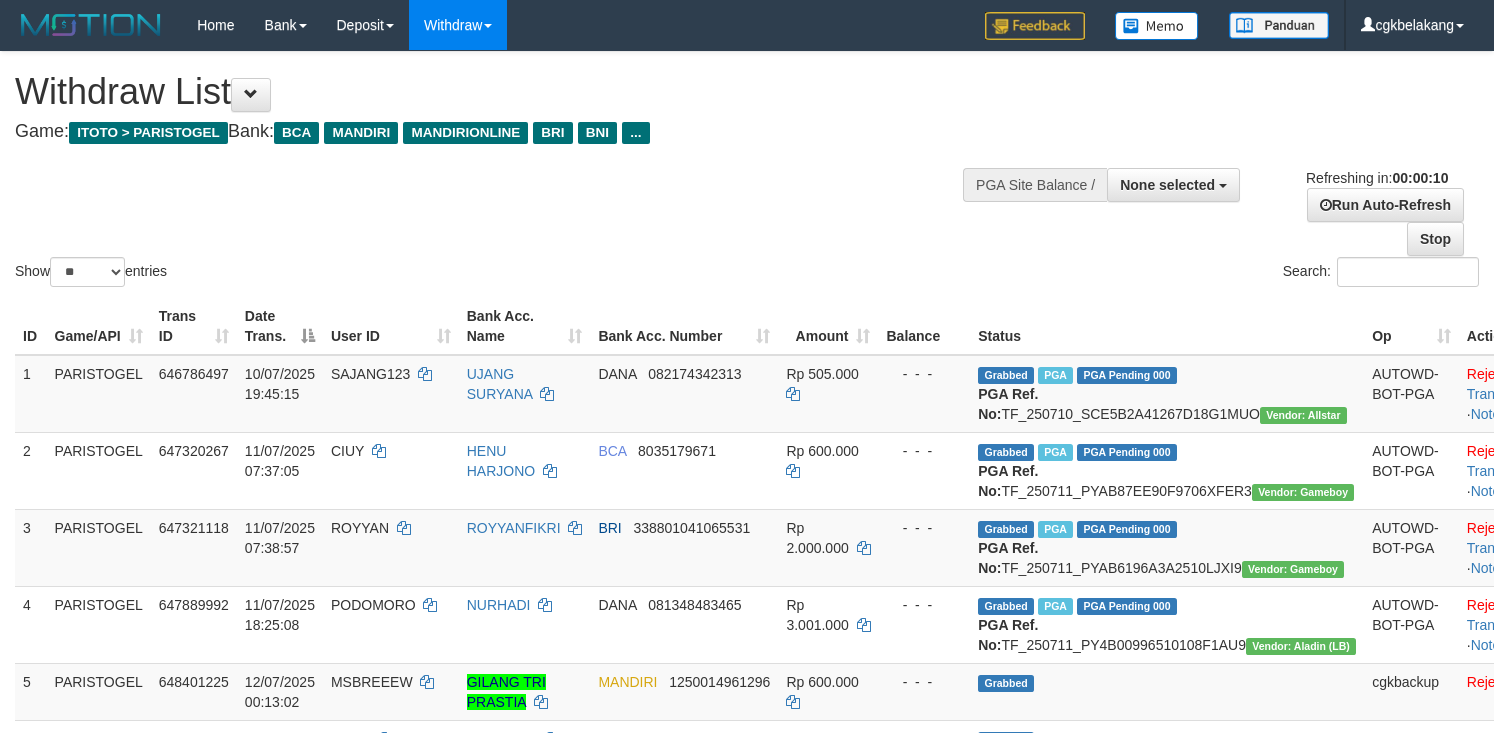 select 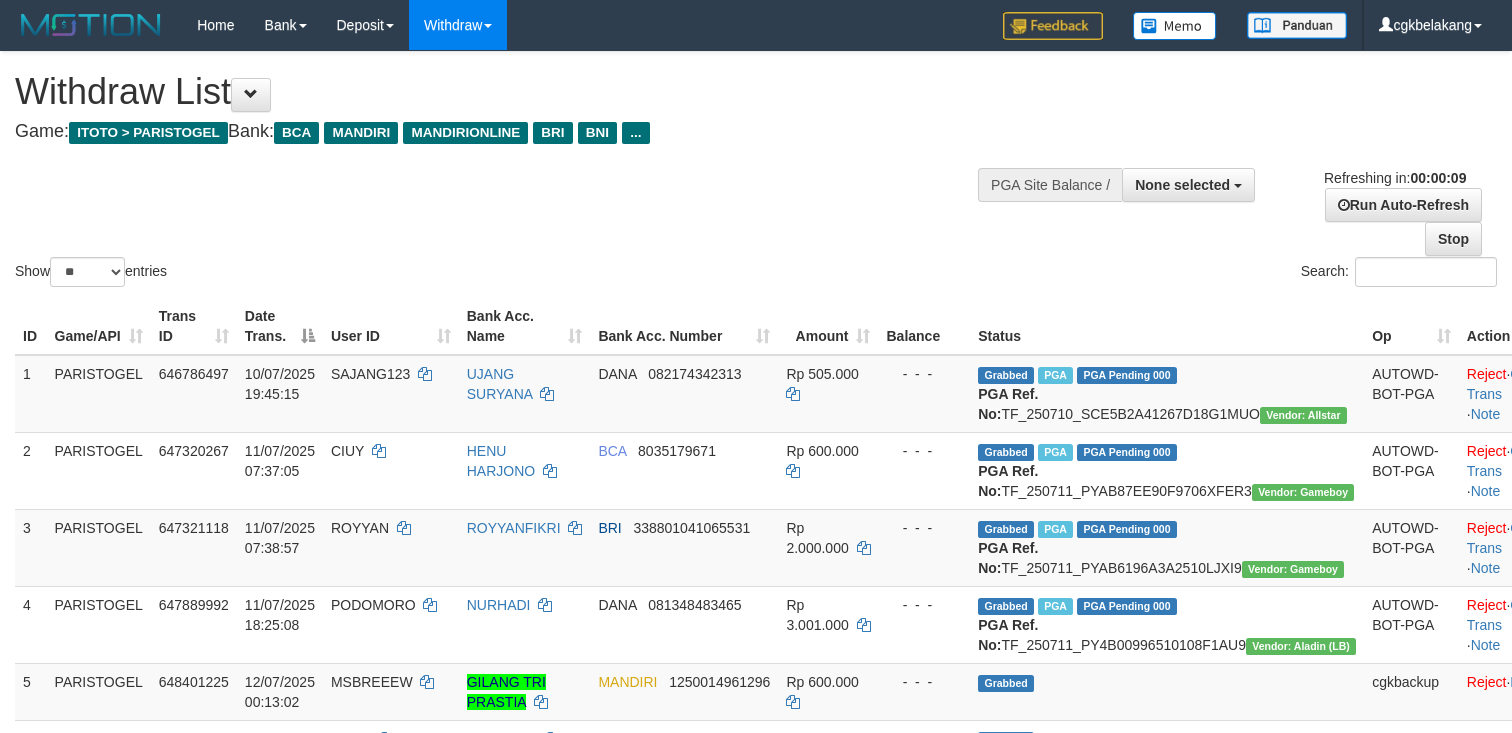 select 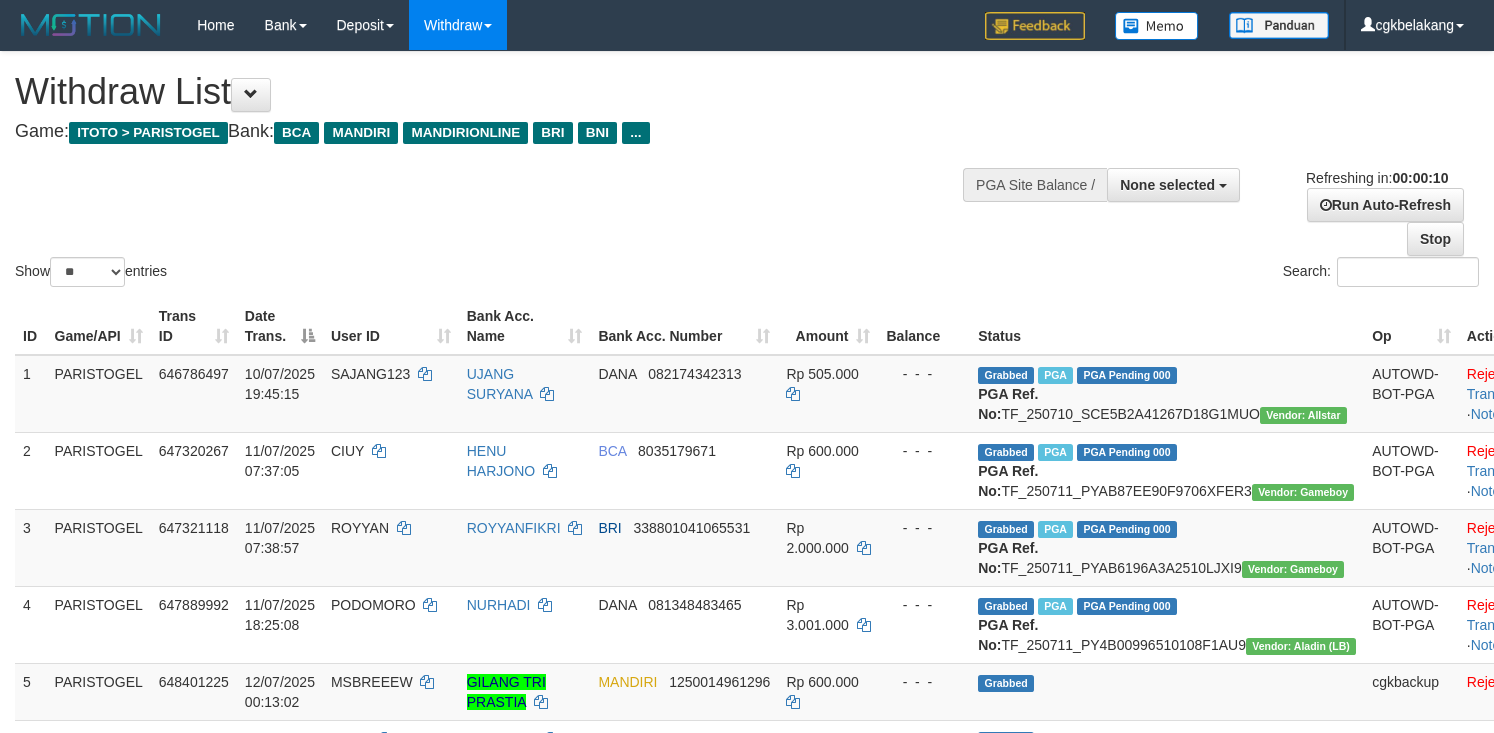 select 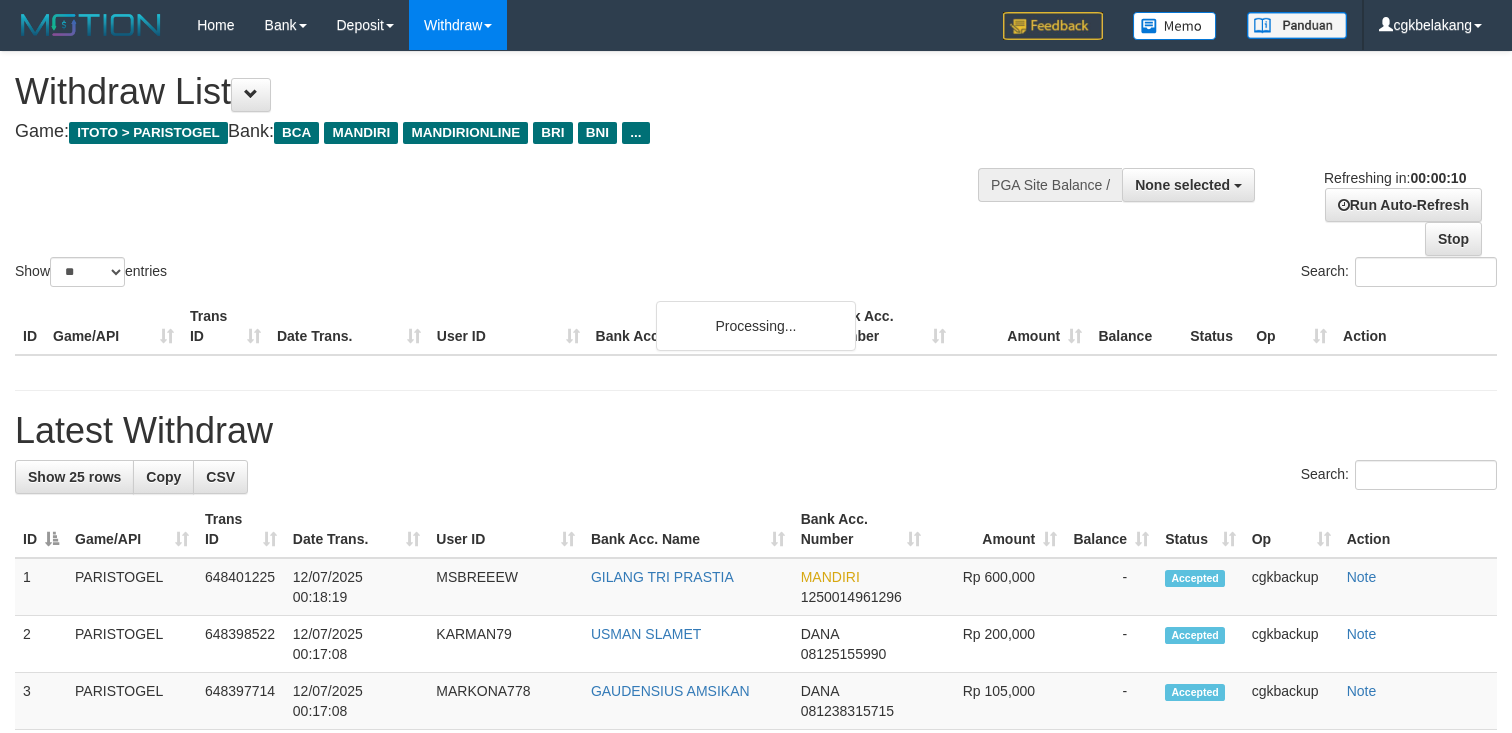 select 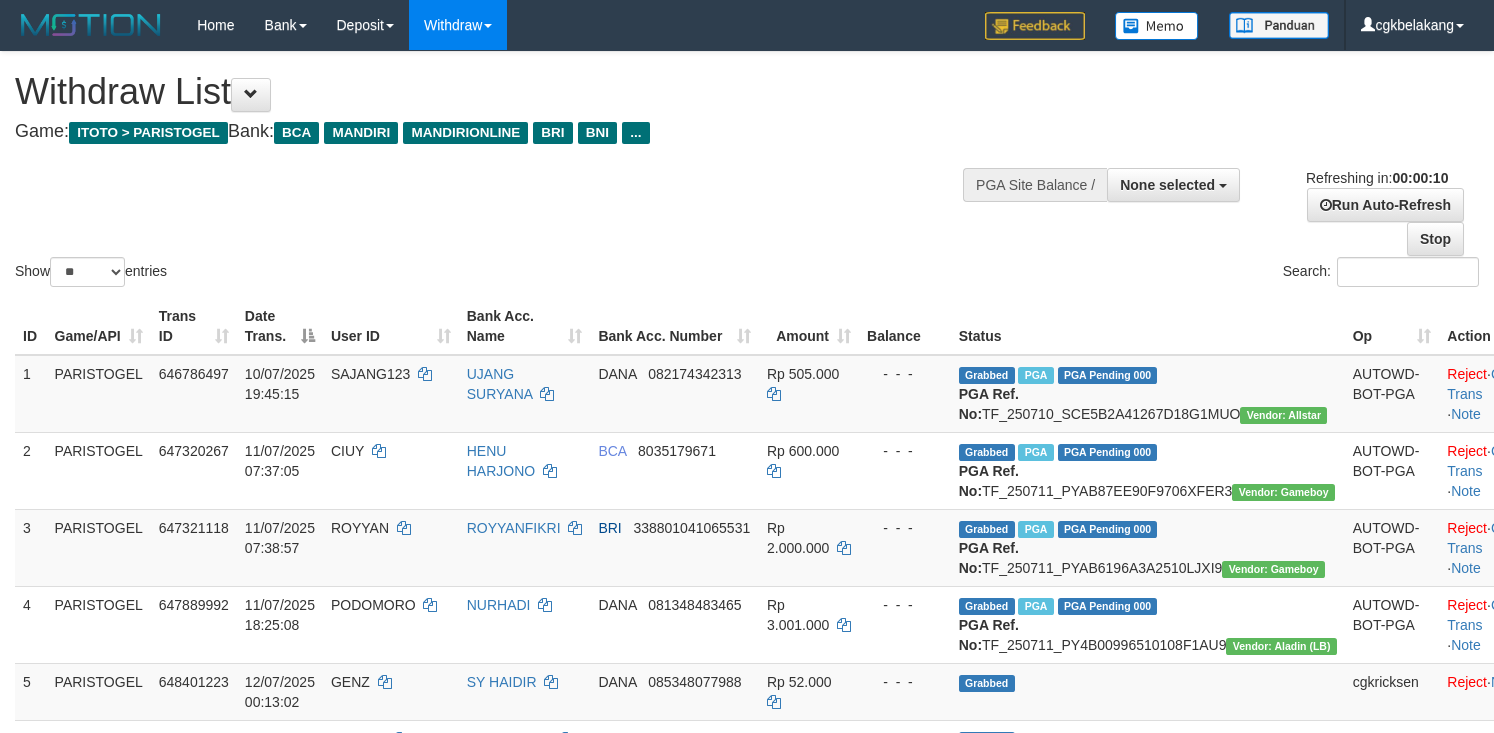 select 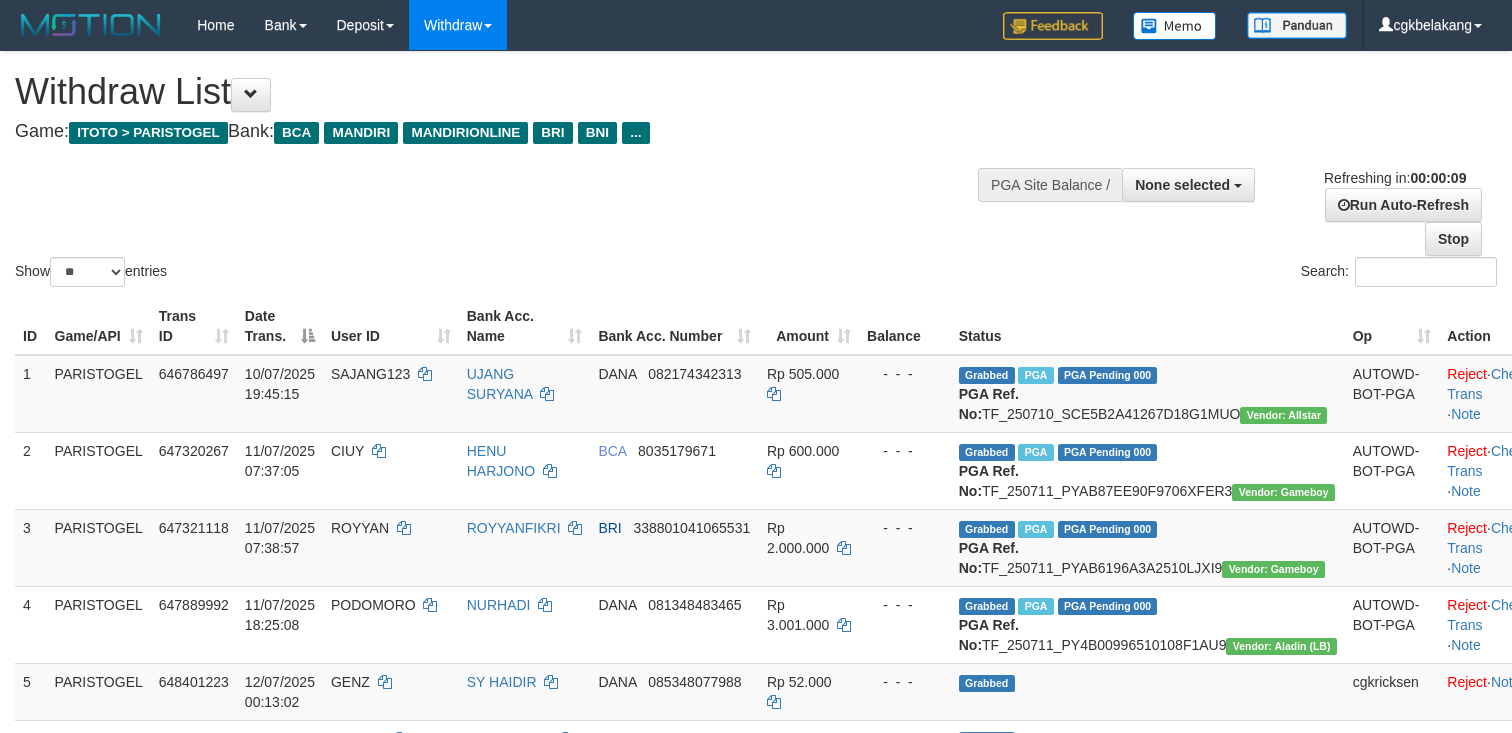 select 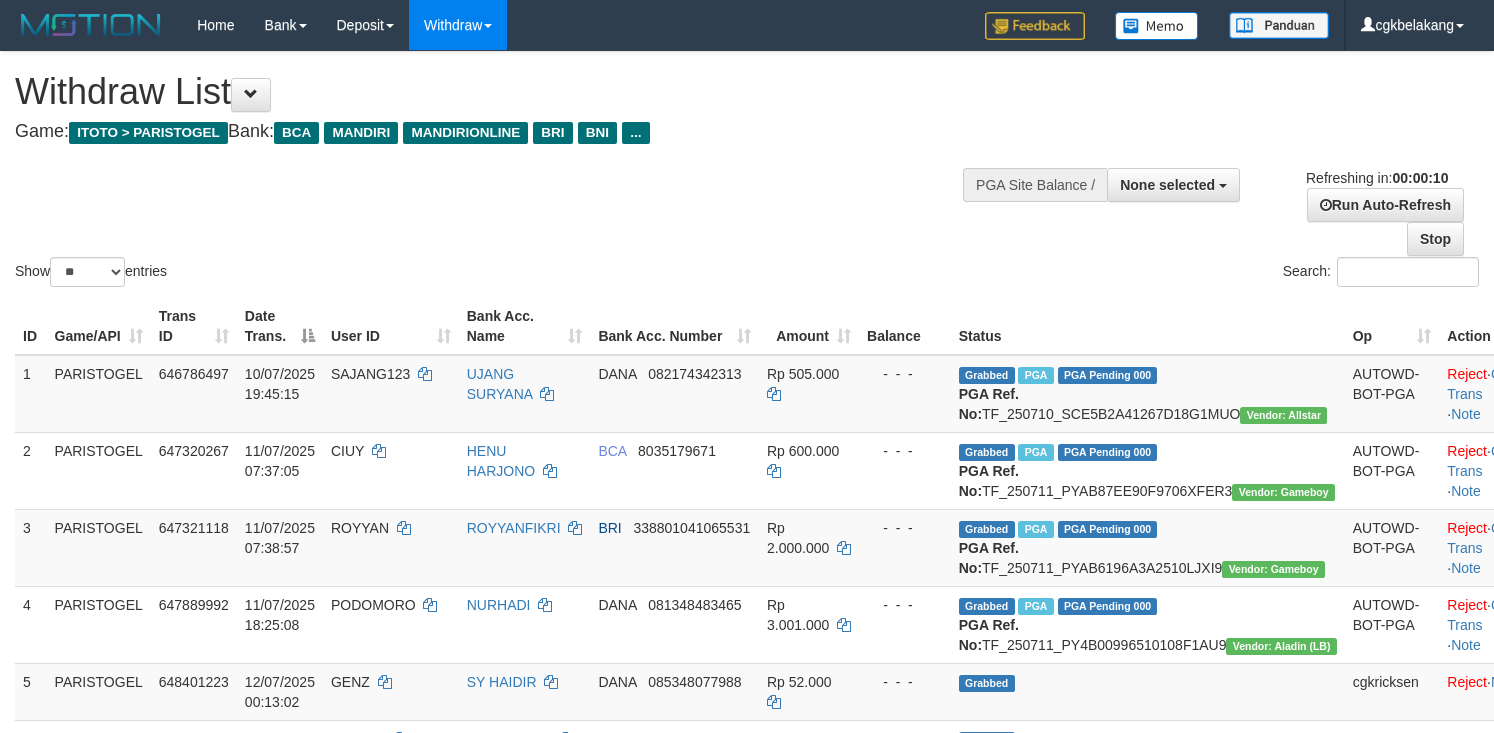 select 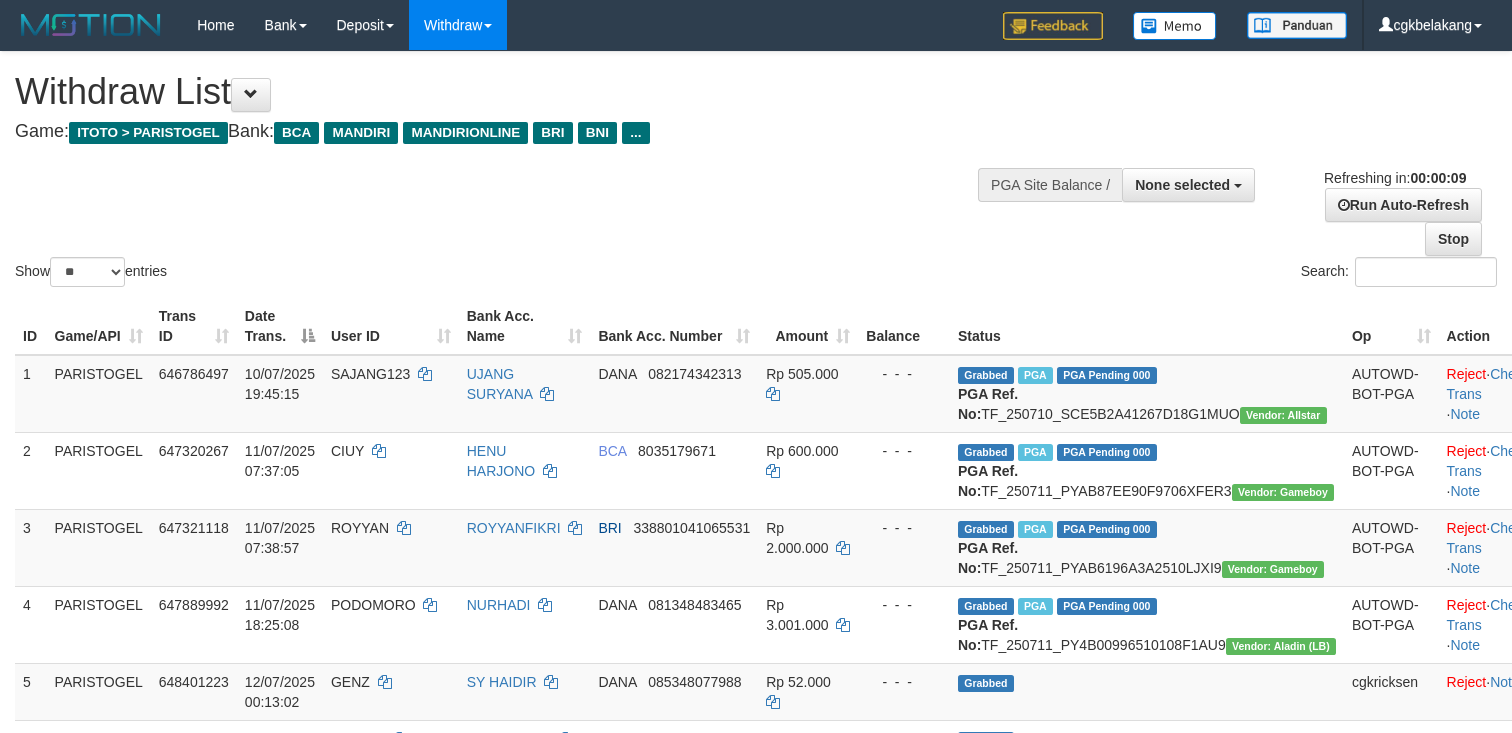 select 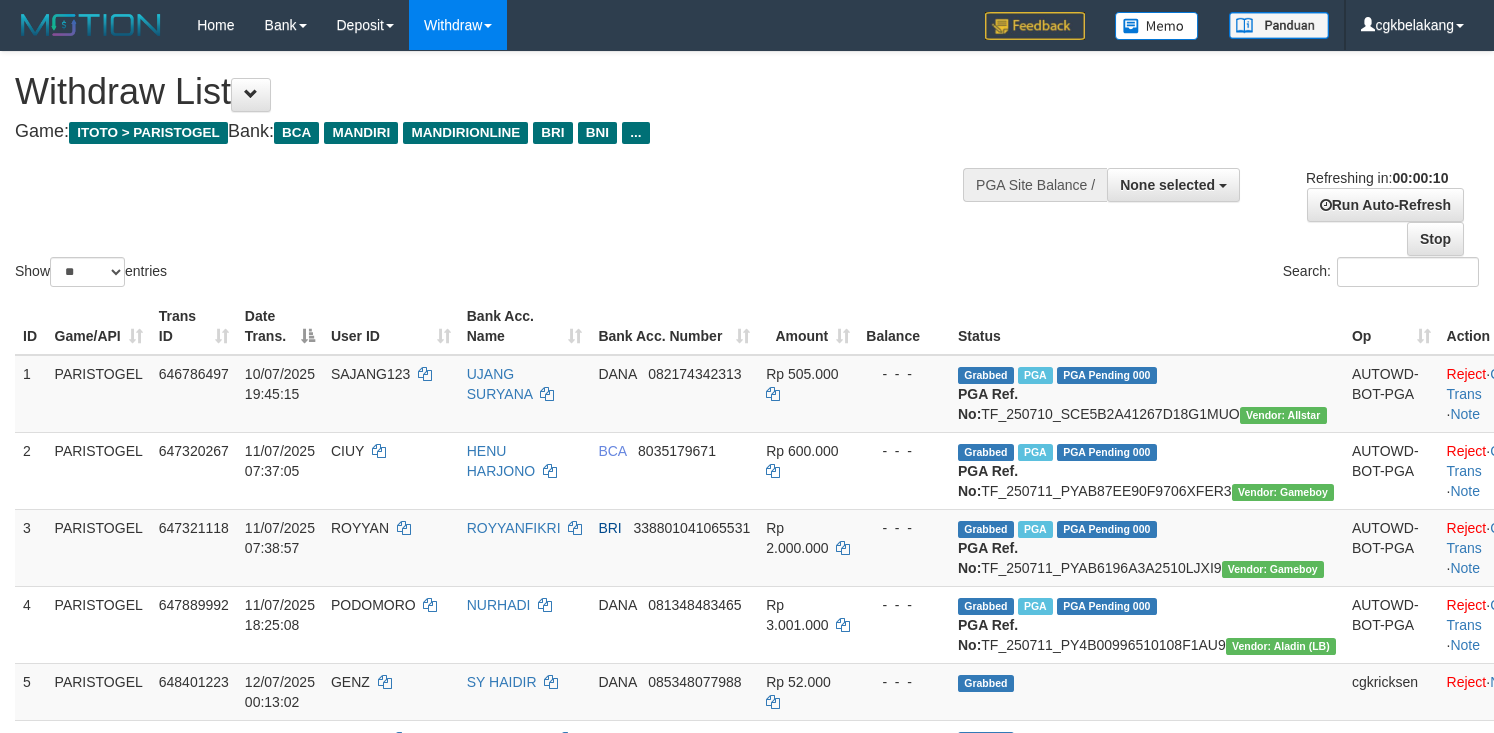 select 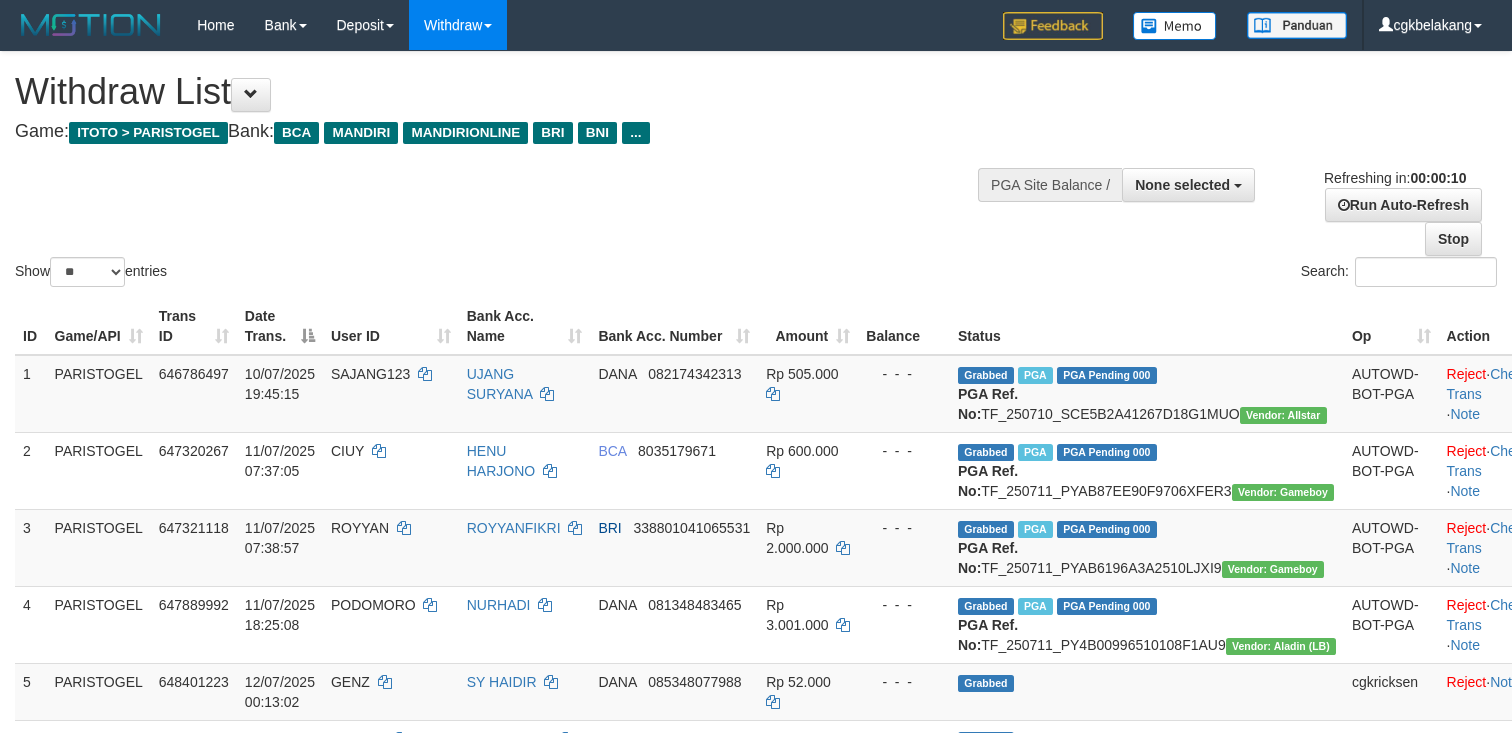 select 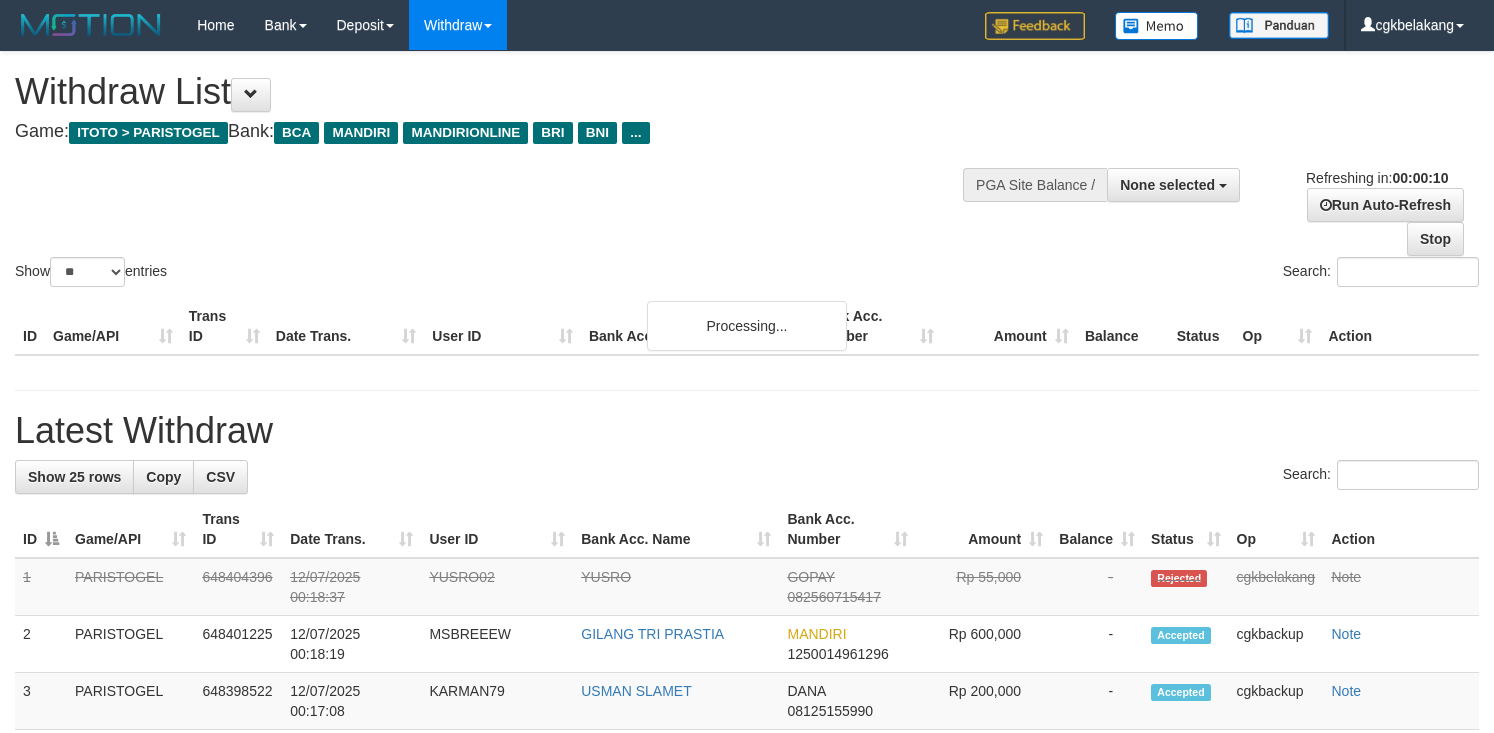 select 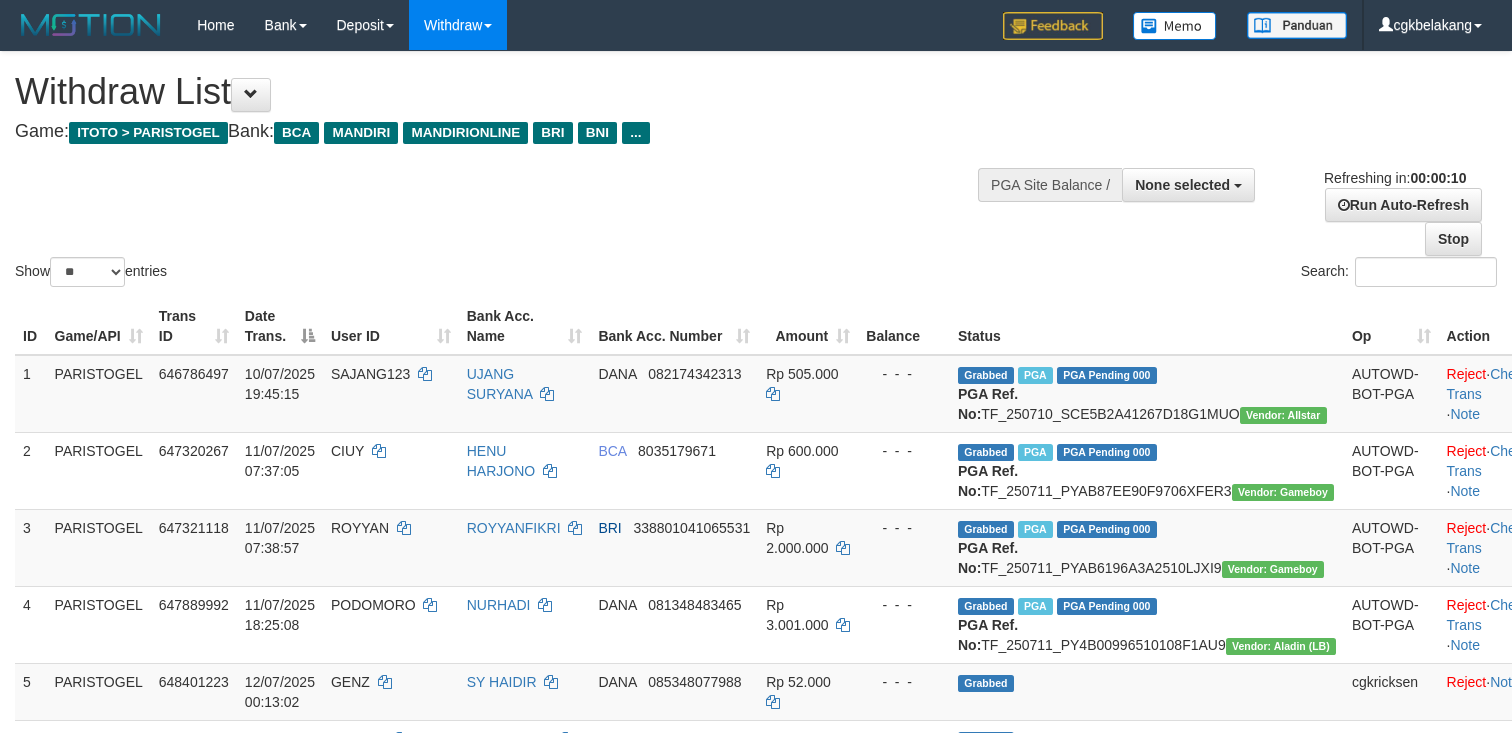 select 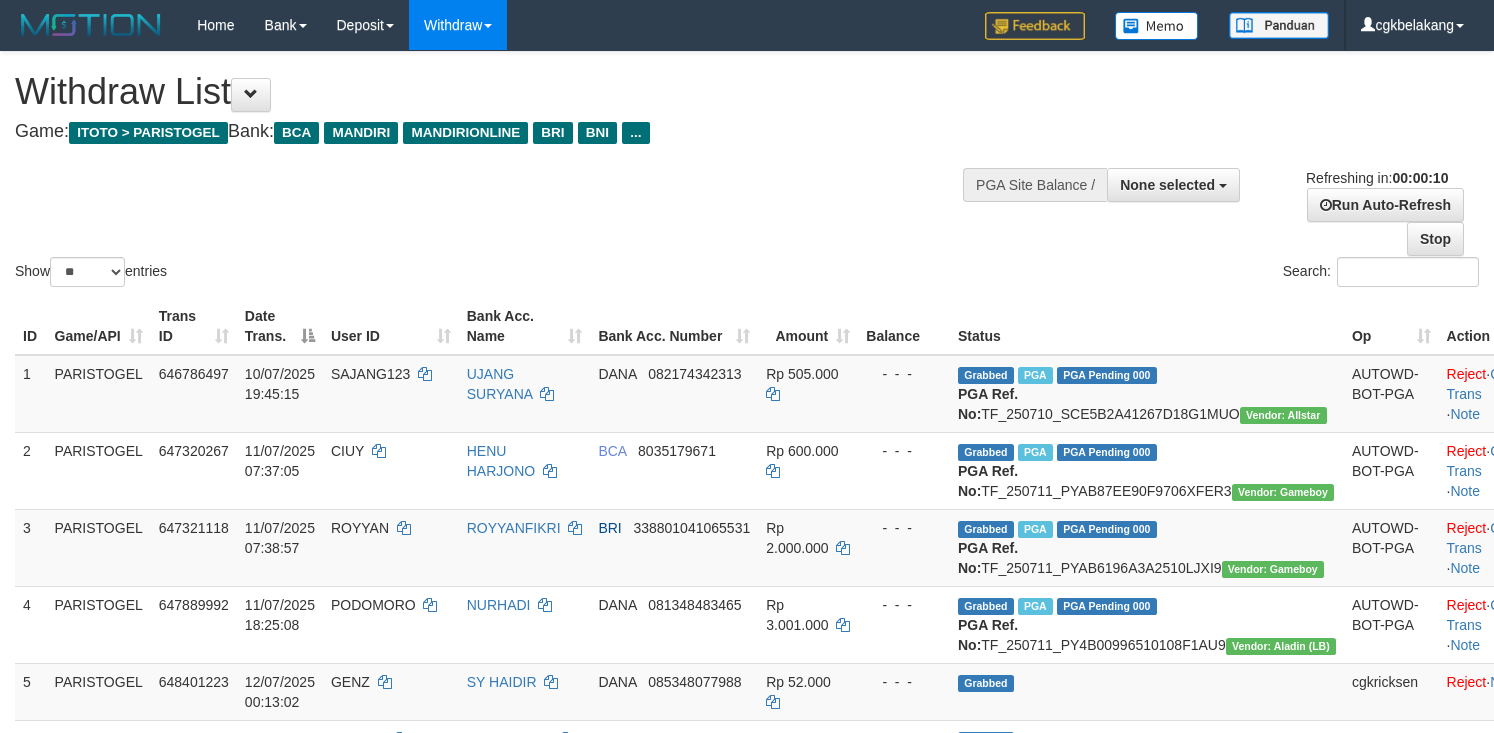 select 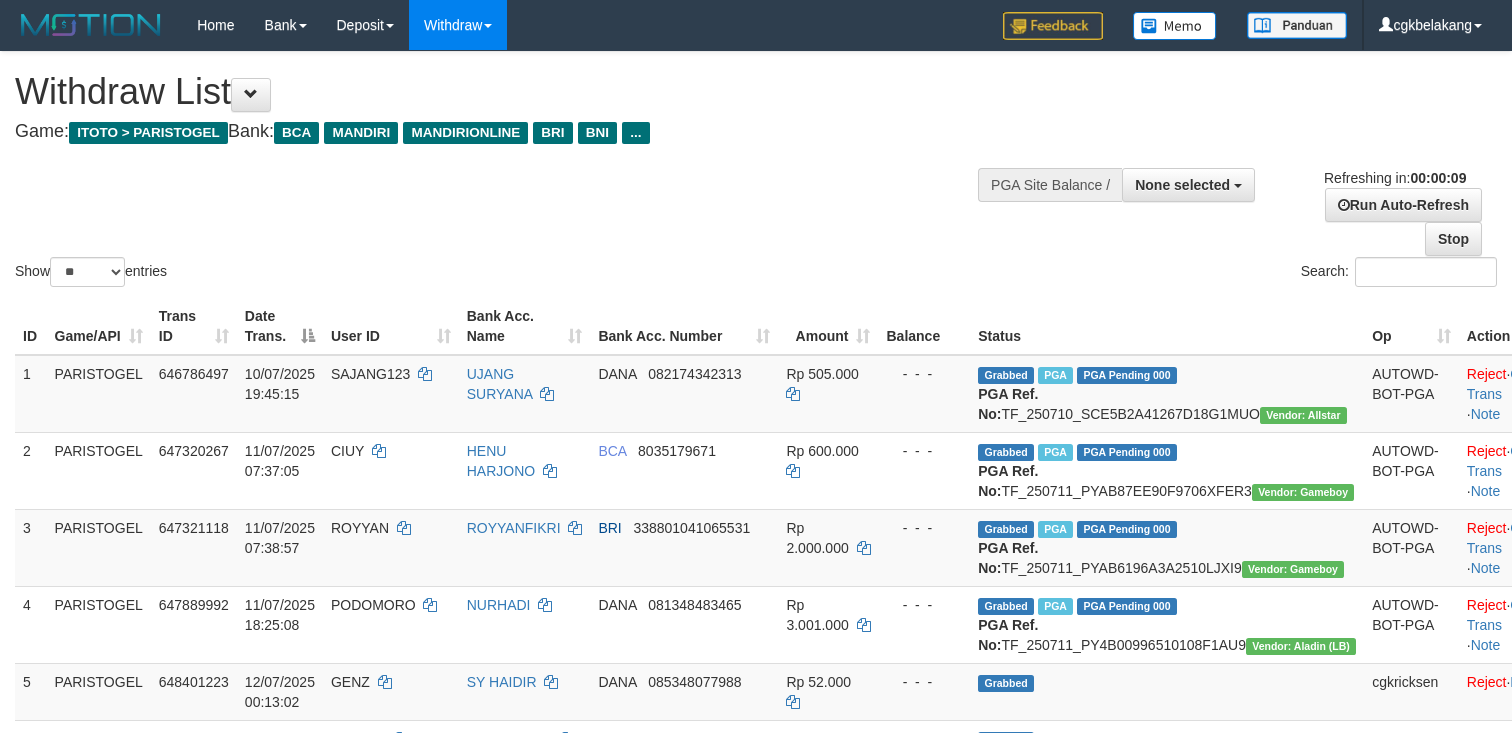 select 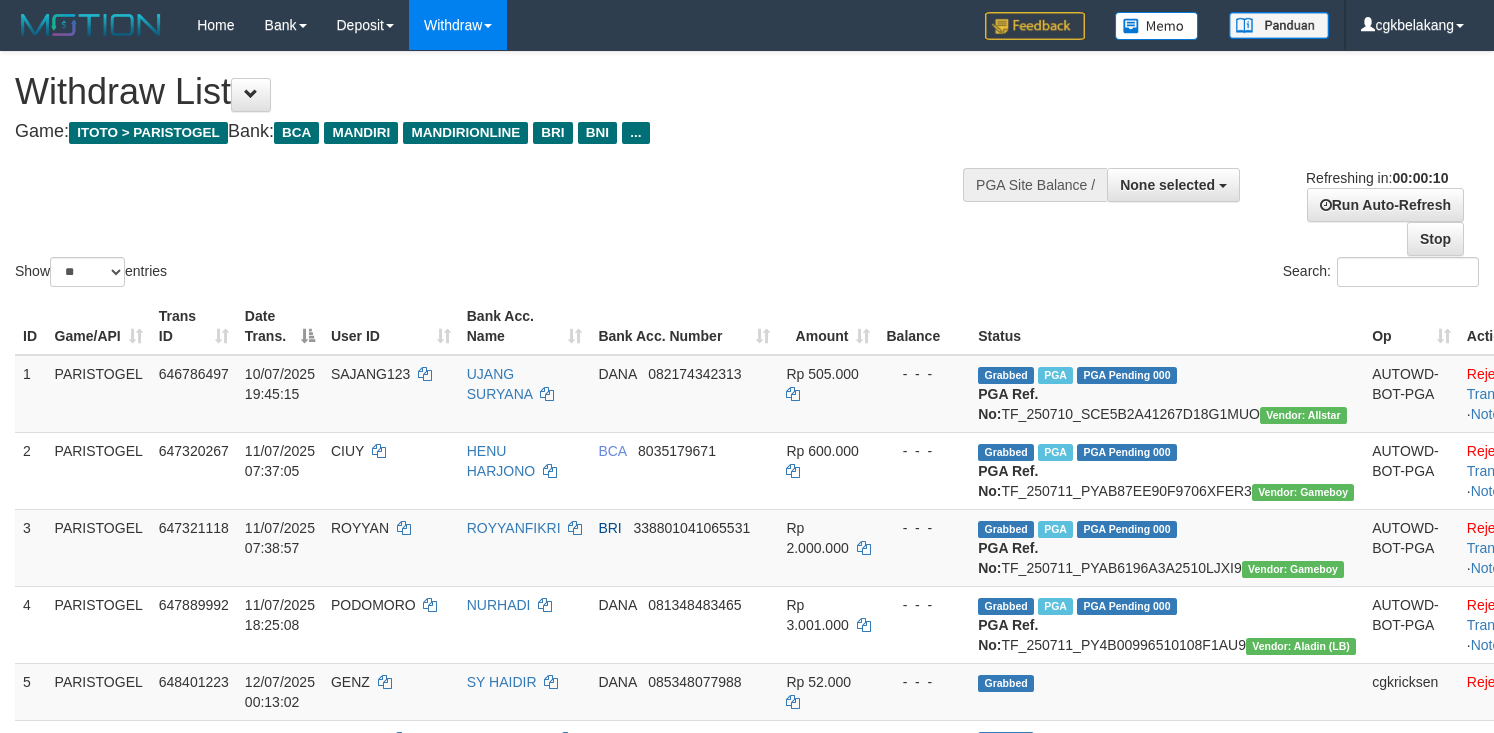 select 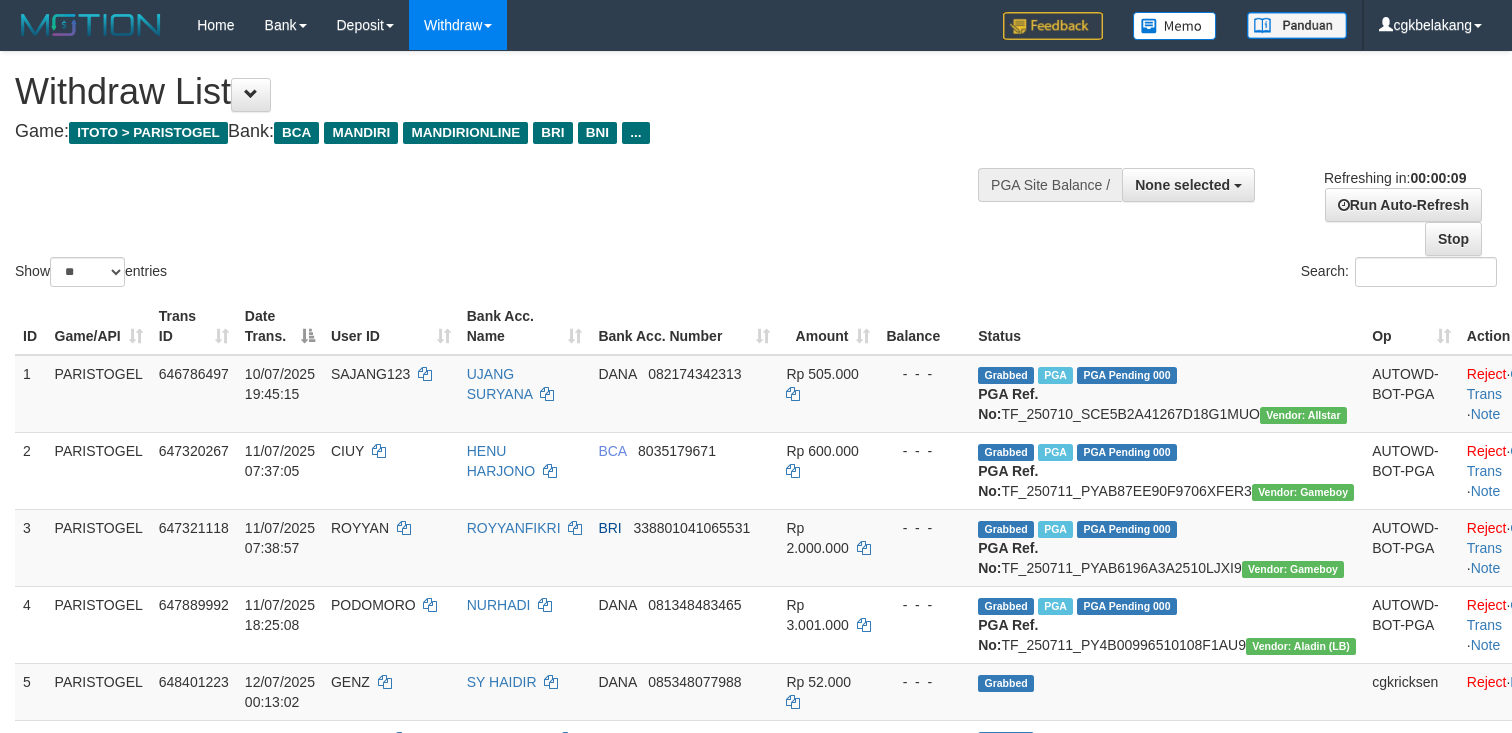 select 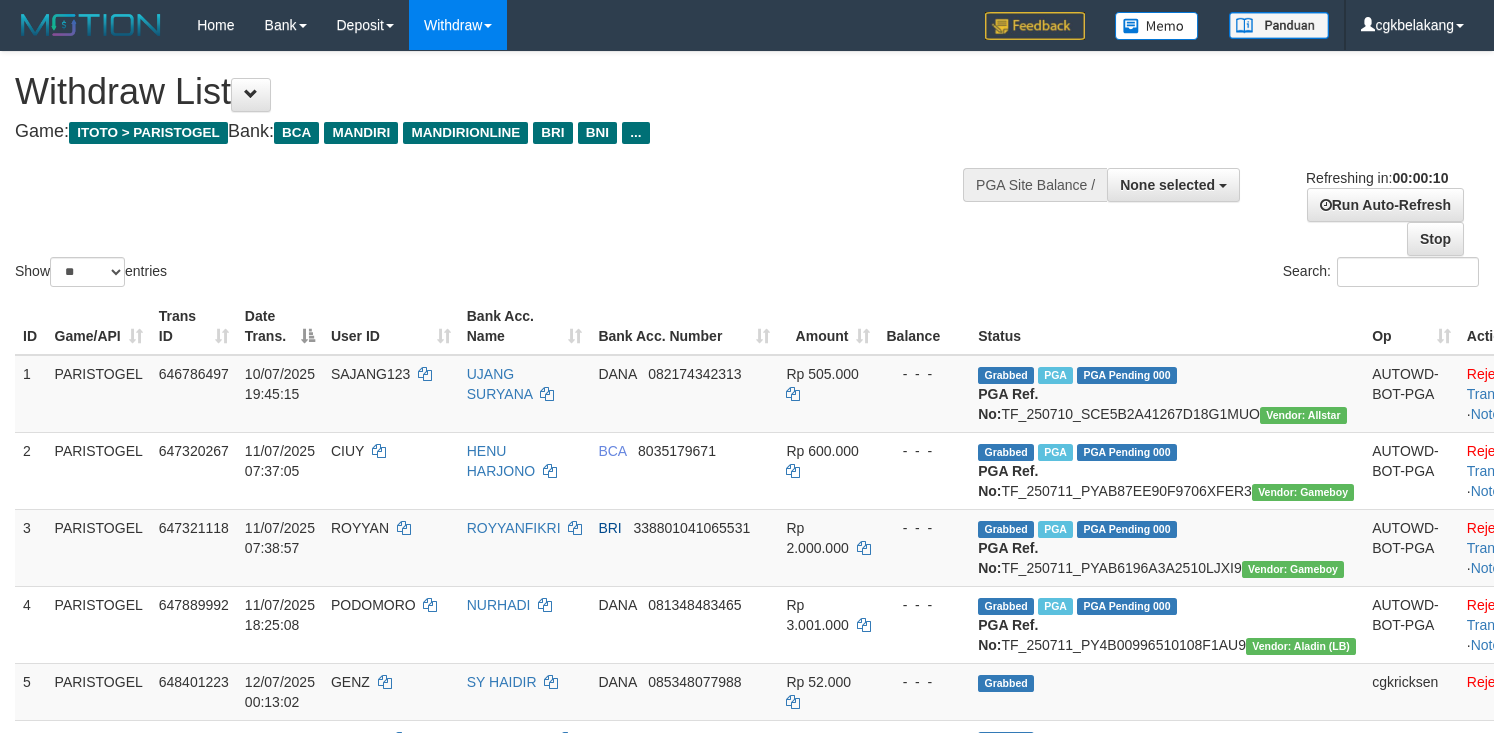 select 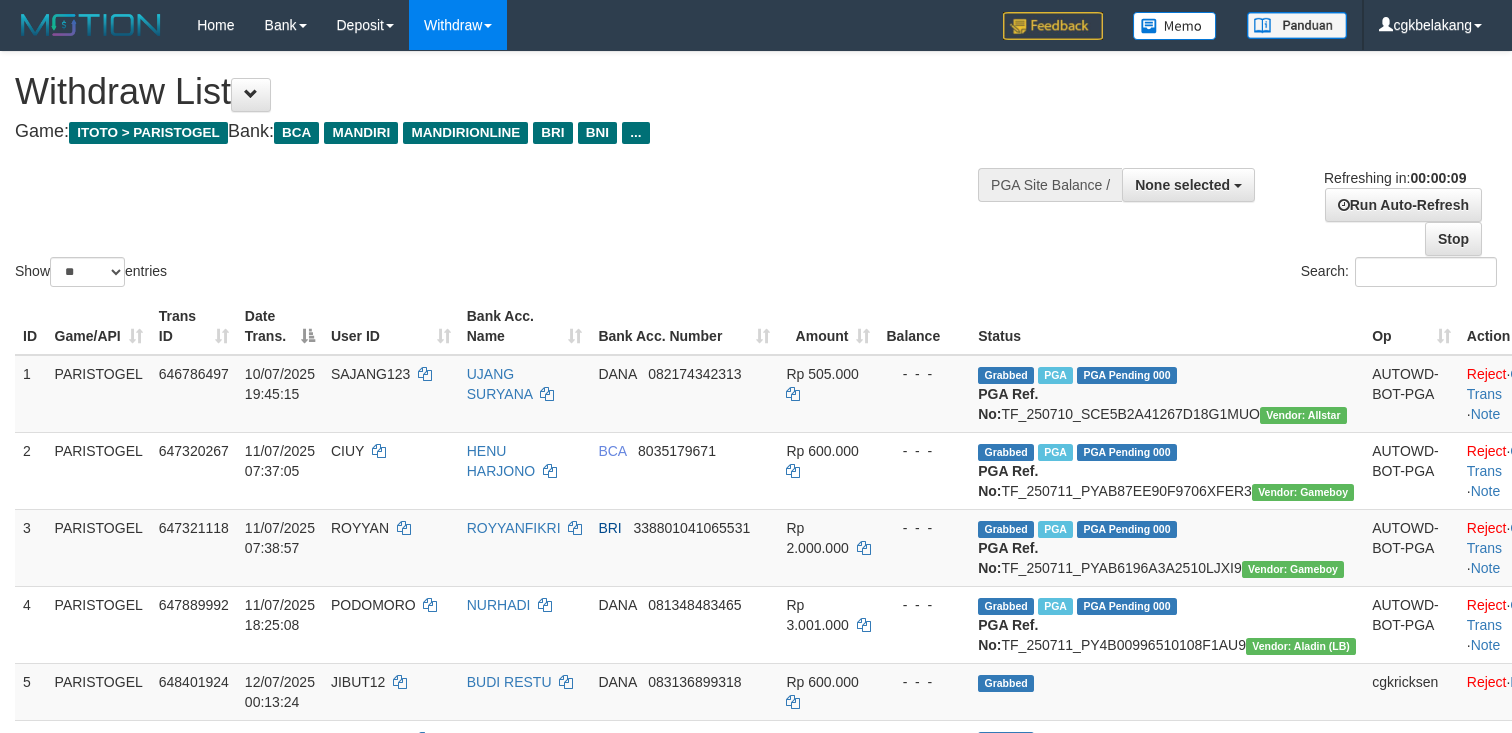 select 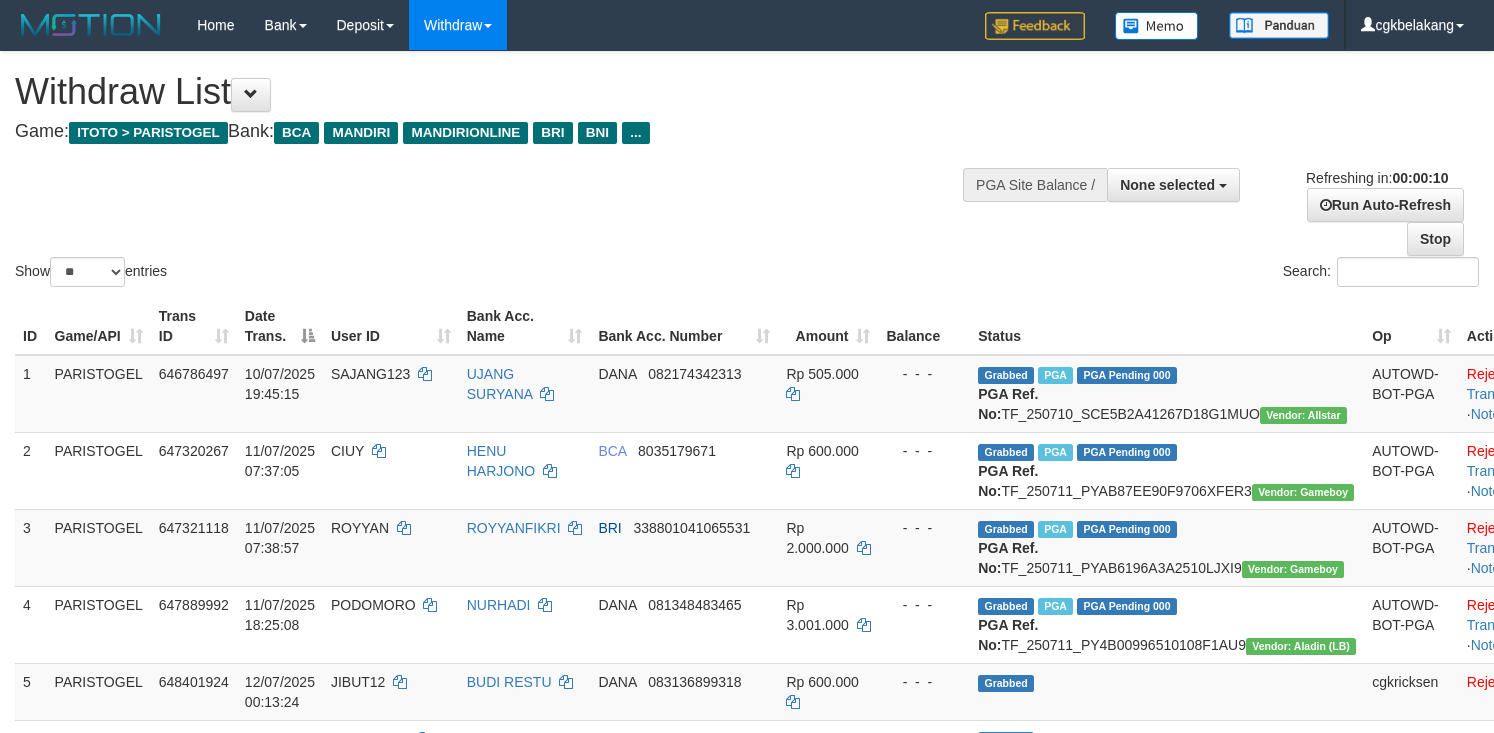 select 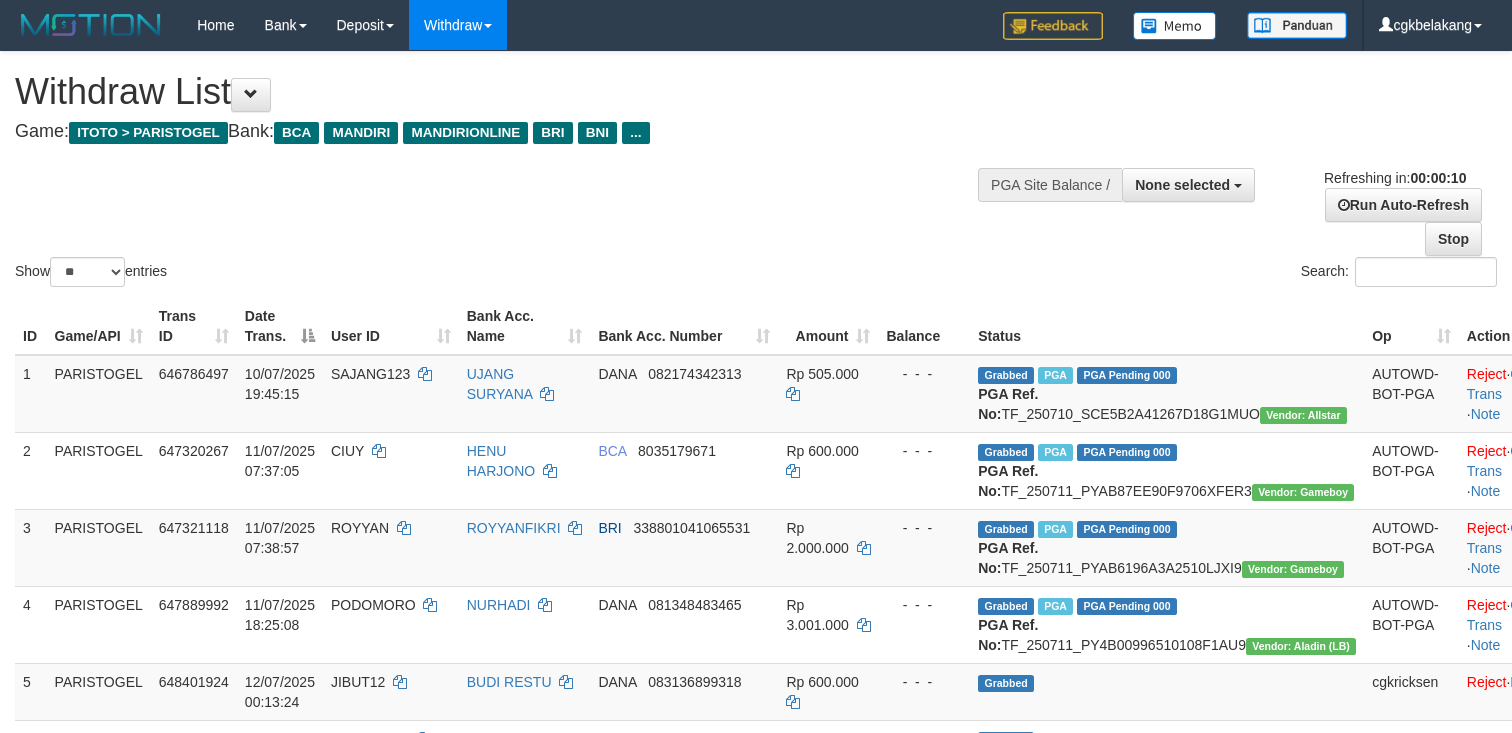 select 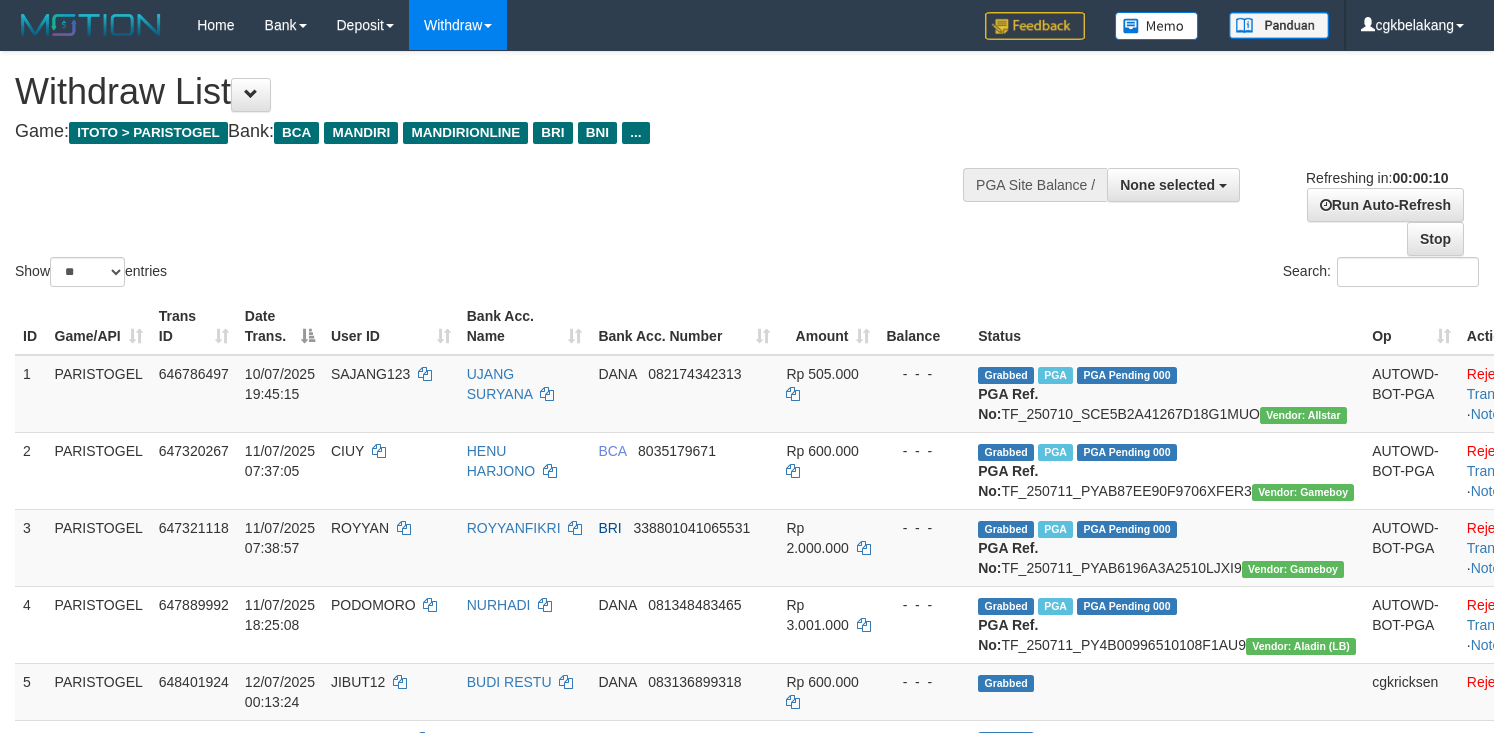 select 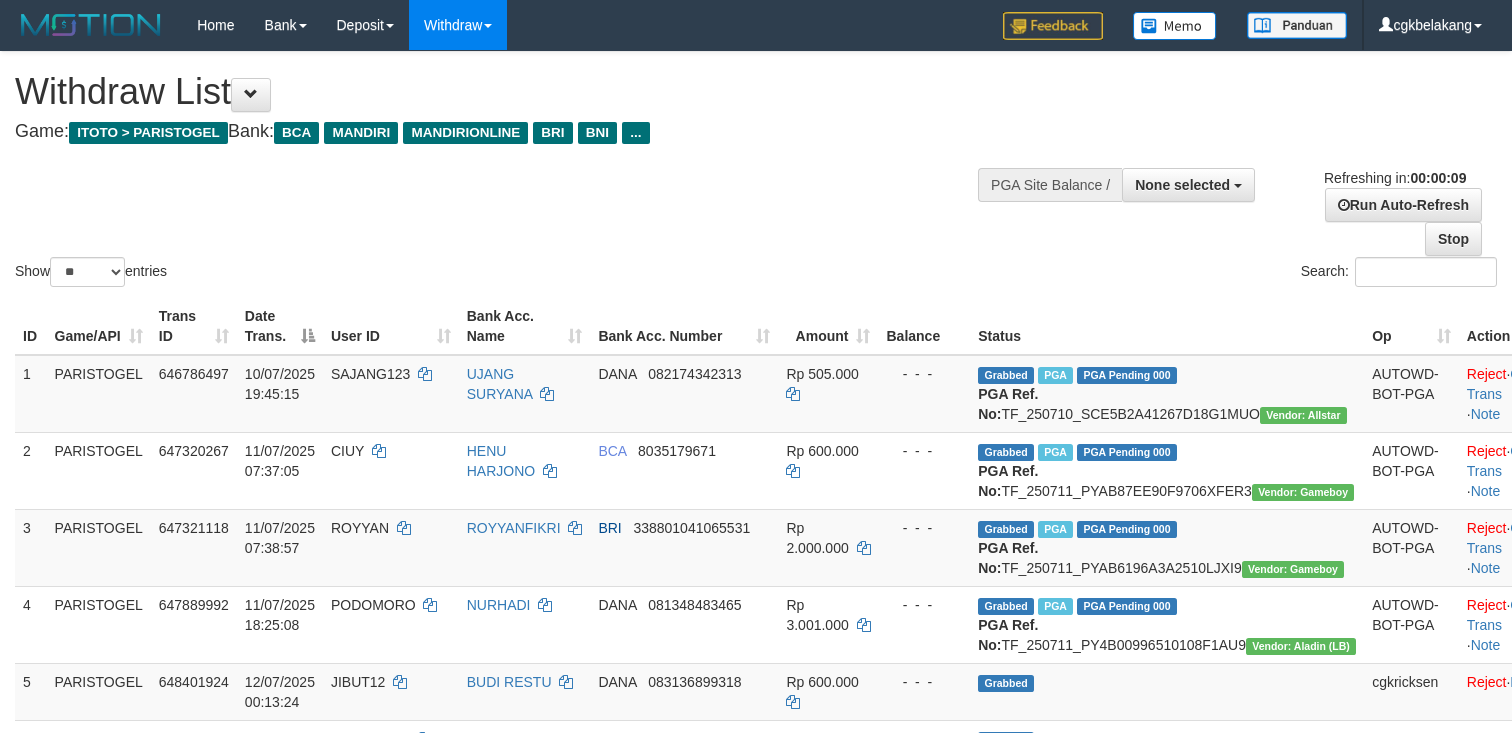 select 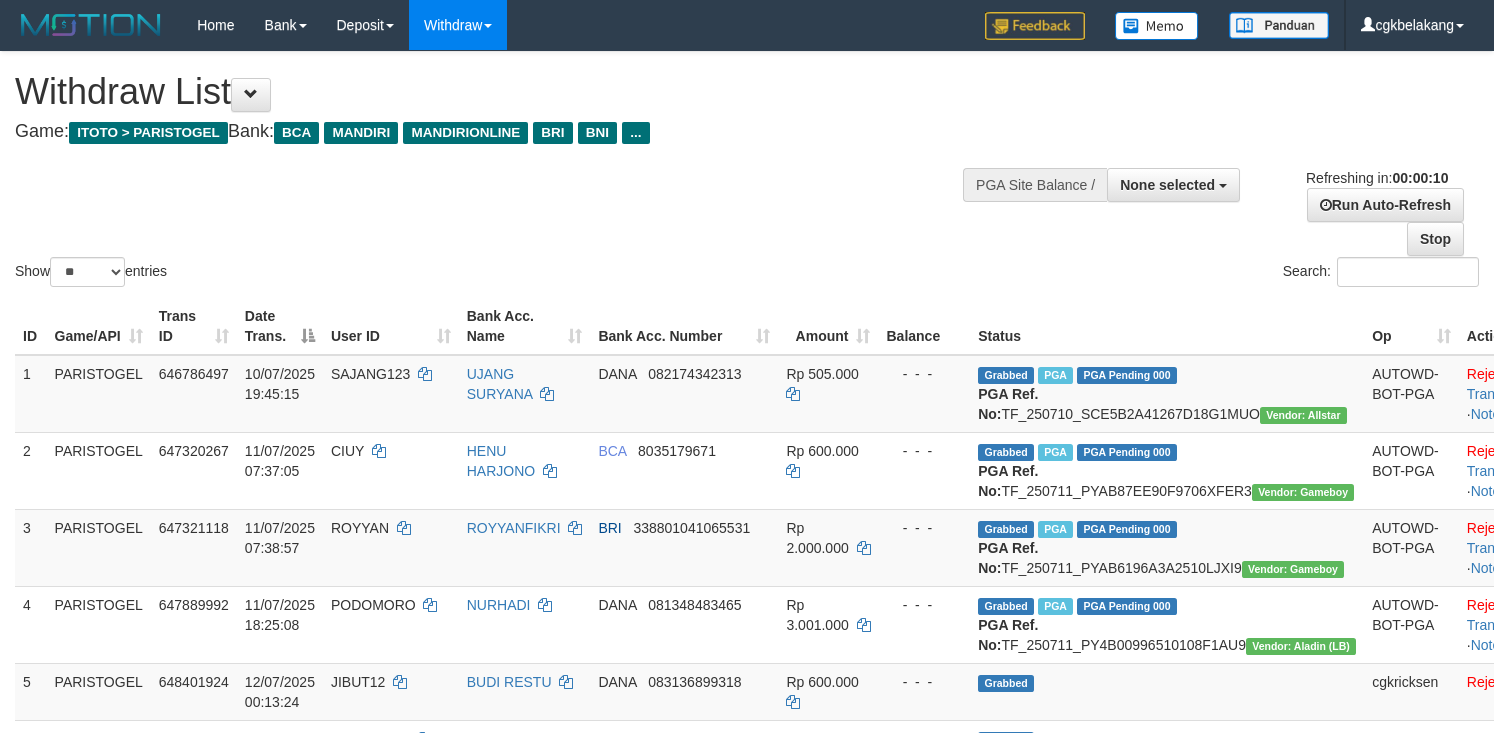 select 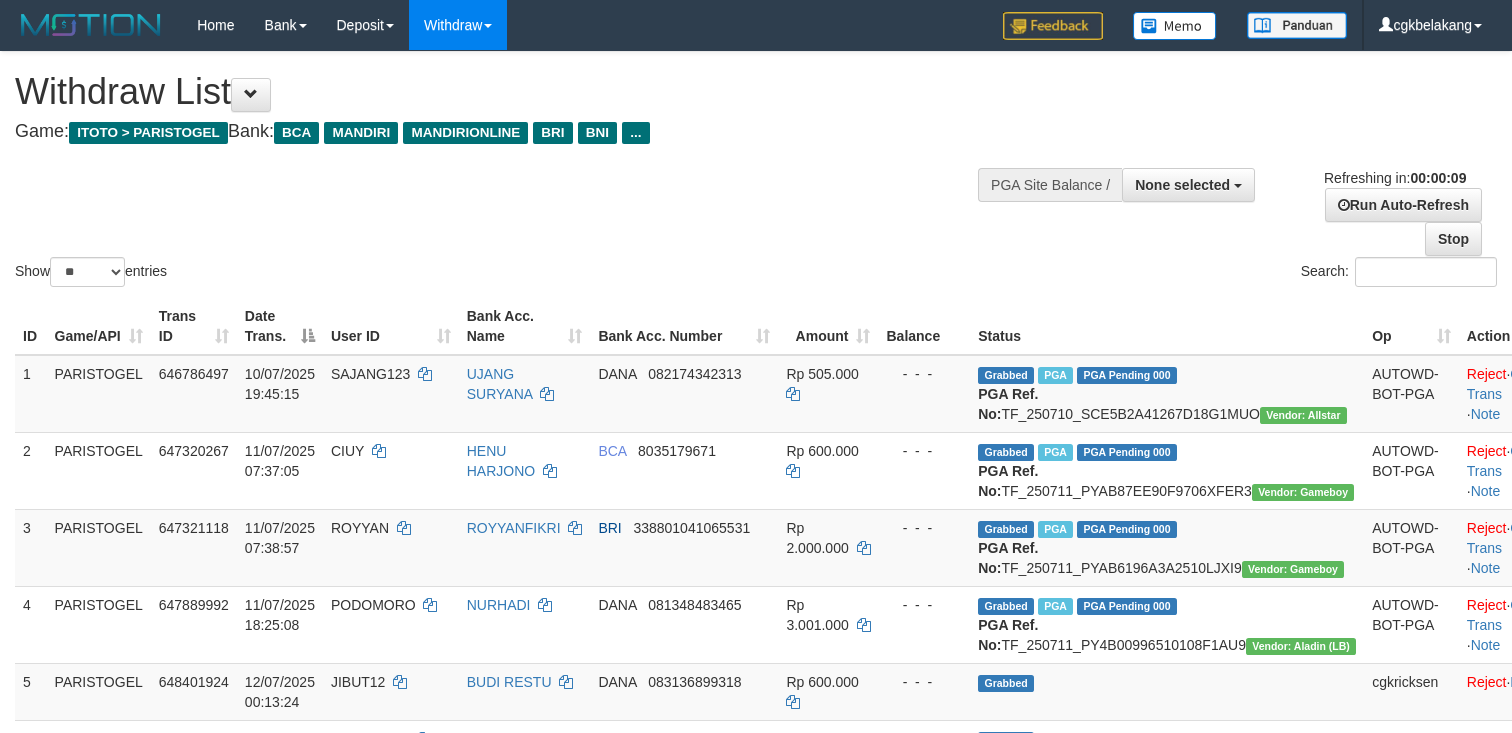 select 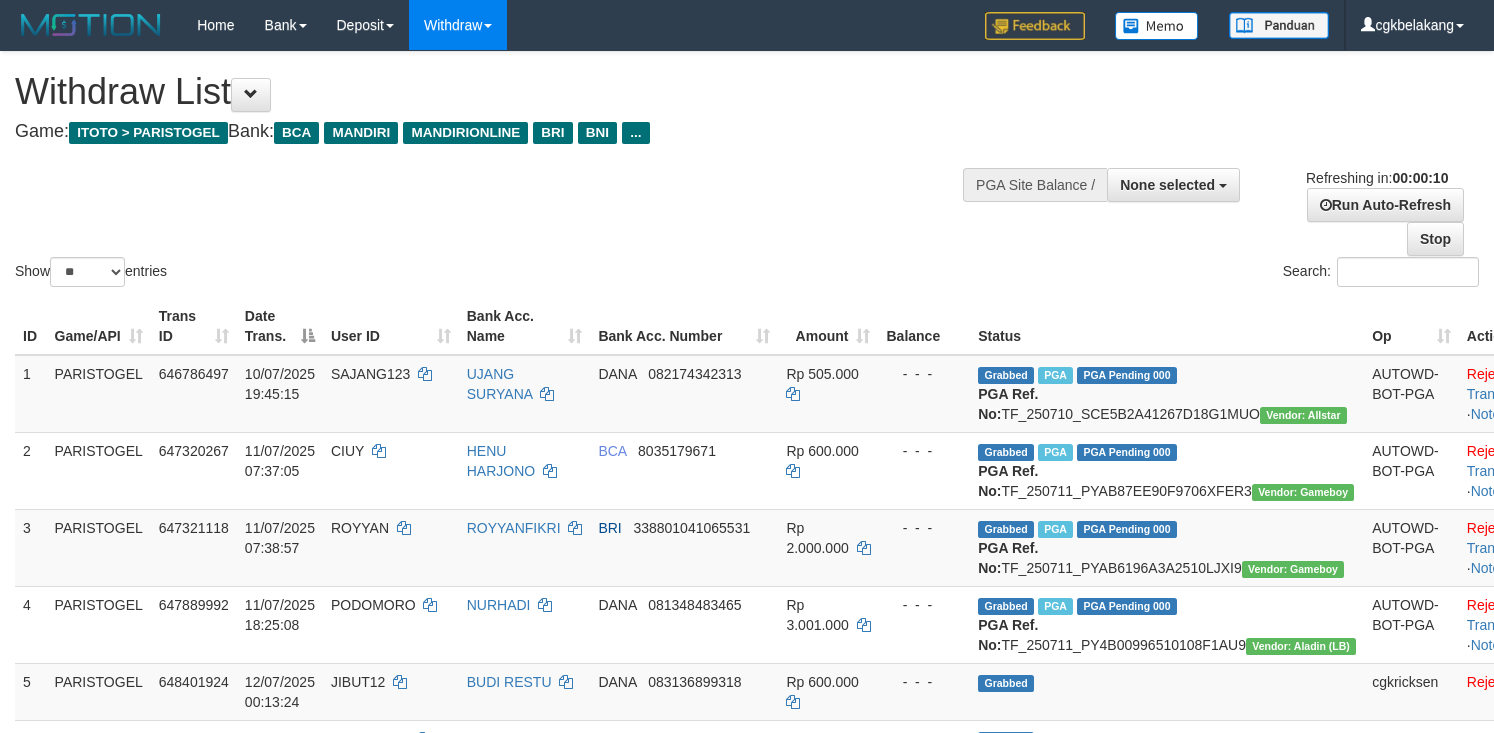 select 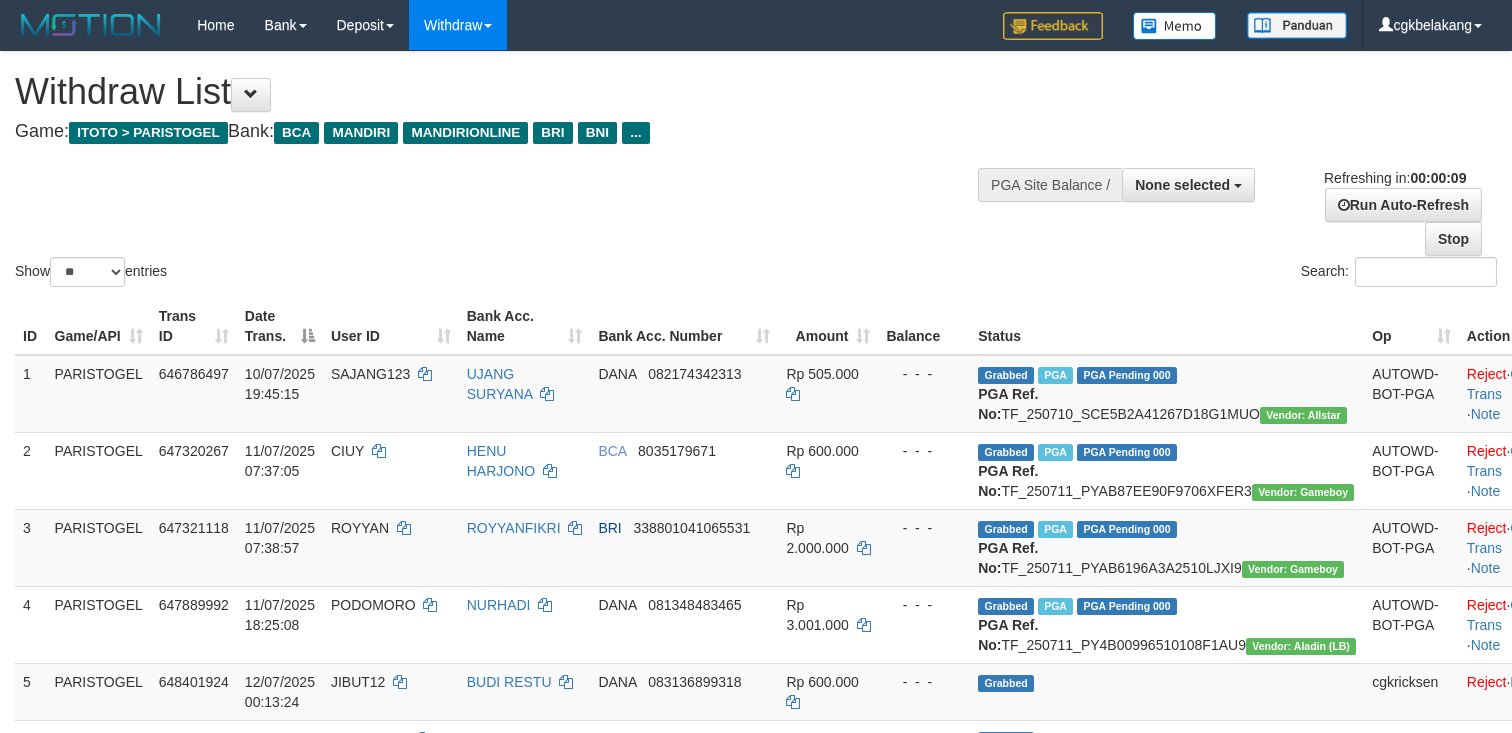 select 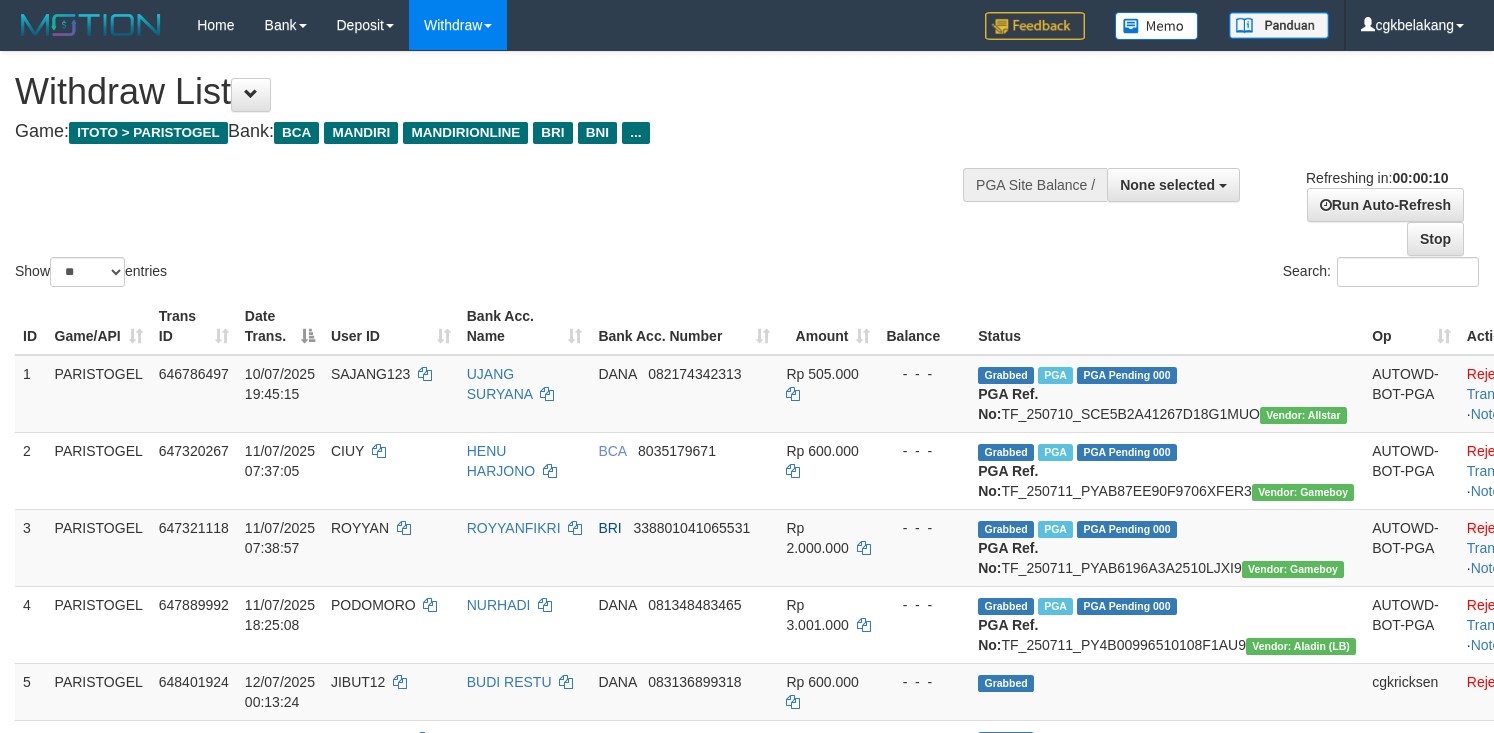 select 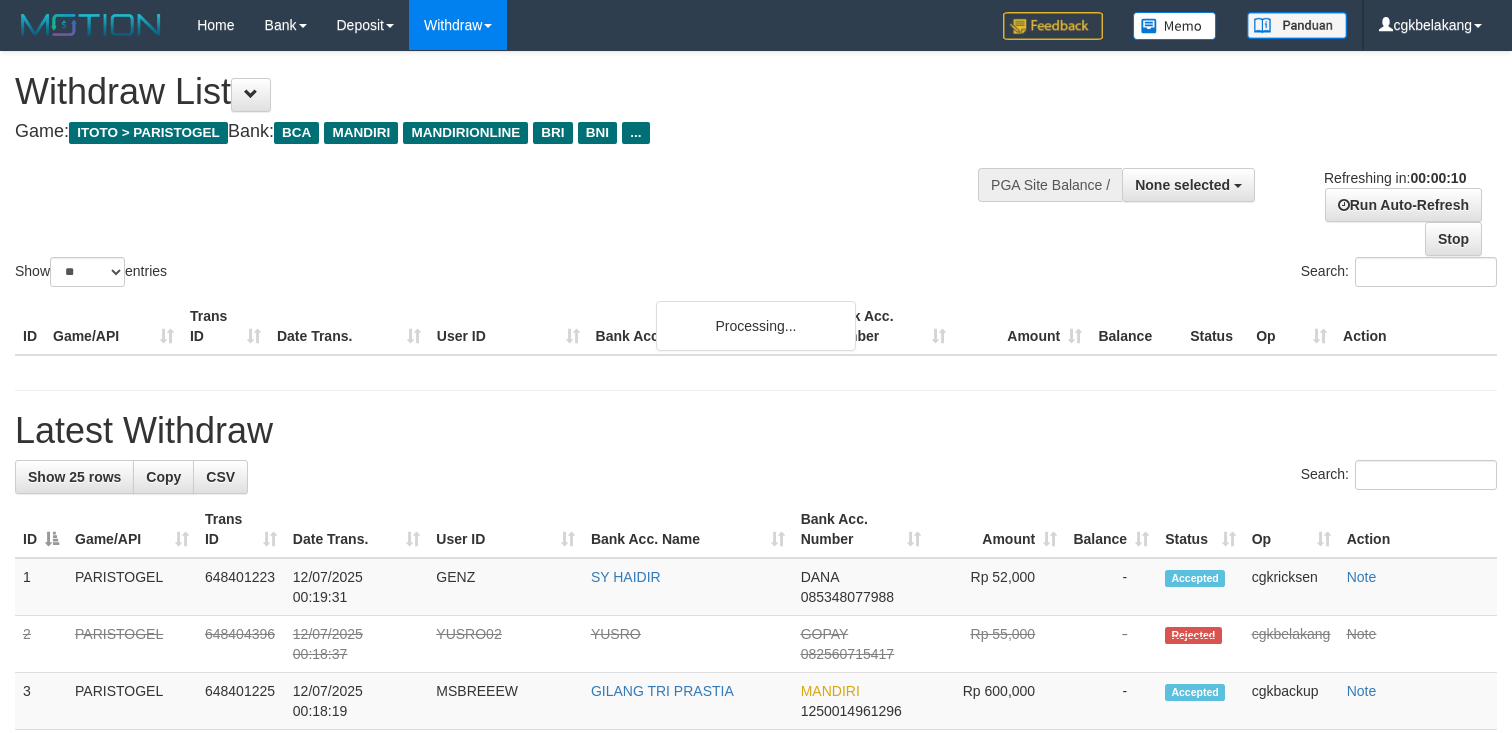 select 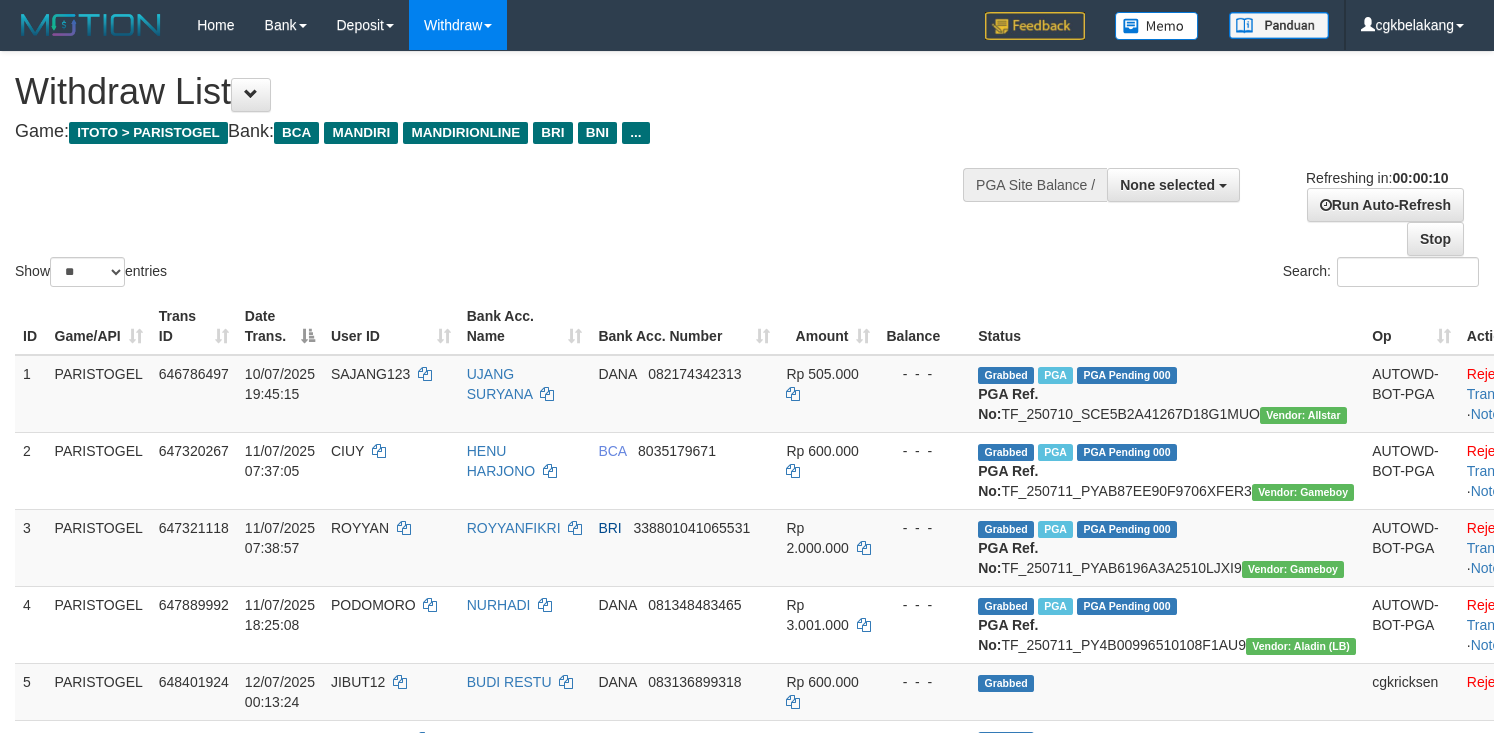 select 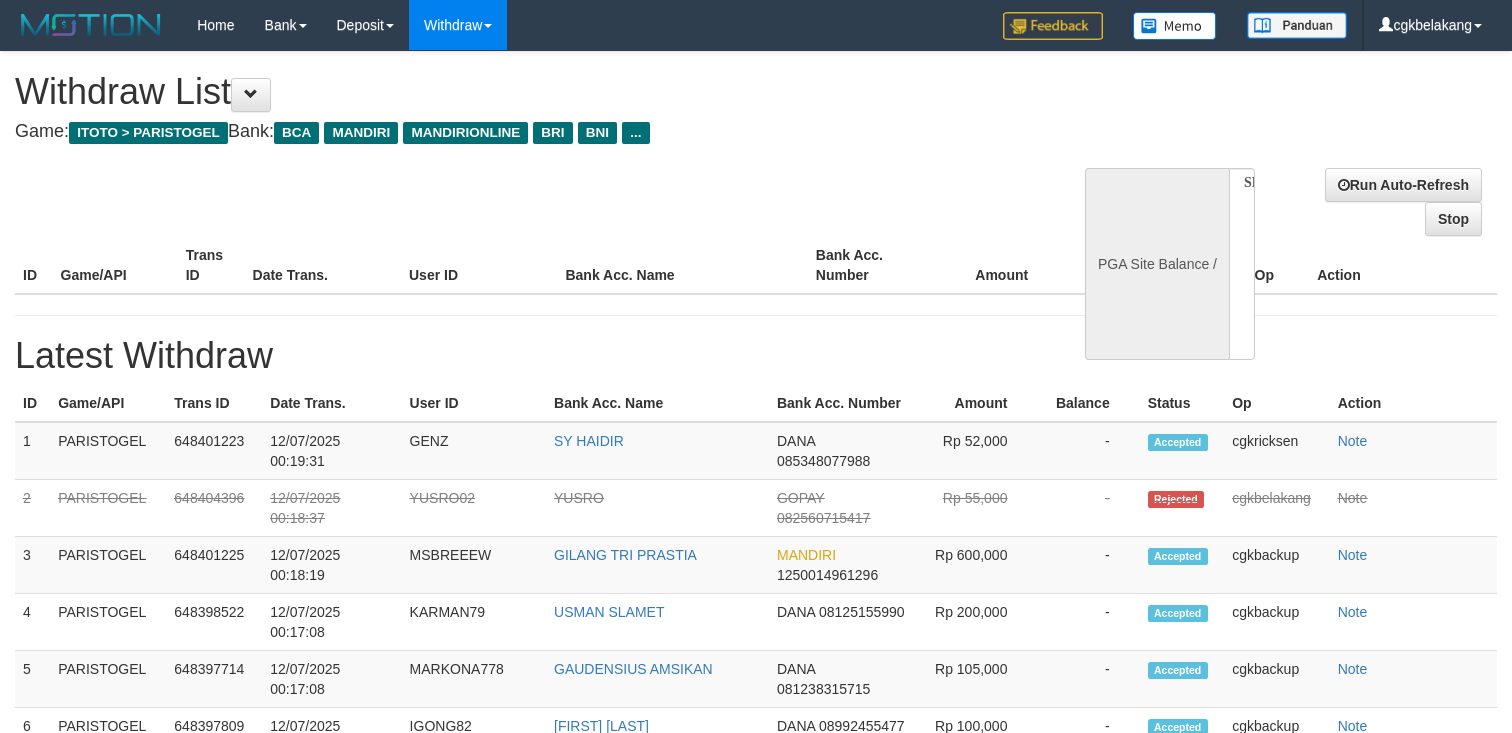 select 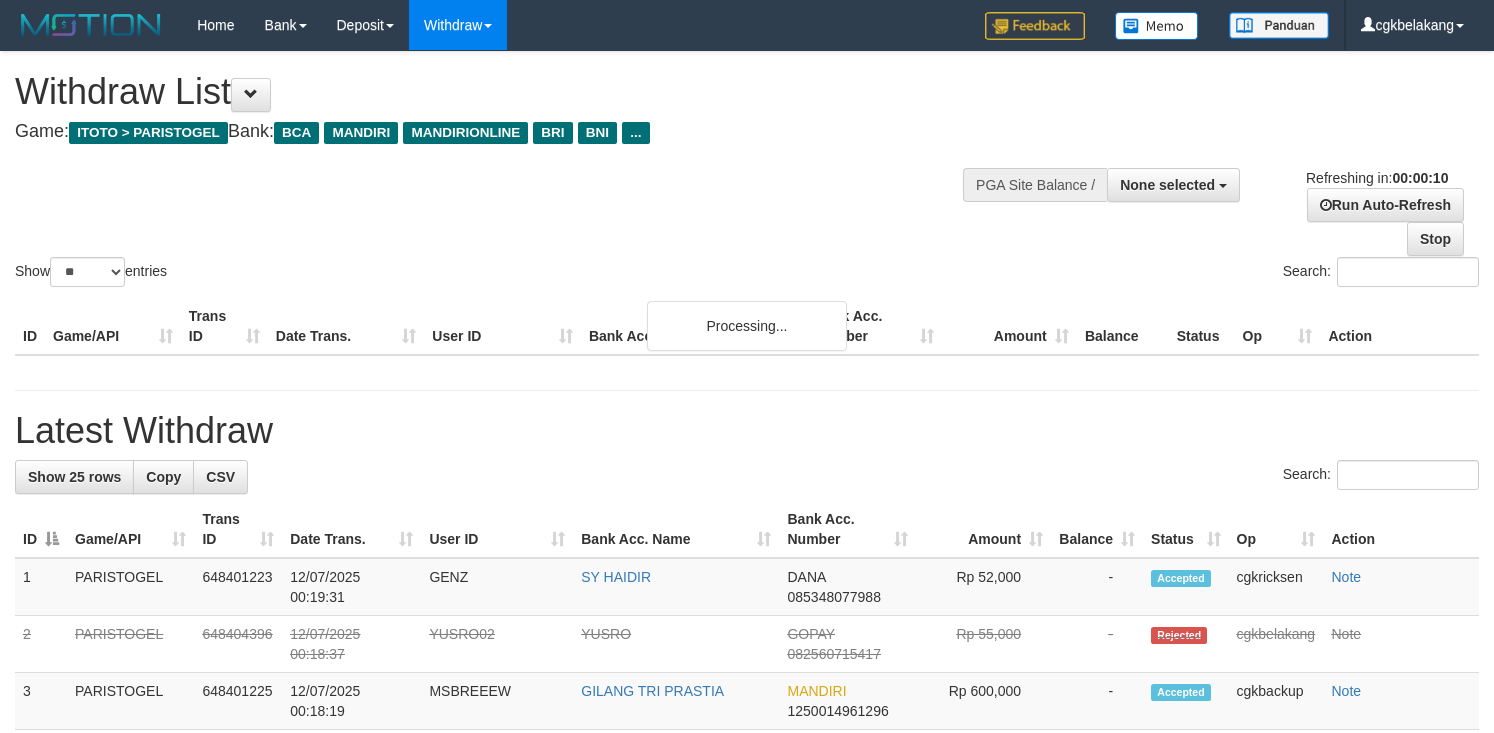 select 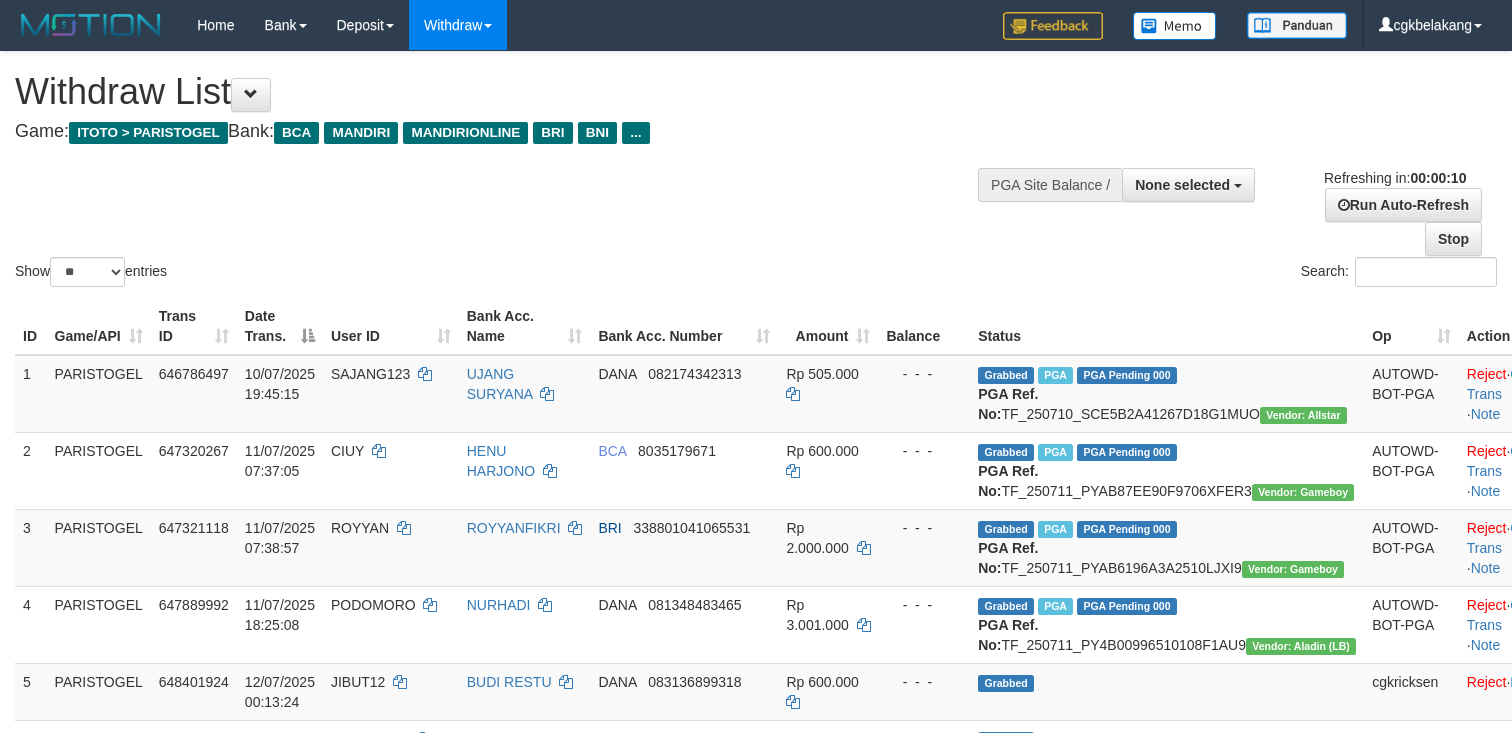 select 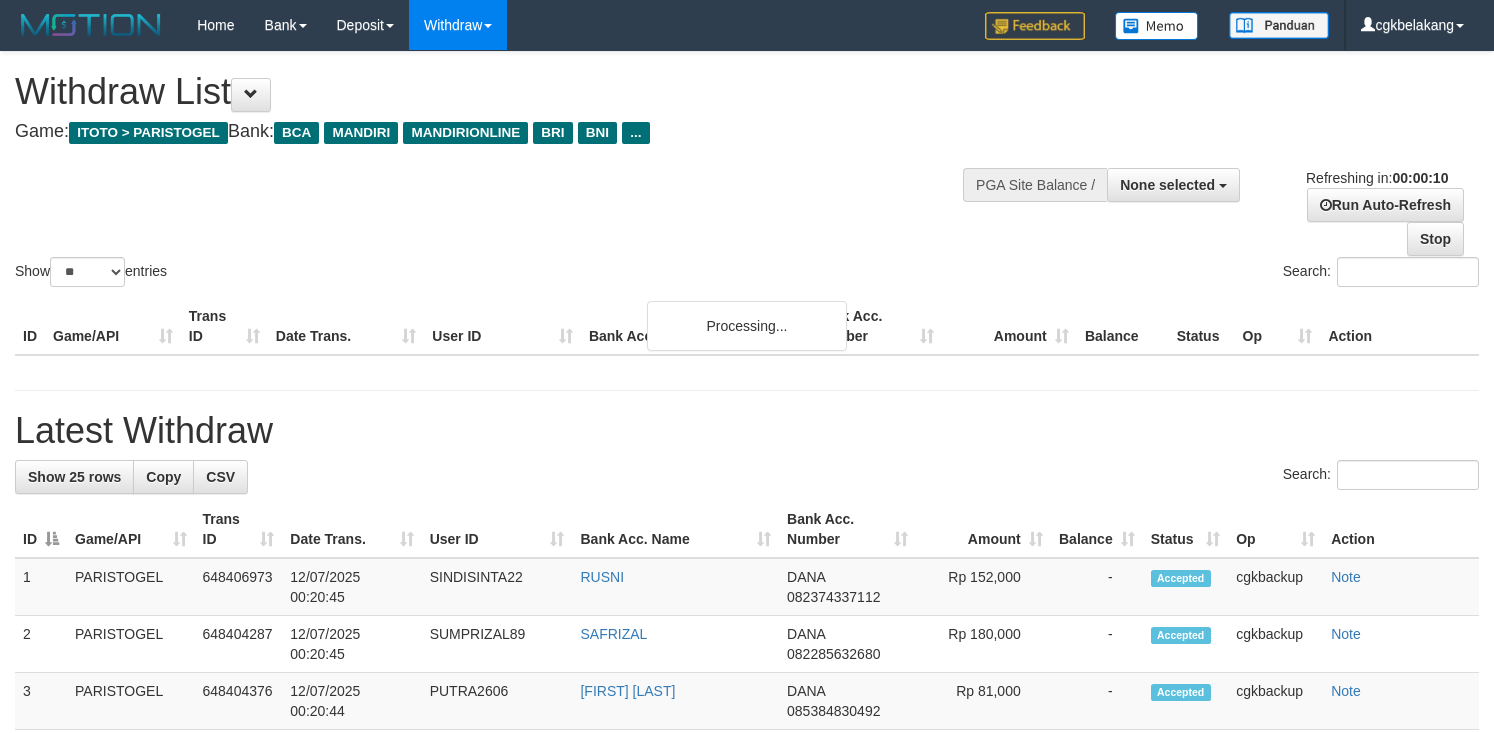 select 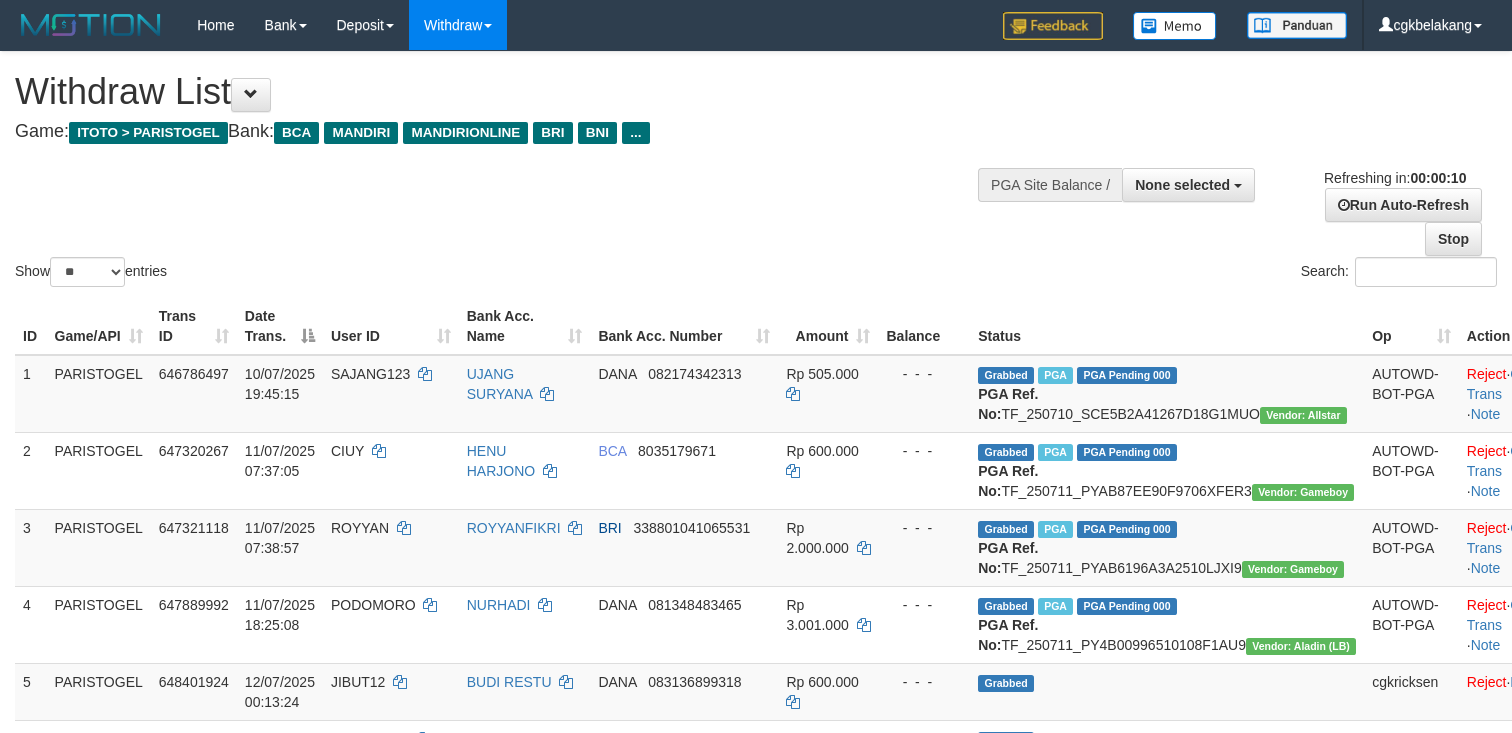 select 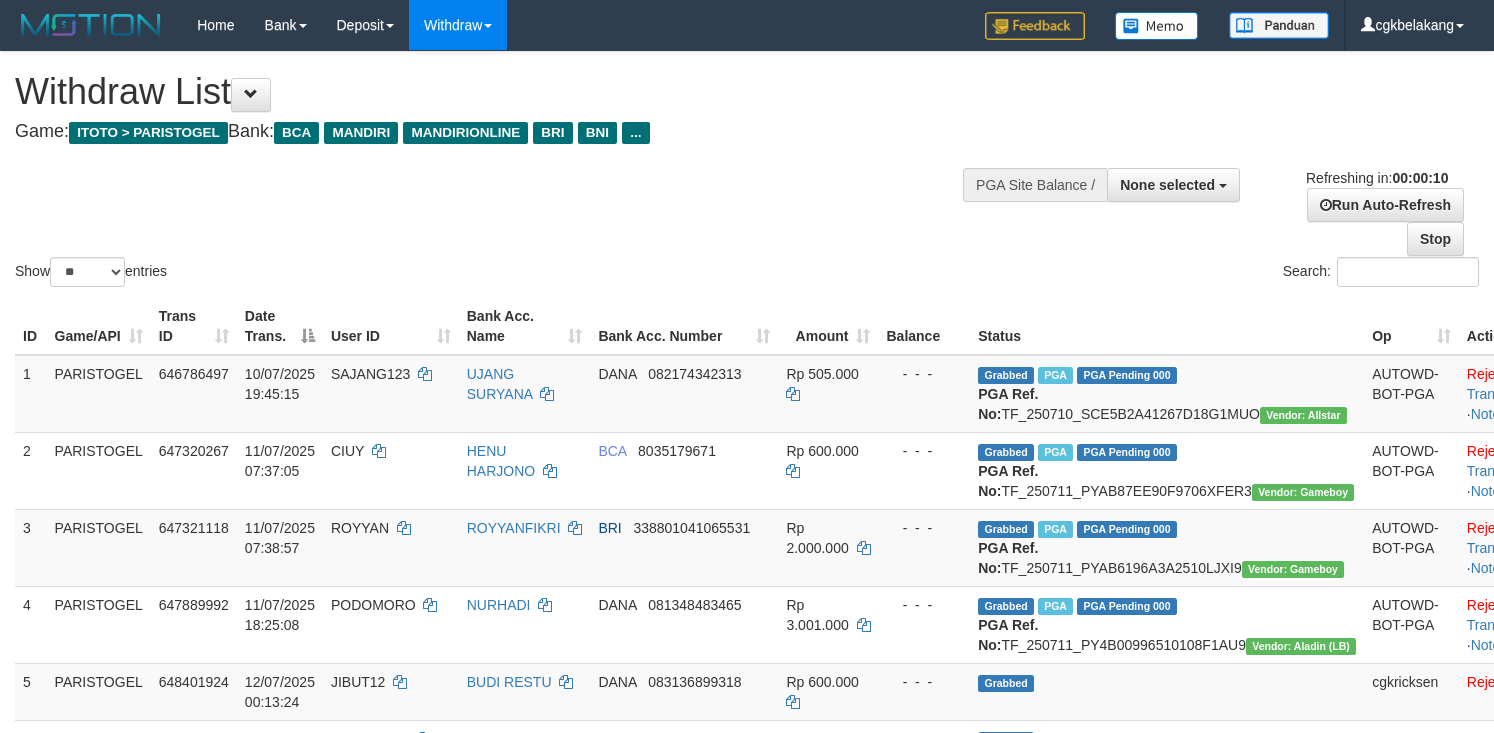 select 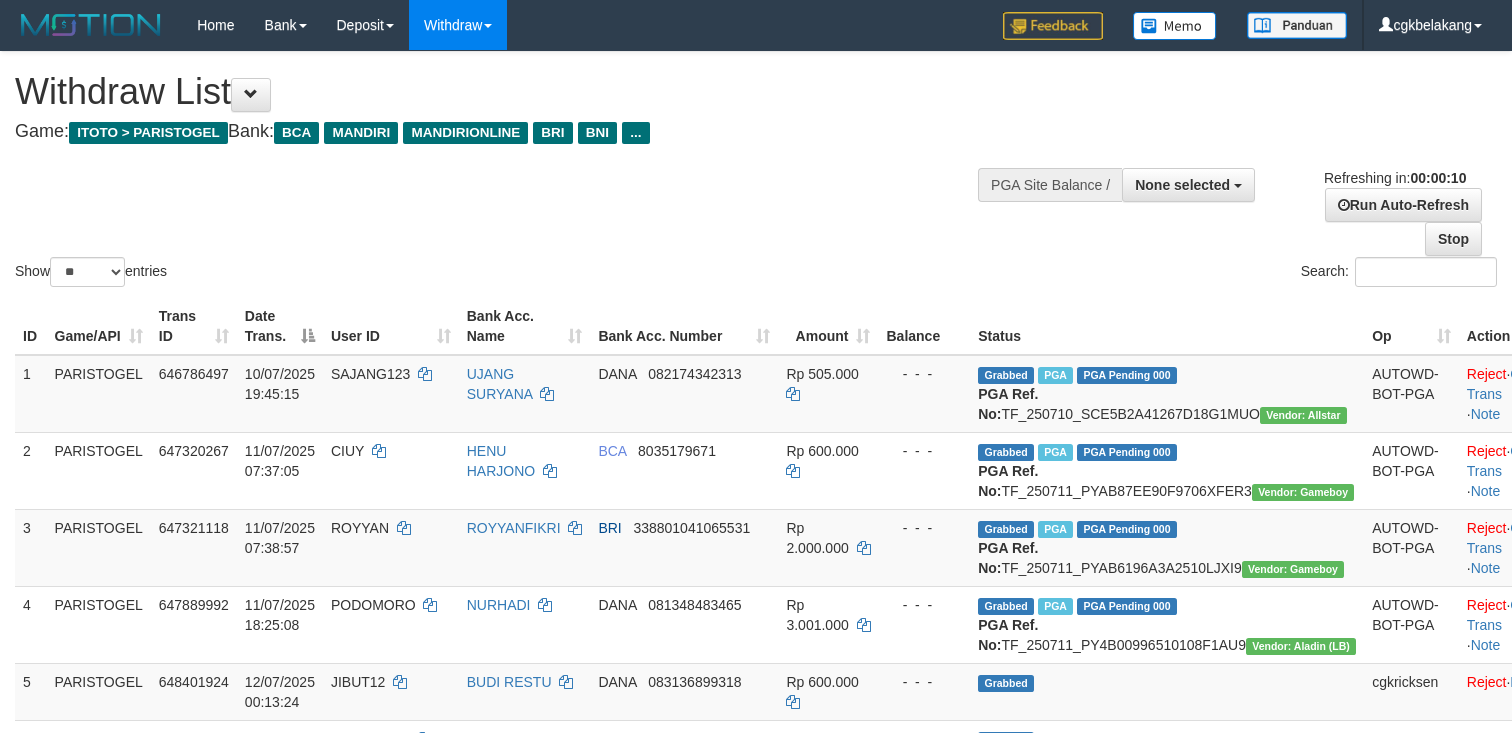 select 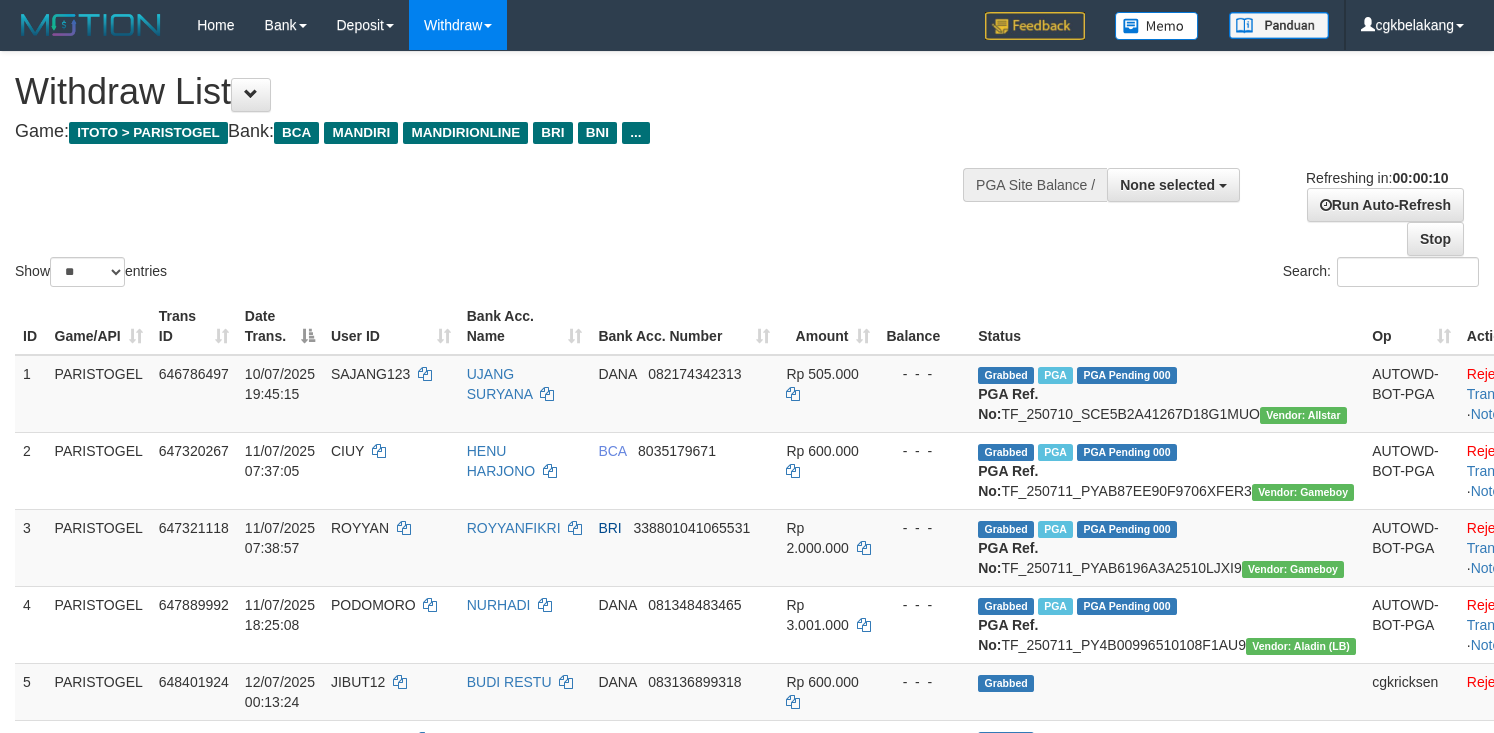 select 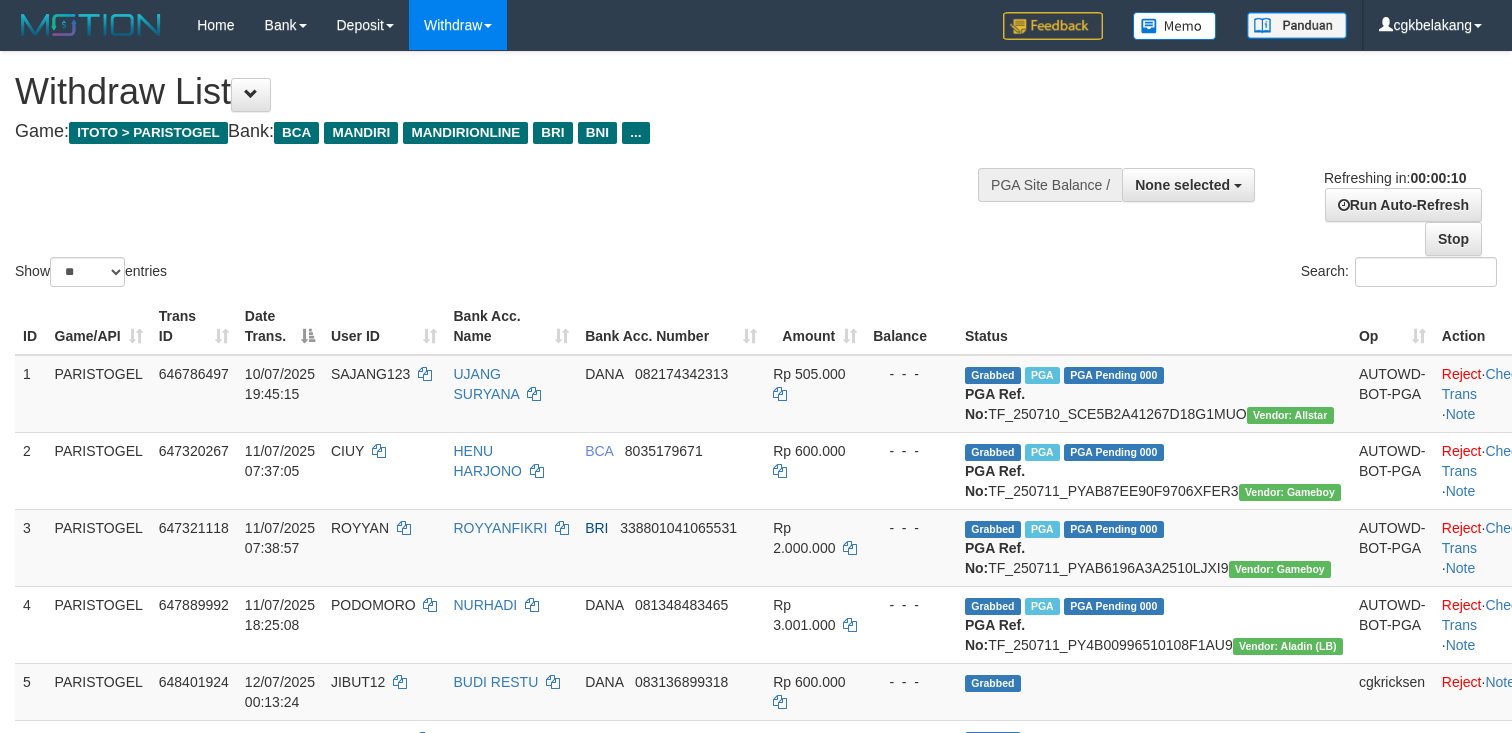 select 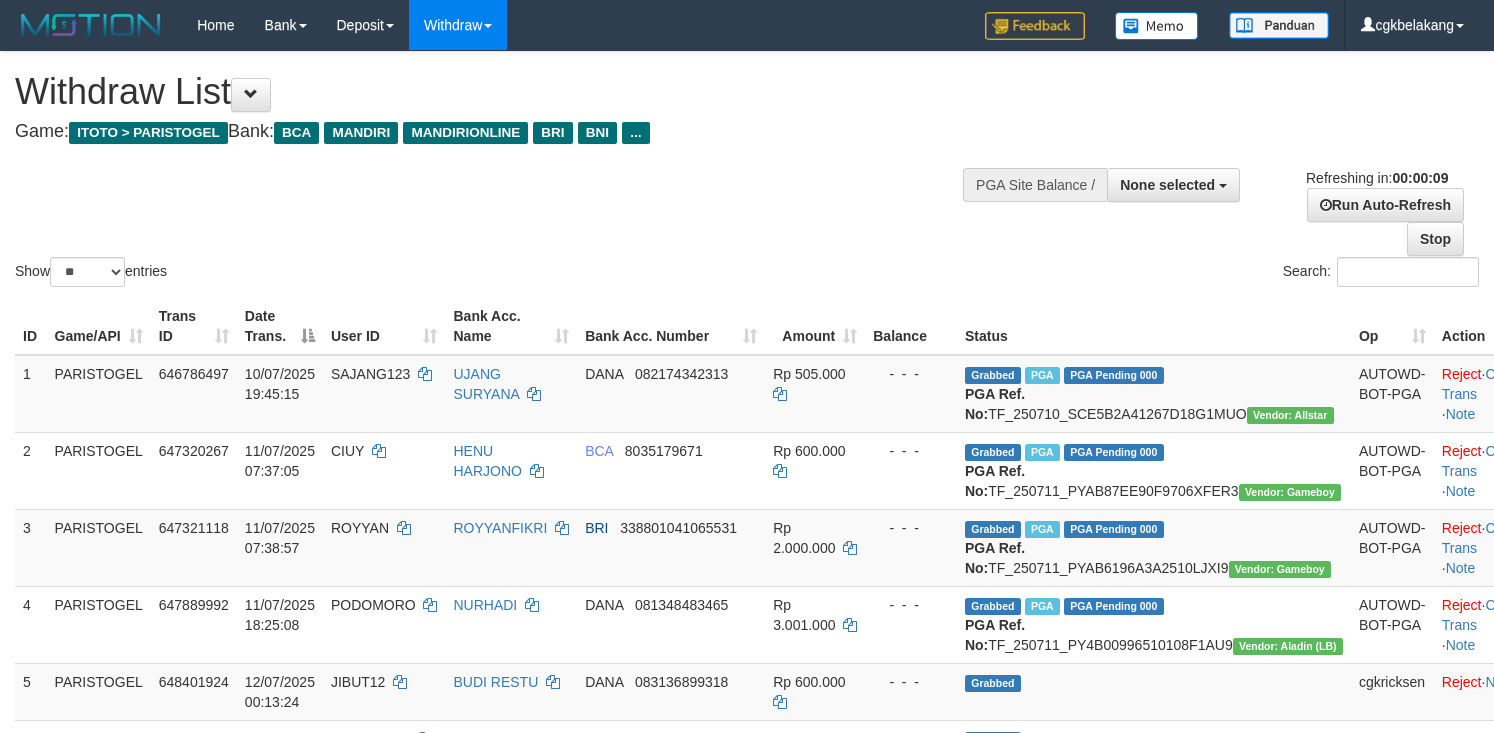 select 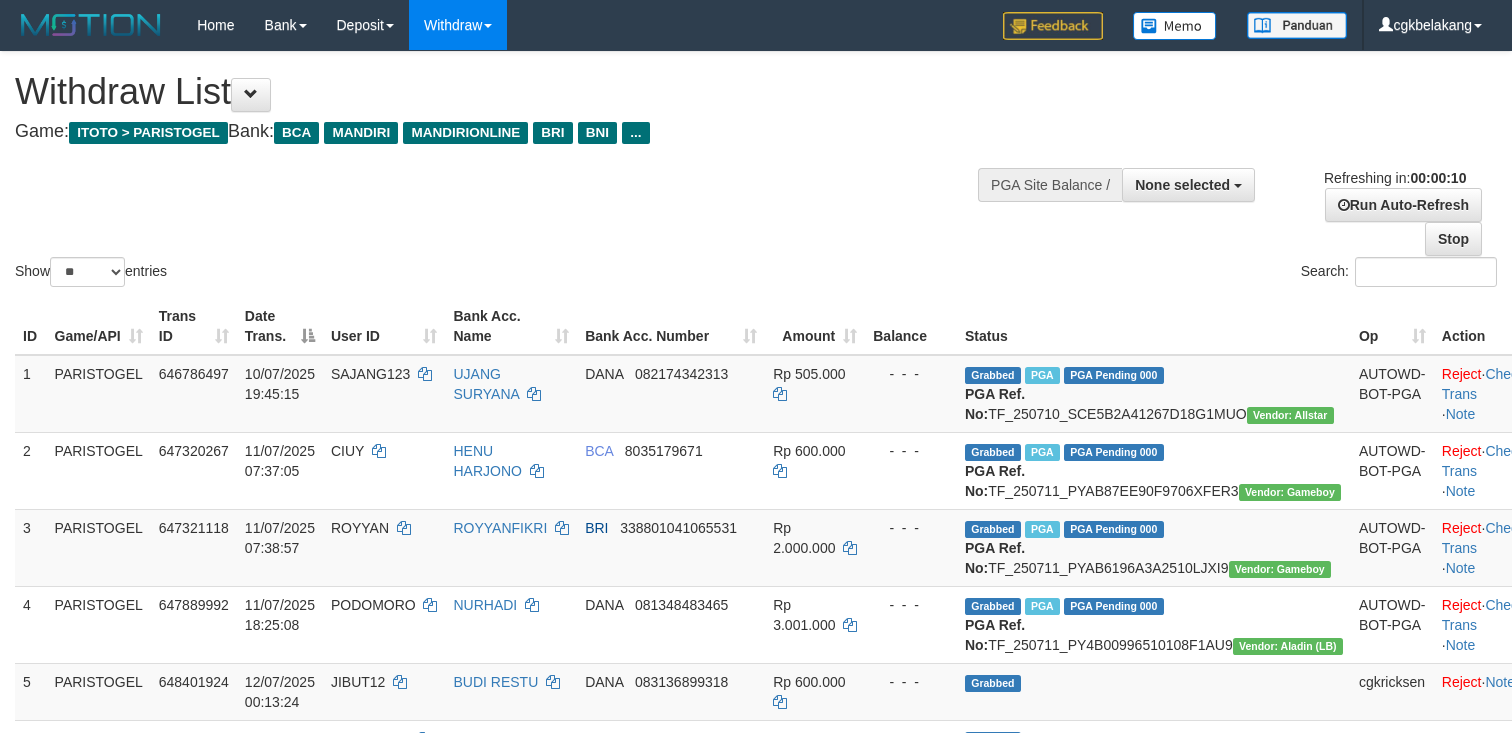 select 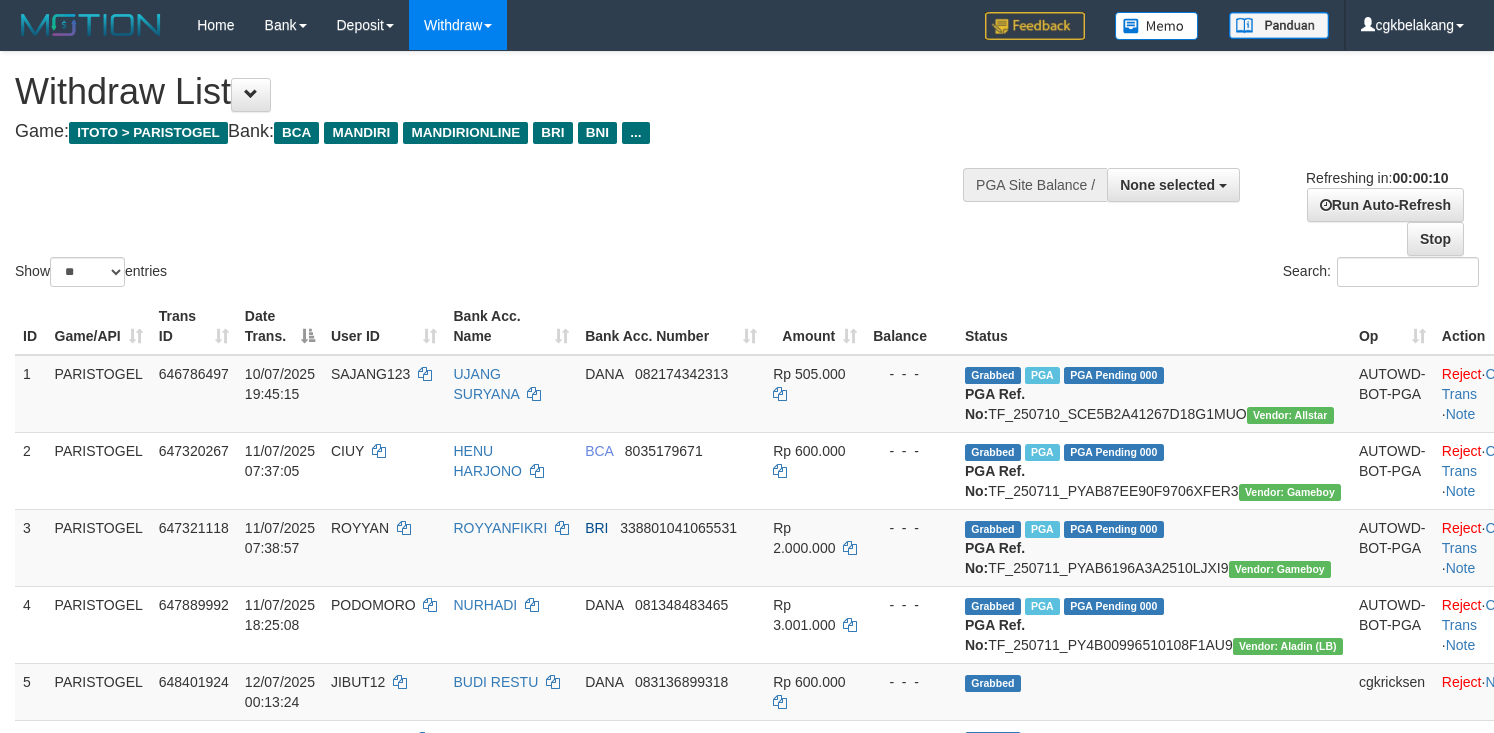 select 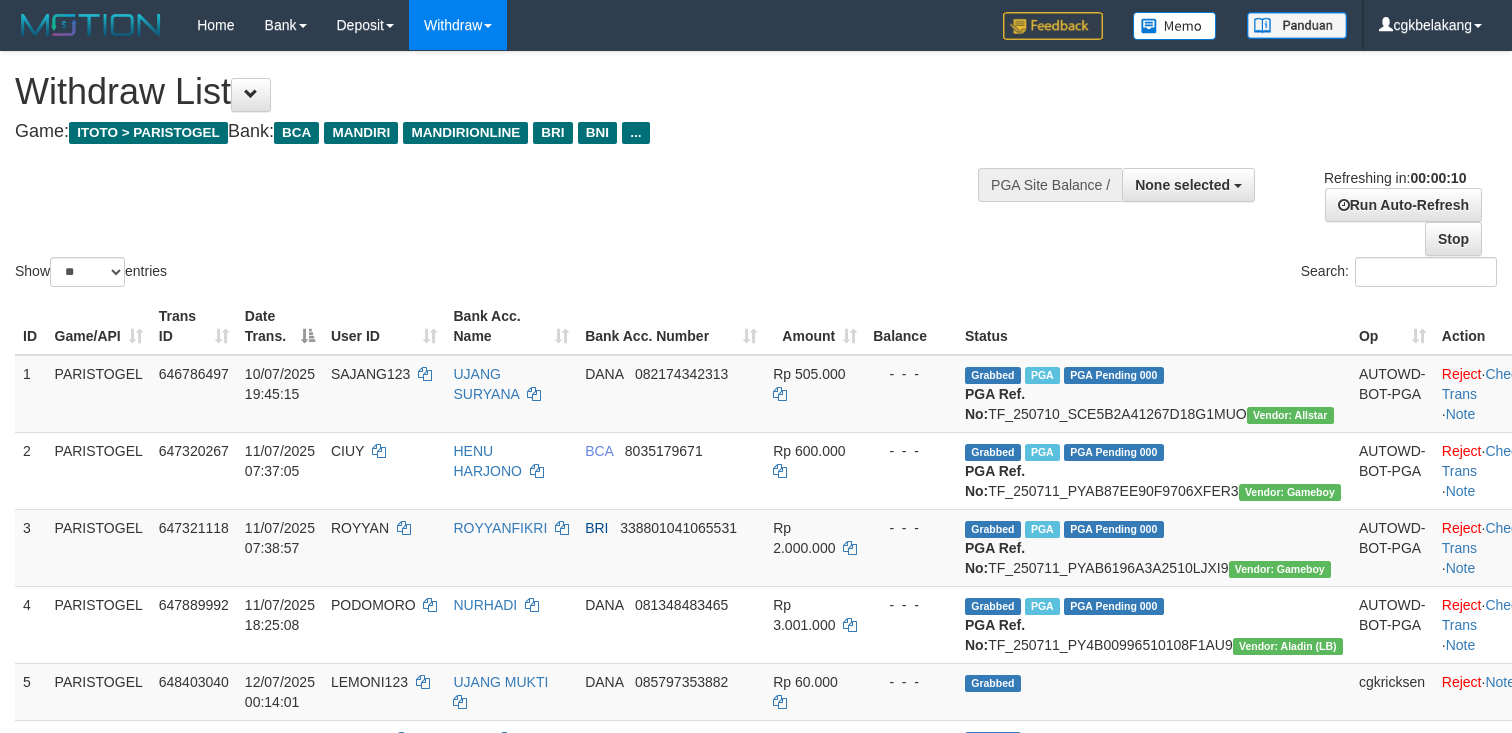 select 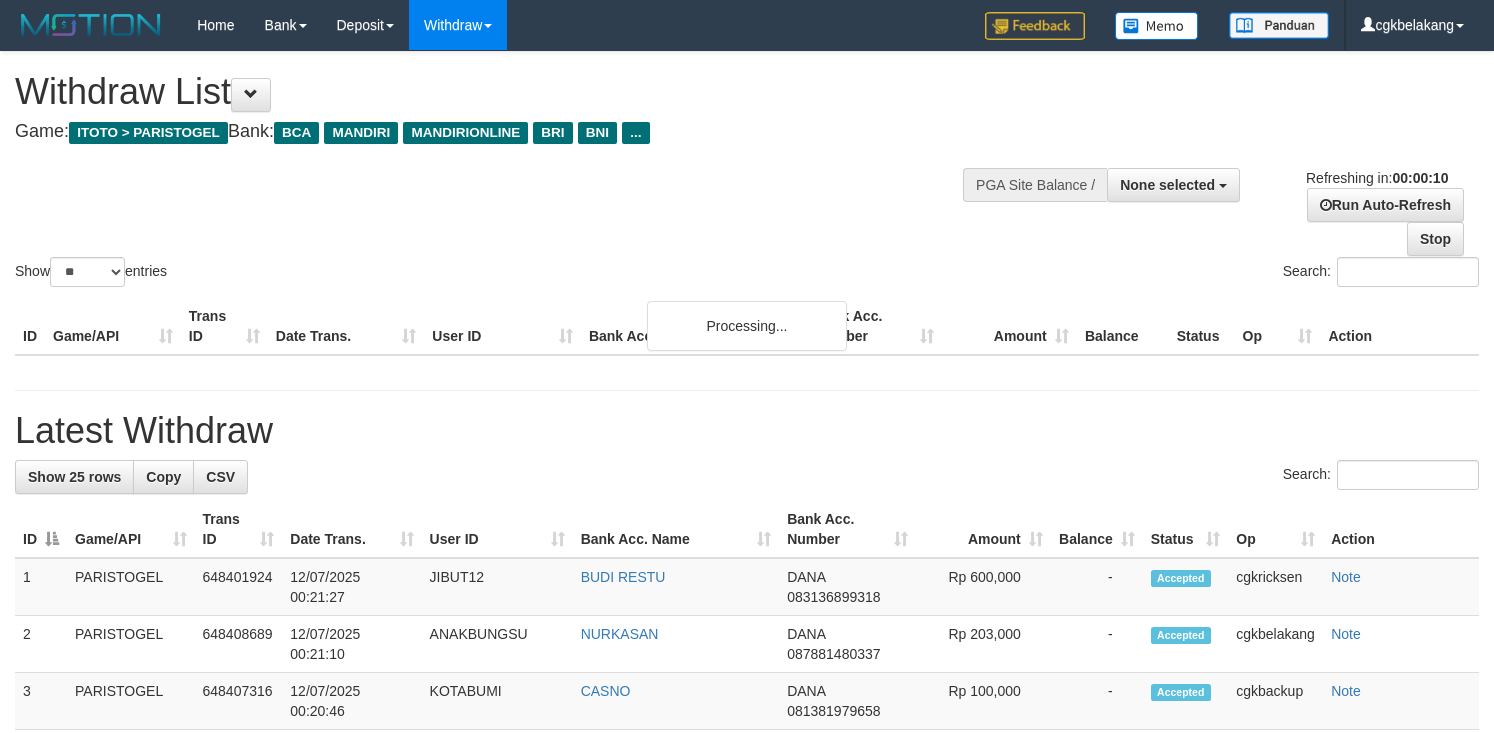 select 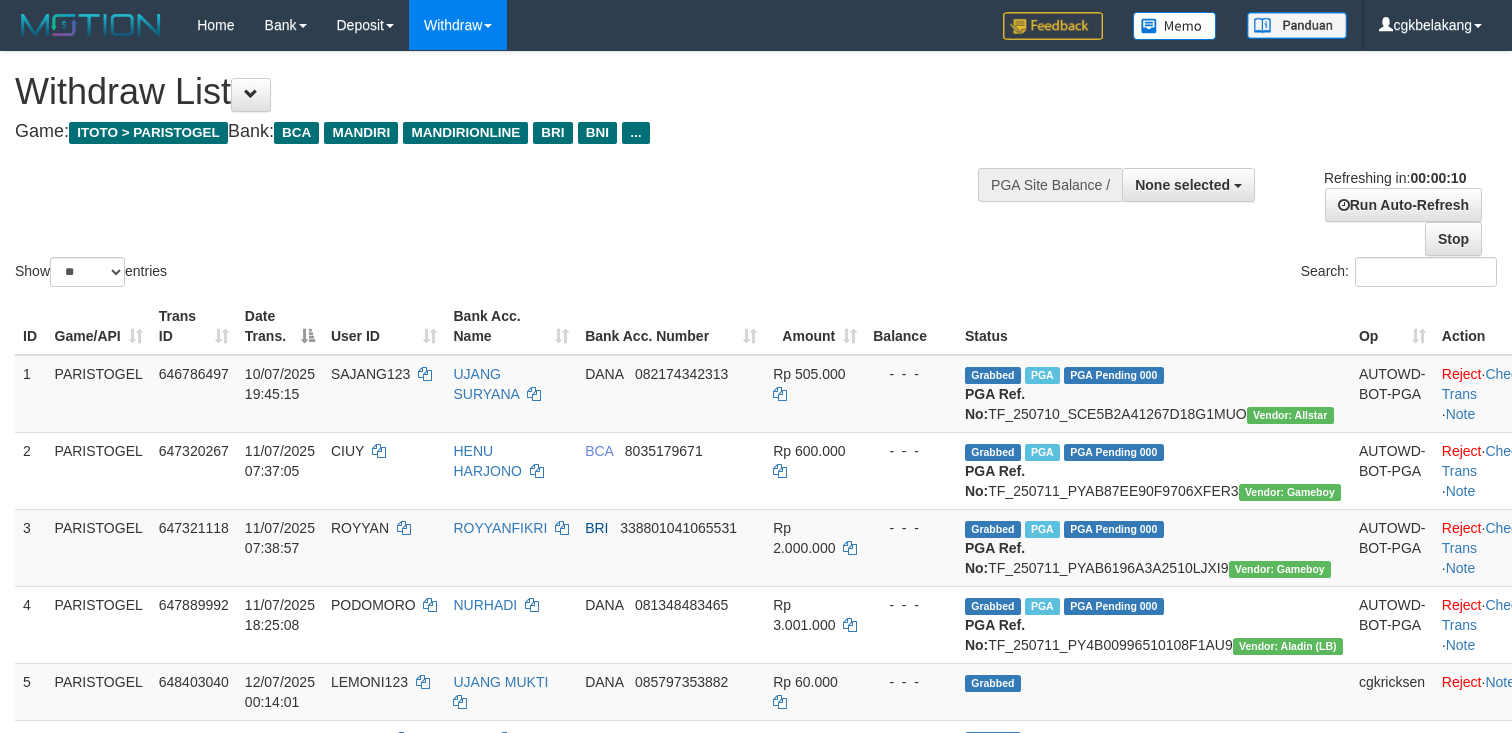 select 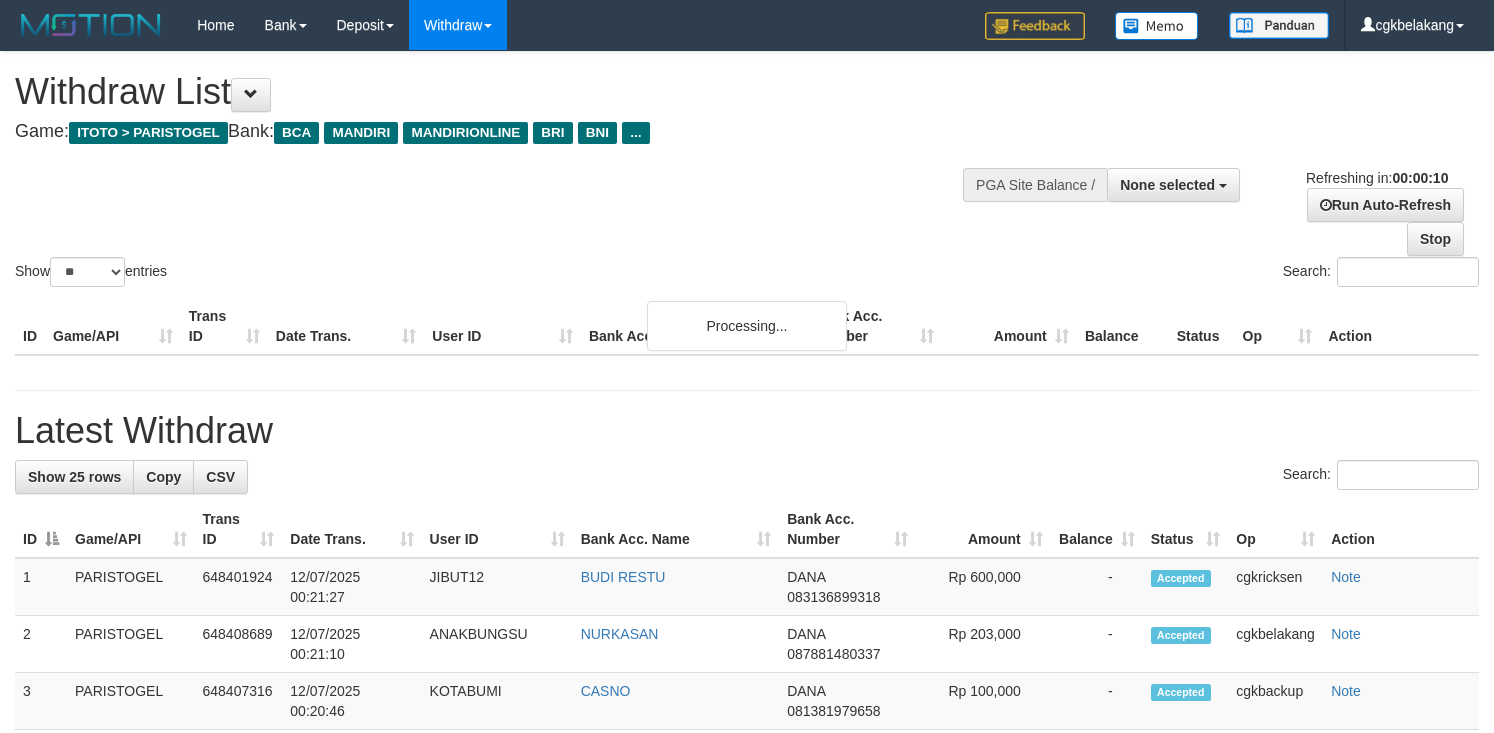 select 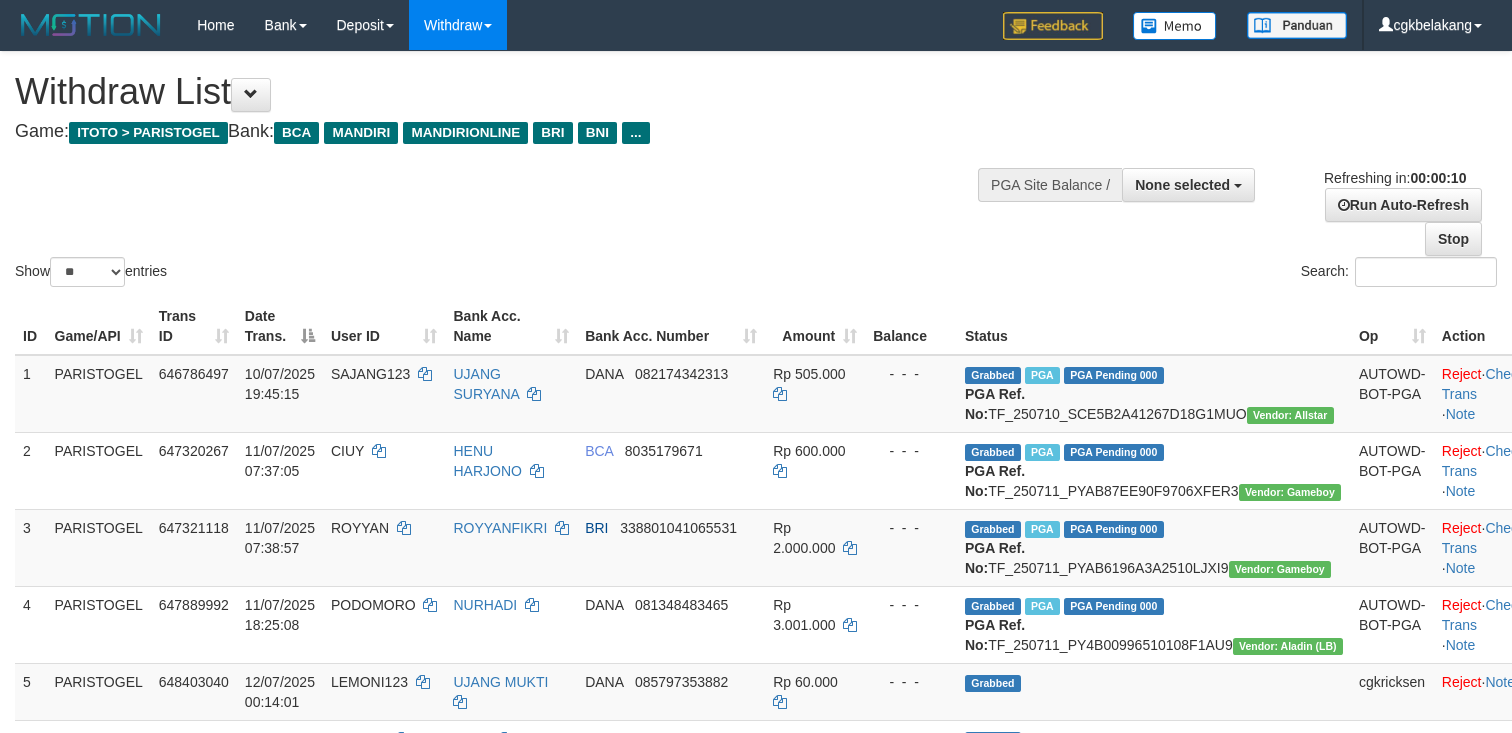 select 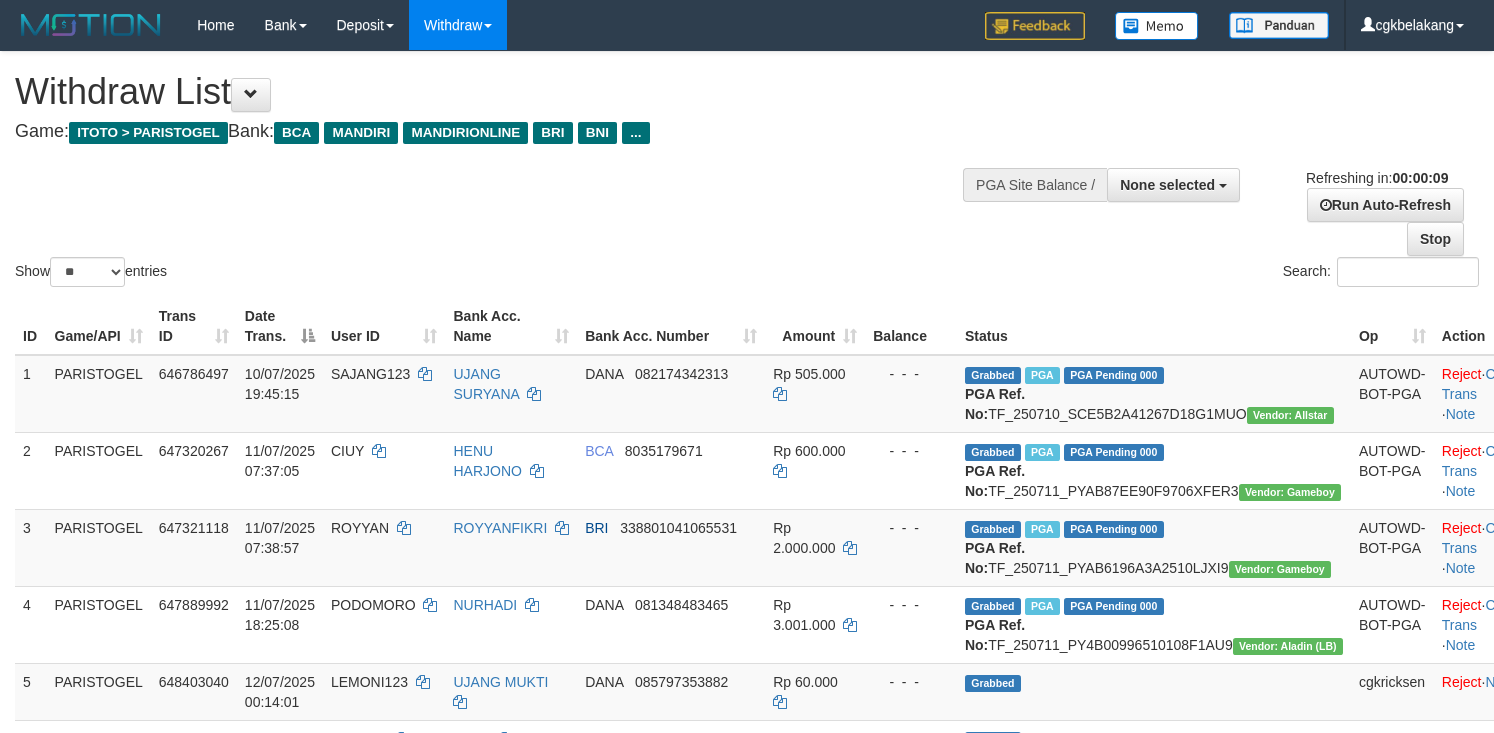 select 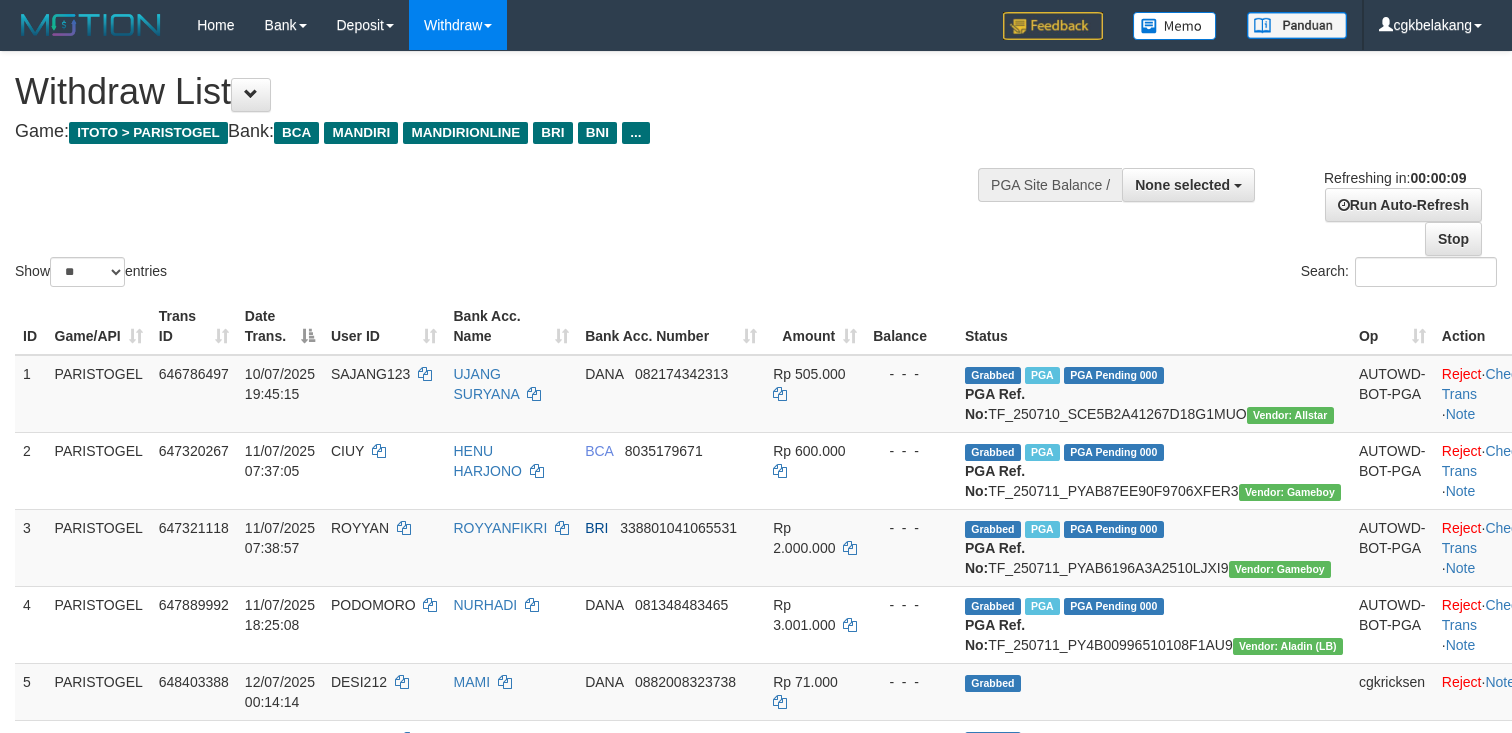 select 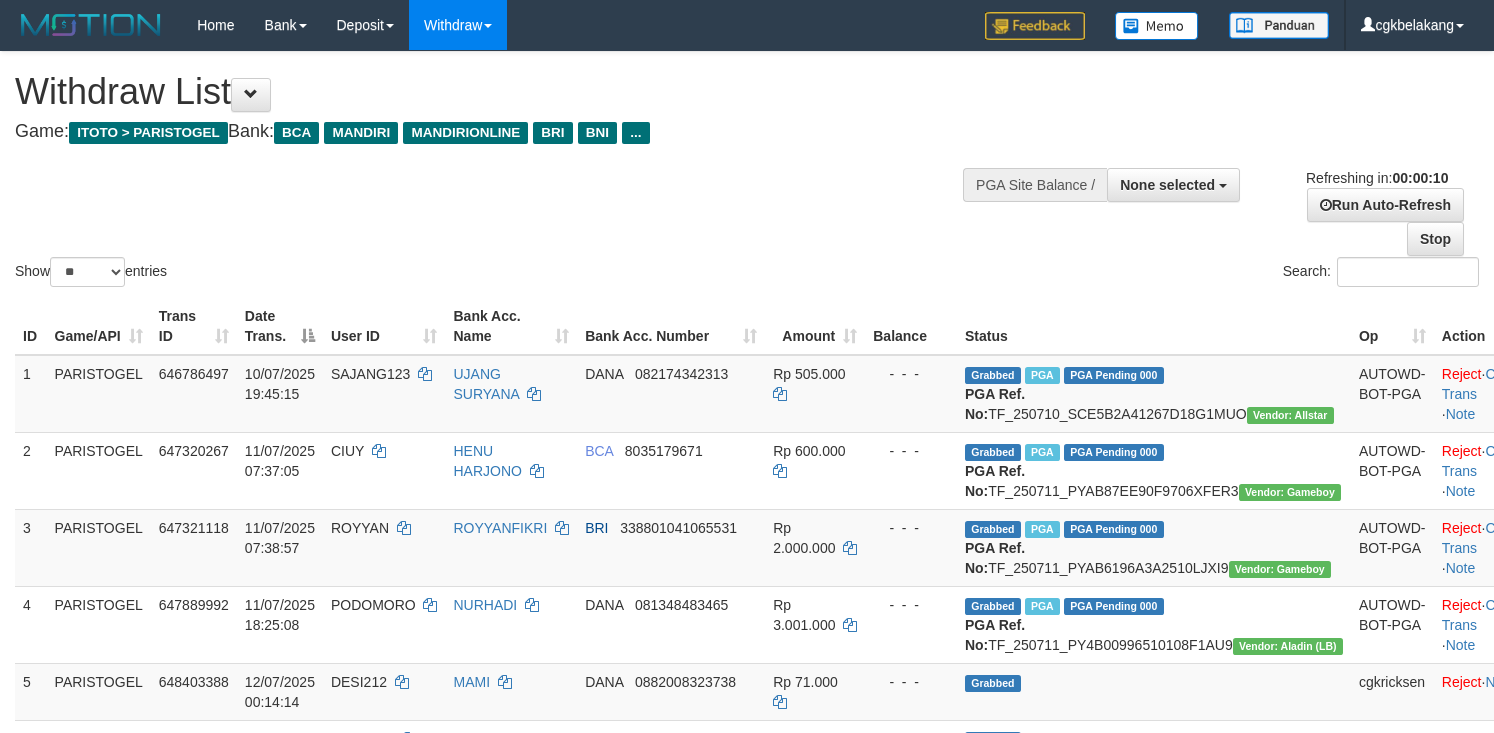 select 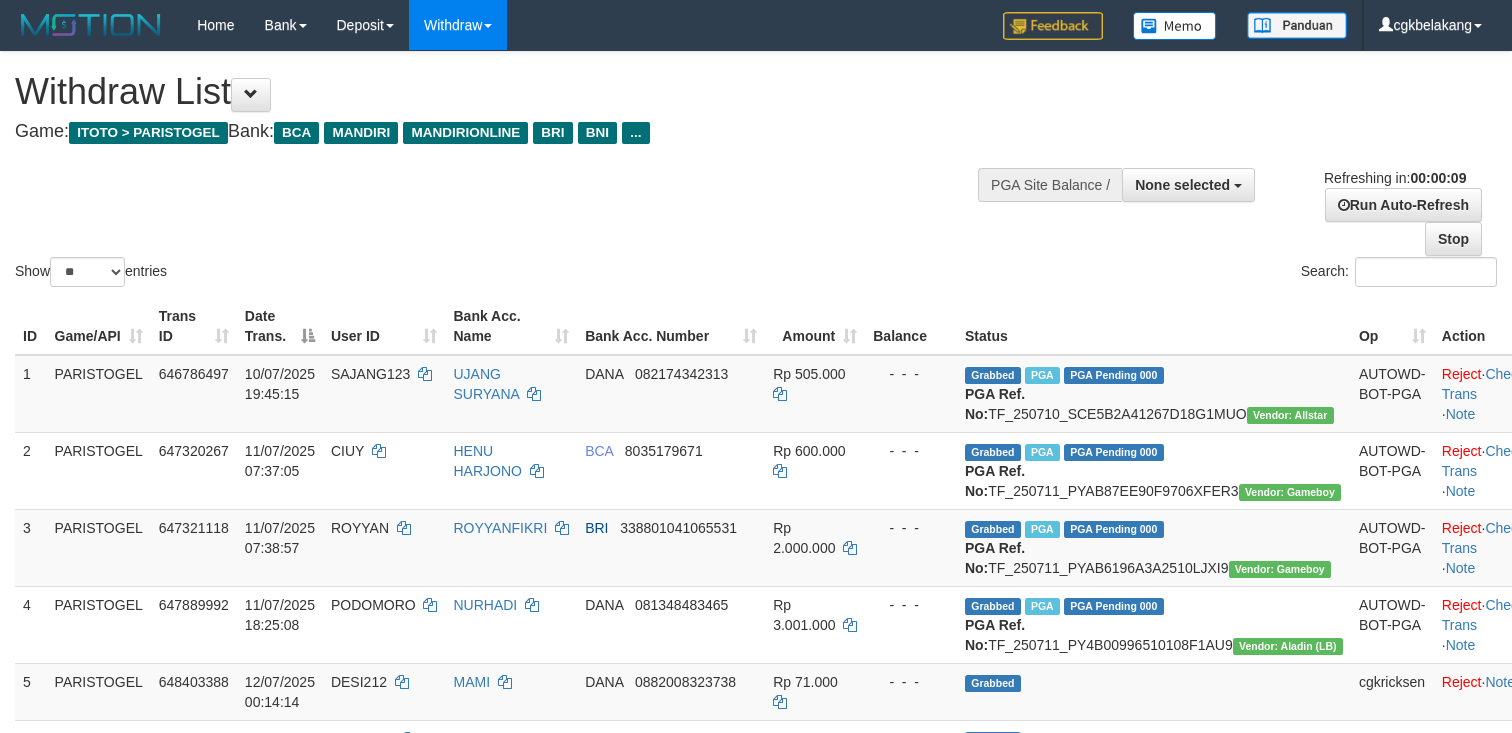 select 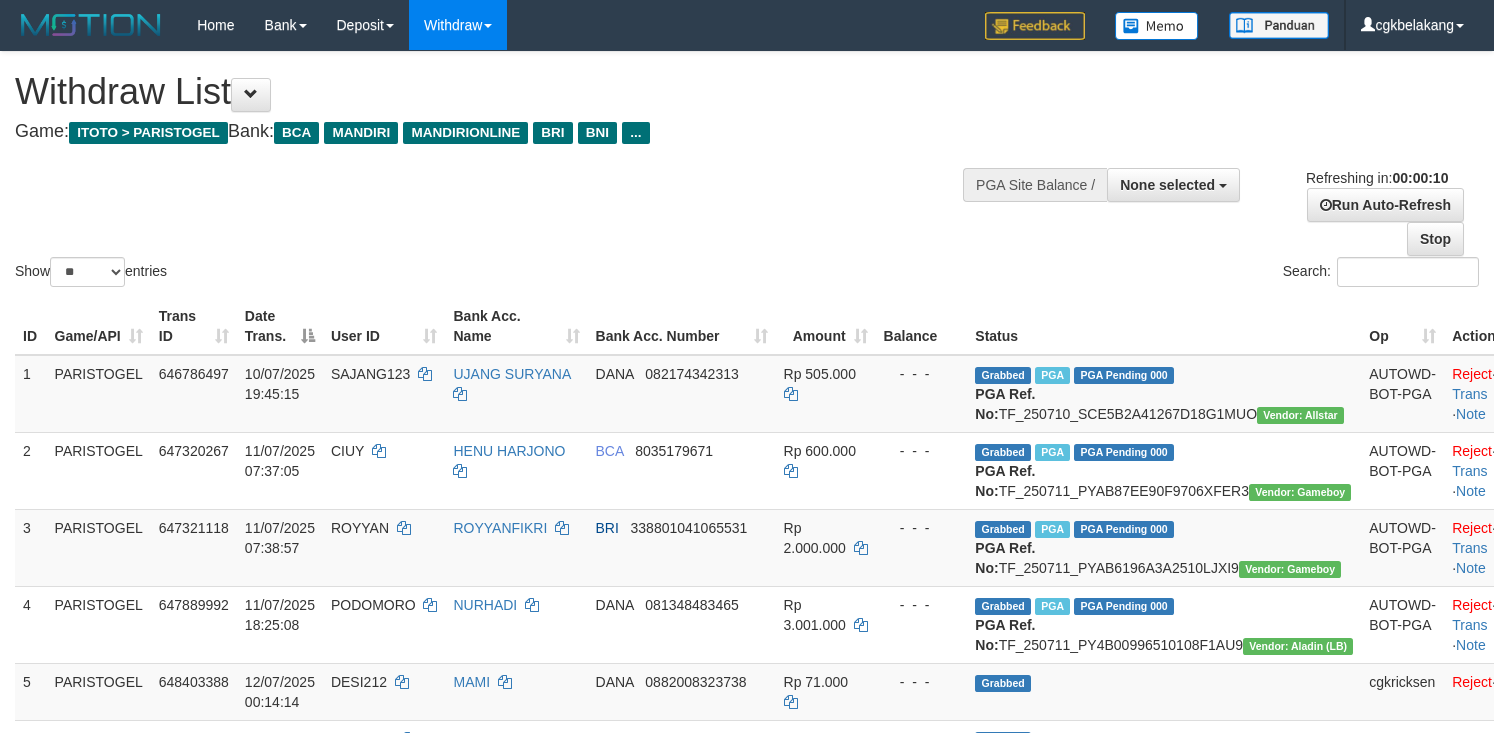 select 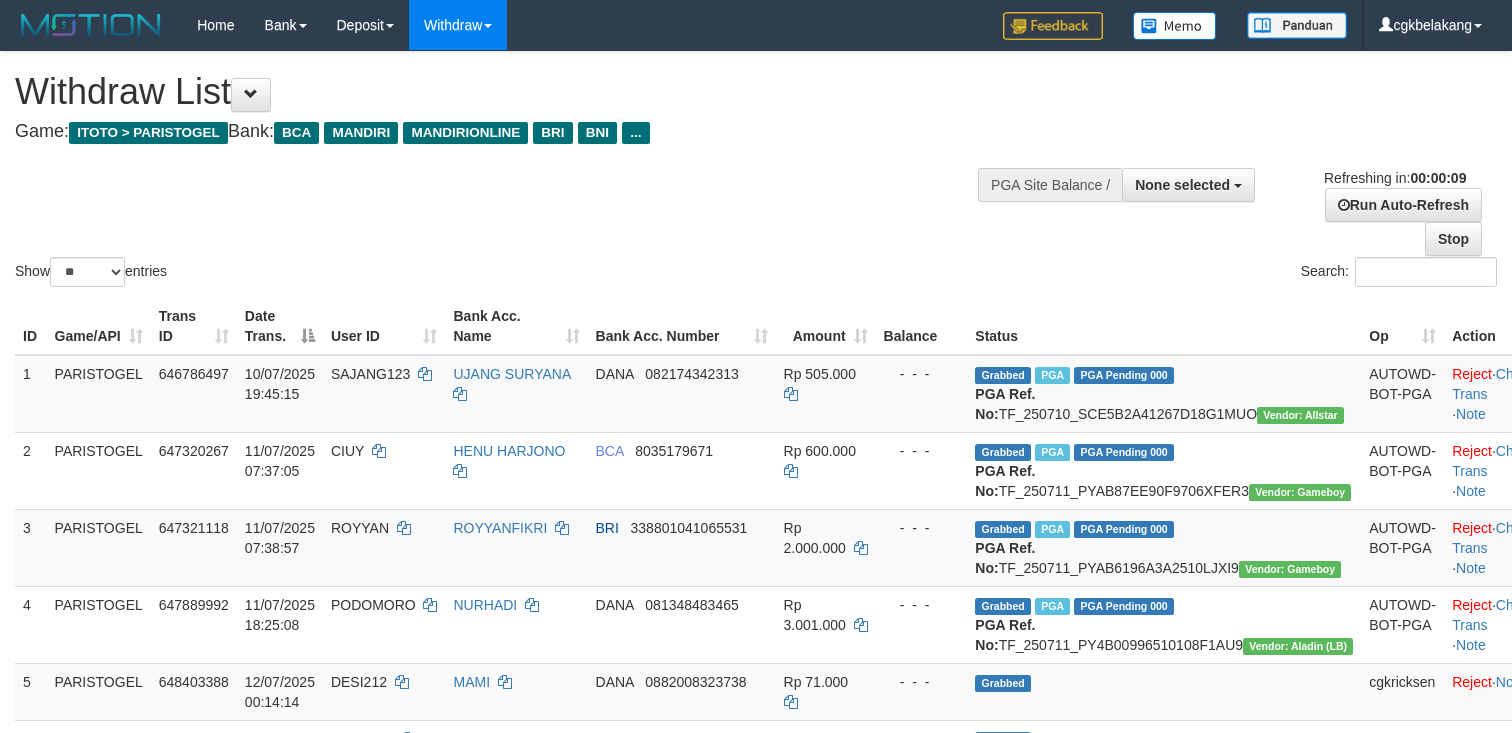 select 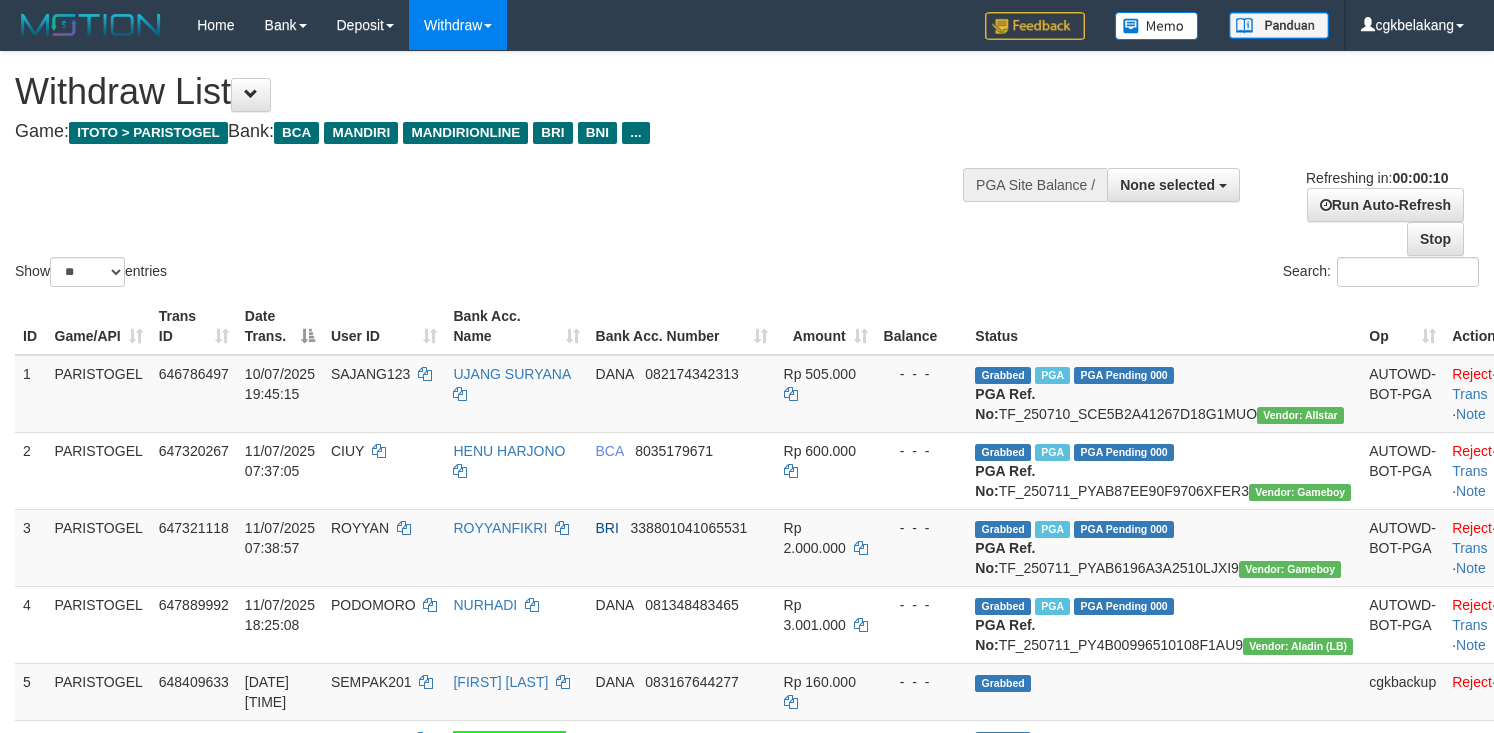 select 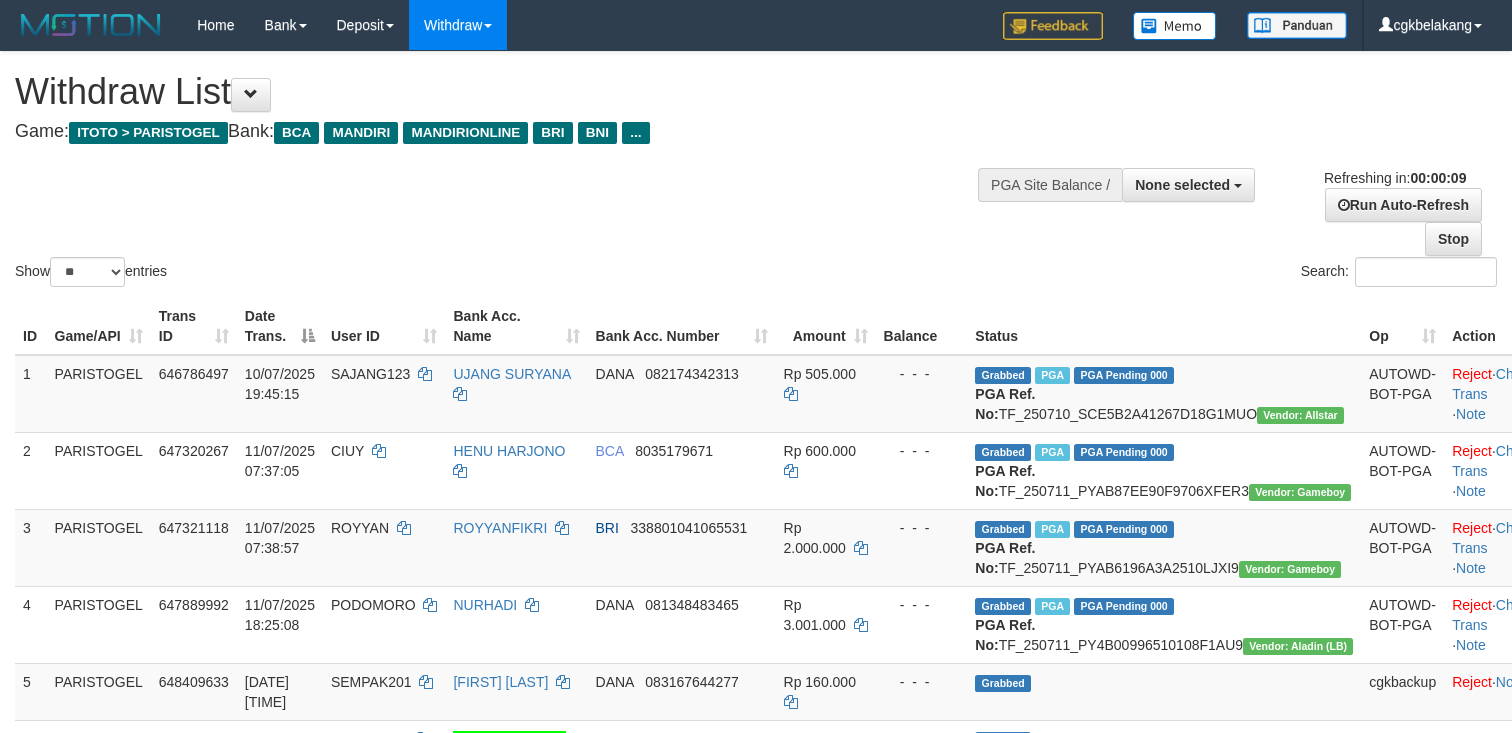 select 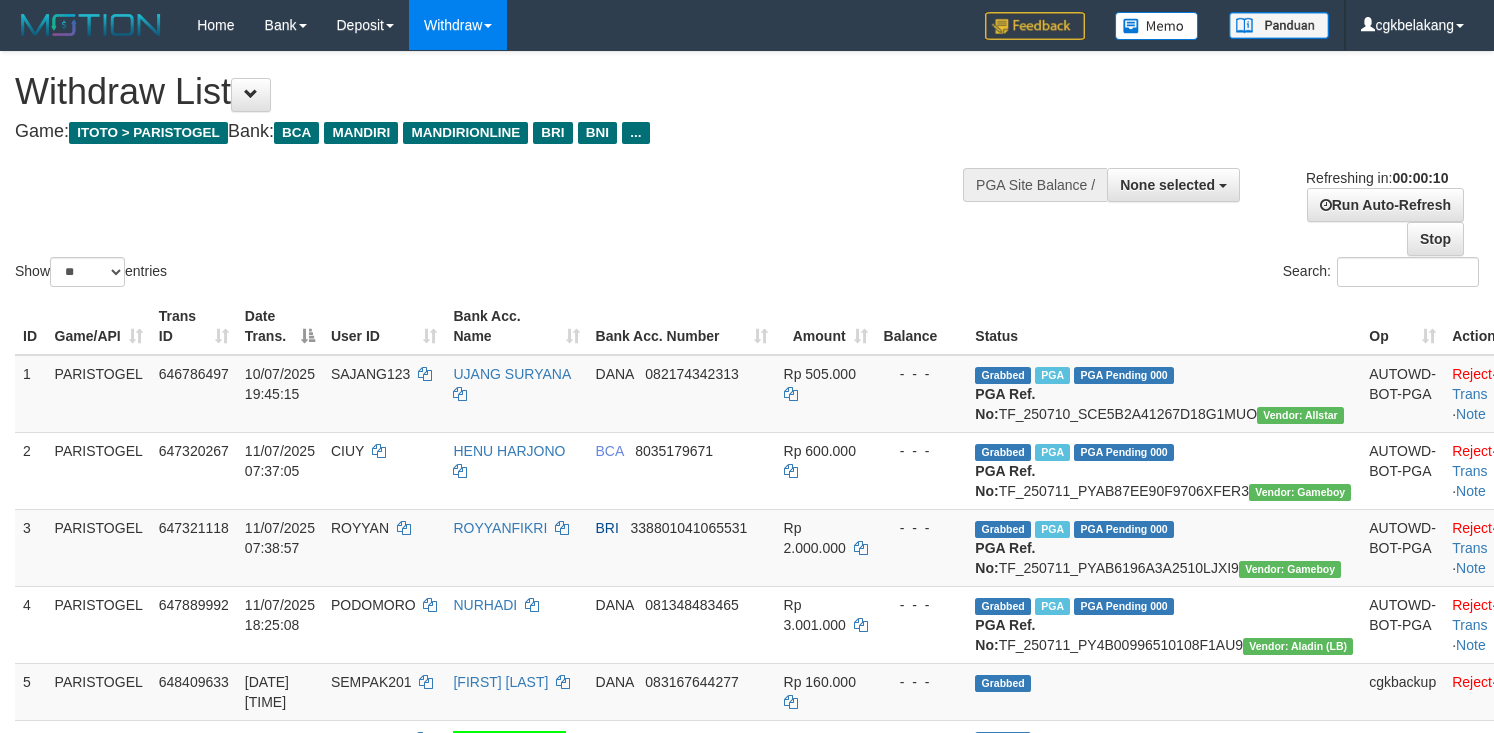 select 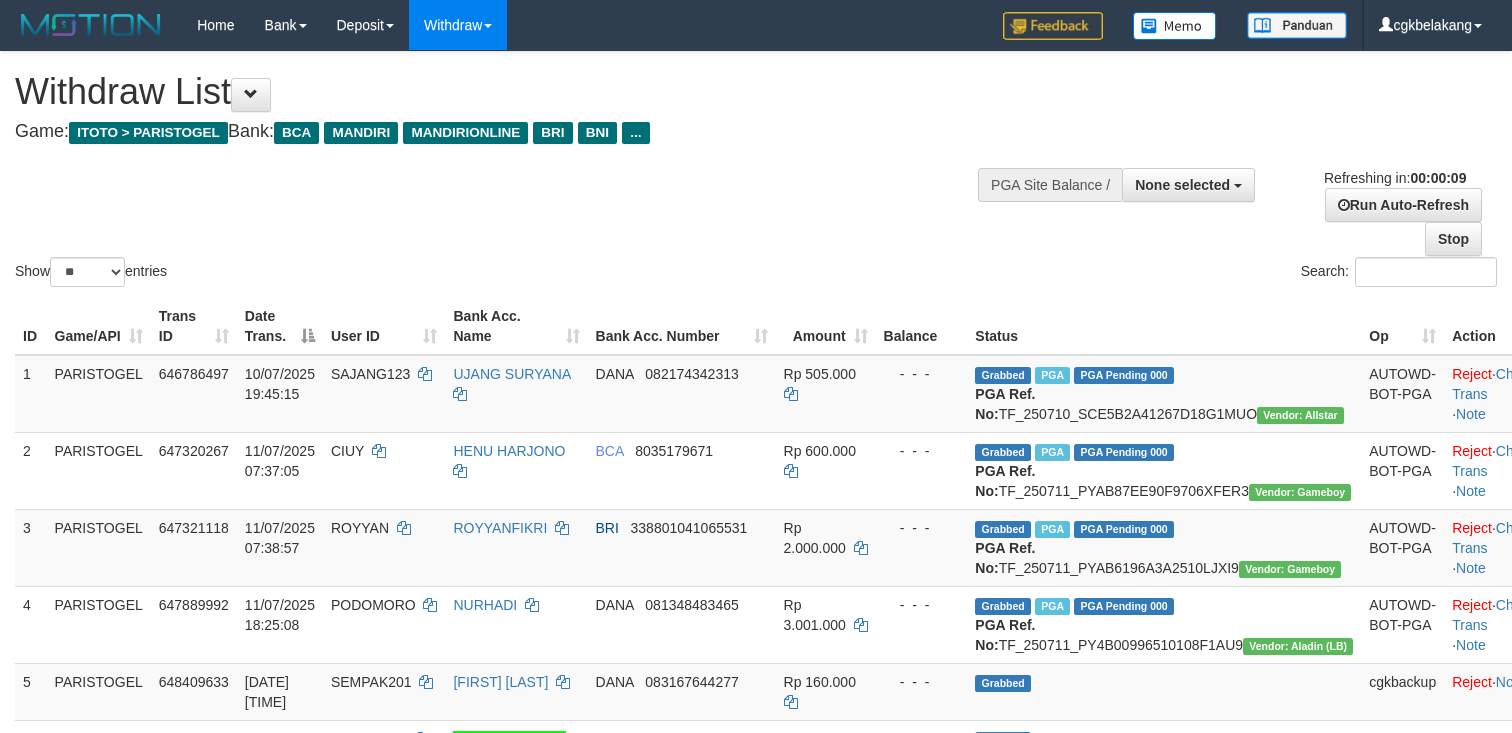 select 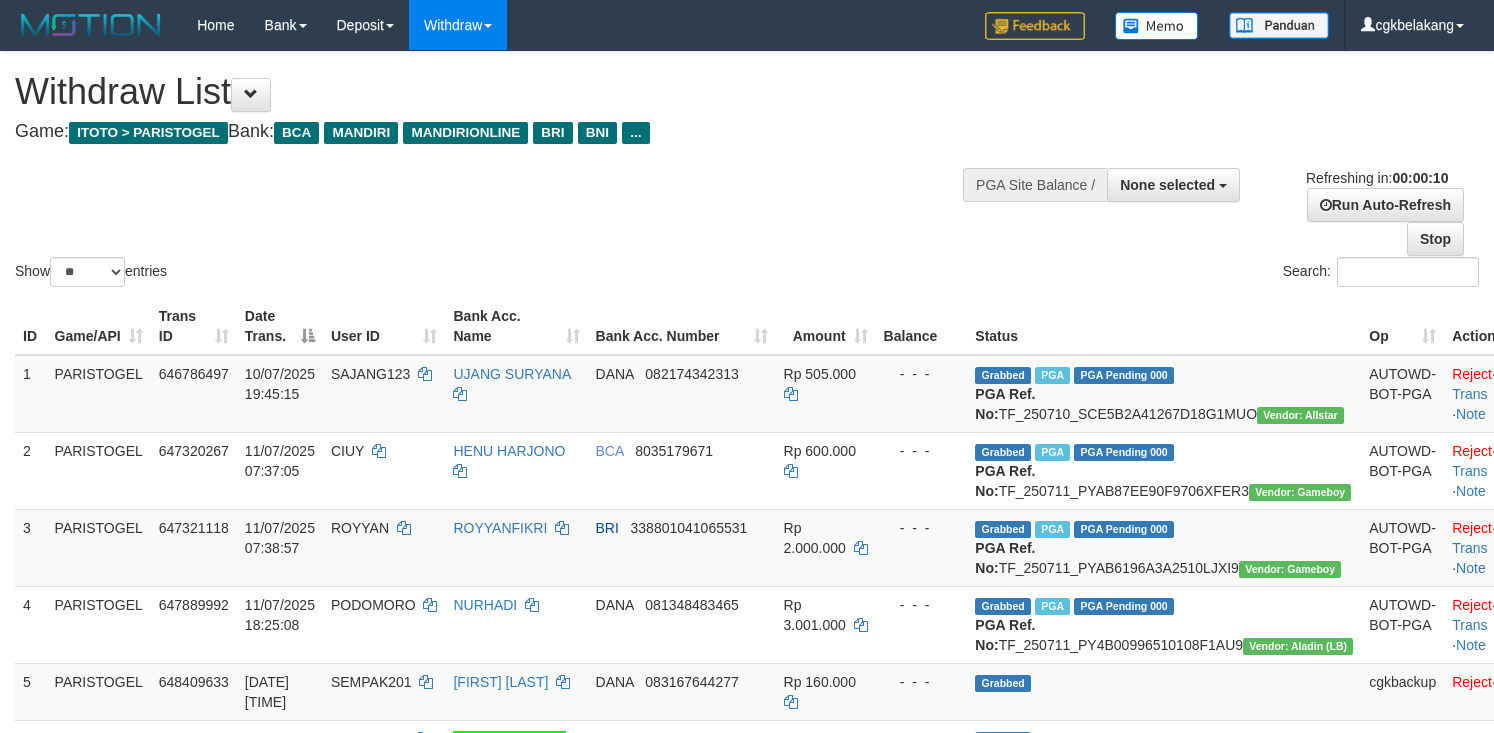 select 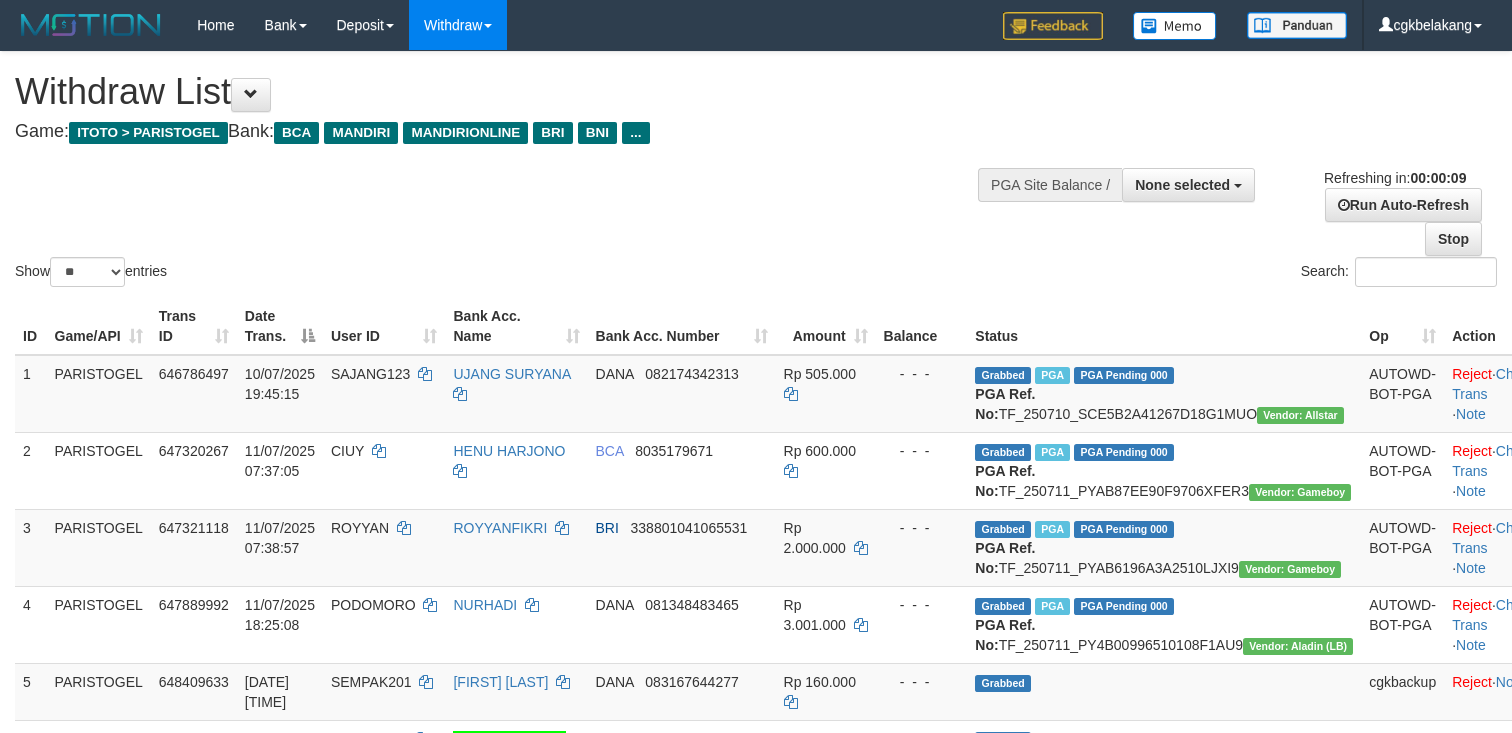select 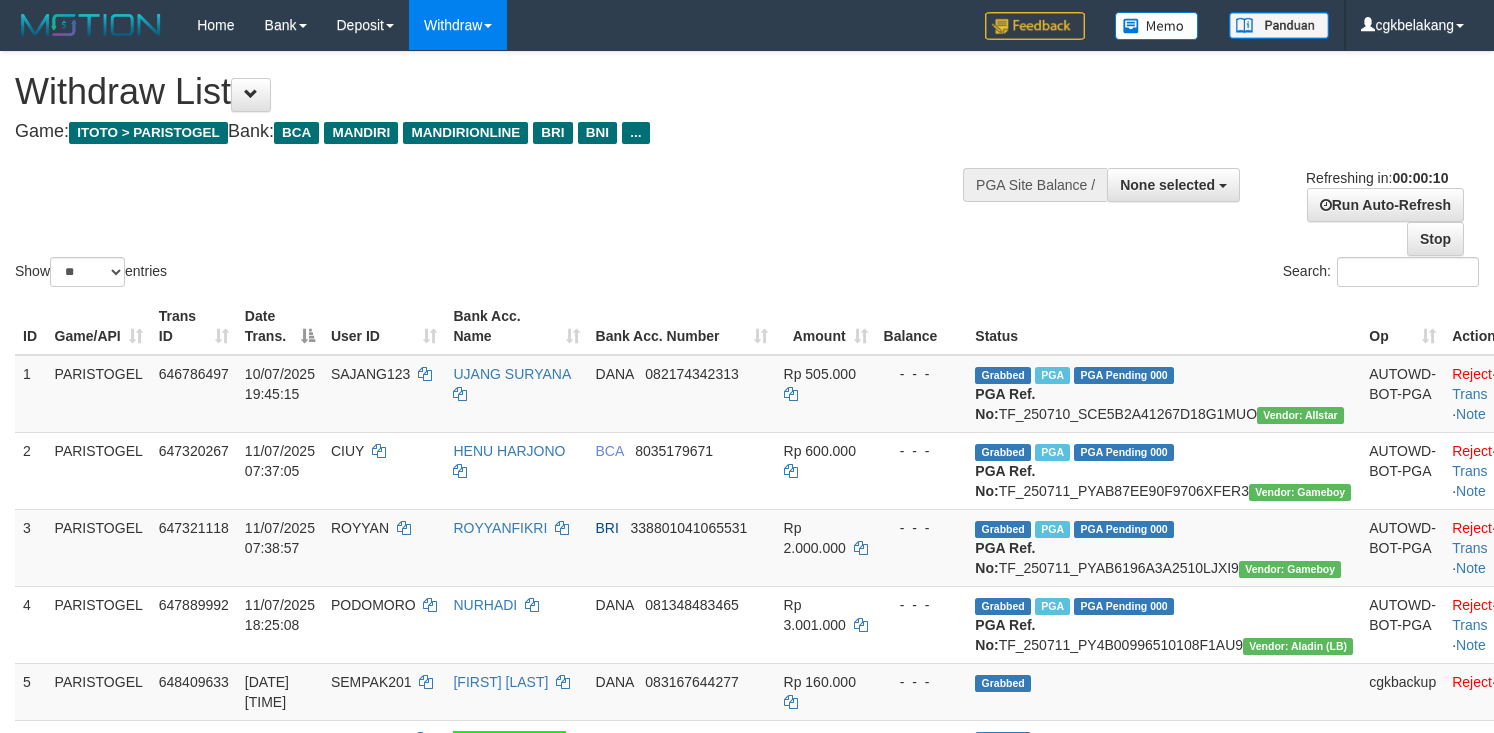 select 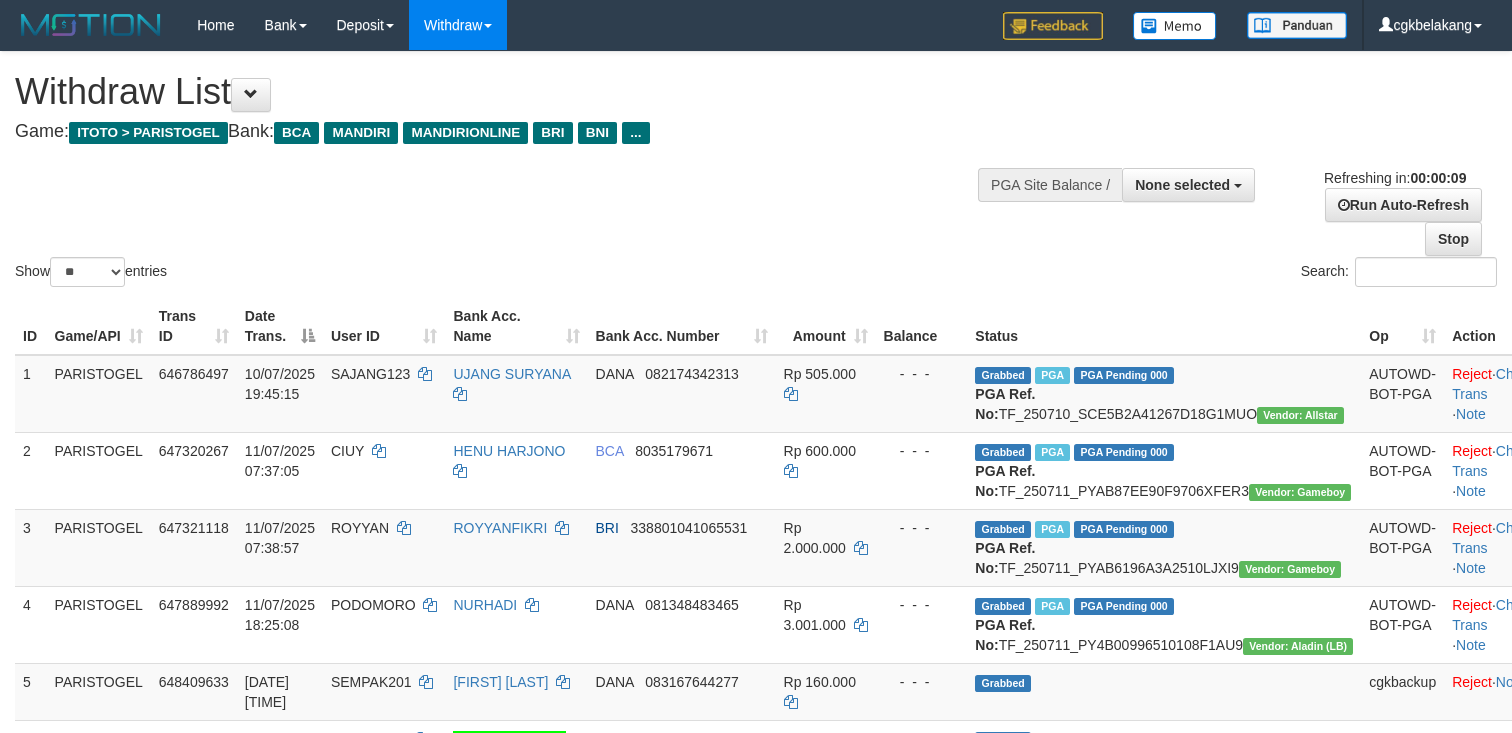 select 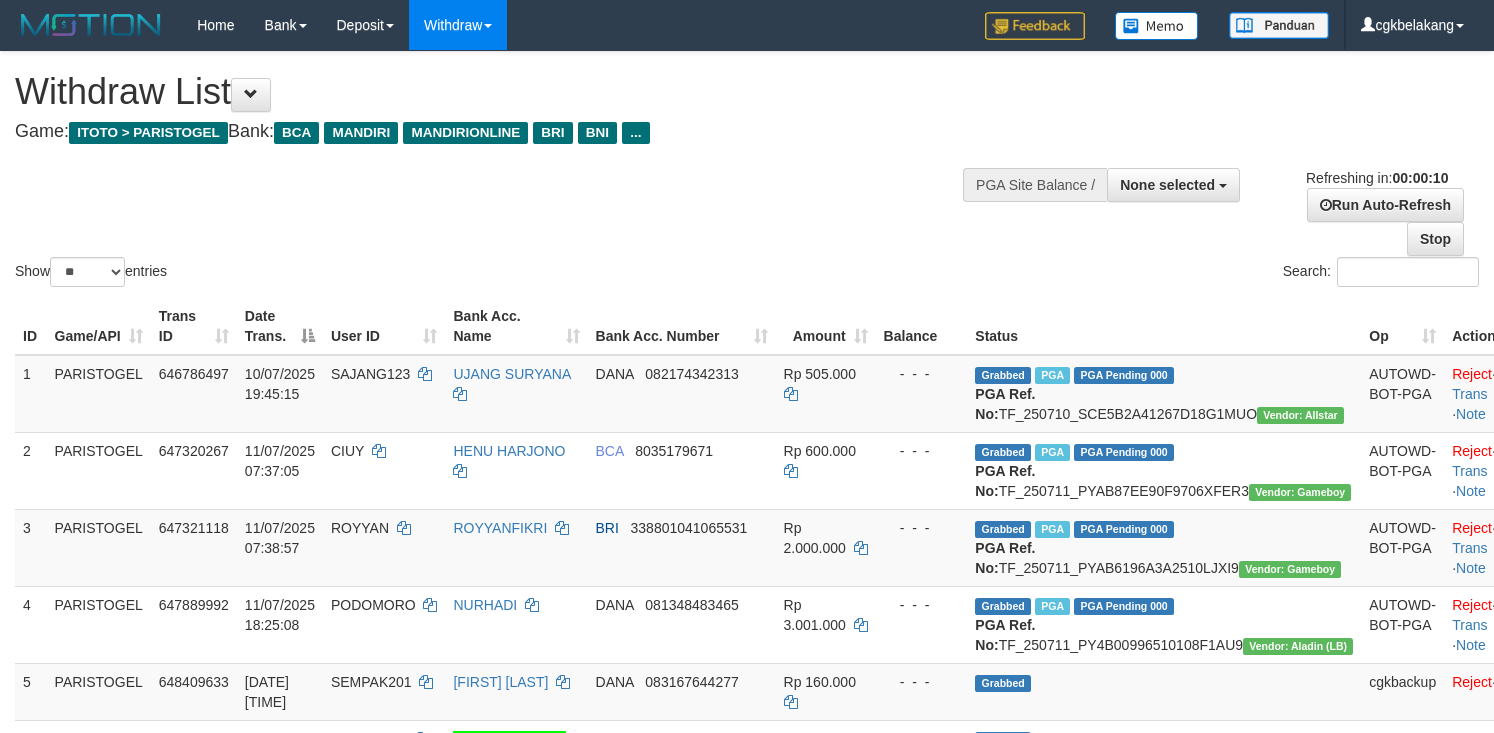 select 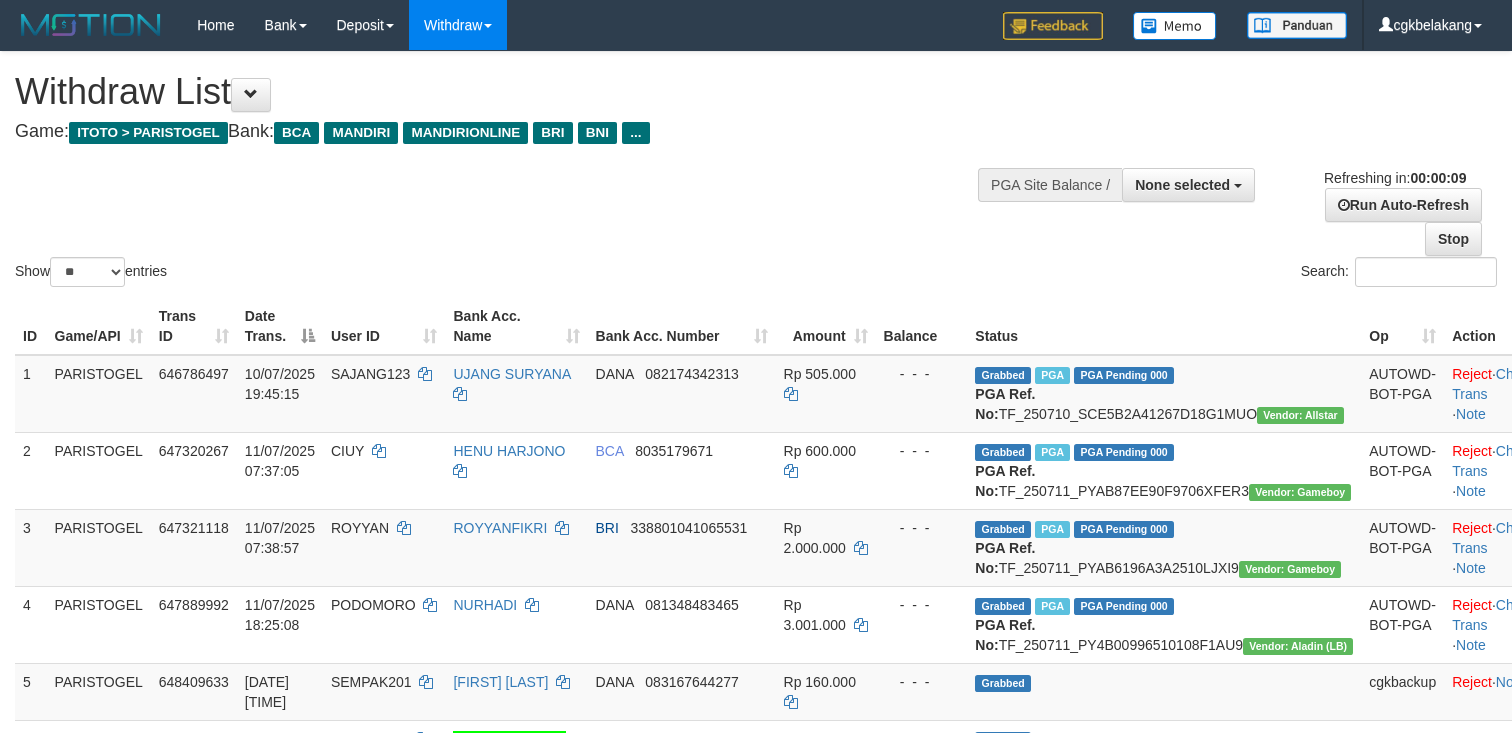 select 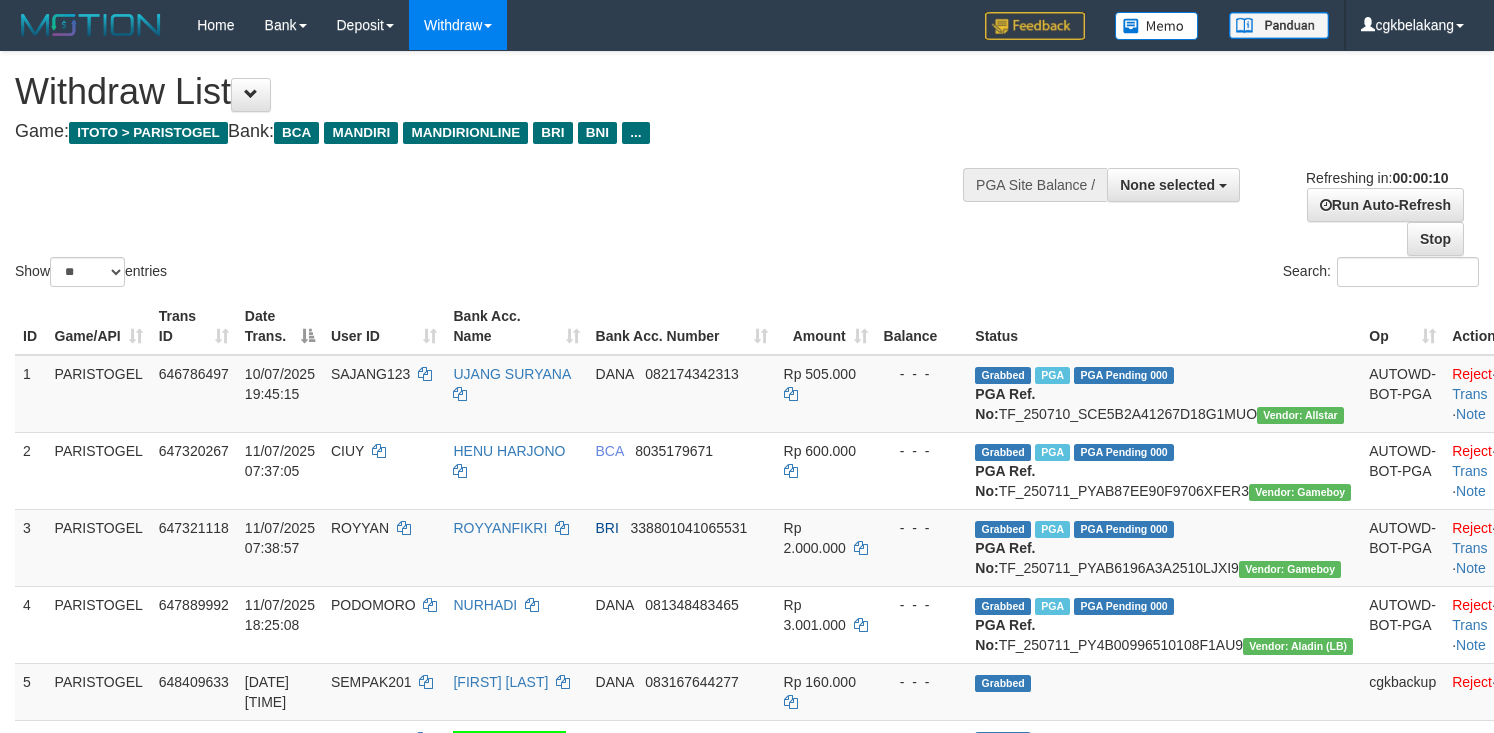 select 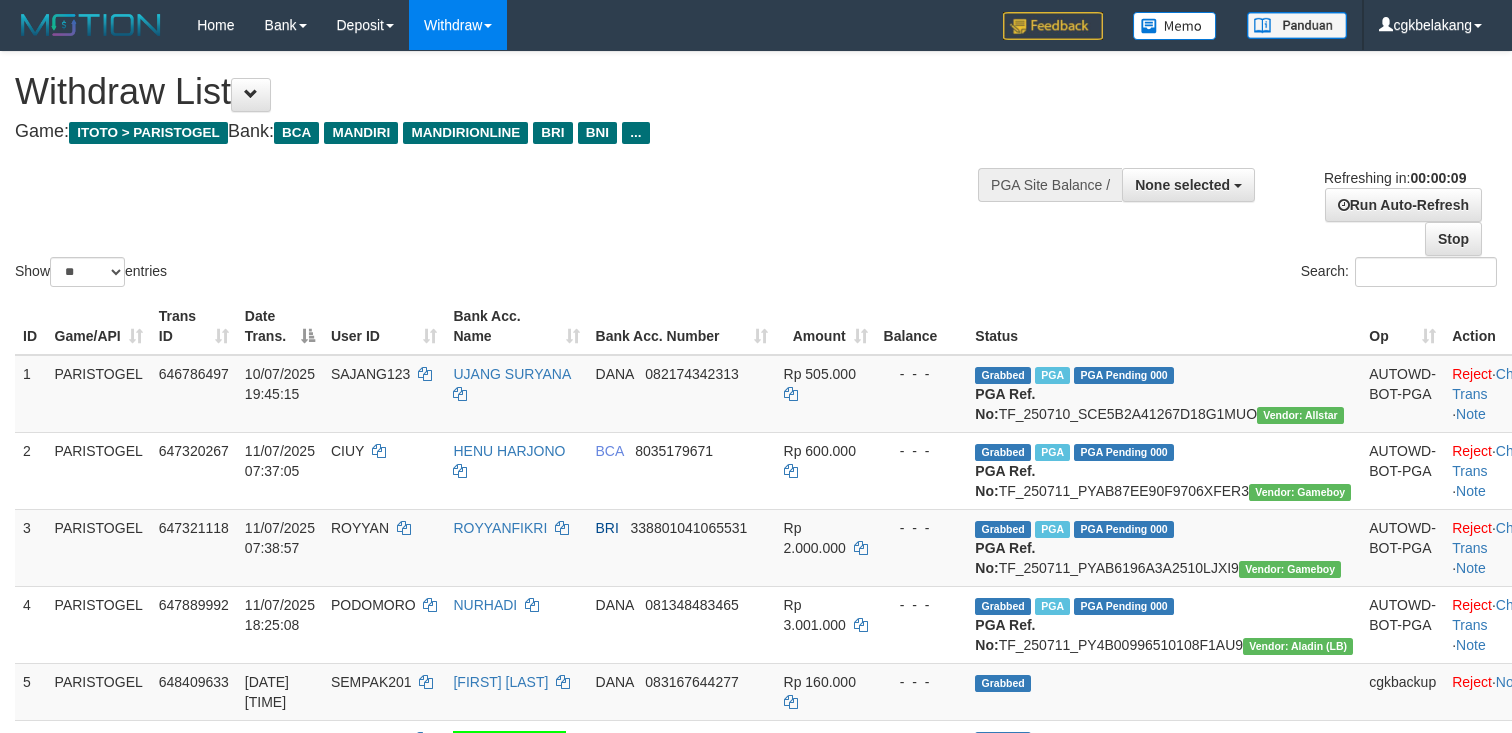 select 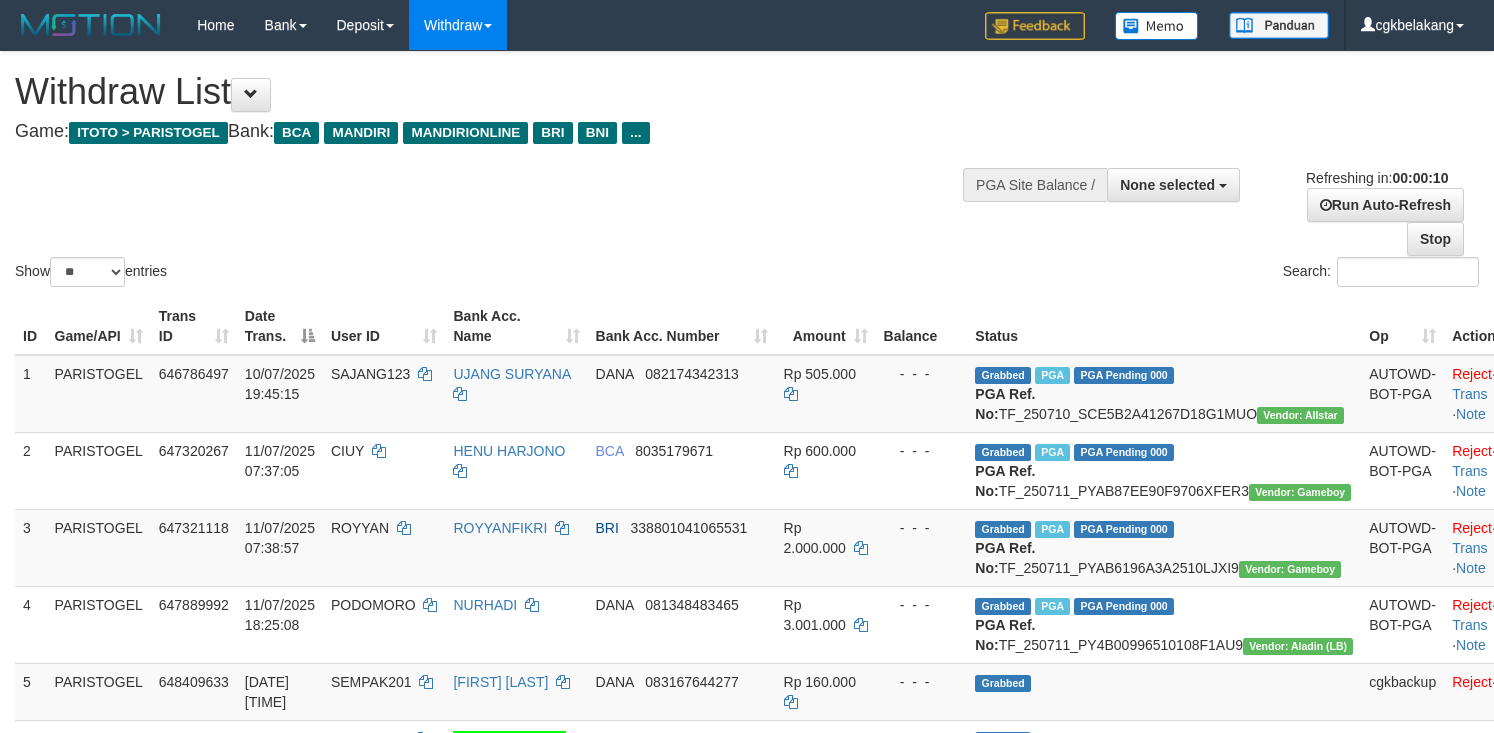 select 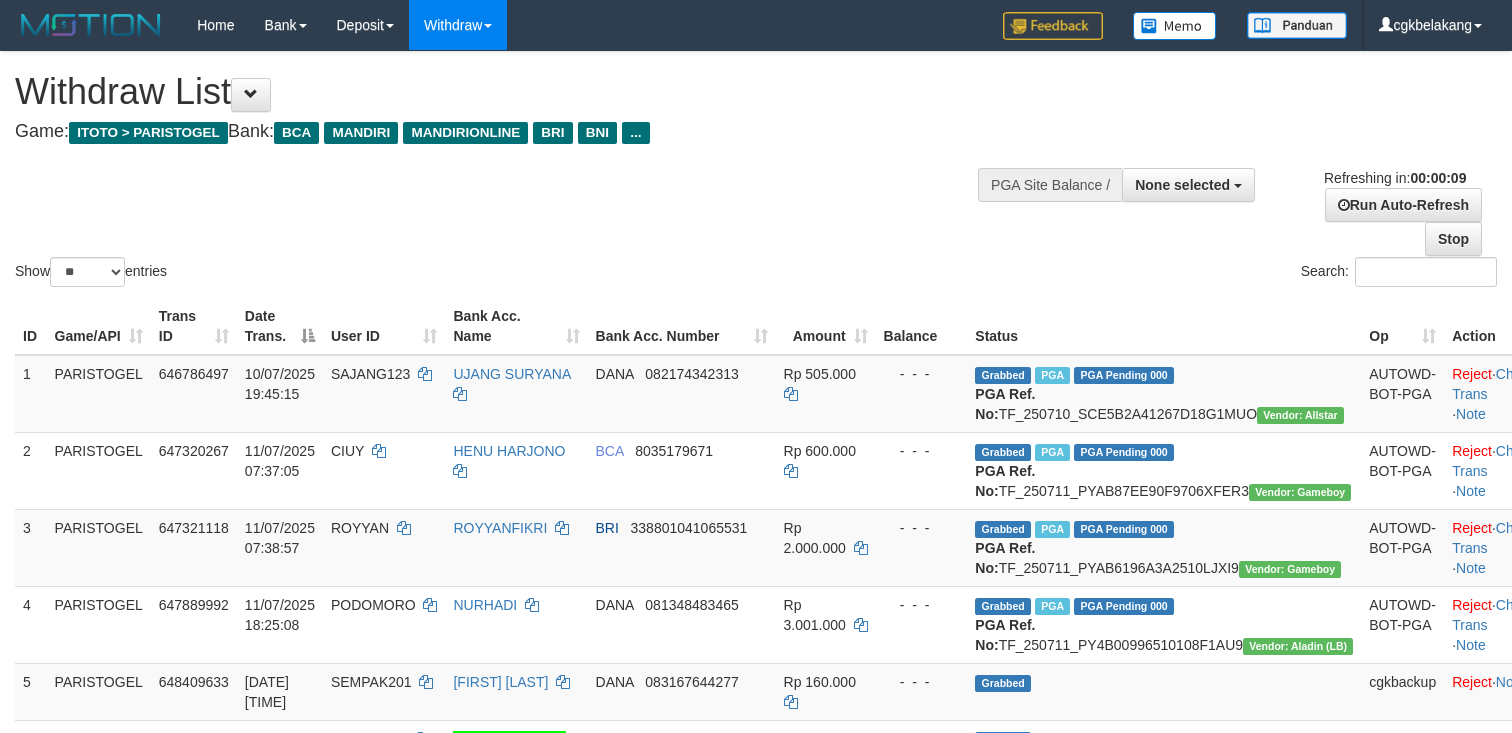 select 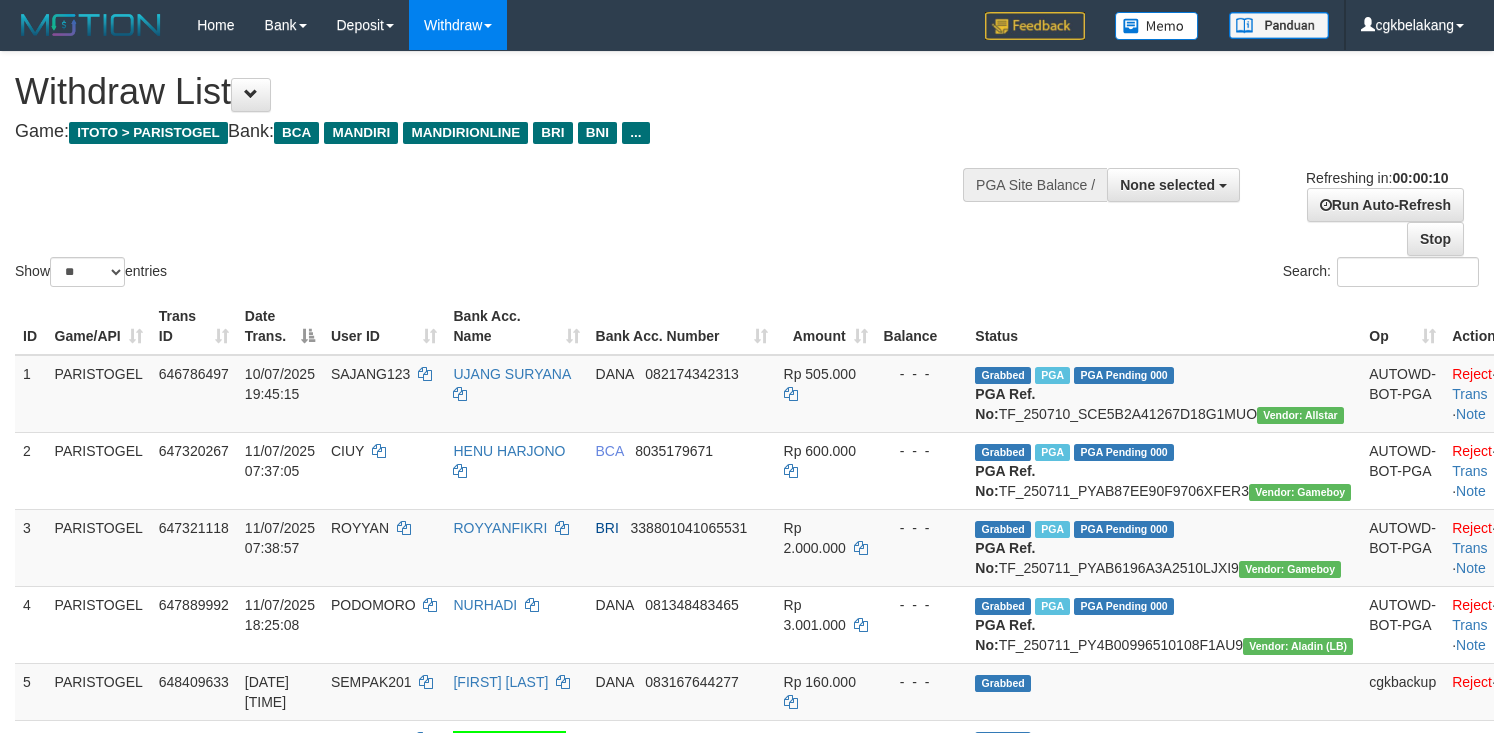 select 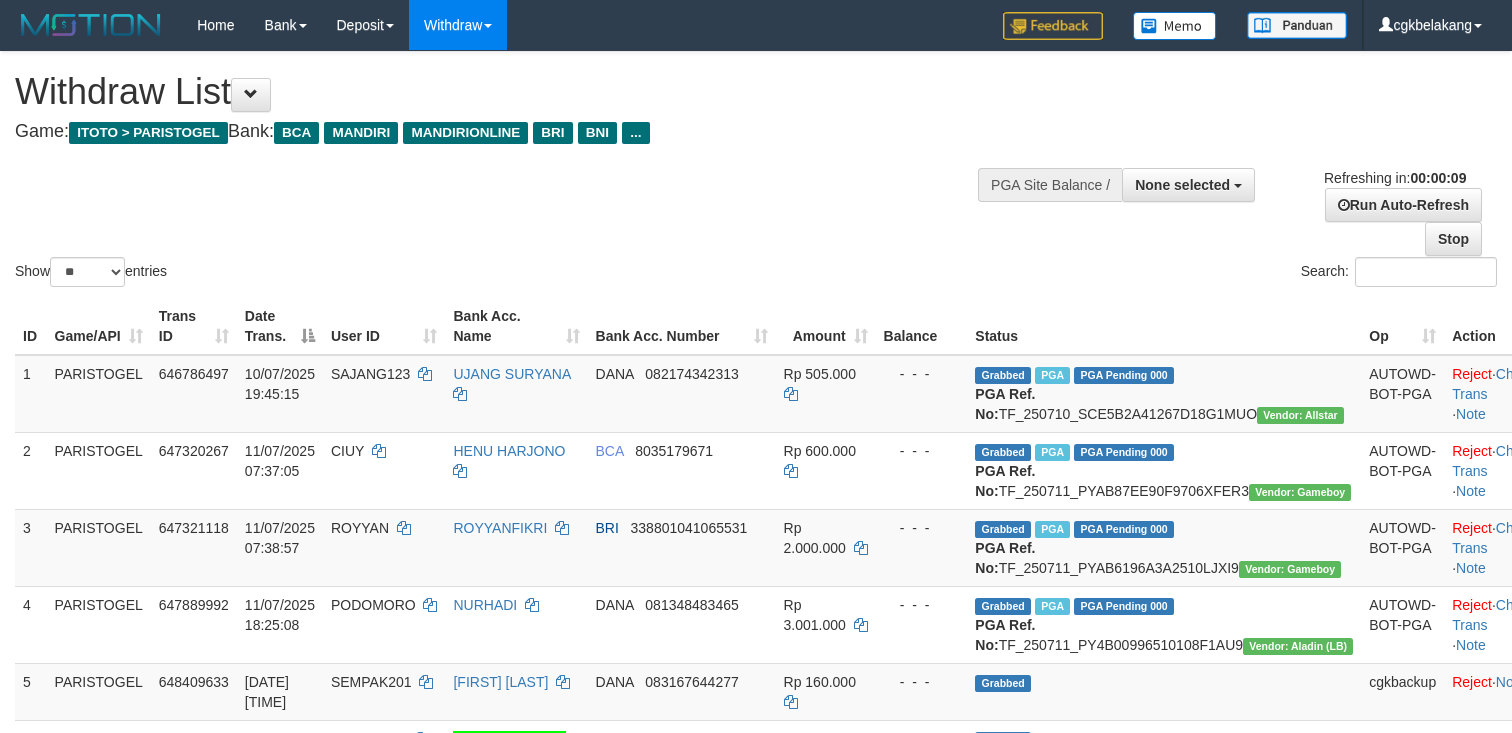 select 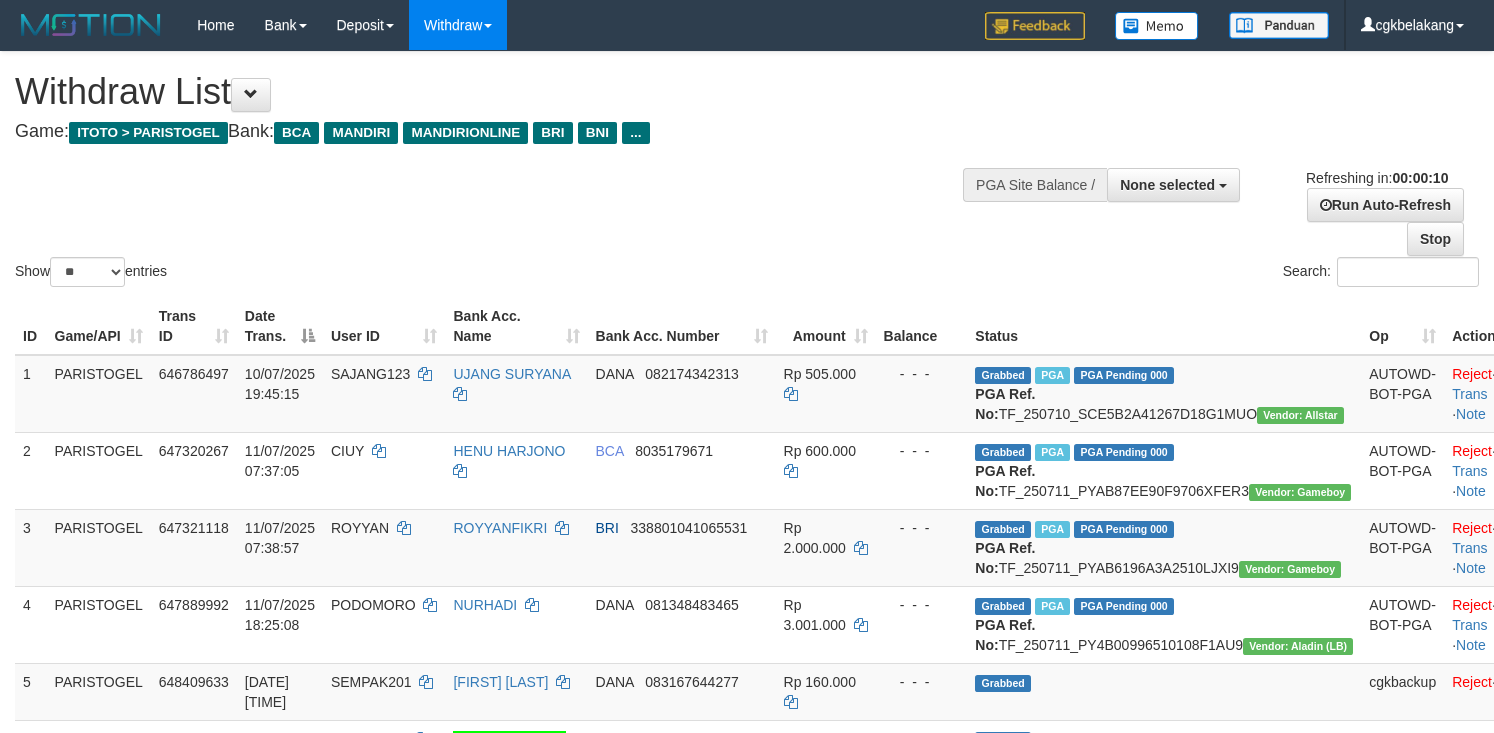select 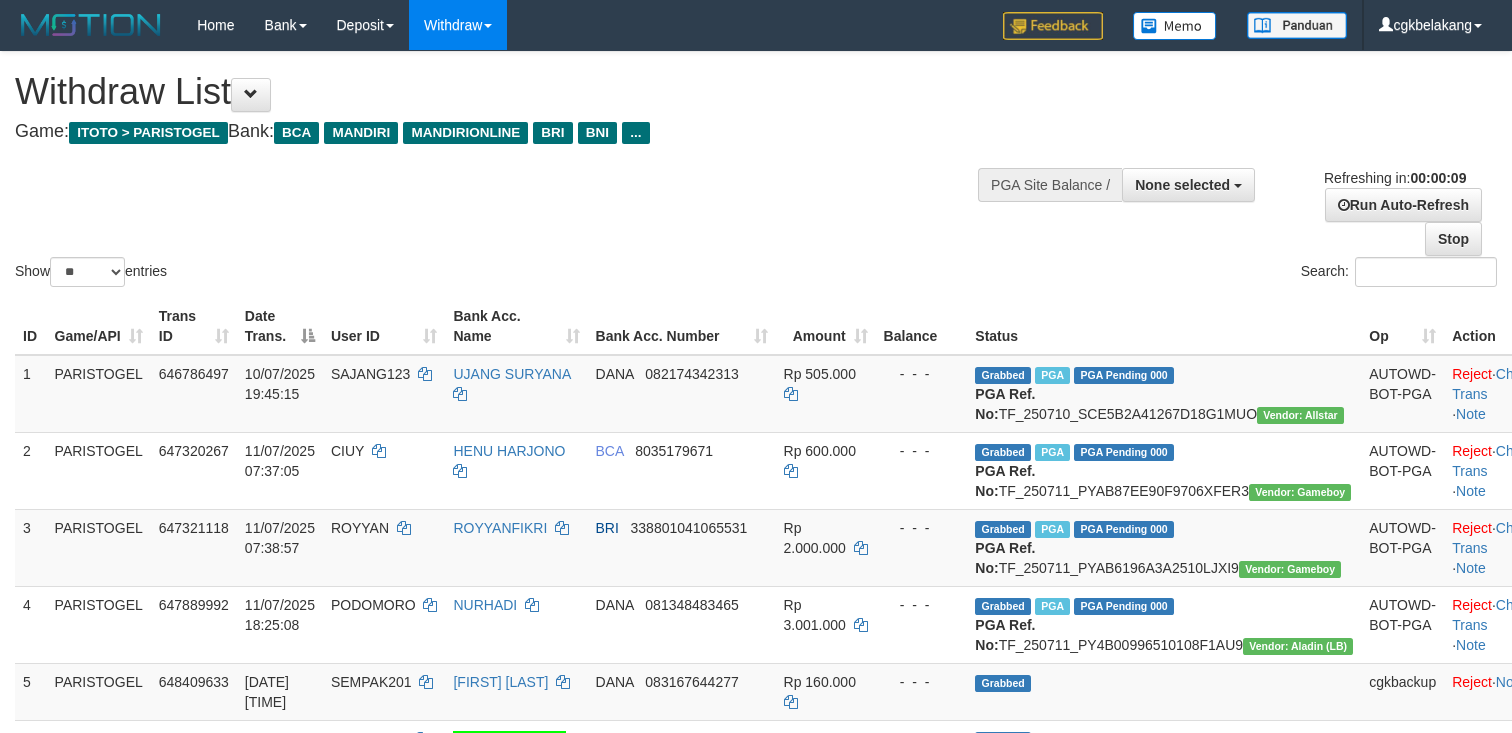 select 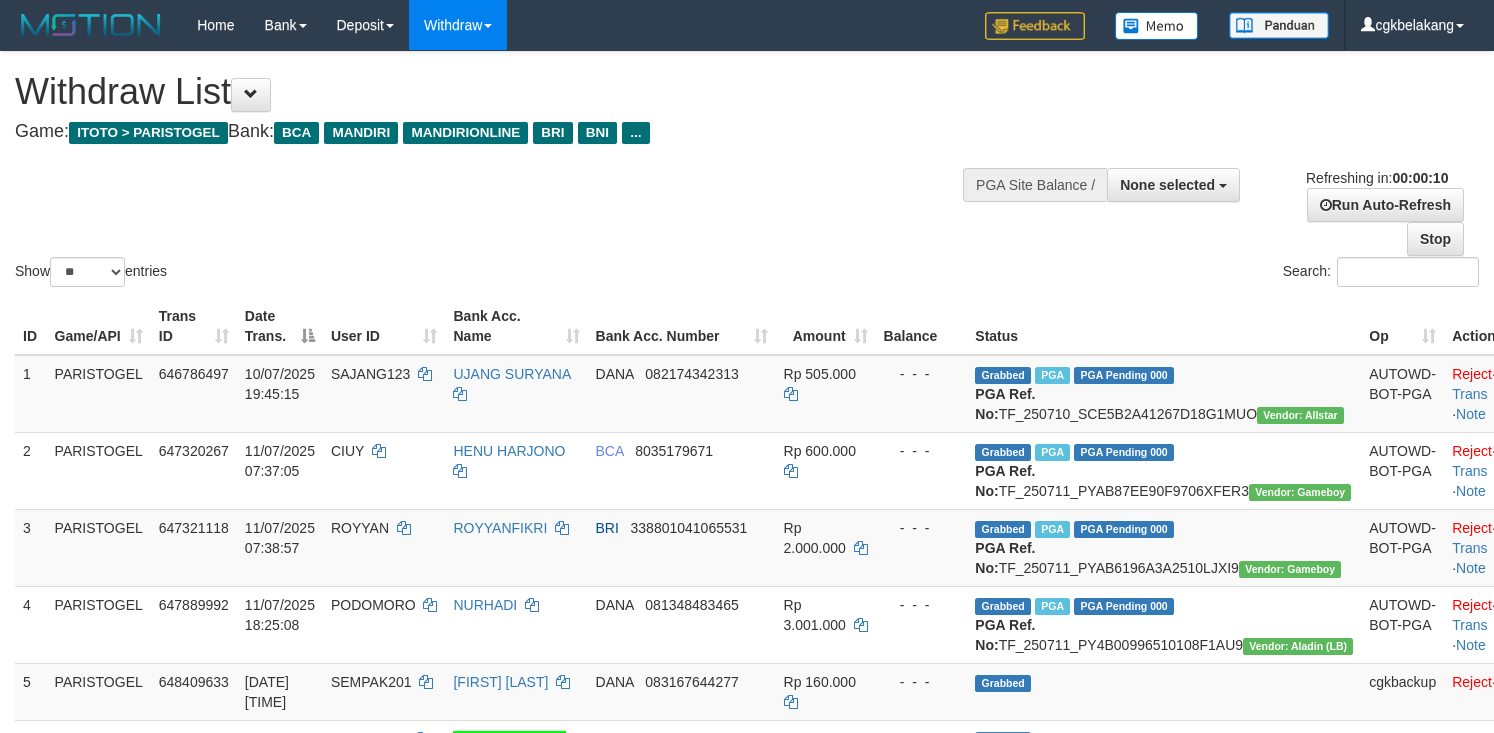 select 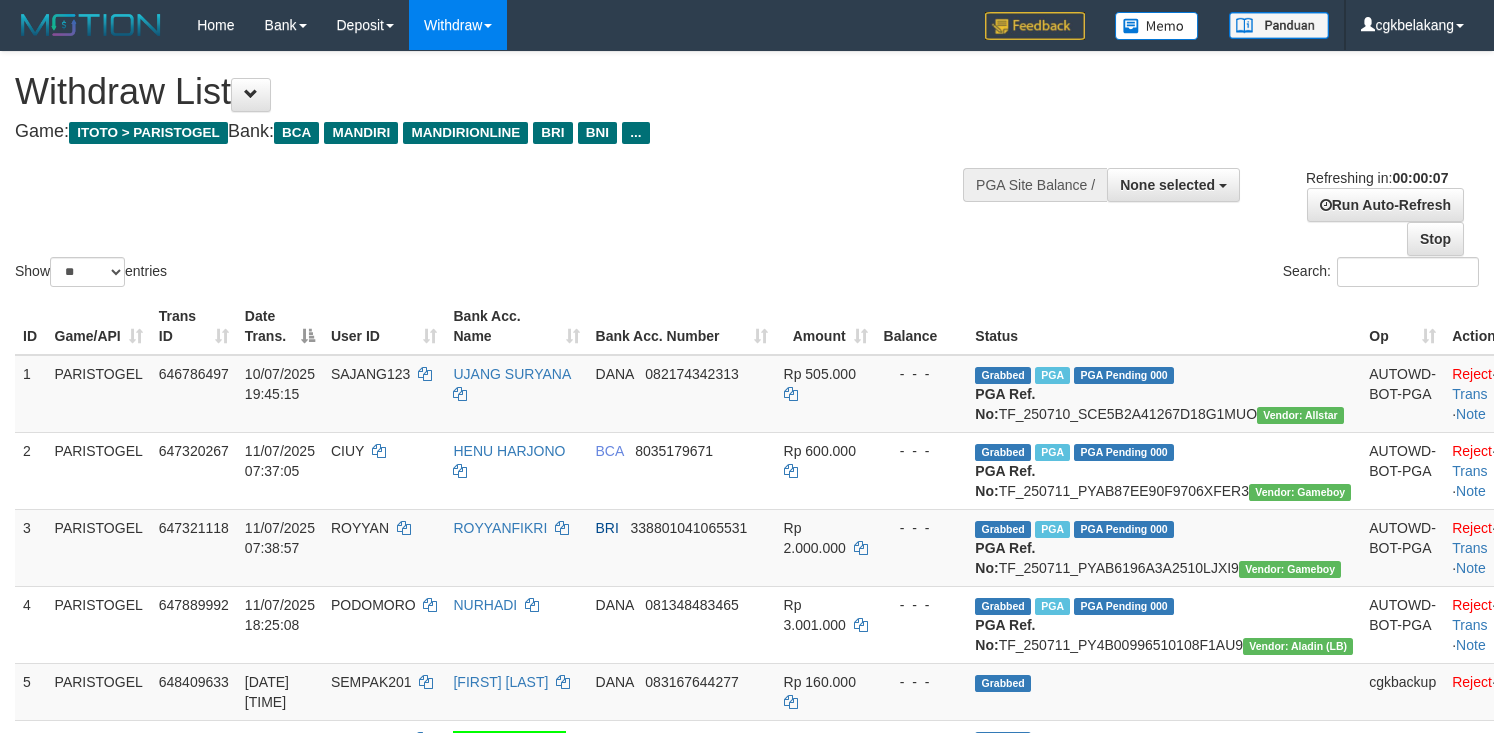 scroll, scrollTop: 1066, scrollLeft: 0, axis: vertical 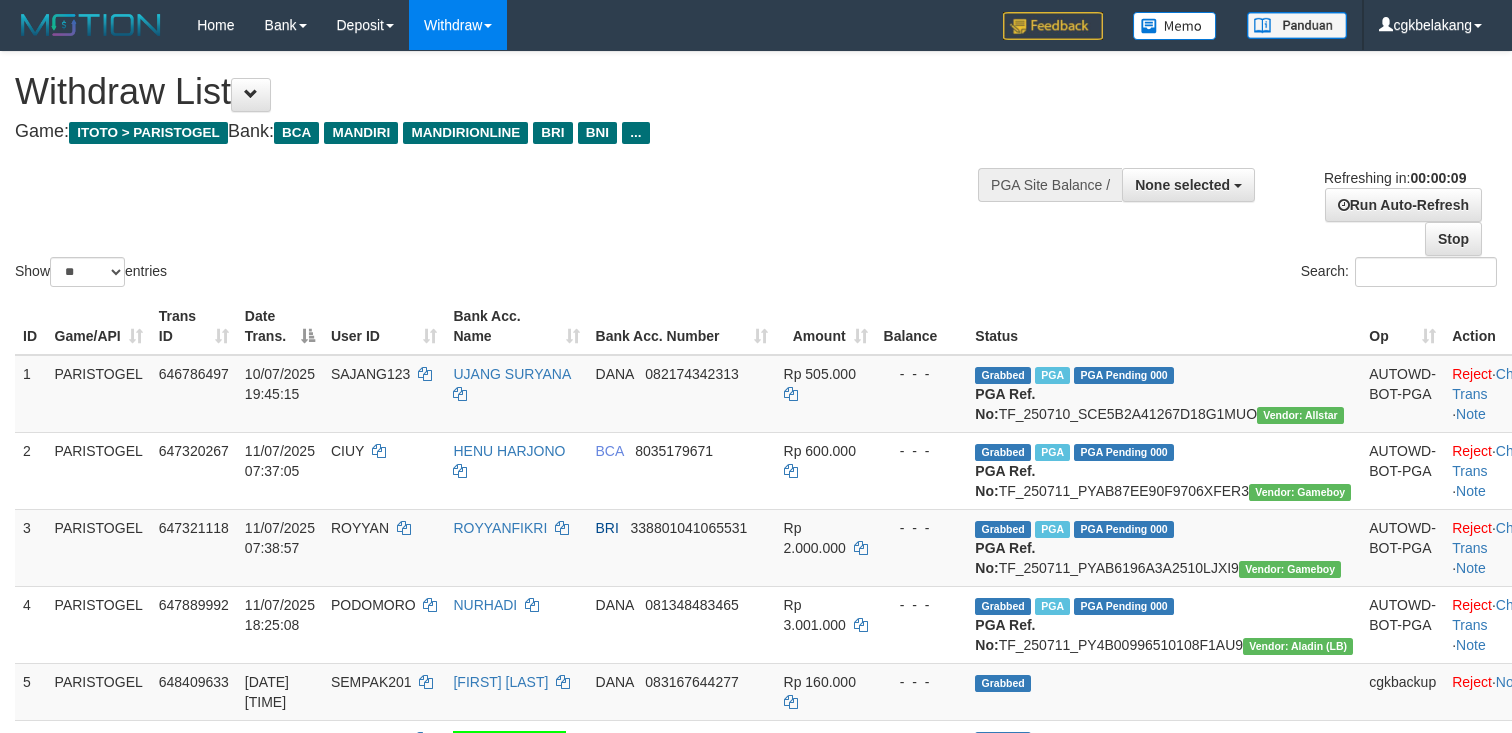 select 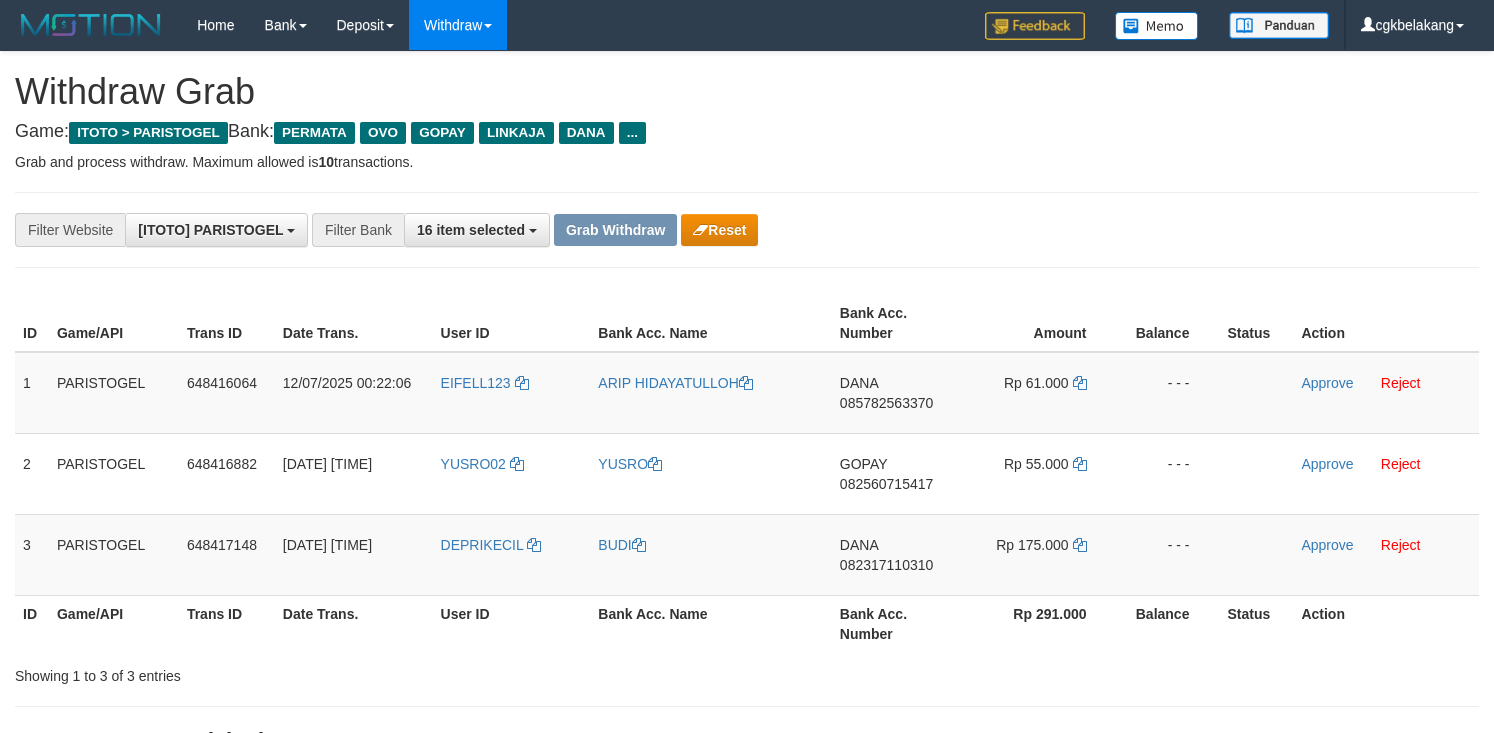 scroll, scrollTop: 0, scrollLeft: 0, axis: both 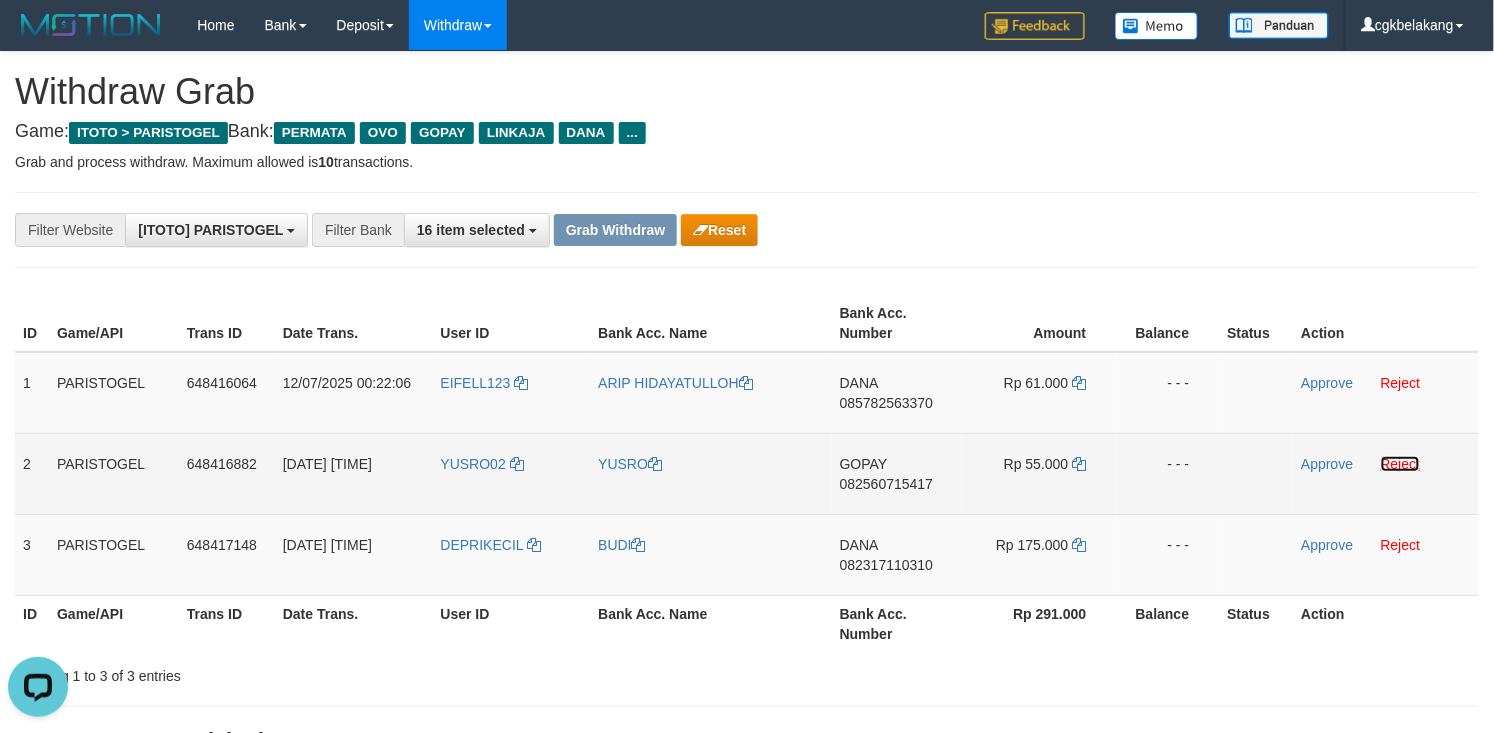 click on "Reject" at bounding box center [1401, 464] 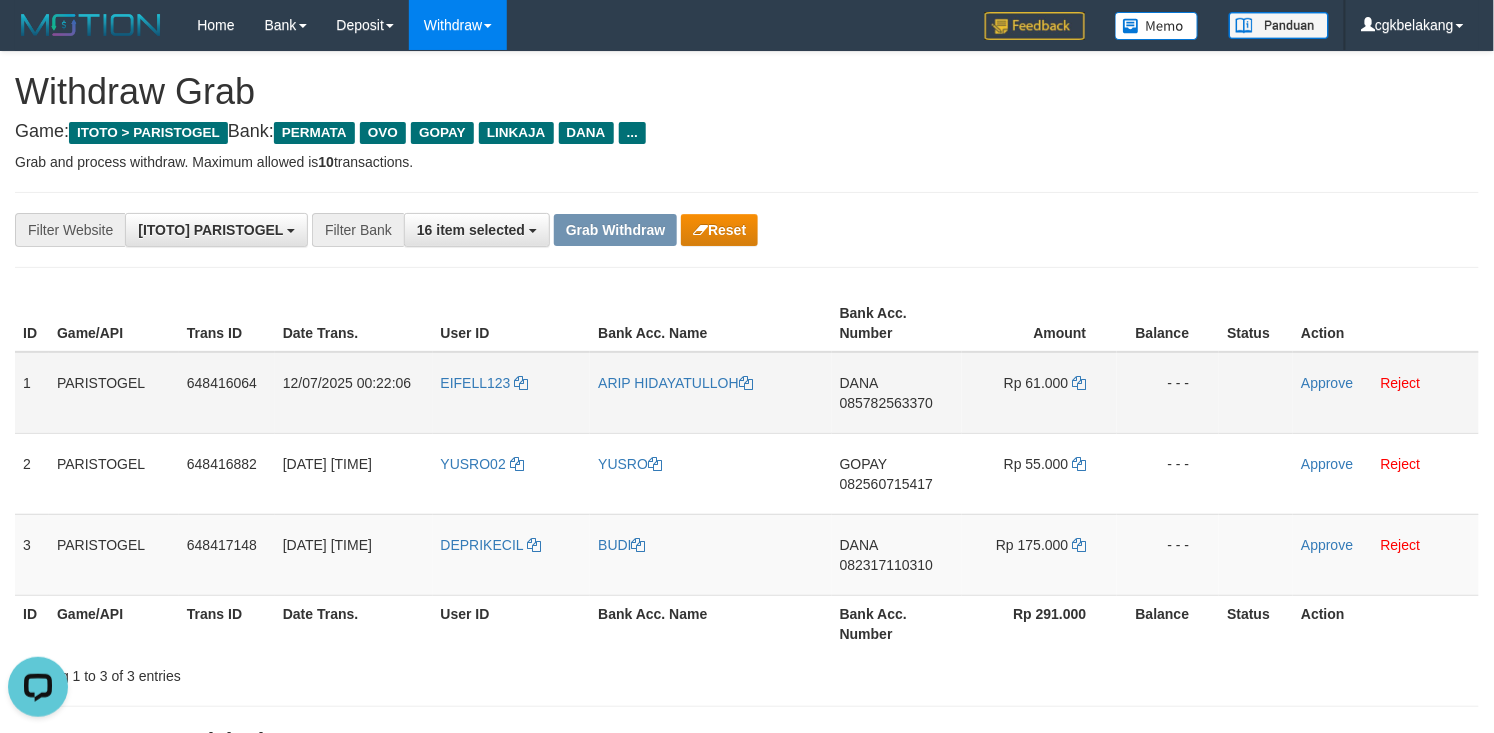 click on "EIFELL123" at bounding box center (512, 393) 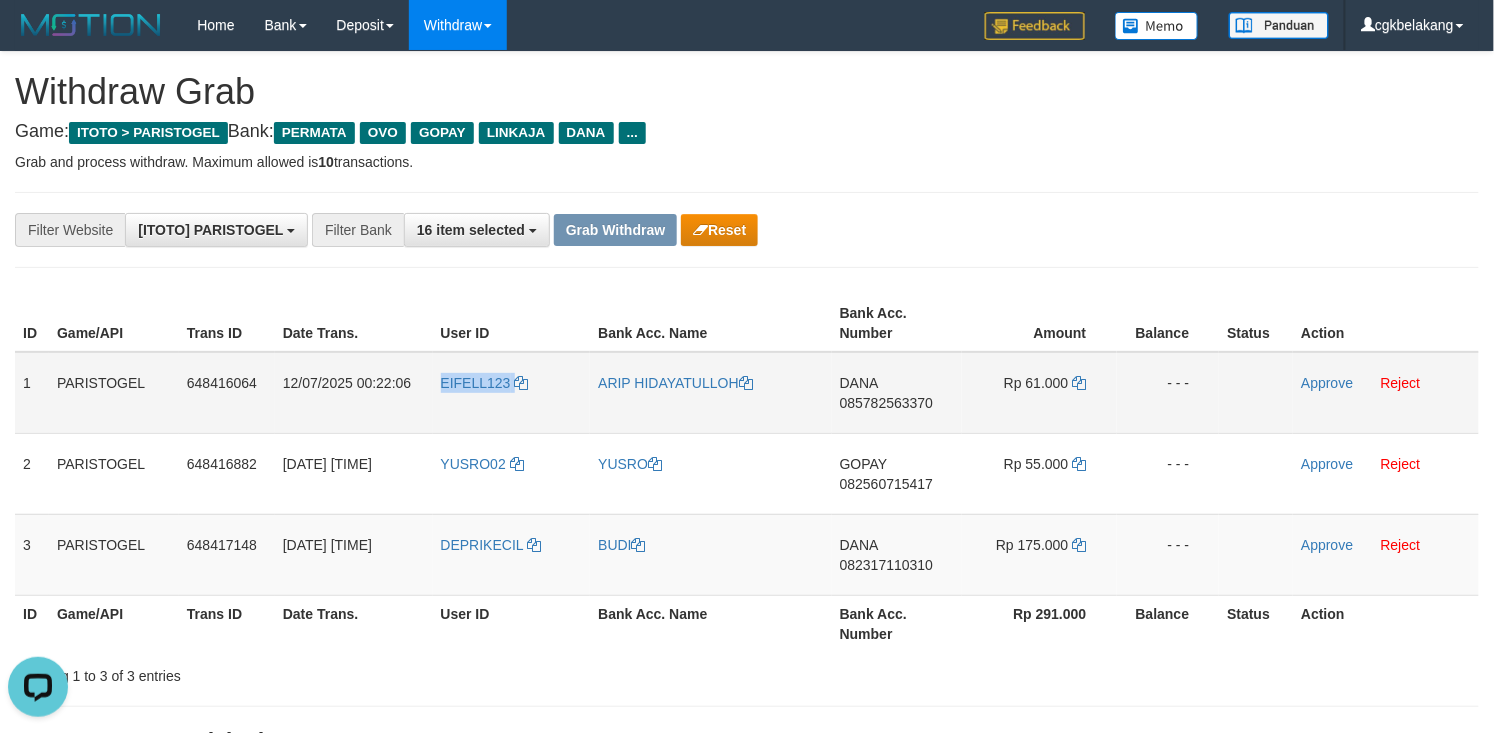 click on "EIFELL123" at bounding box center (512, 393) 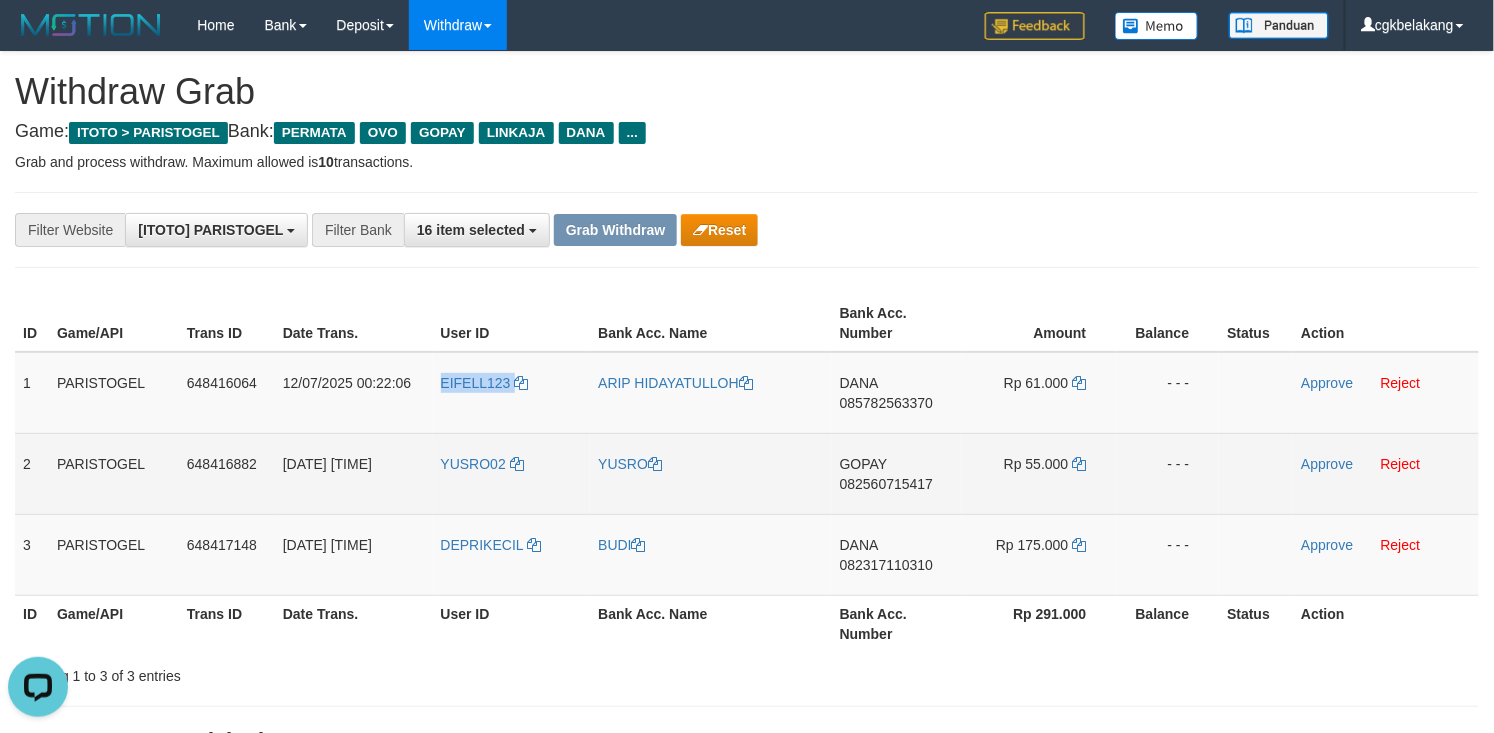 copy on "EIFELL123" 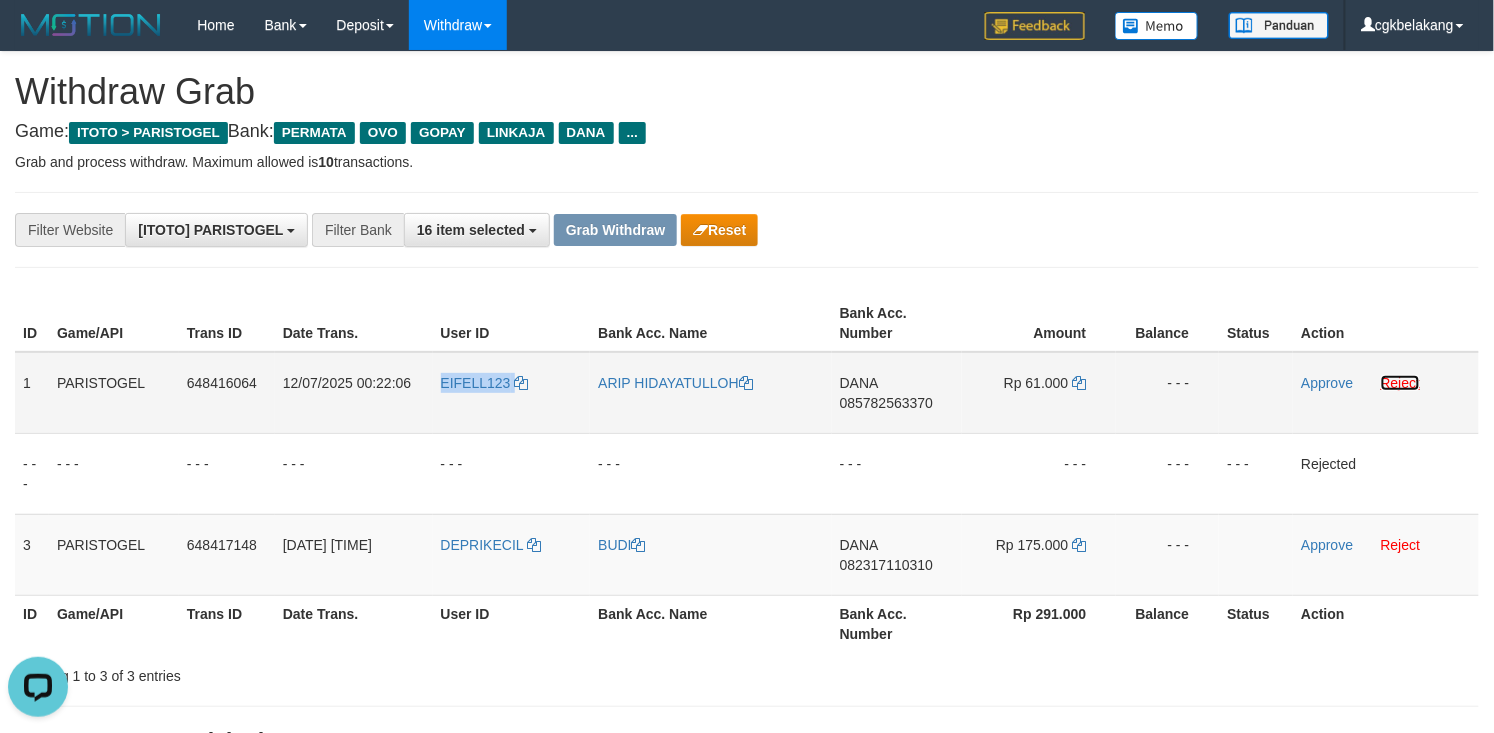 click on "Reject" at bounding box center (1401, 383) 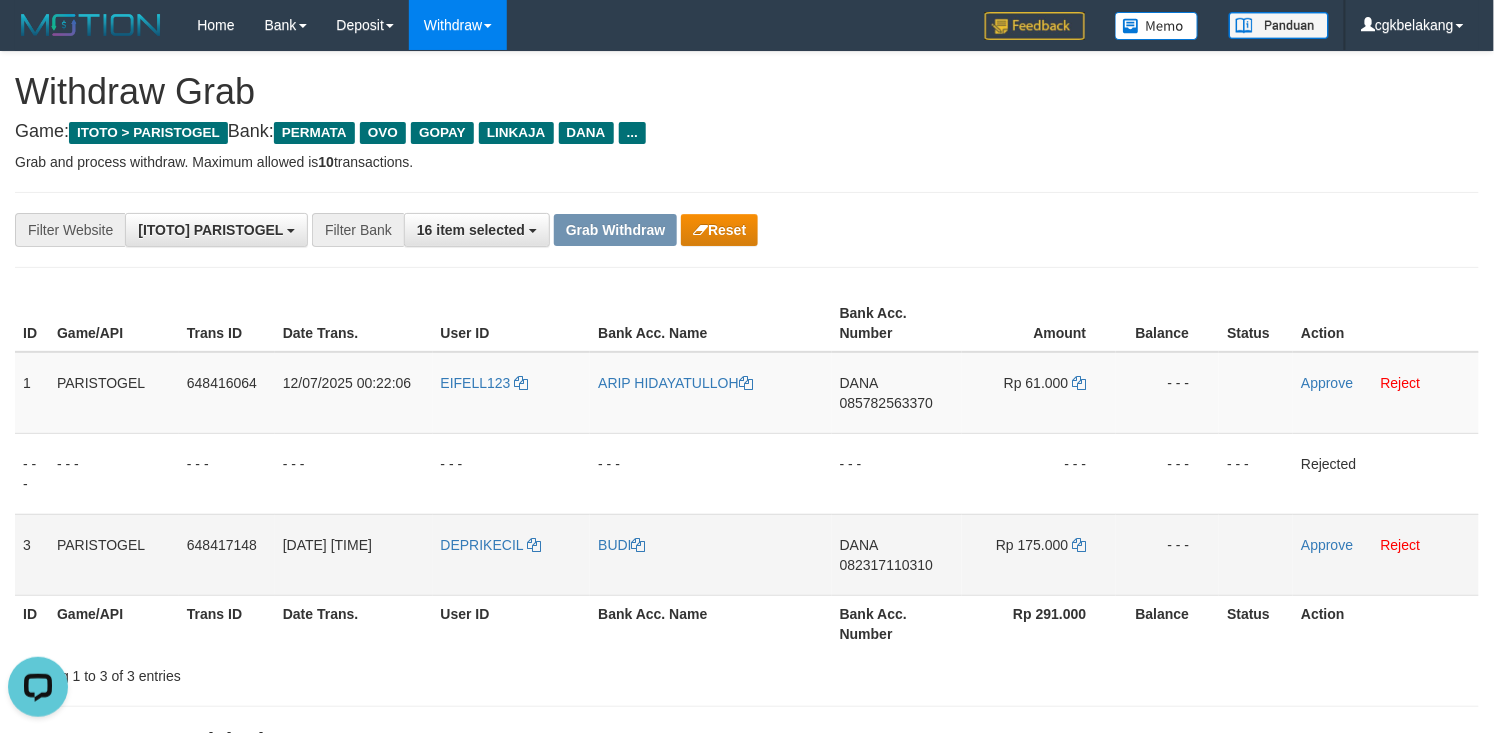 click on "DEPRIKECIL" at bounding box center [512, 554] 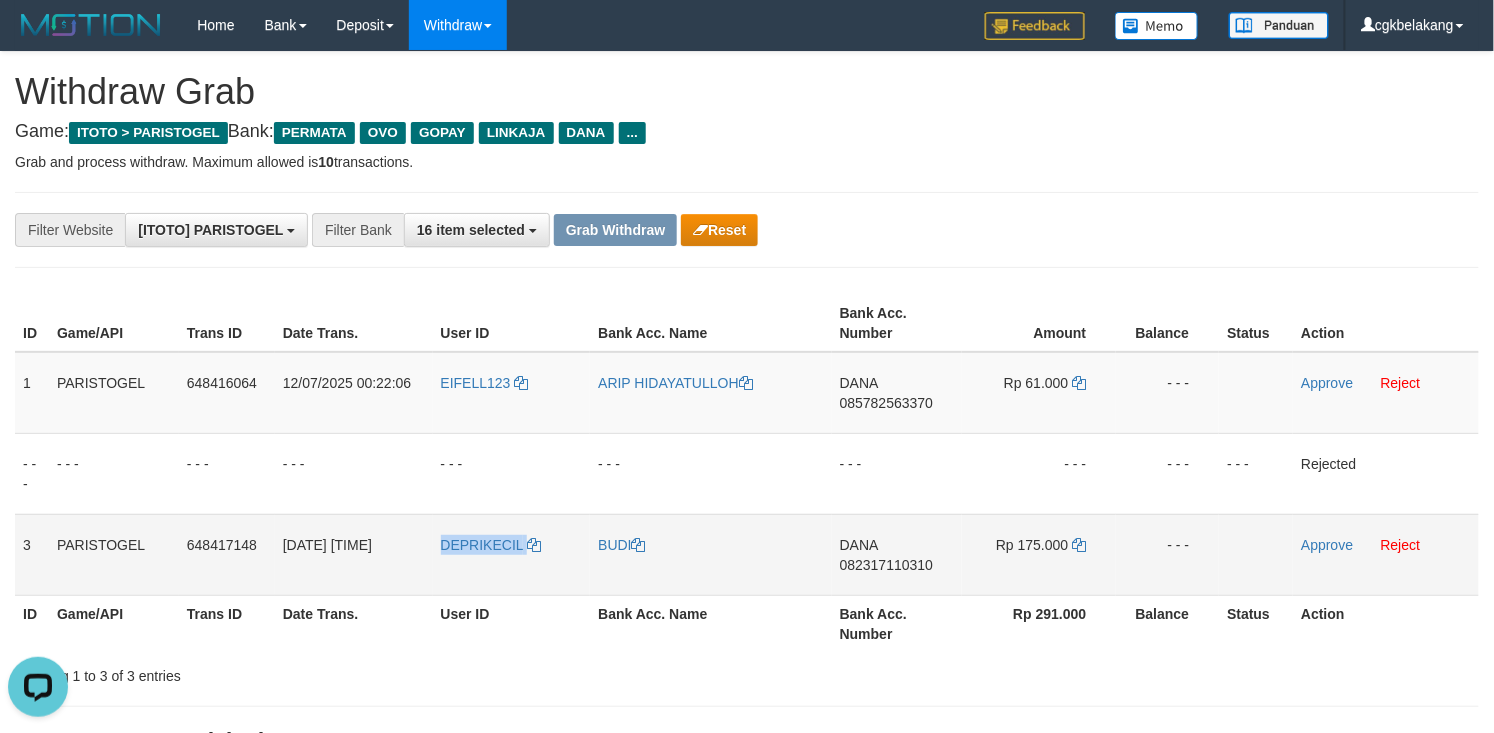 click on "DEPRIKECIL" at bounding box center (512, 554) 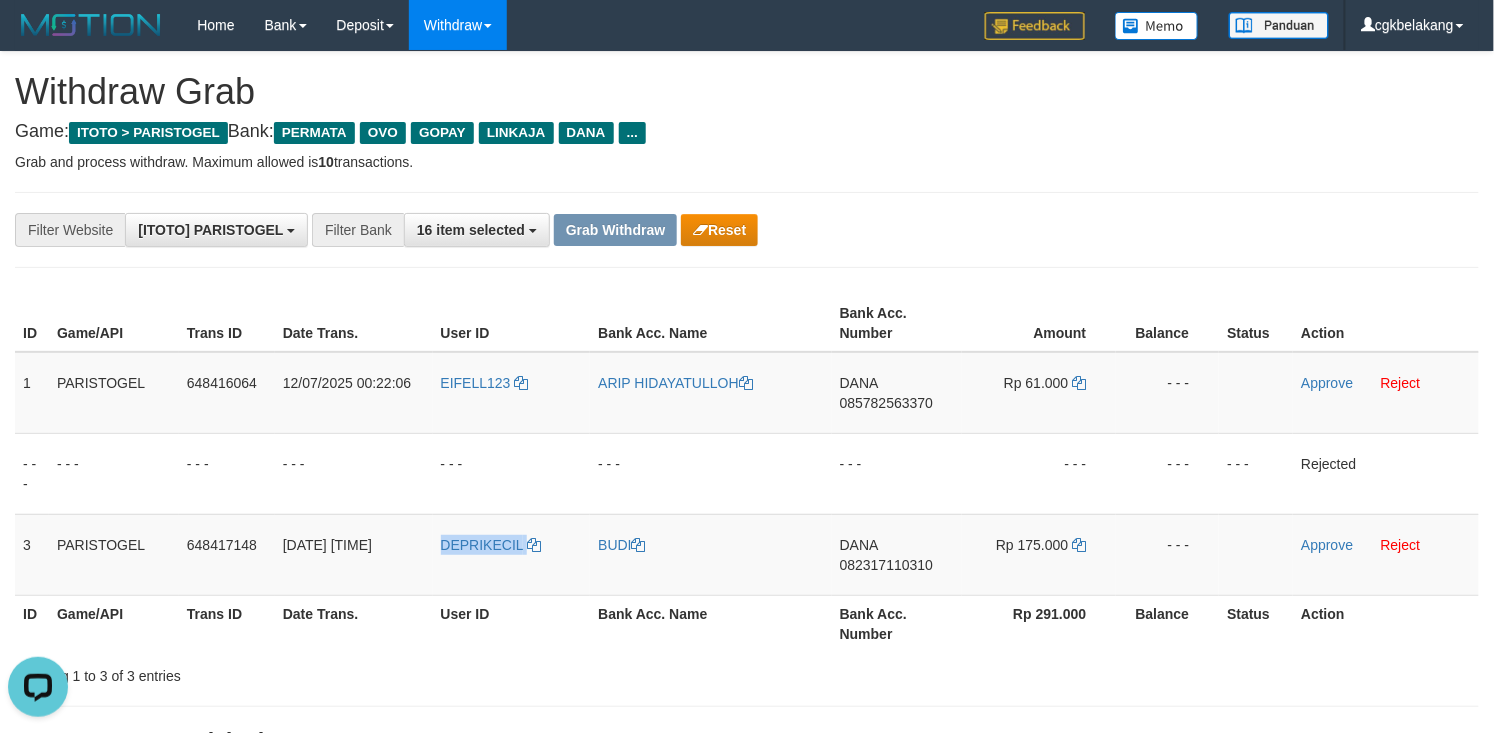 copy on "DEPRIKECIL" 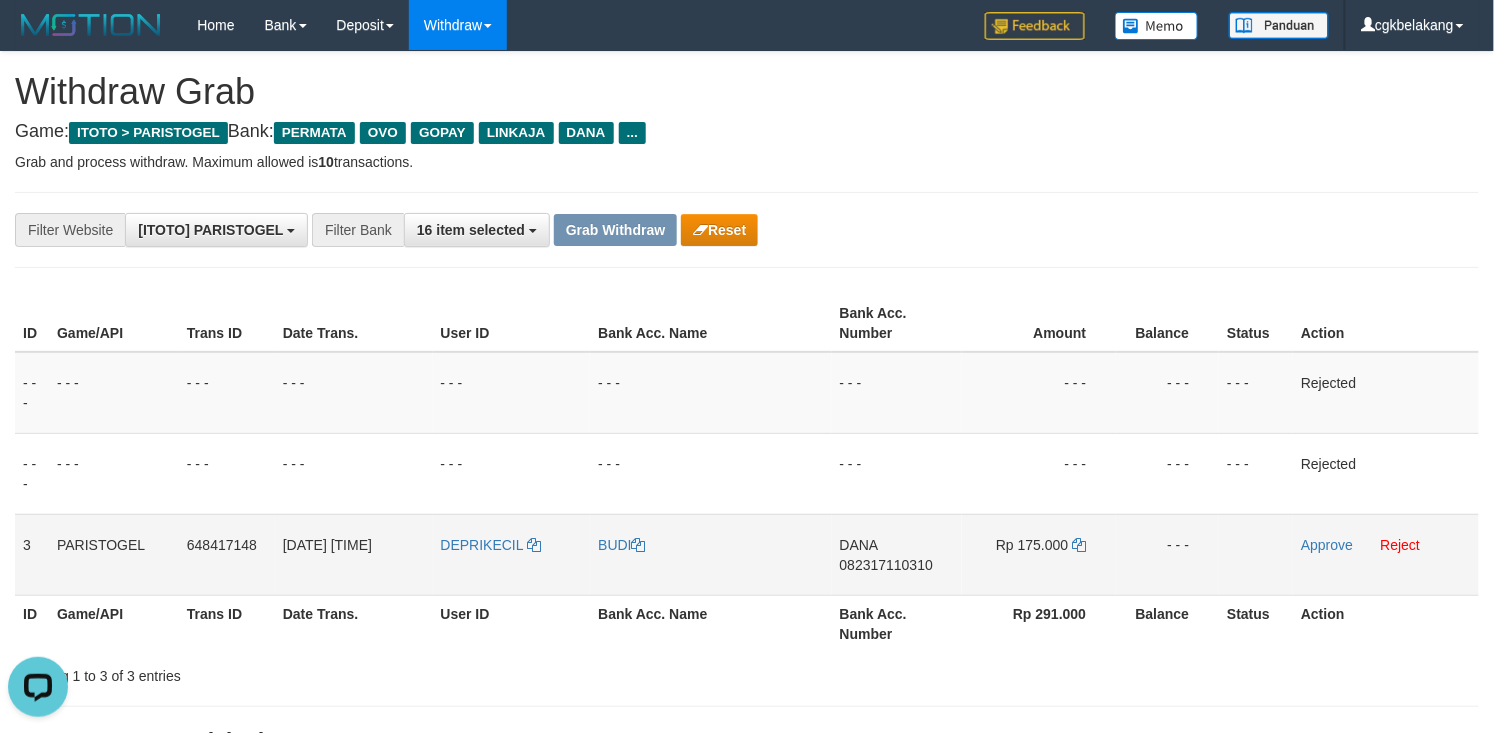click on "BUDI" at bounding box center (710, 554) 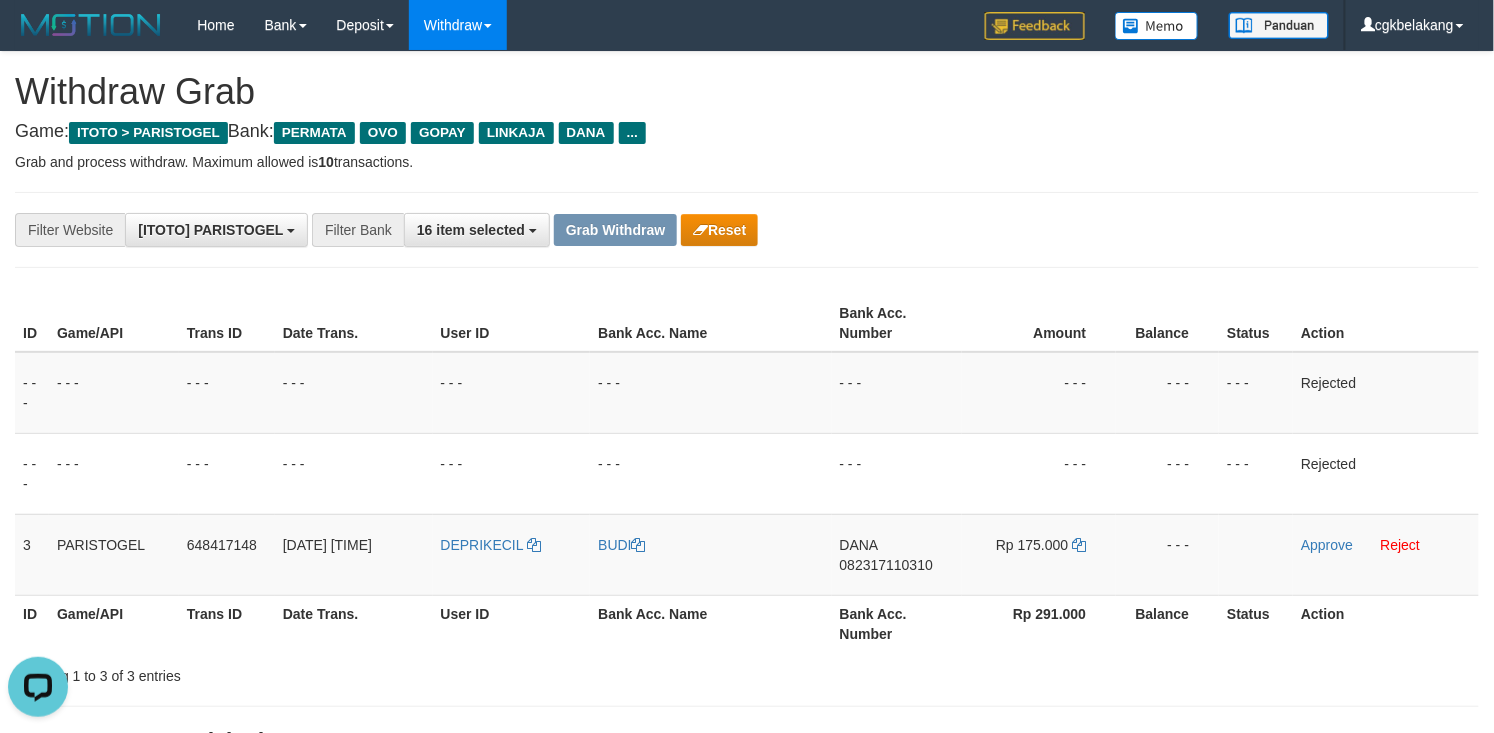 copy on "BUDI" 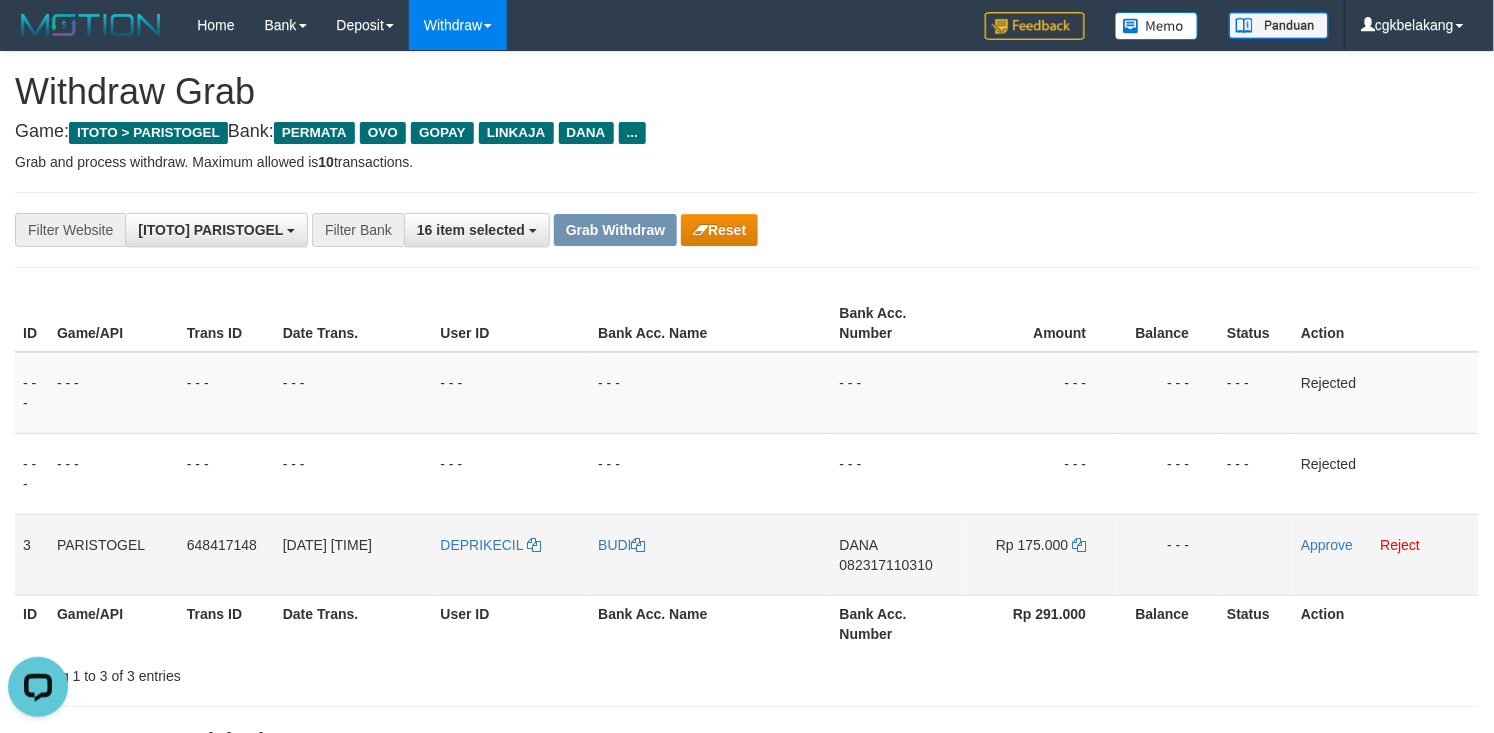 click on "DANA
082317110310" at bounding box center [897, 554] 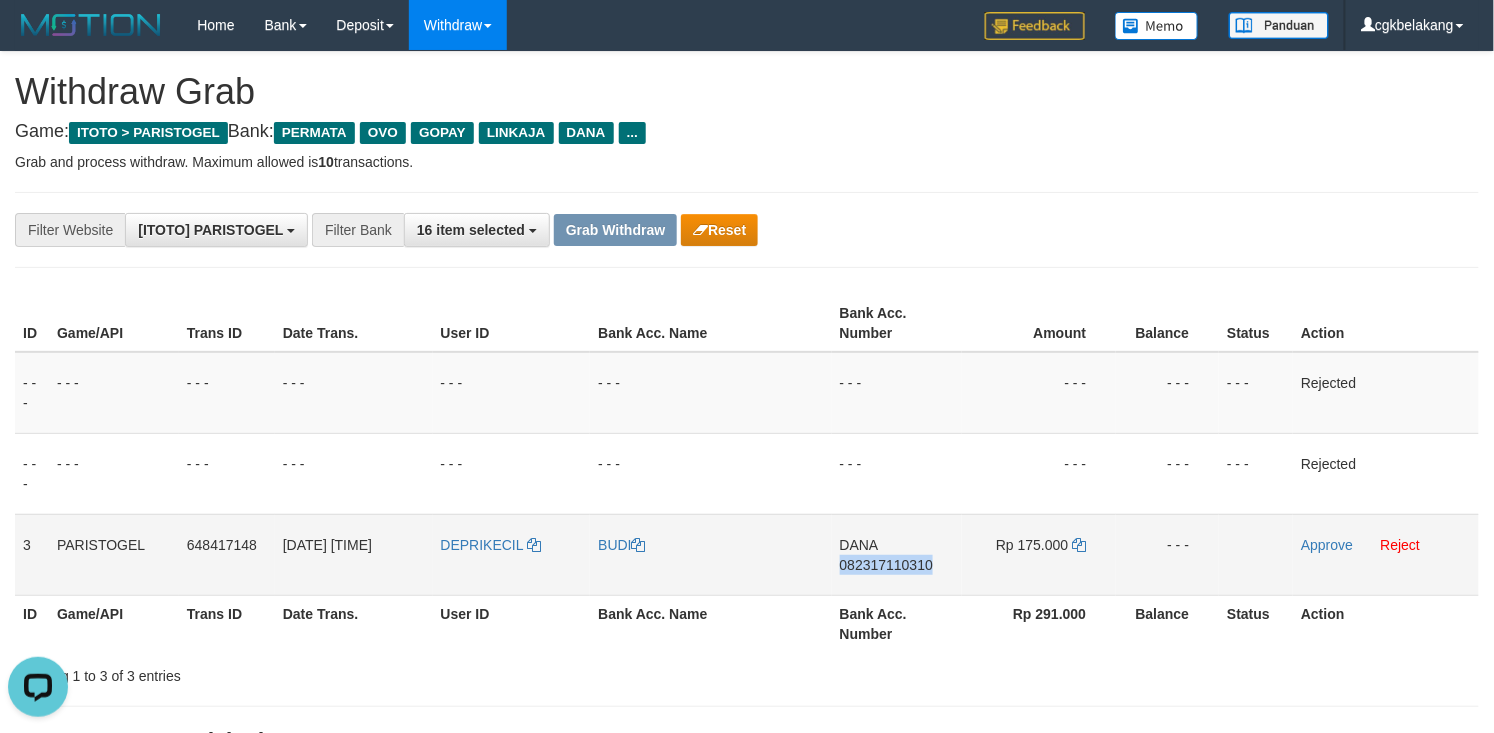 click on "DANA
082317110310" at bounding box center (897, 554) 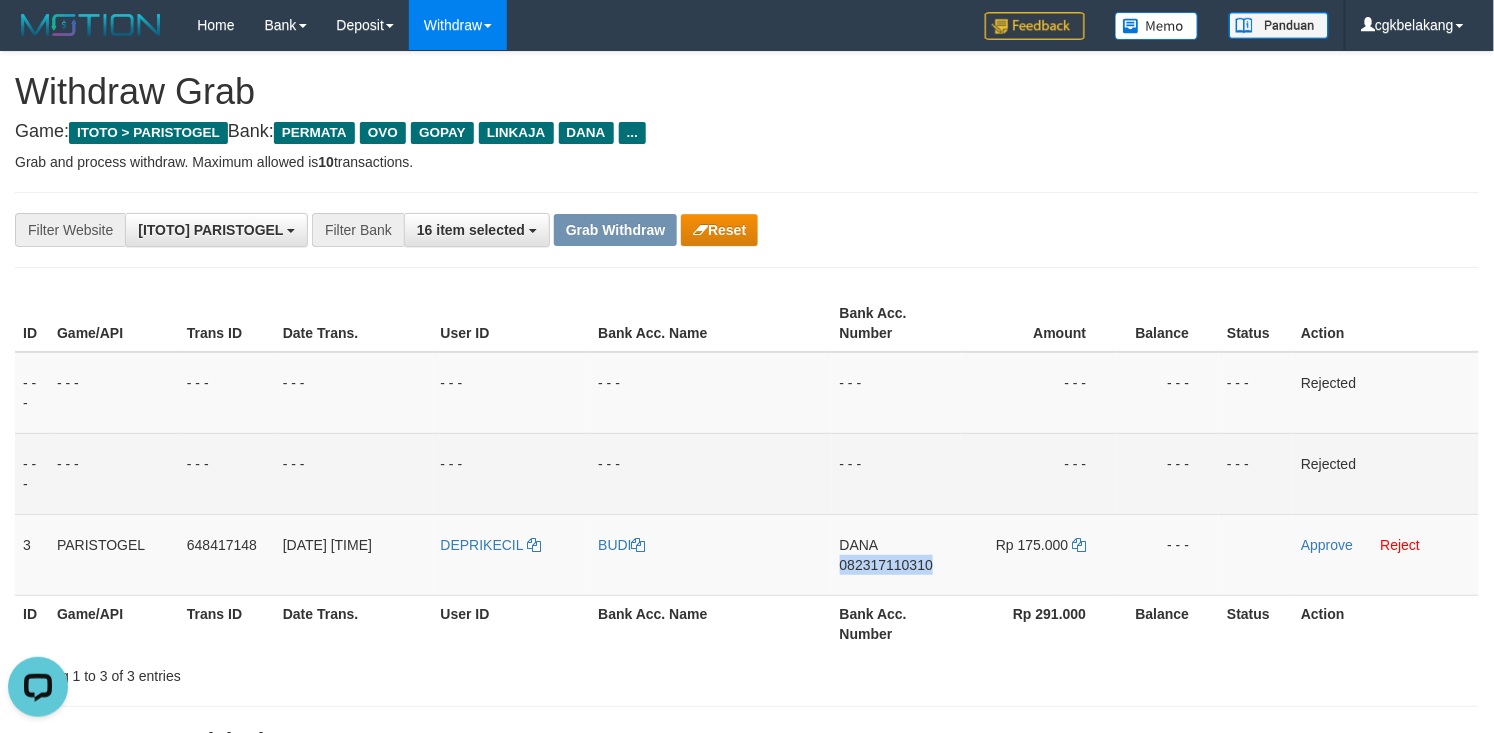 copy on "082317110310" 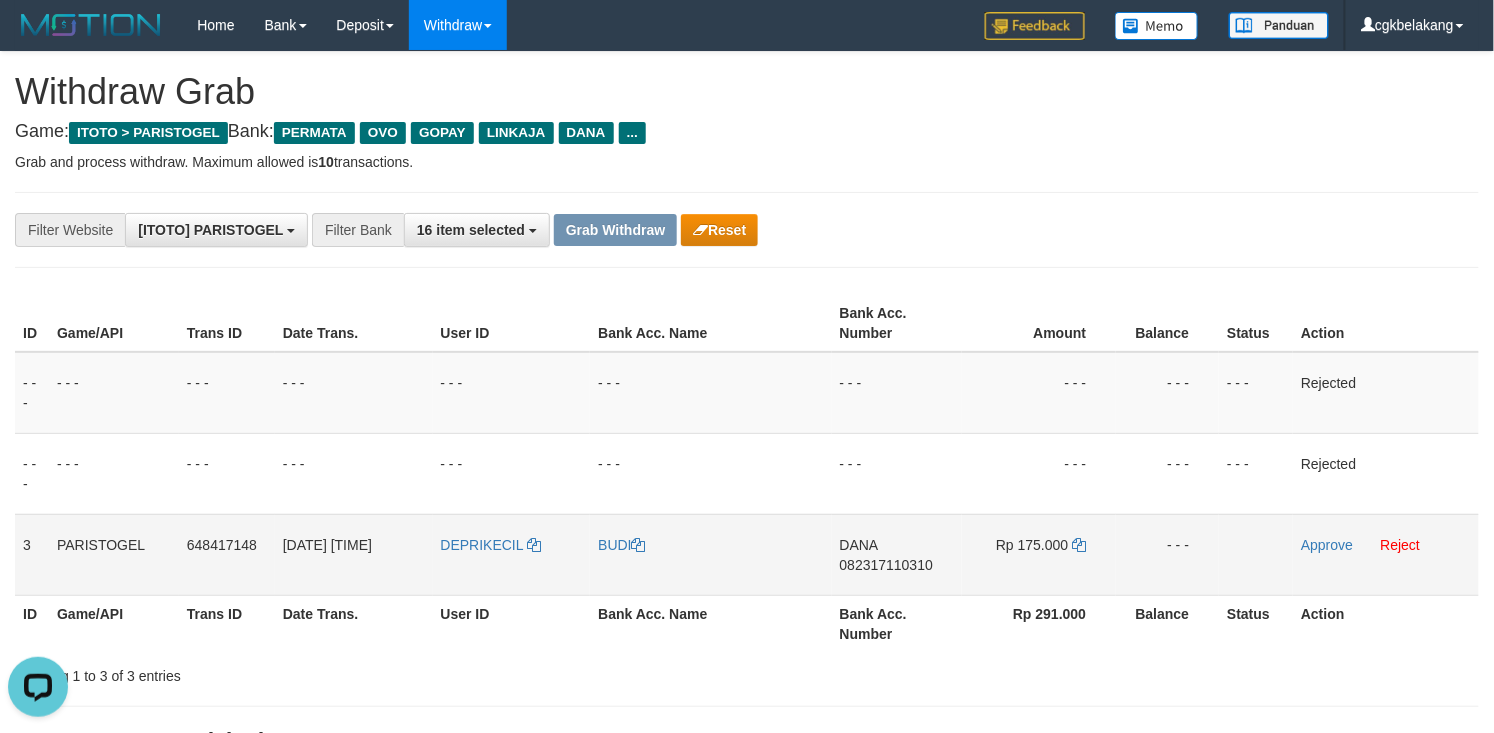 click on "Rp 175.000" at bounding box center [1039, 554] 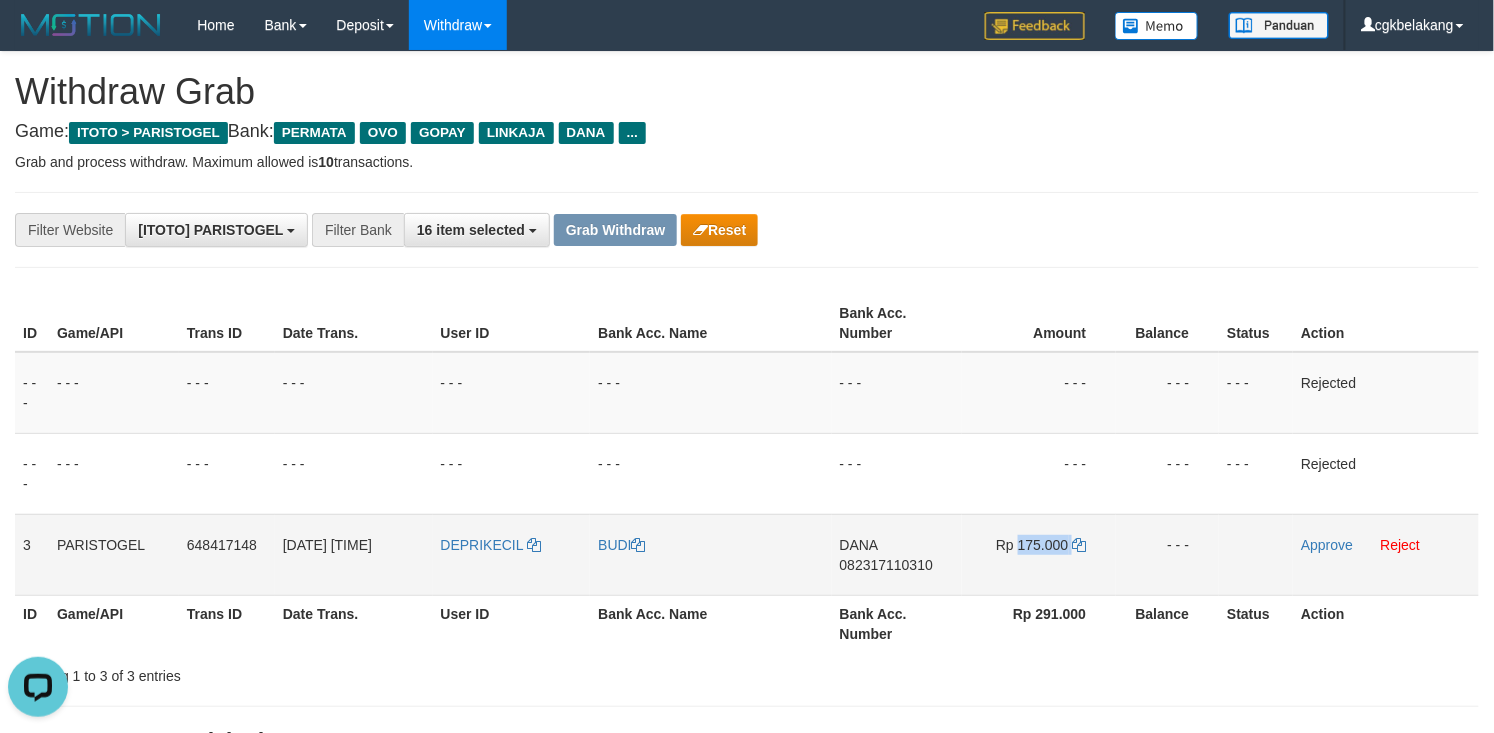 click on "Rp 175.000" at bounding box center (1039, 554) 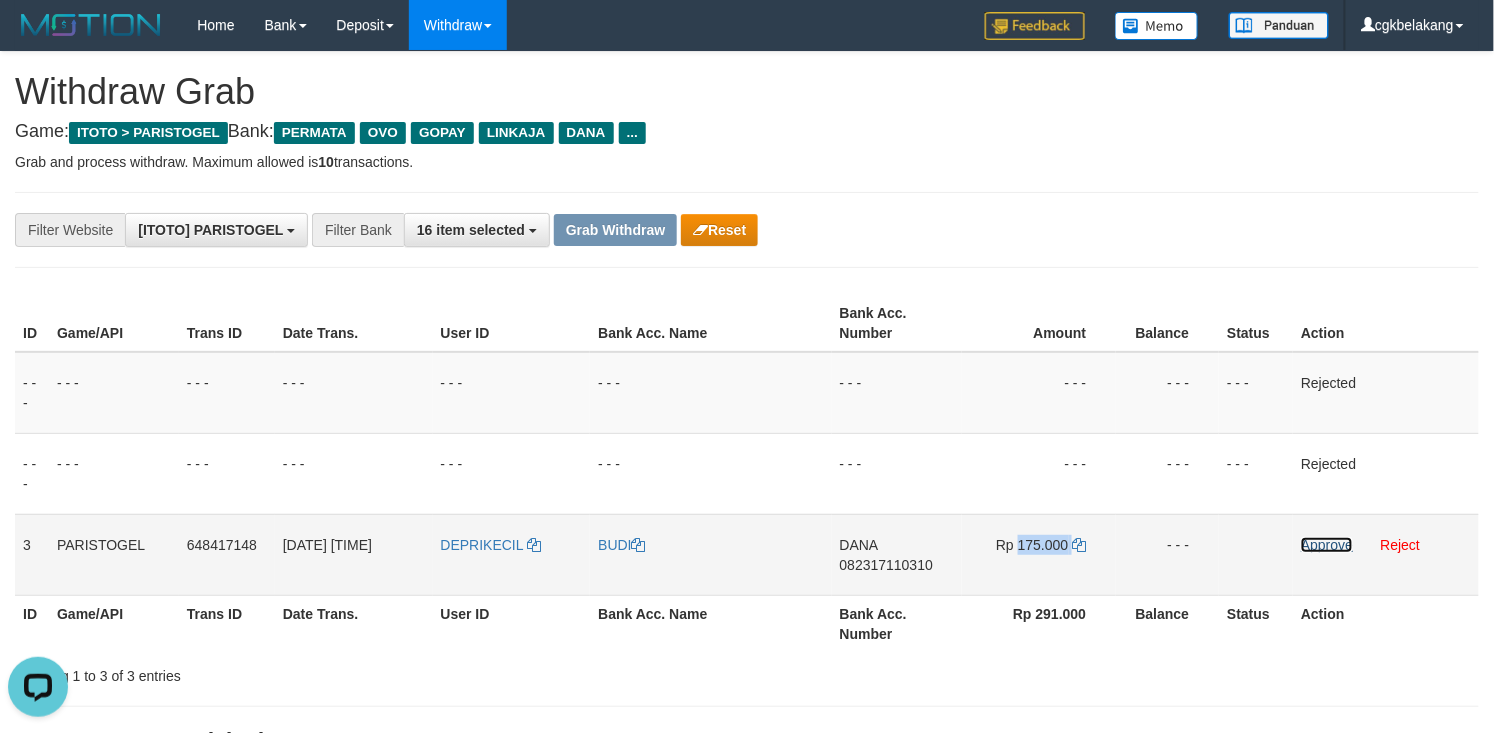 click on "Approve" at bounding box center (1327, 545) 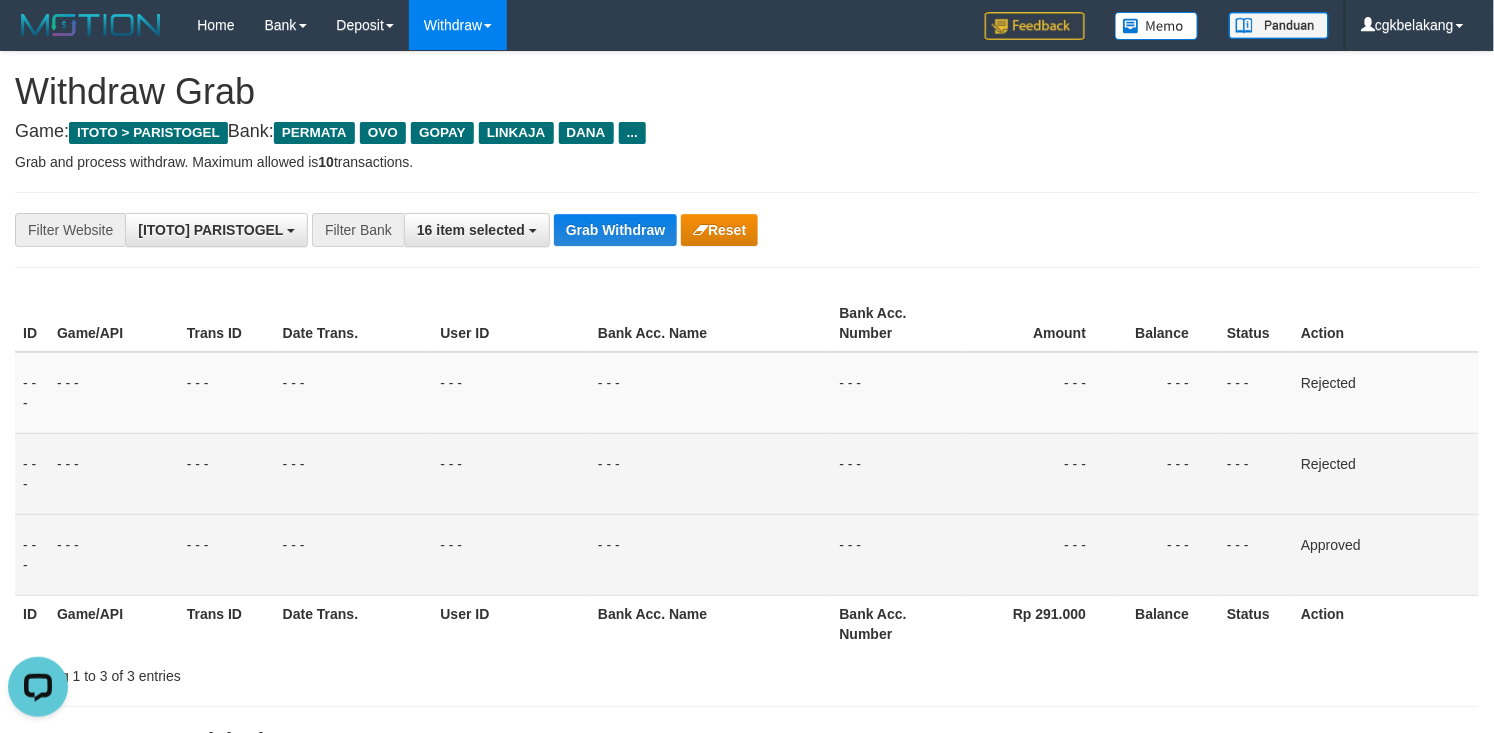 click on "- - -" at bounding box center [1038, 473] 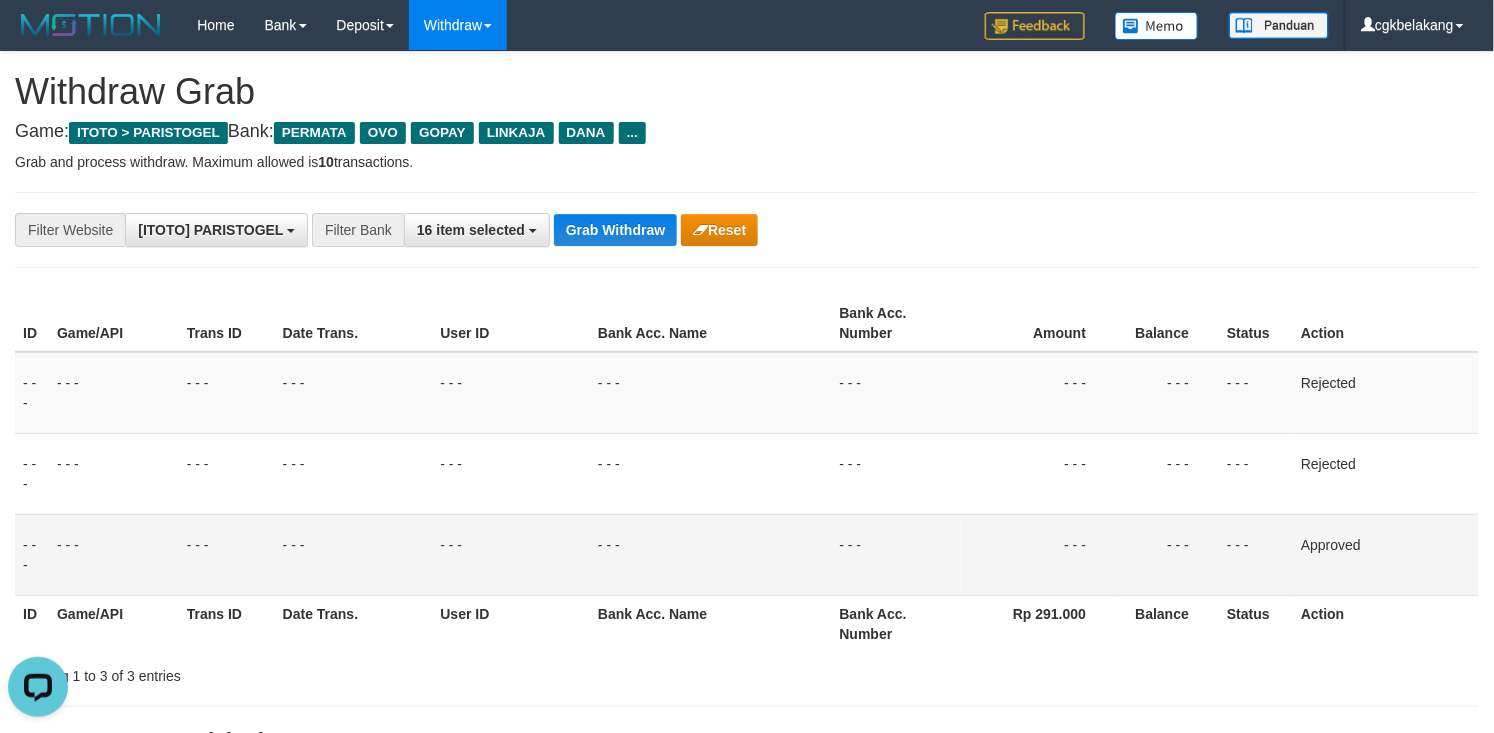 click on "**********" at bounding box center (747, 230) 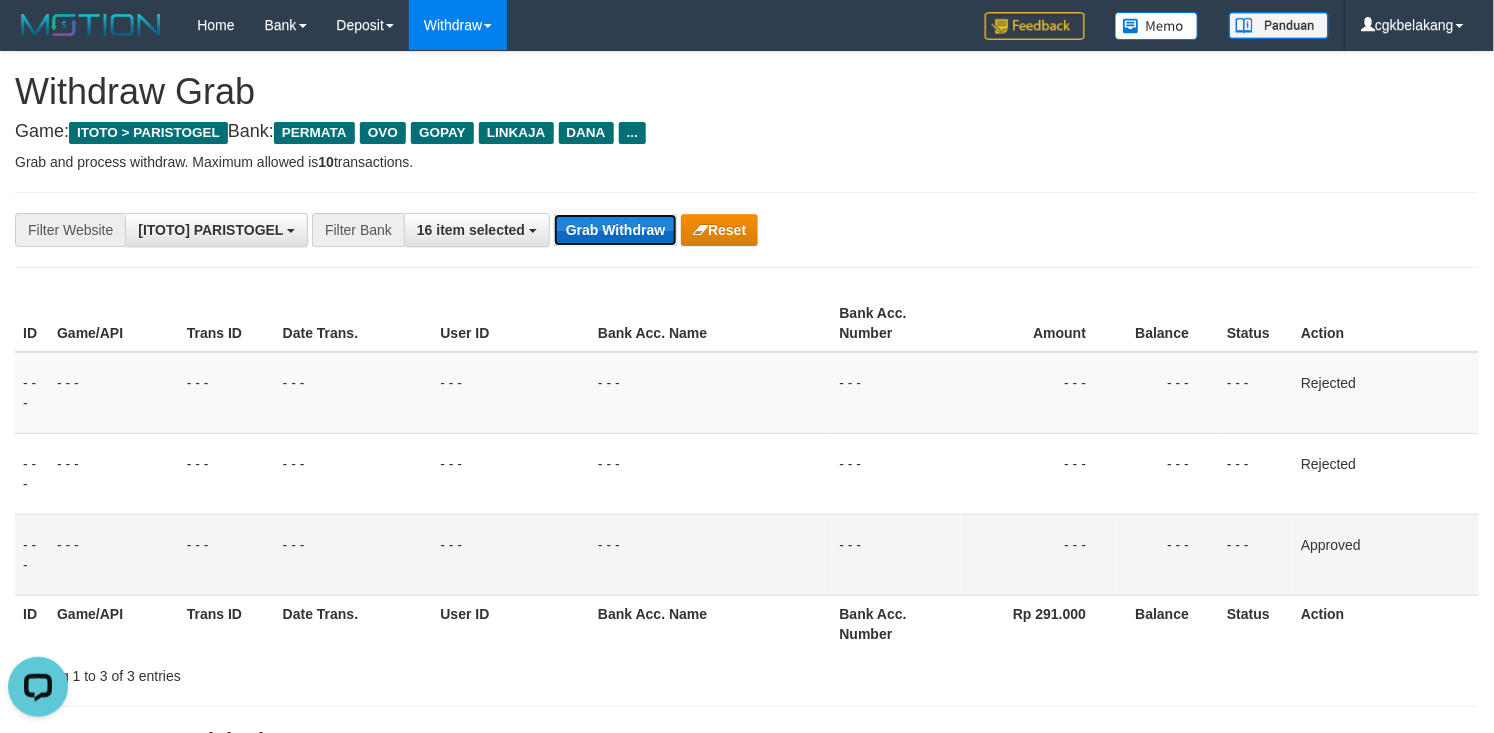 click on "Grab Withdraw" at bounding box center (615, 230) 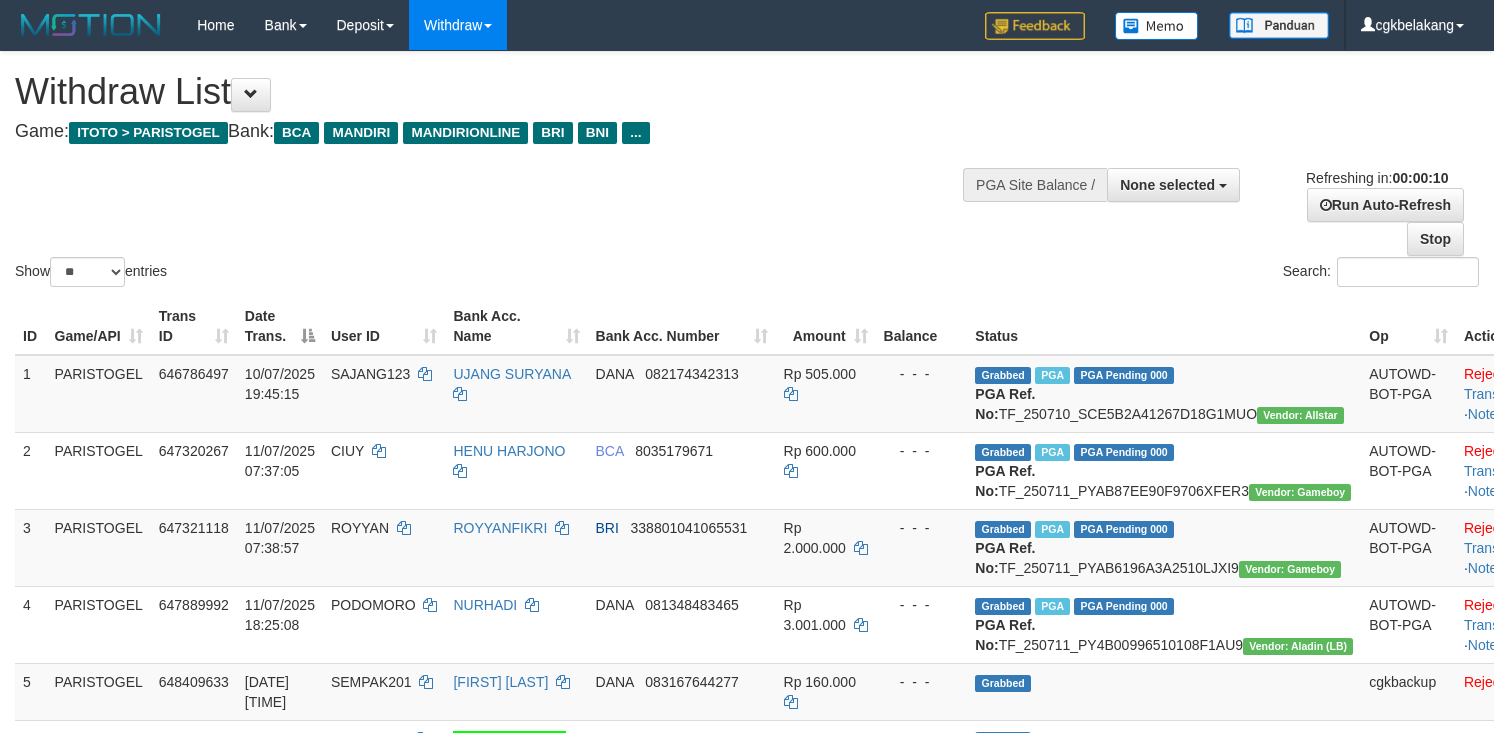 select 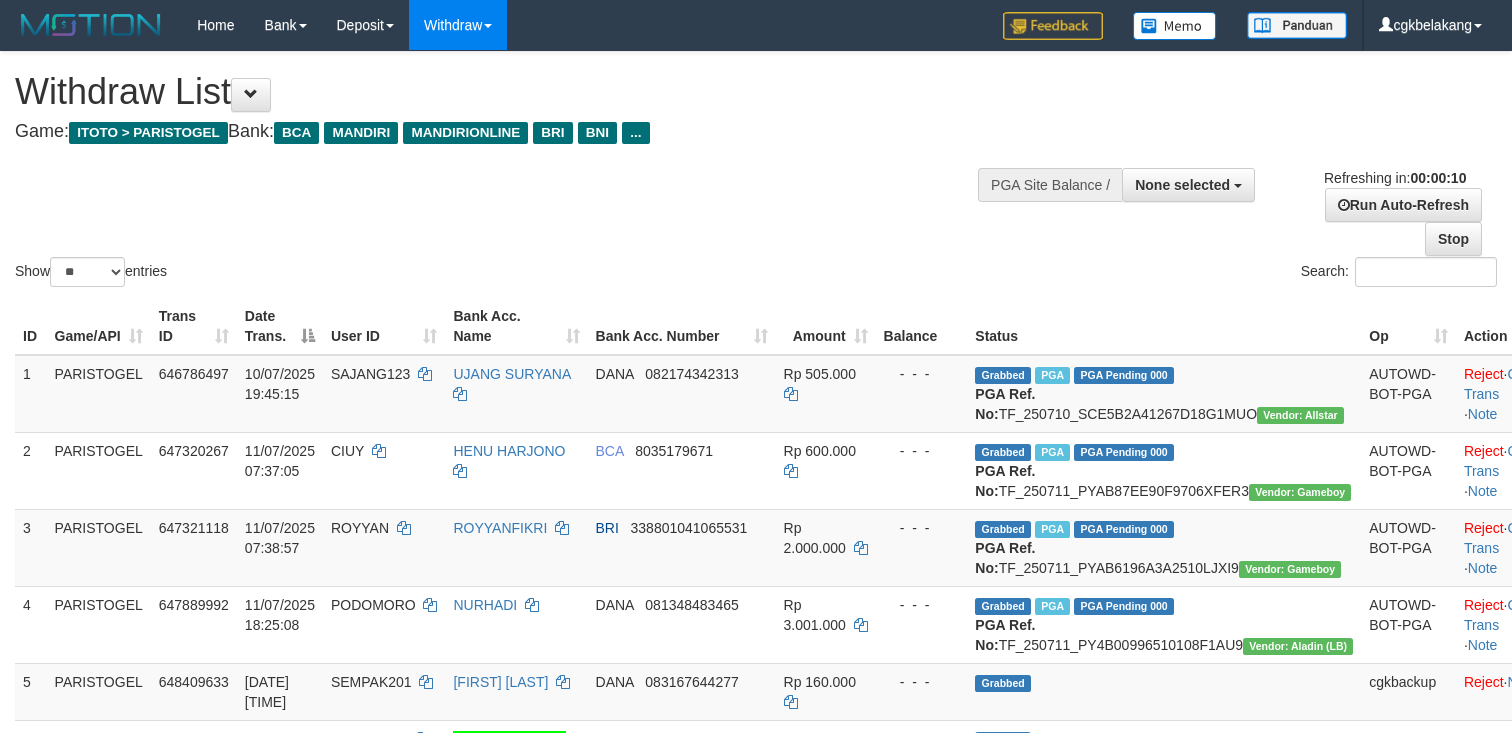 select 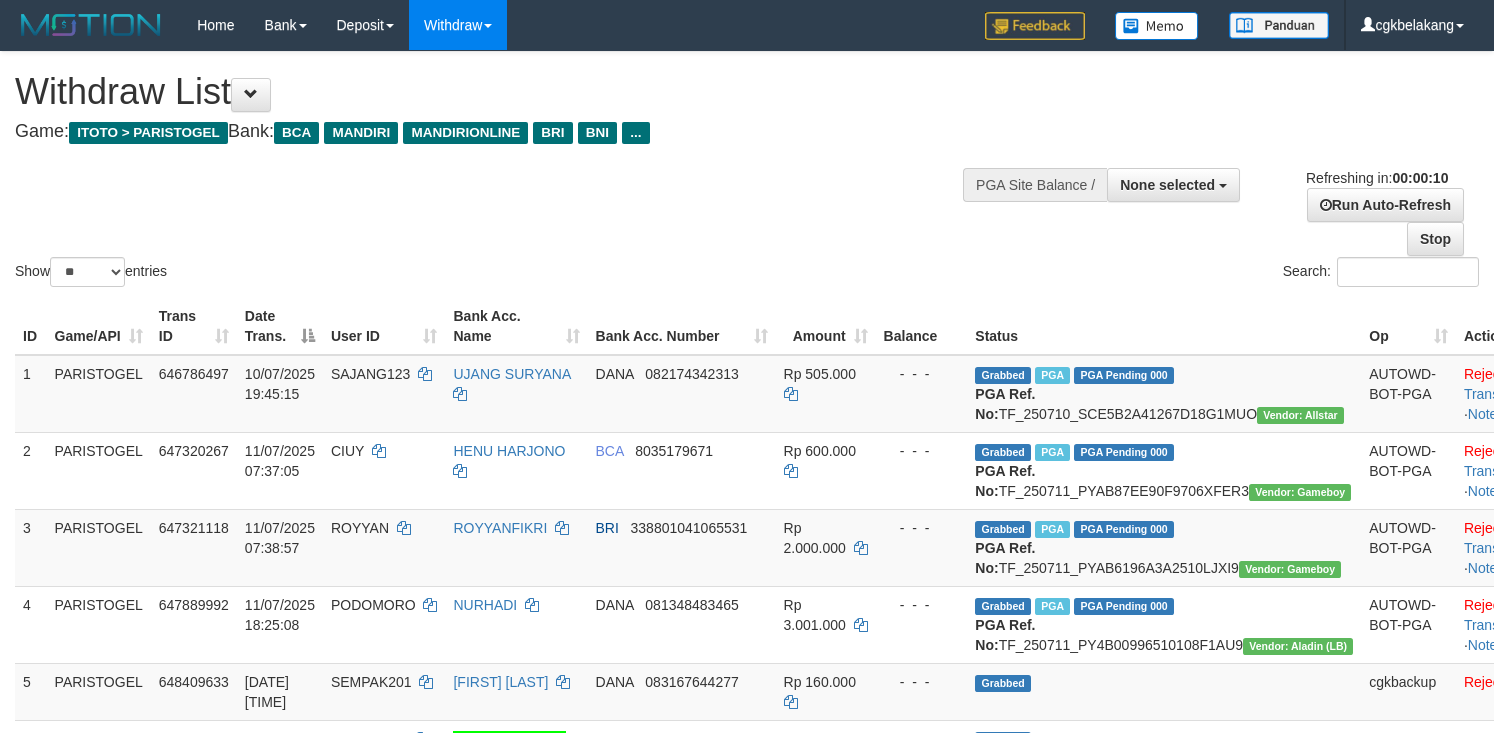 select 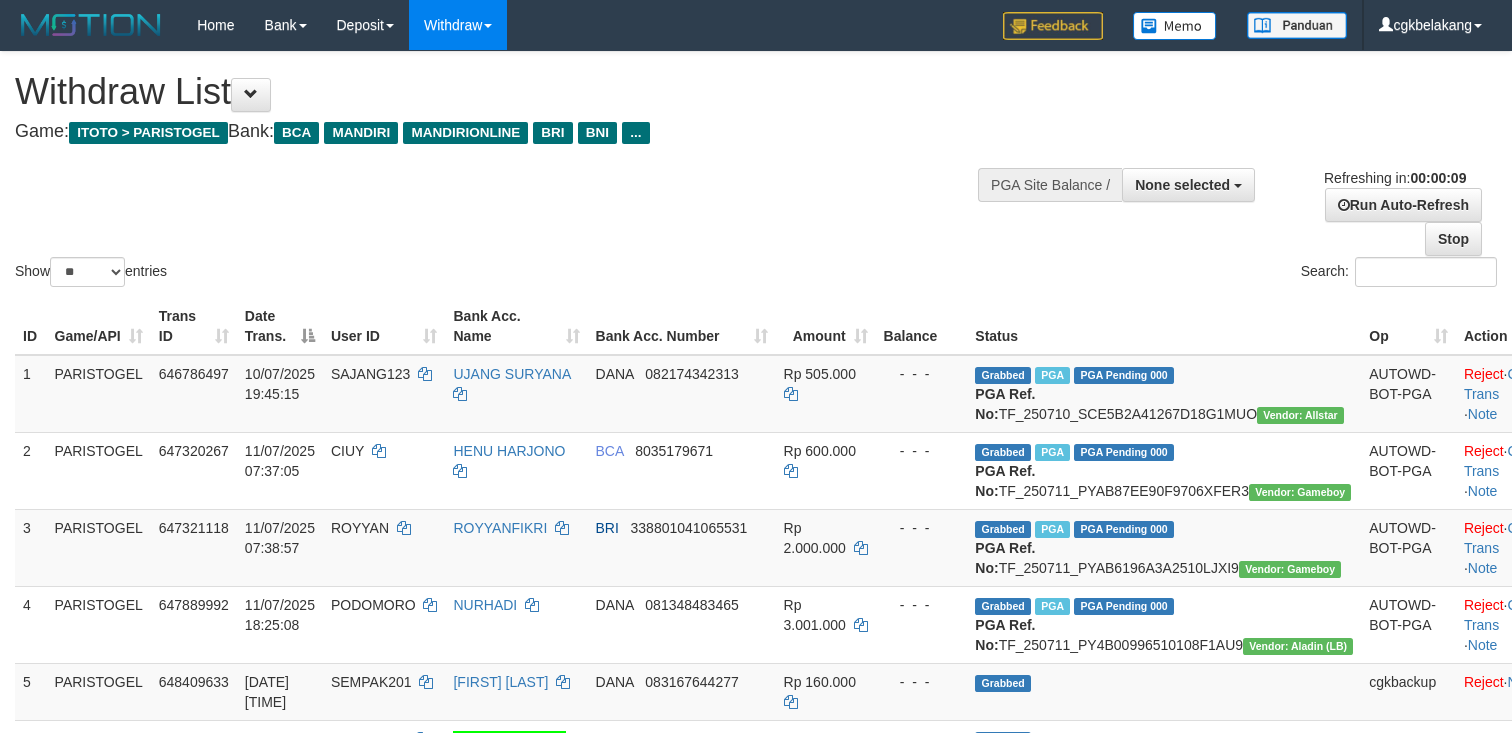 select 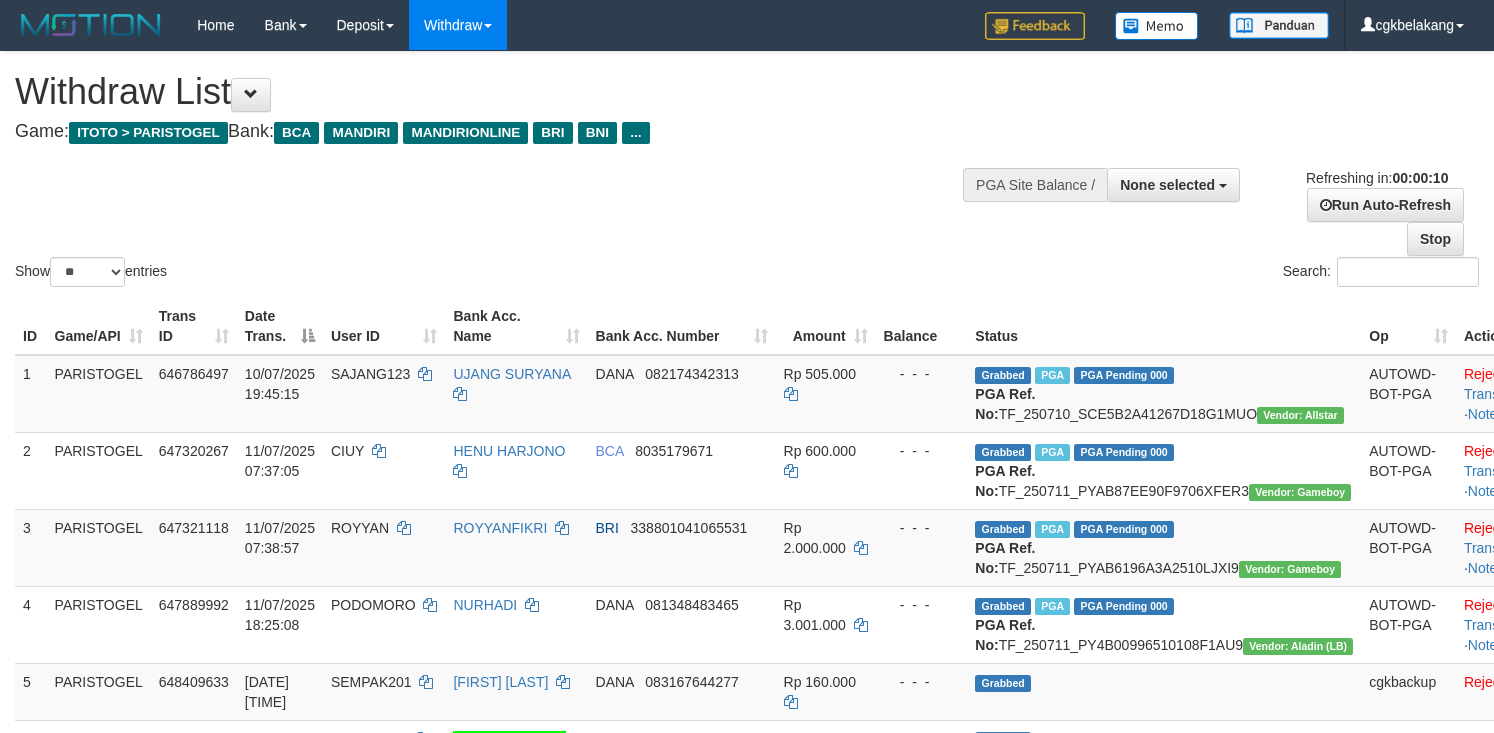 select 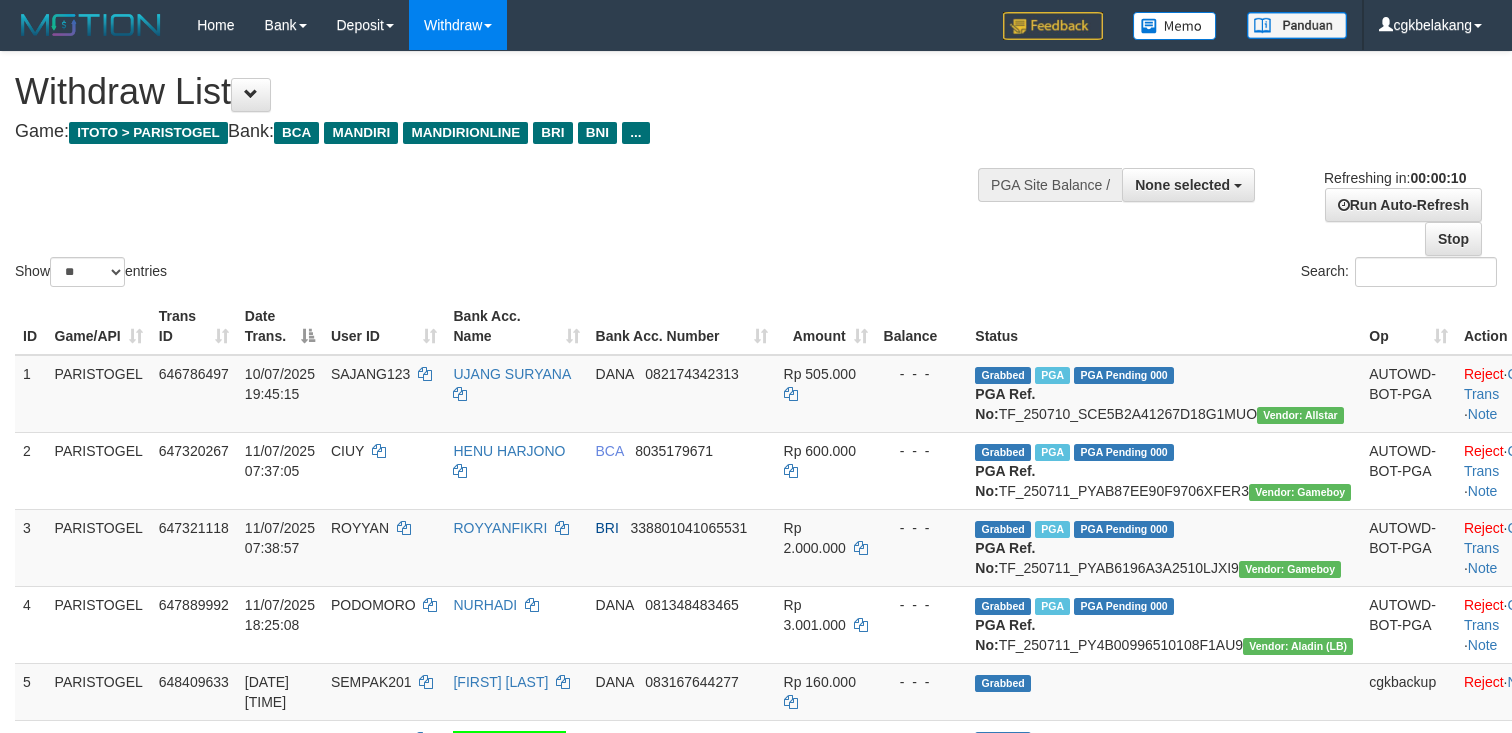 select 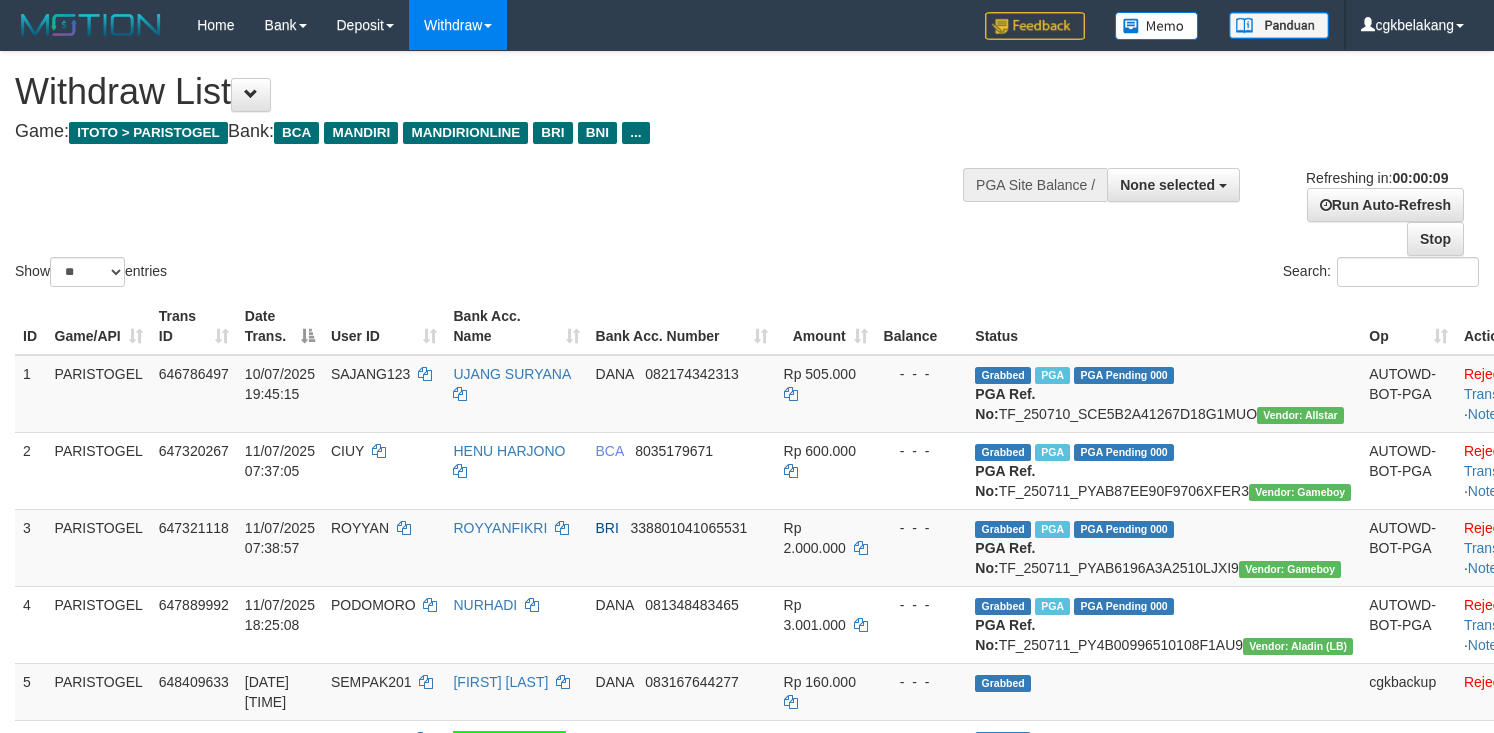 select 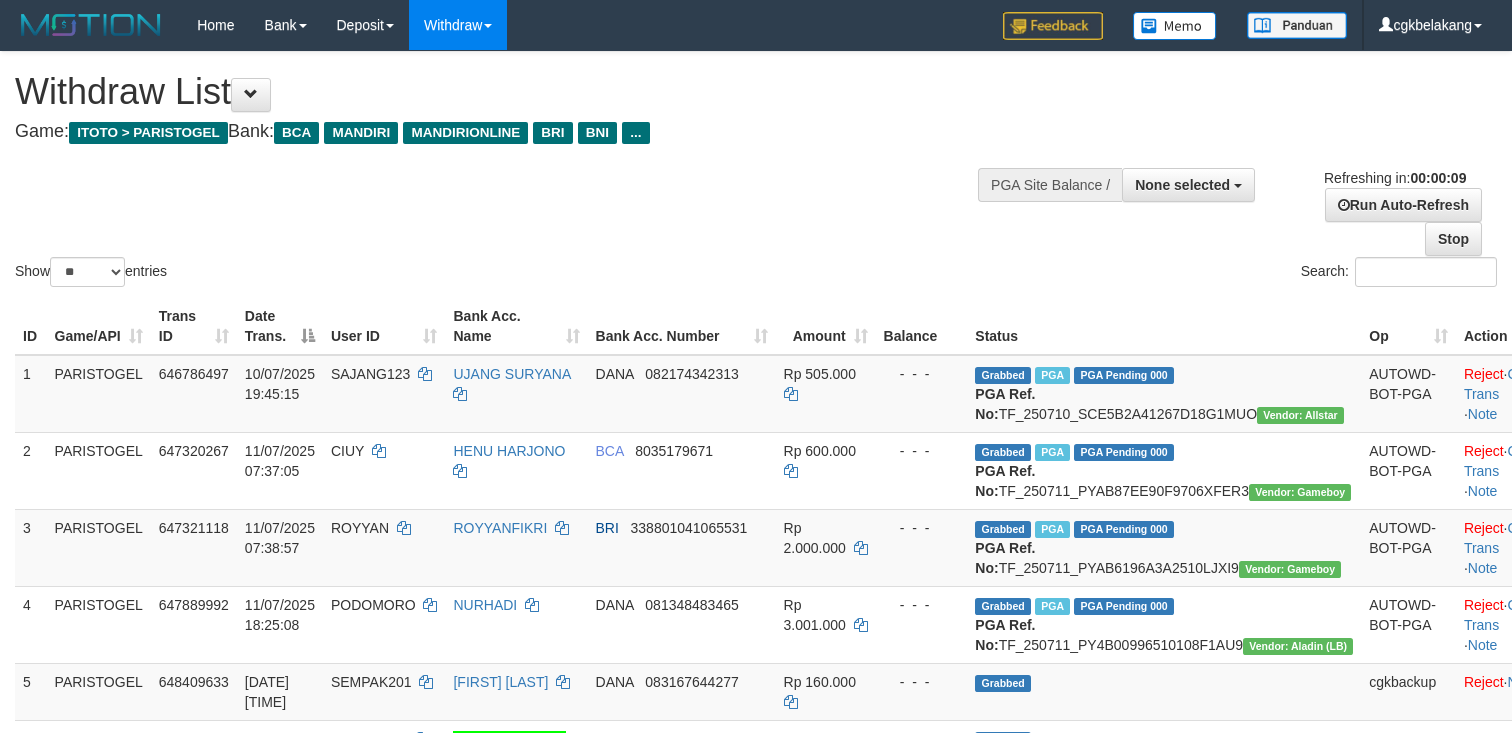 select 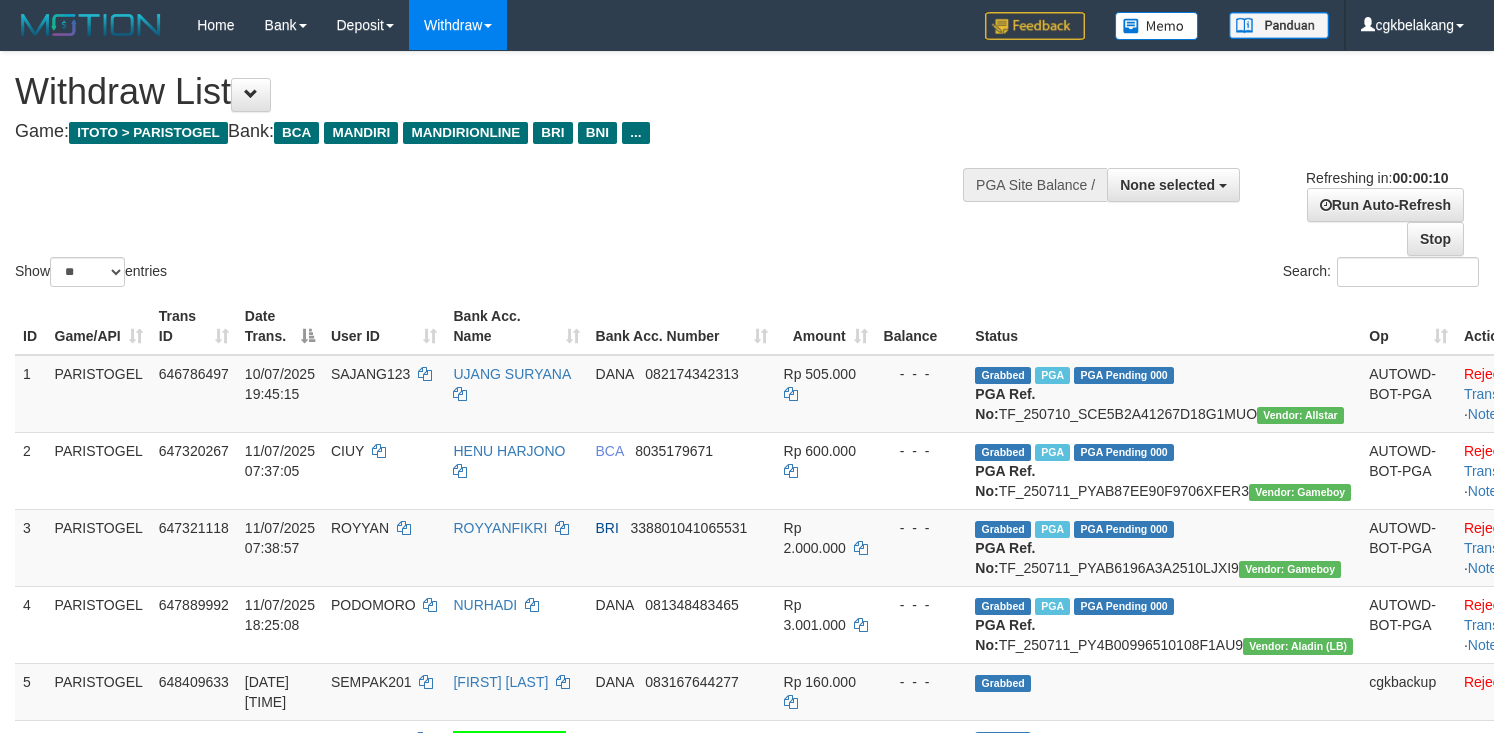 select 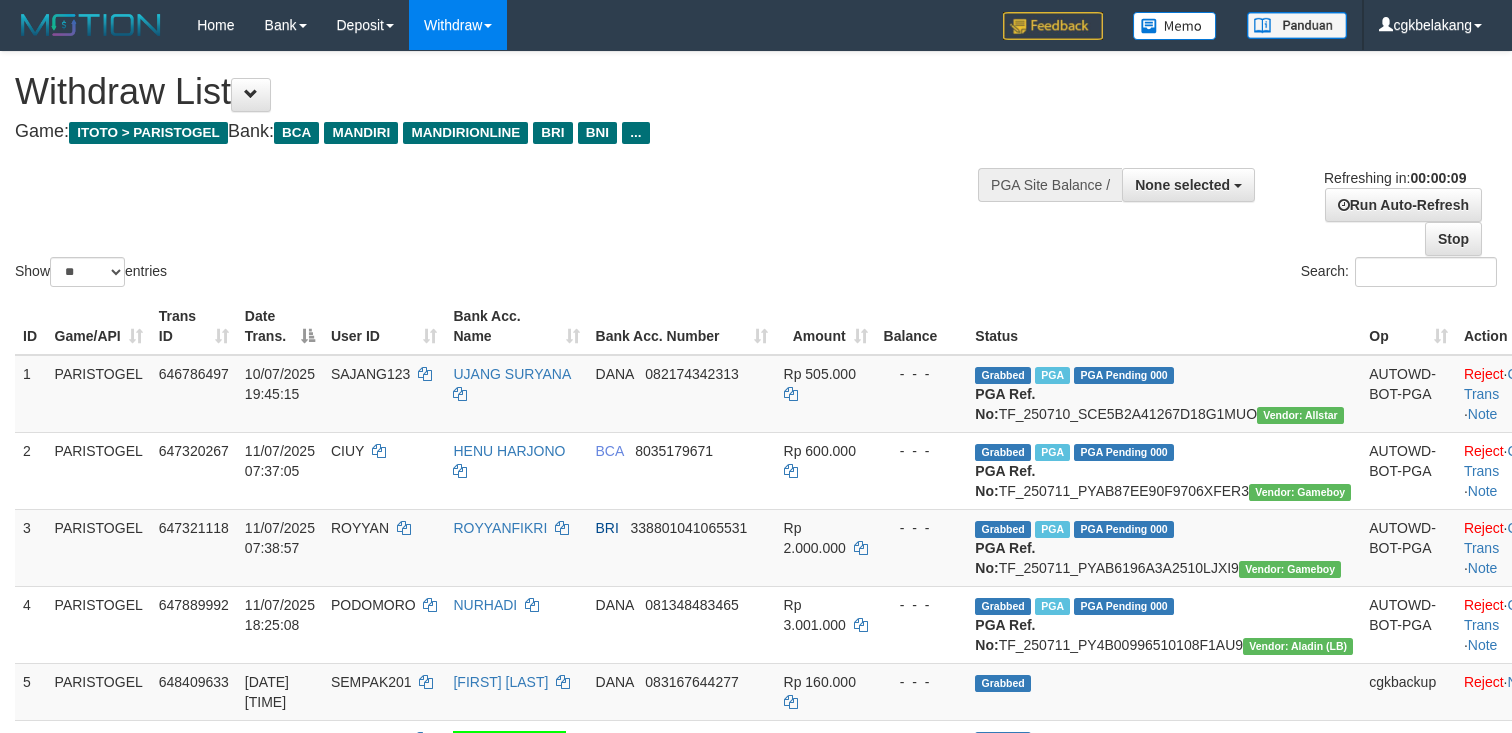 select 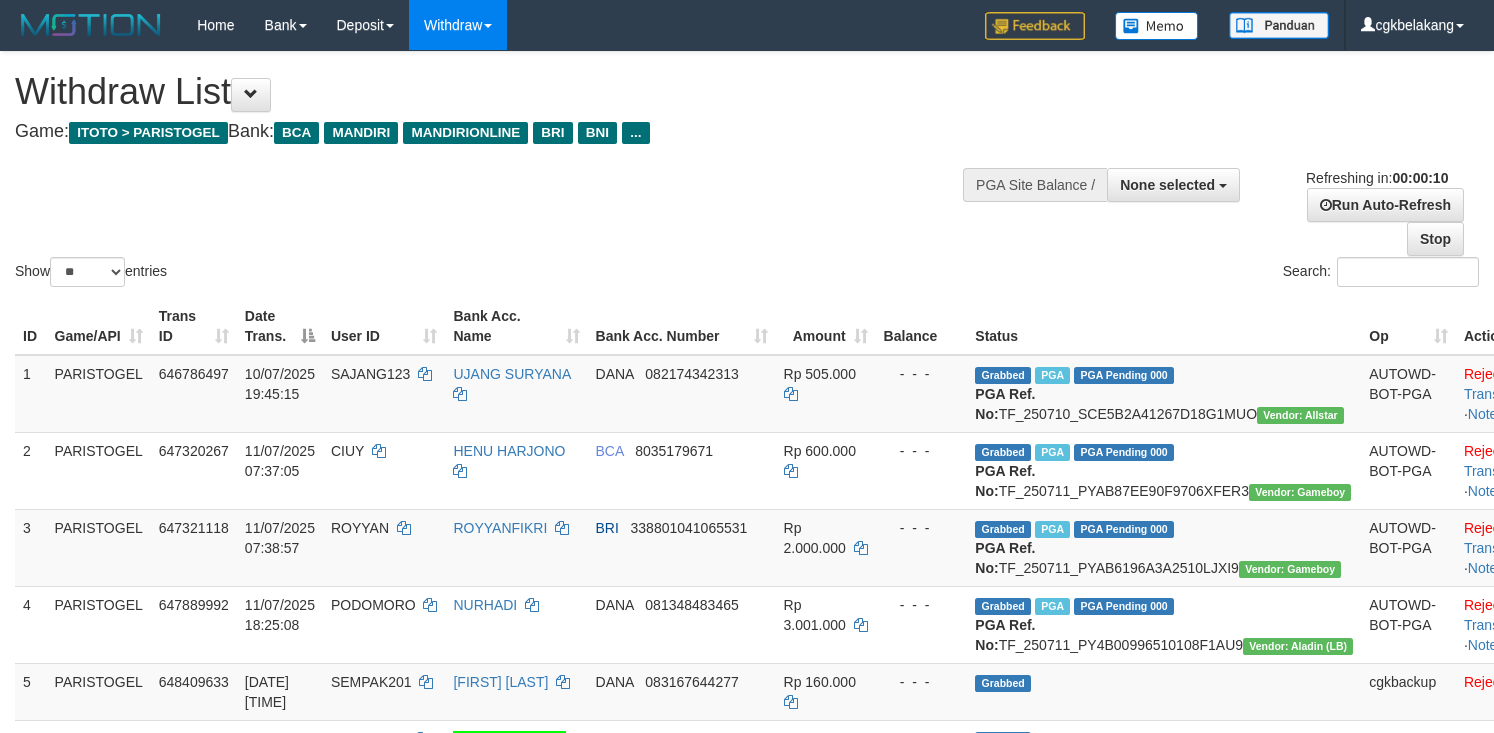 select 